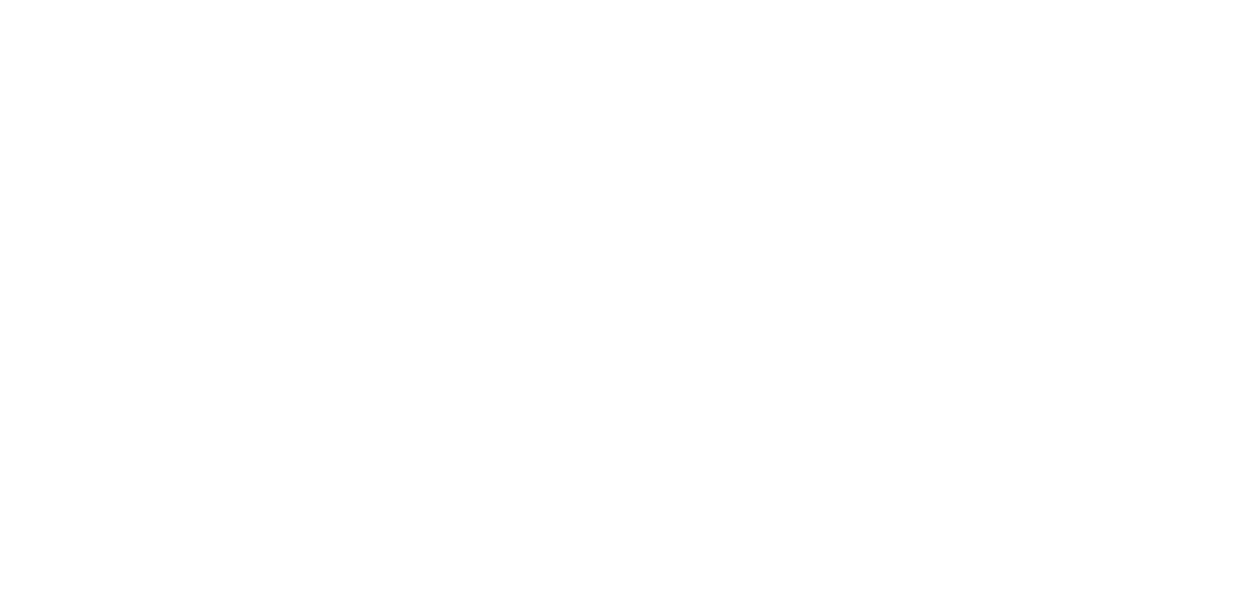 scroll, scrollTop: 0, scrollLeft: 0, axis: both 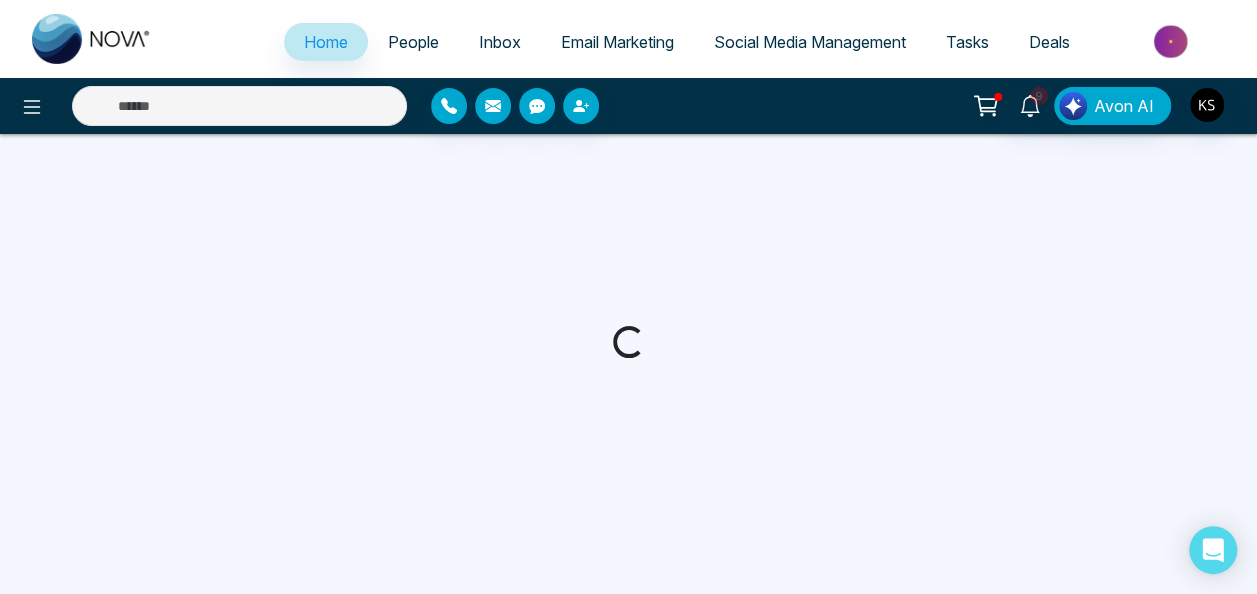 select on "*" 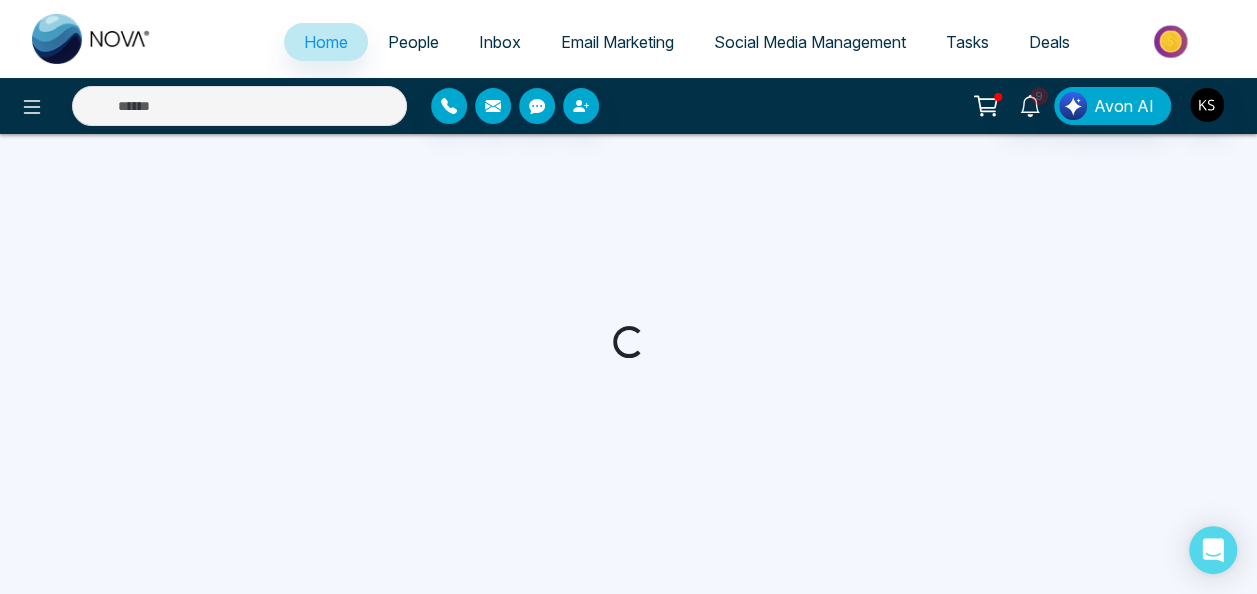 select on "*" 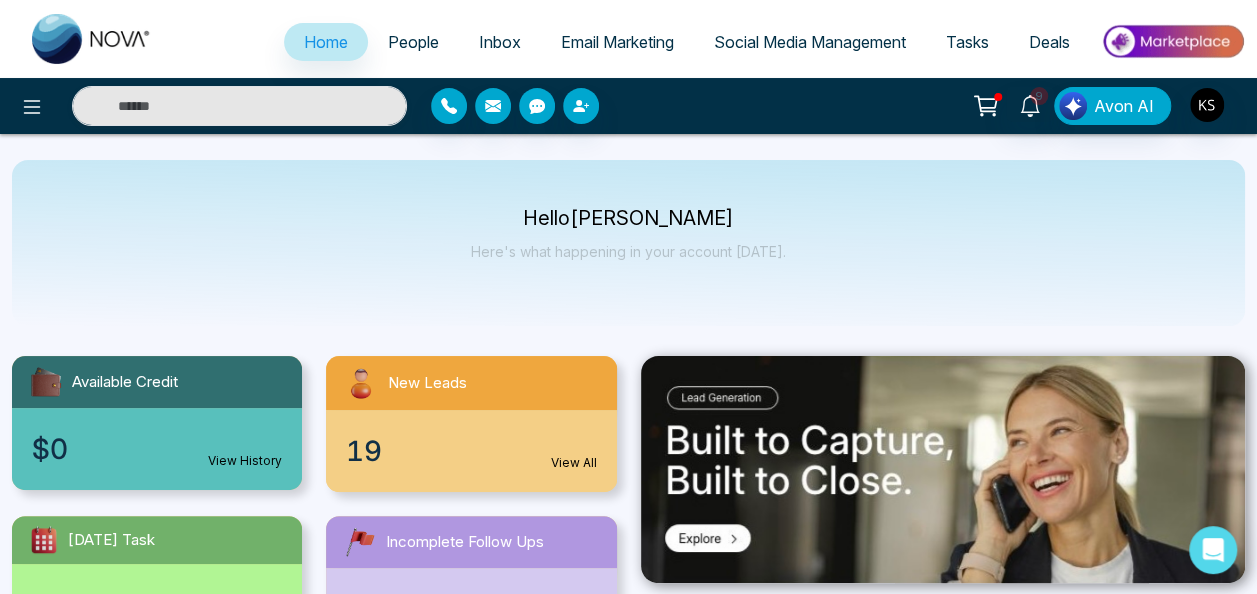 click on "View All" at bounding box center (574, 463) 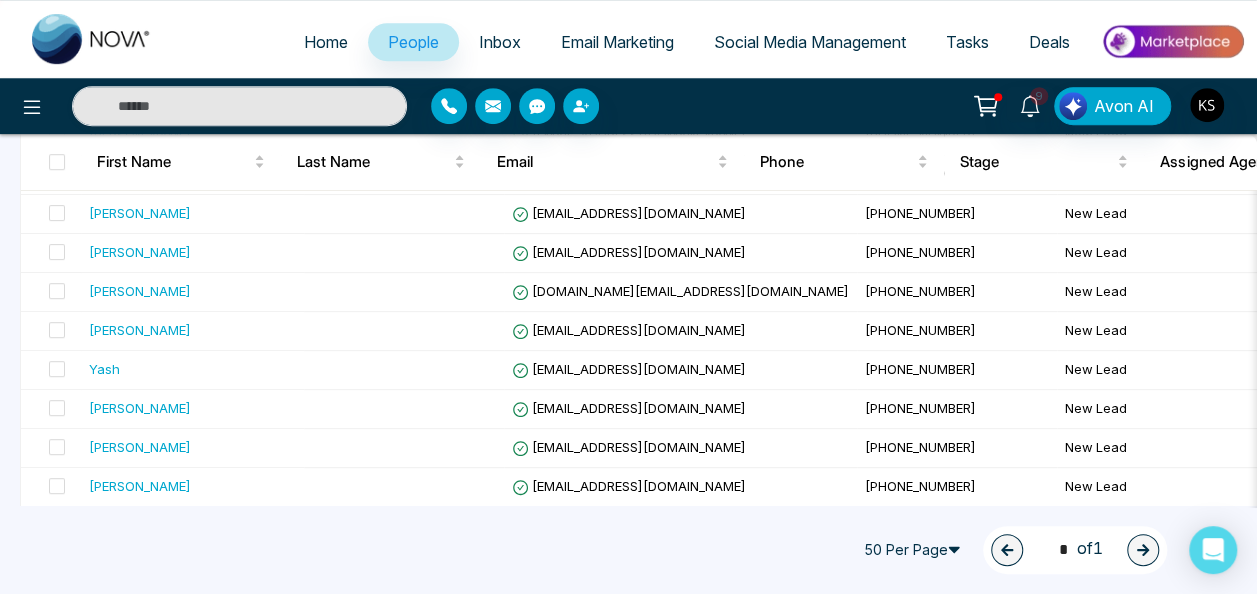 scroll, scrollTop: 522, scrollLeft: 0, axis: vertical 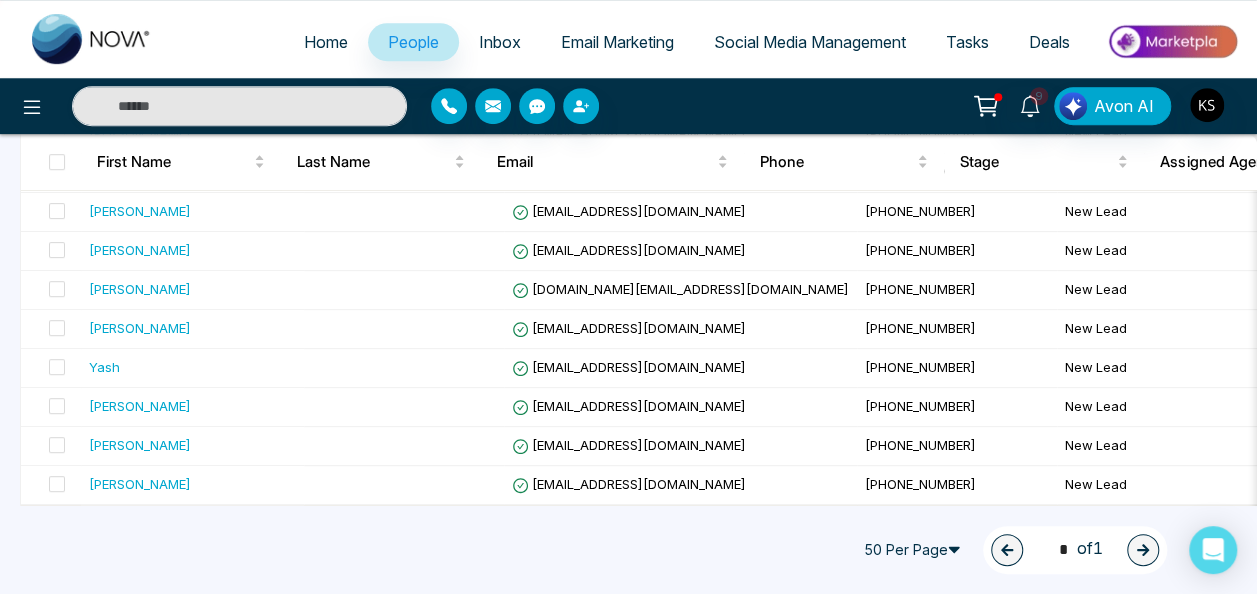 click on "1 *  of  1" at bounding box center [1075, 550] 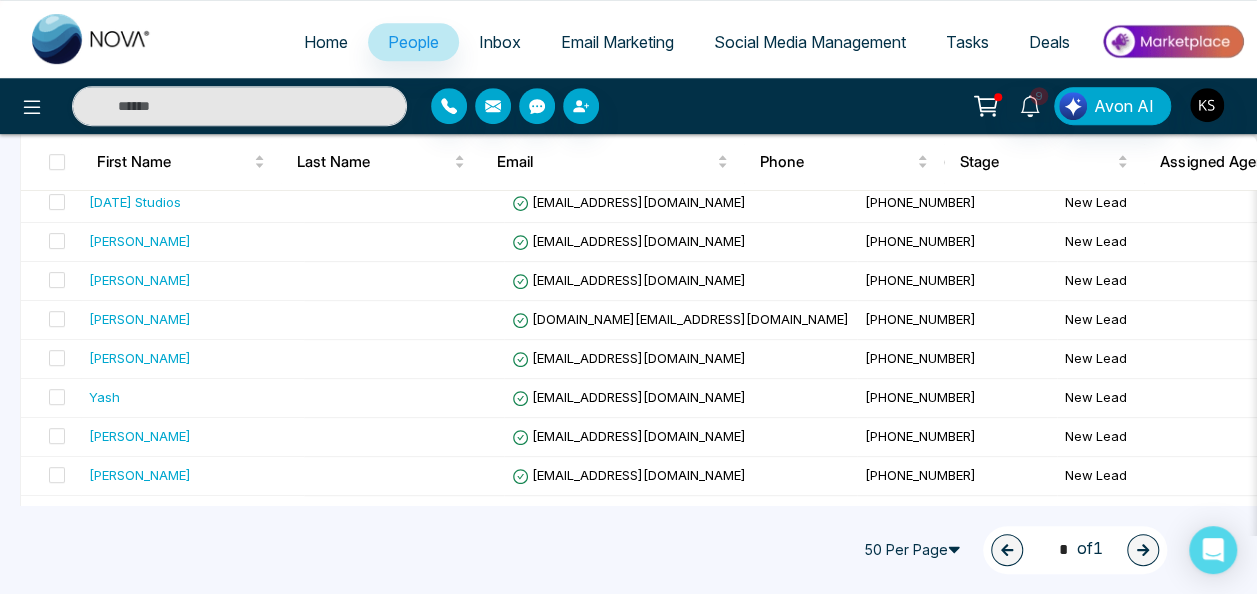 scroll, scrollTop: 3, scrollLeft: 0, axis: vertical 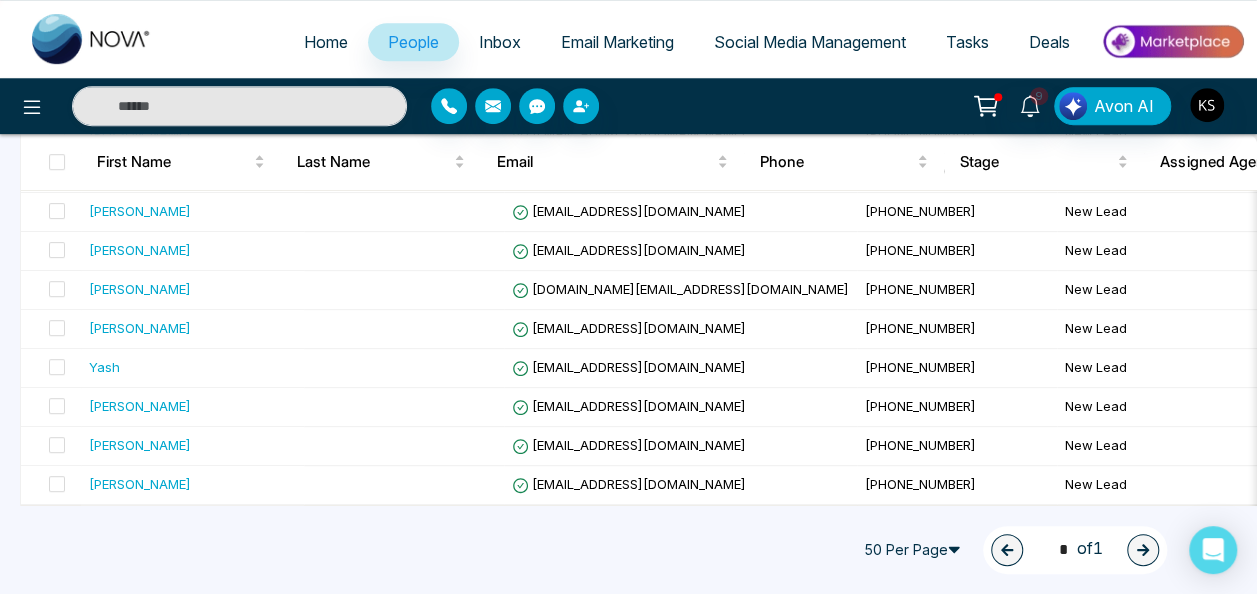 click on "50 Per Page" at bounding box center [915, 550] 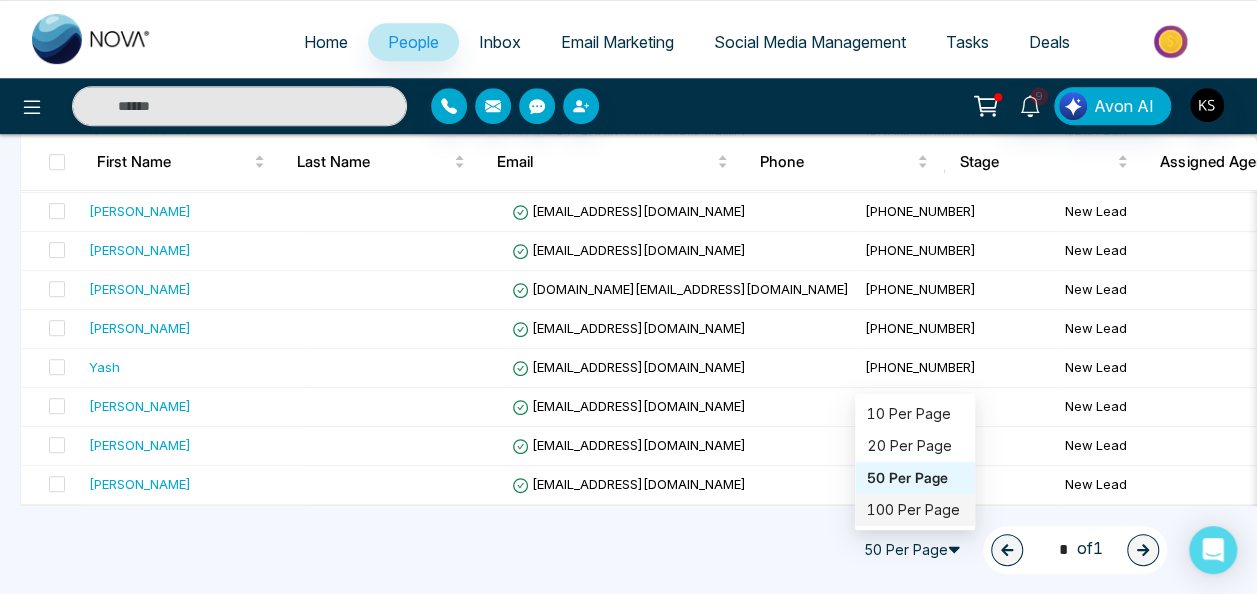 click on "100 Per Page" at bounding box center (915, 510) 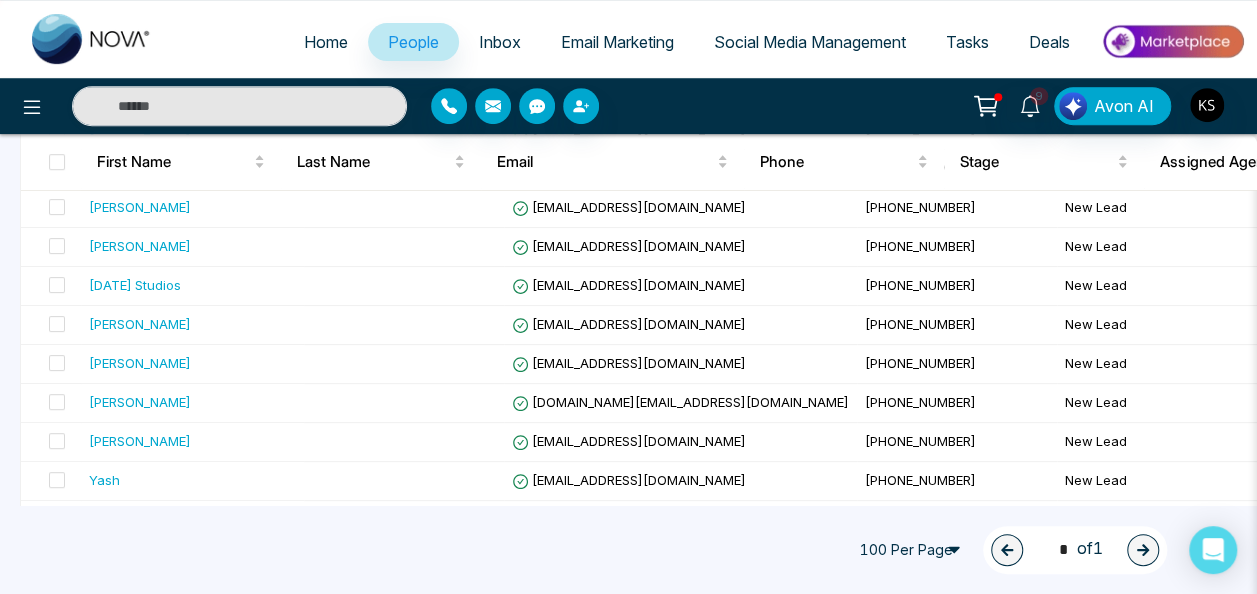 scroll, scrollTop: 522, scrollLeft: 0, axis: vertical 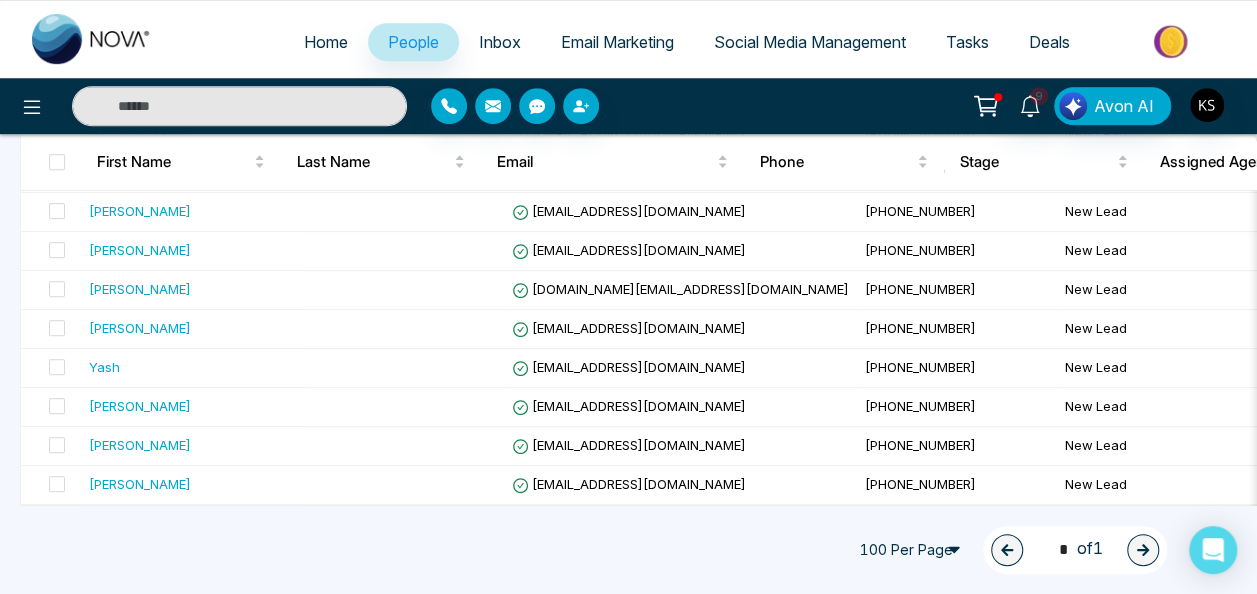click on "100 Per Page" at bounding box center (915, 550) 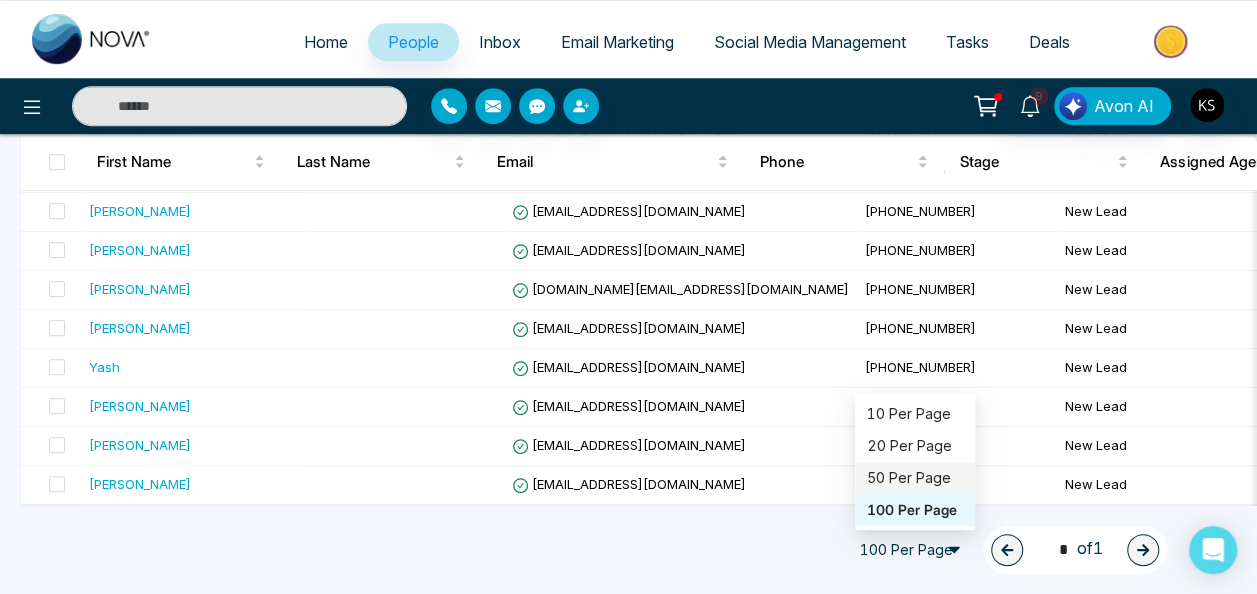 click on "50 Per Page" at bounding box center (915, 478) 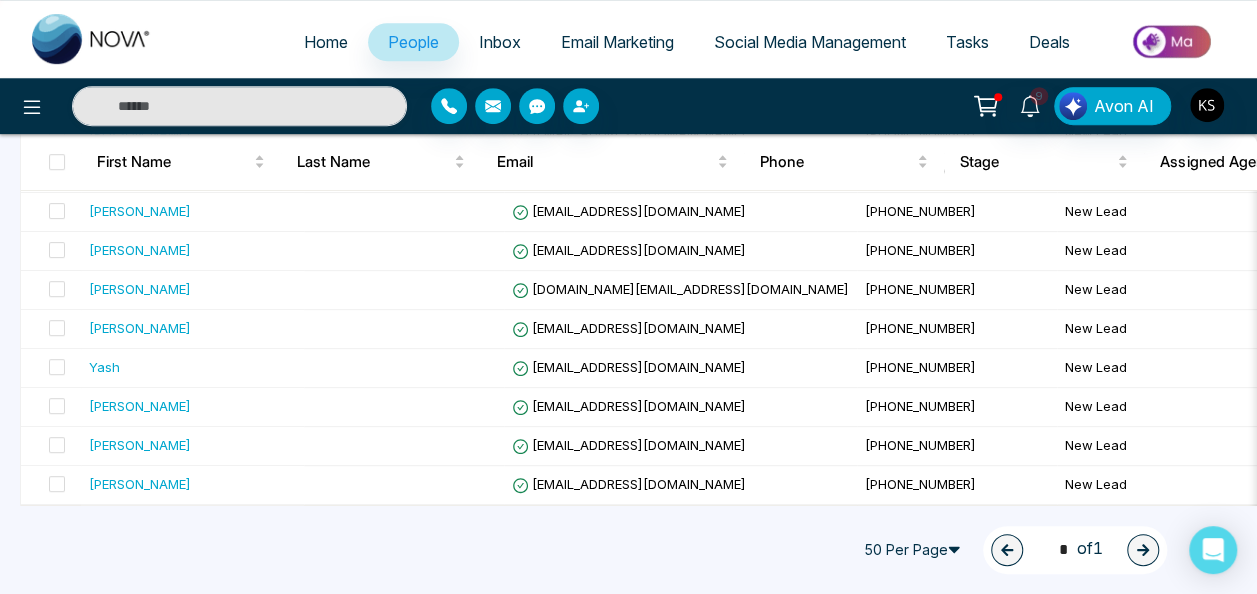 scroll, scrollTop: 0, scrollLeft: 40, axis: horizontal 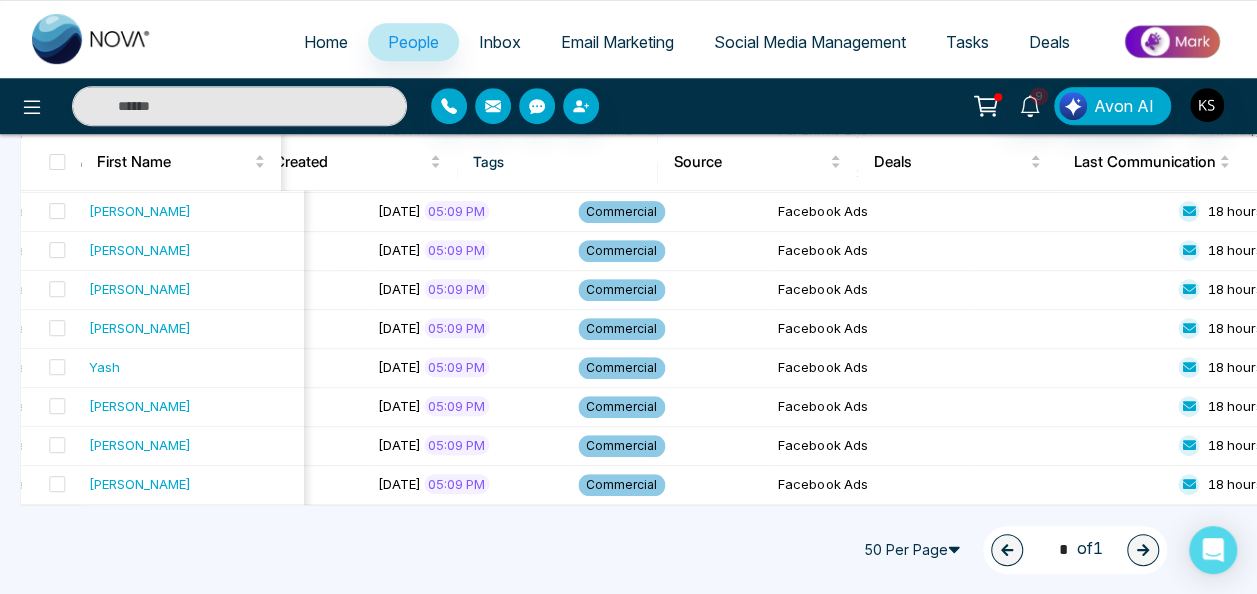click on "50 Per Page 20 50 100 10 Per Page 20 Per Page 50 Per Page 100 Per Page 1 *  of  1" at bounding box center [628, 550] 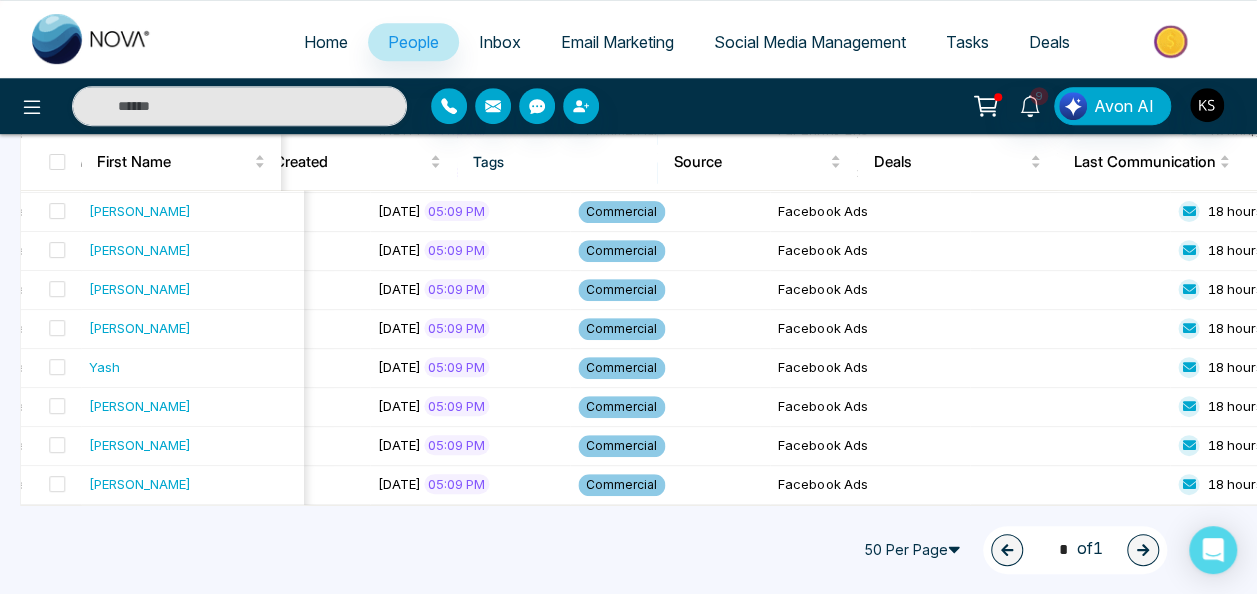 click on "50 Per Page 20 50 100 10 Per Page 20 Per Page 50 Per Page 100 Per Page 1 *  of  1" at bounding box center [628, 550] 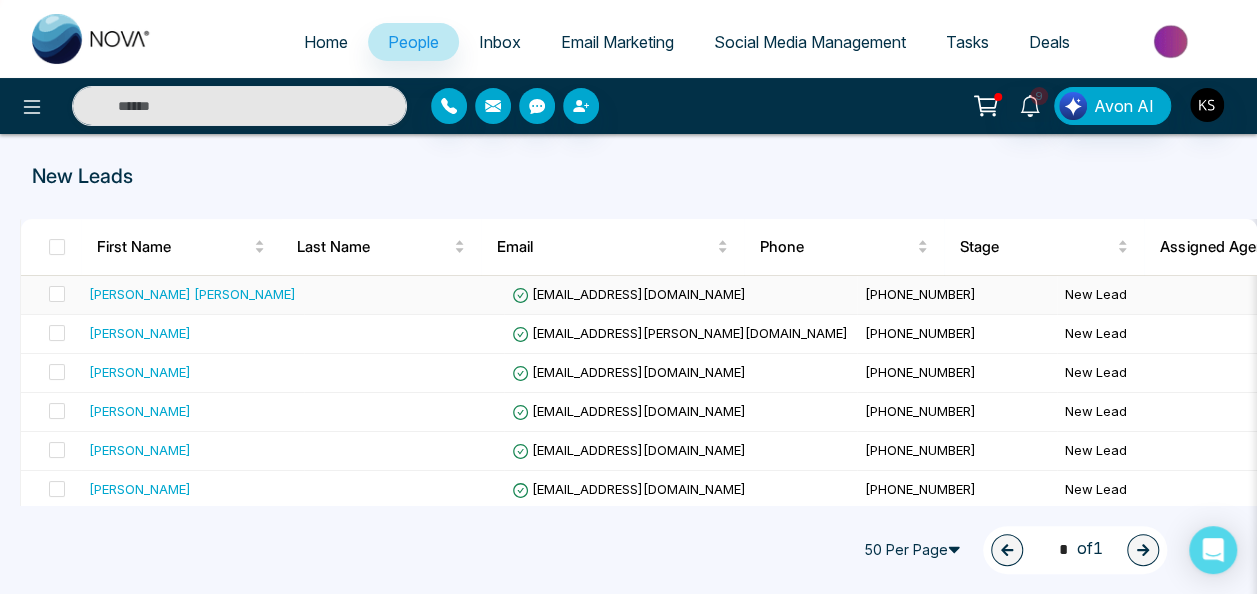 click on "[EMAIL_ADDRESS][DOMAIN_NAME]" at bounding box center [629, 294] 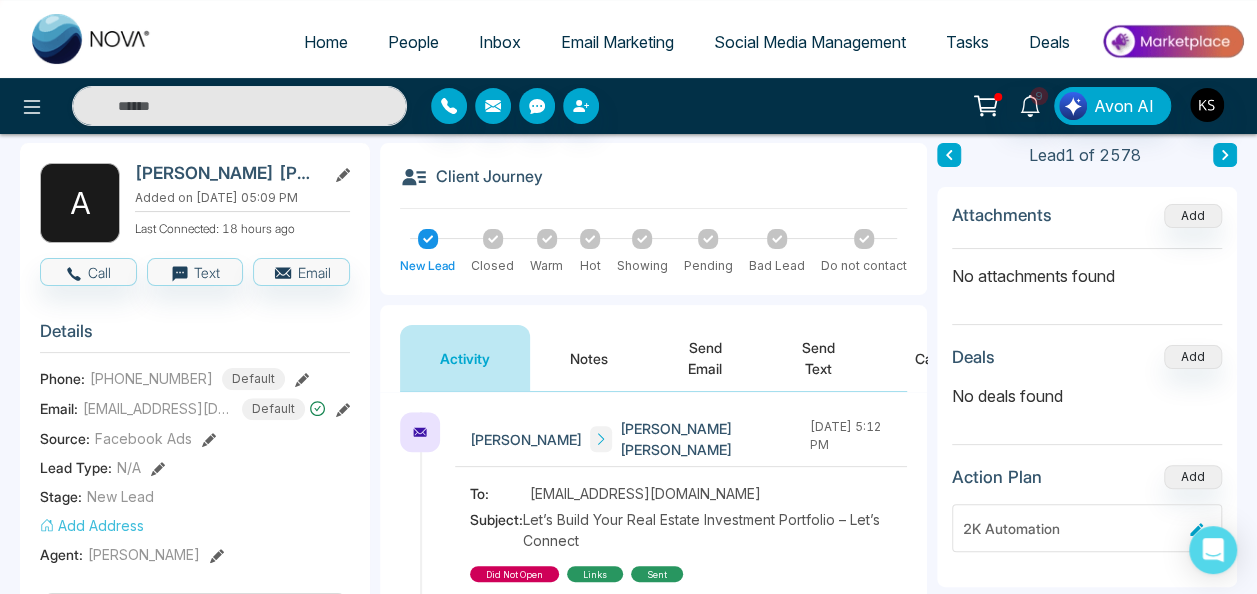 click on "Notes" at bounding box center (589, 358) 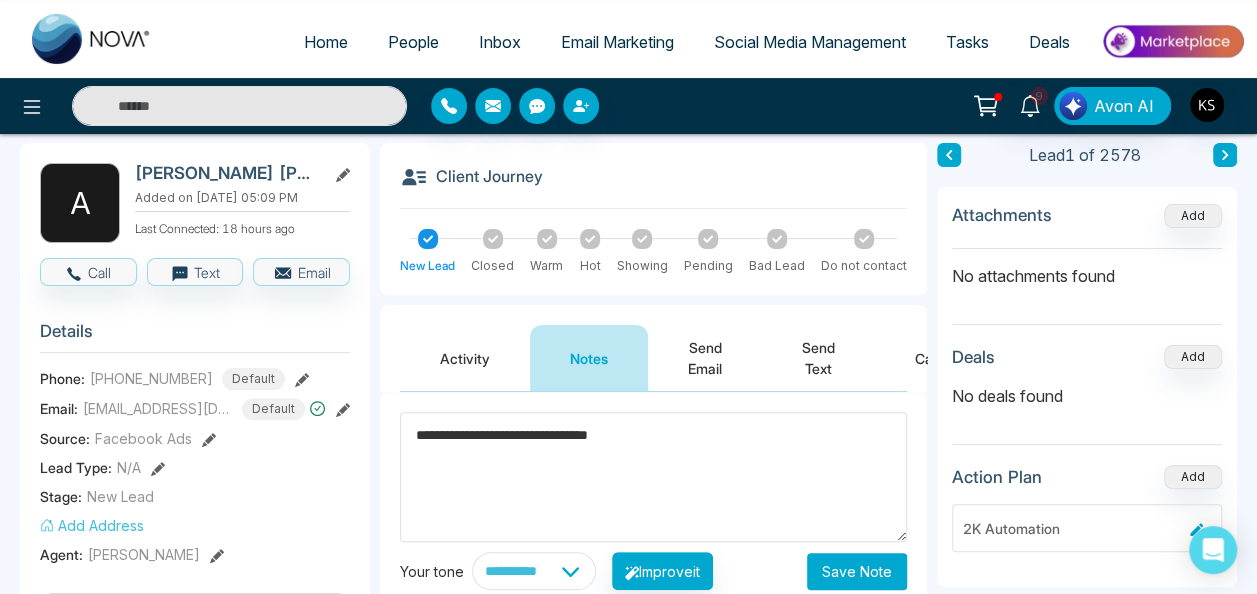type on "**********" 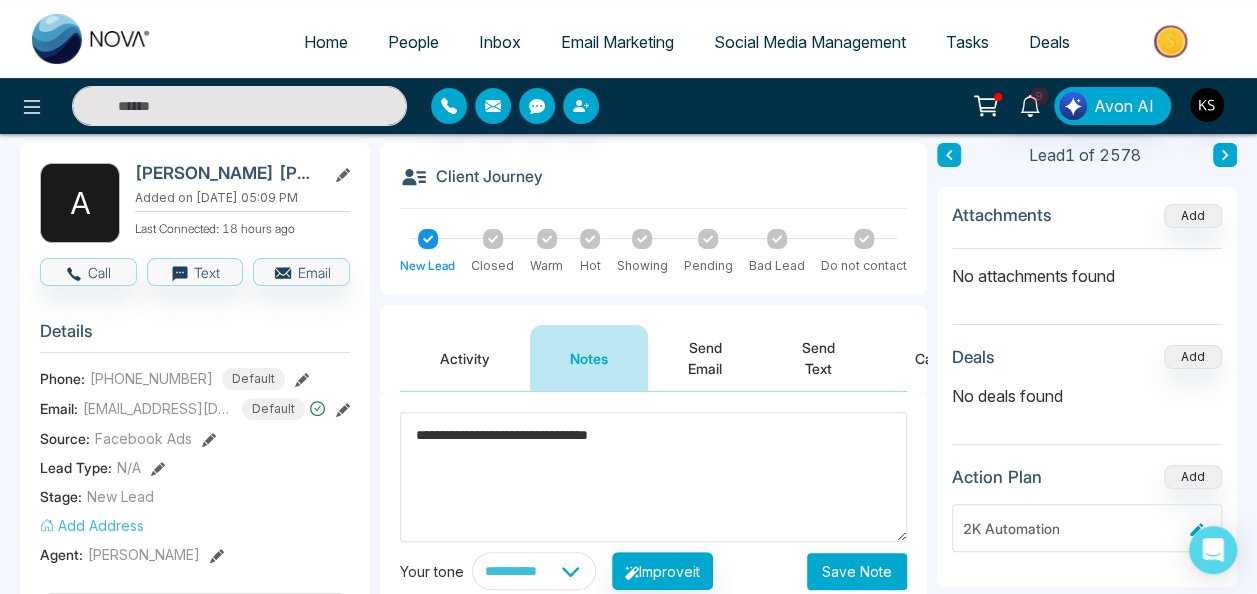 click at bounding box center [1225, 155] 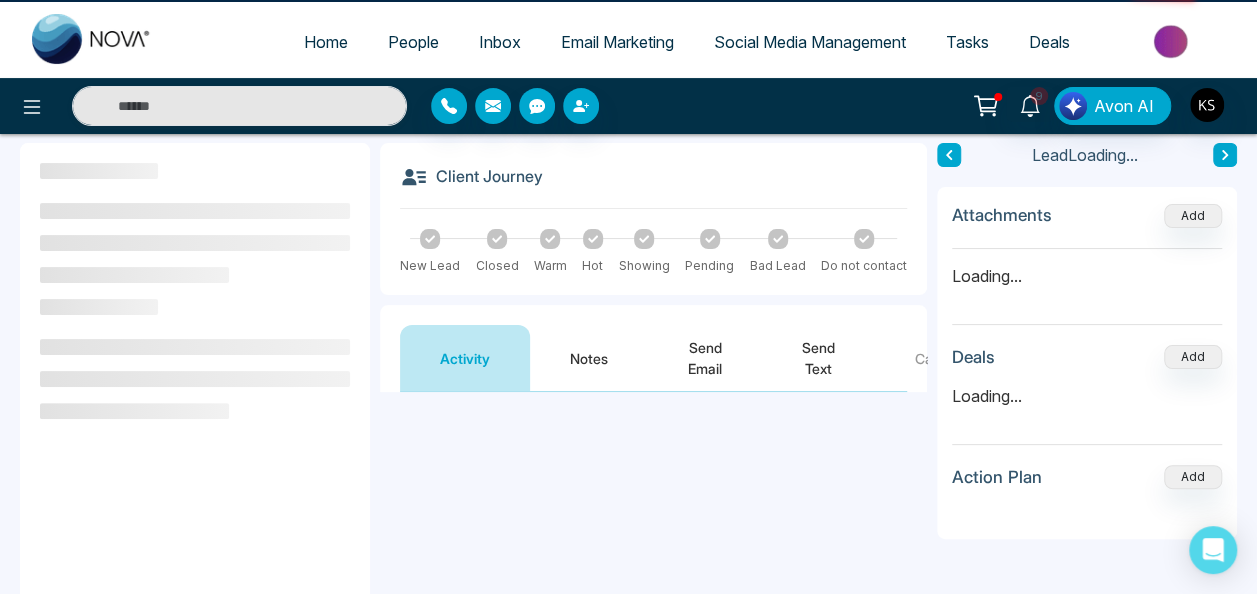 scroll, scrollTop: 0, scrollLeft: 0, axis: both 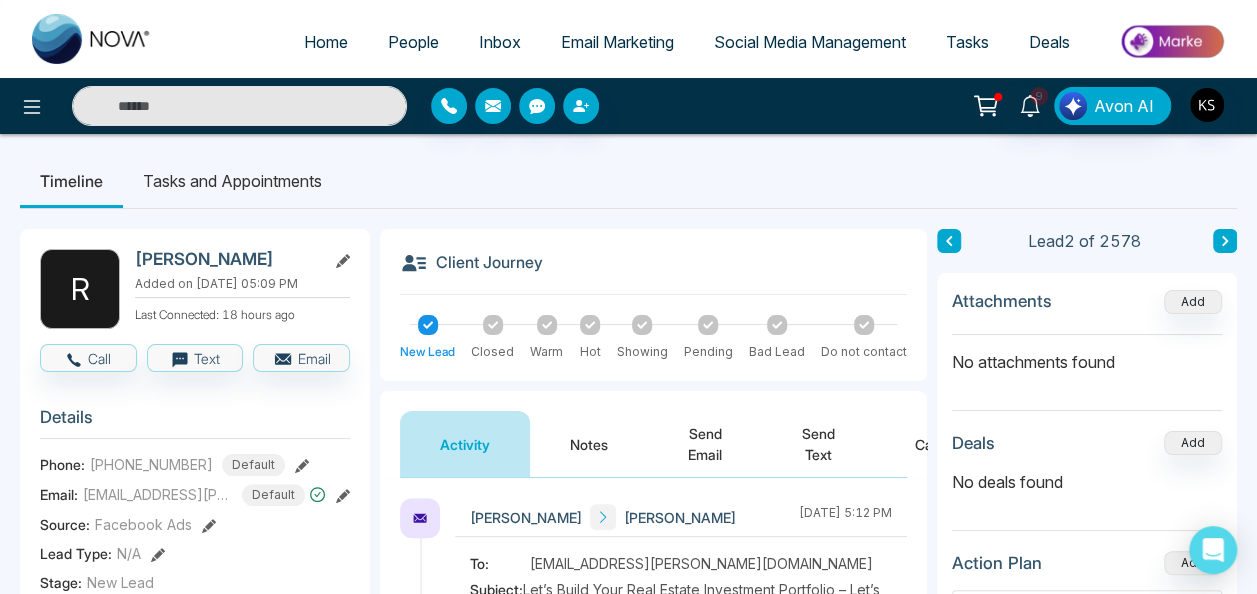 click at bounding box center (949, 241) 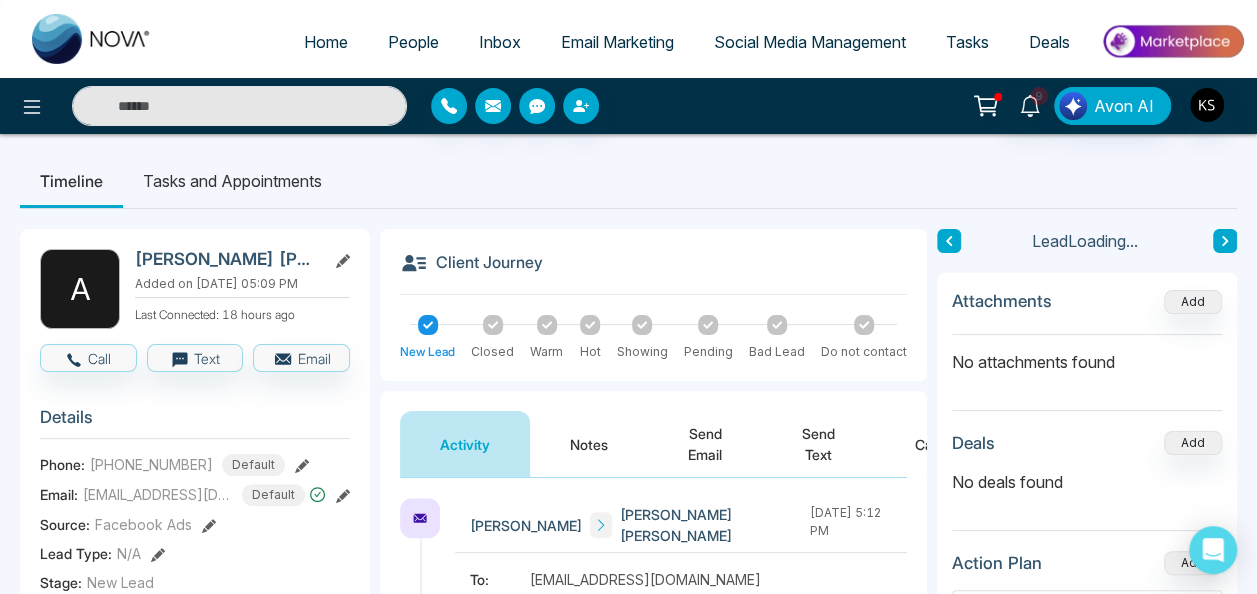 click on "Notes" at bounding box center [589, 444] 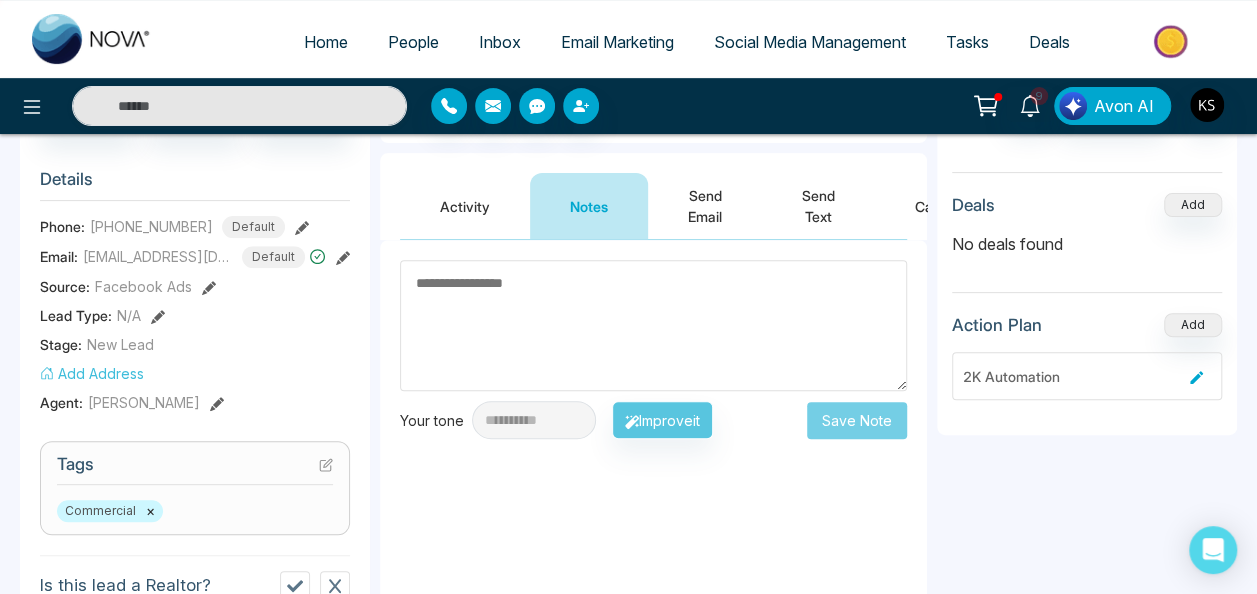 scroll, scrollTop: 254, scrollLeft: 0, axis: vertical 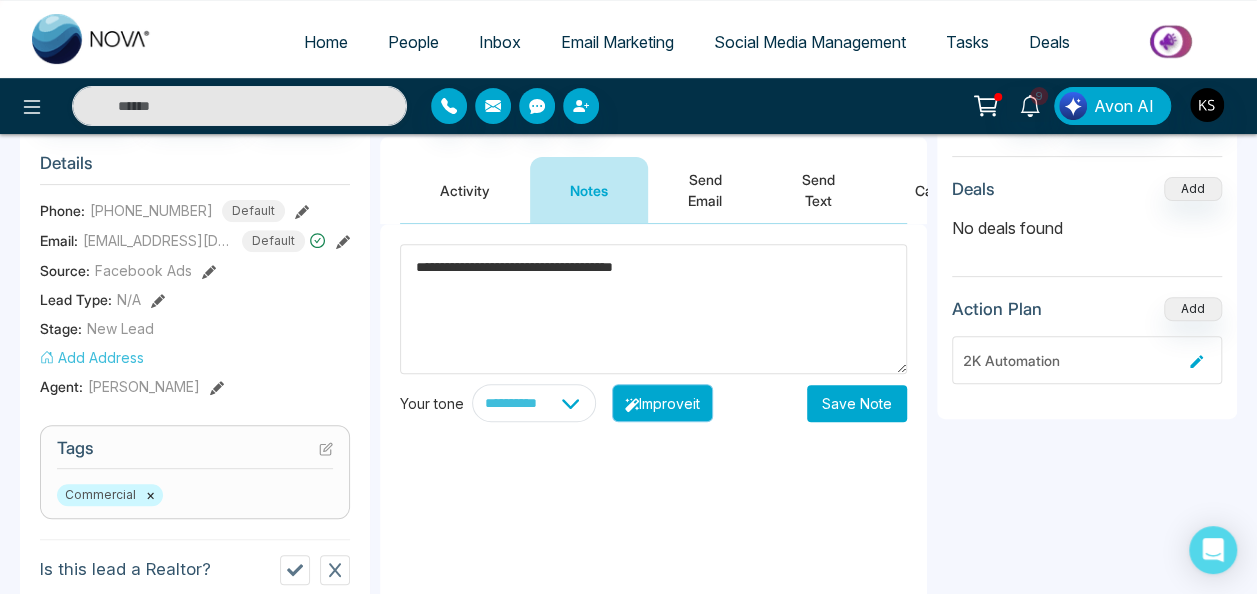 click on "Improve  it" at bounding box center (662, 403) 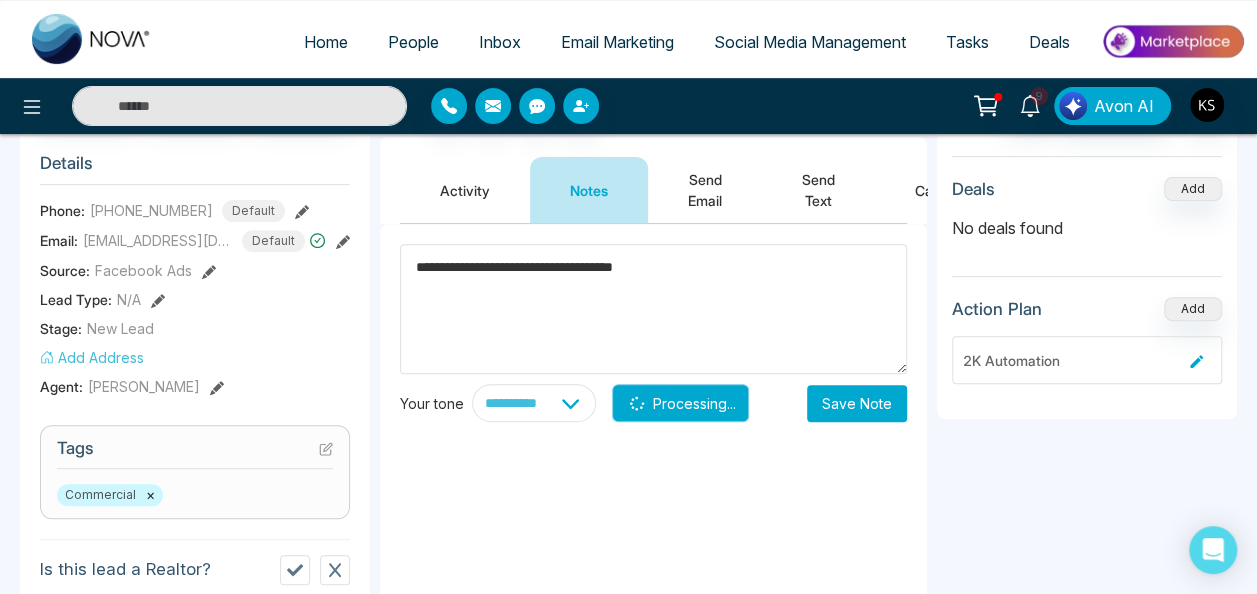 type on "**********" 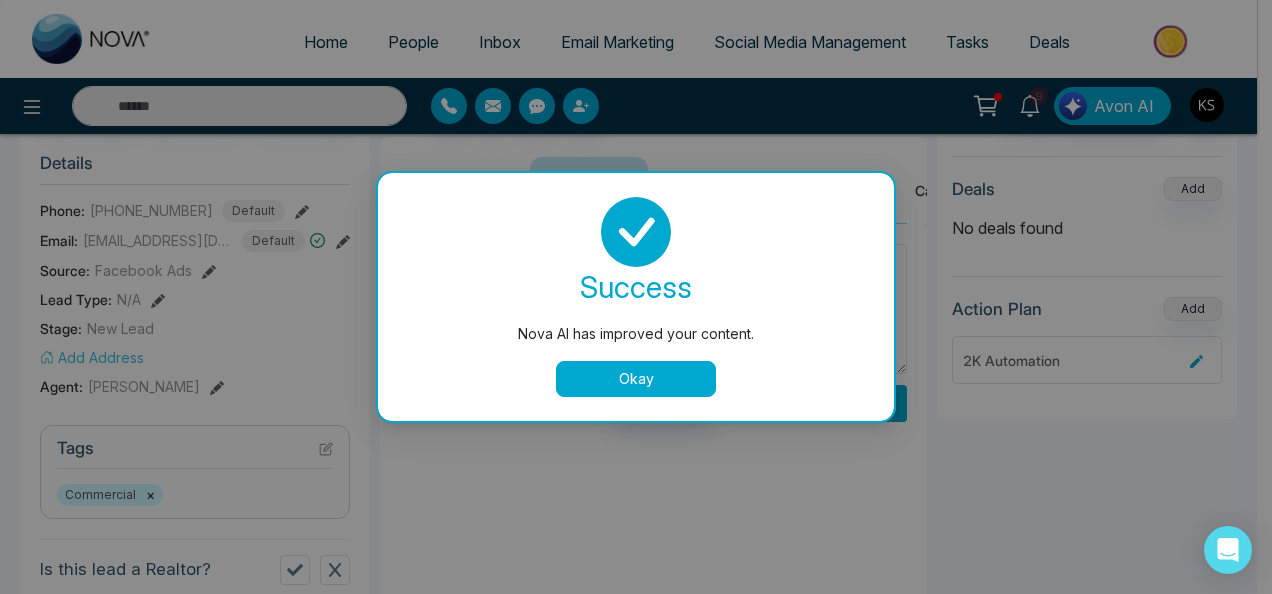 click on "Okay" at bounding box center [636, 379] 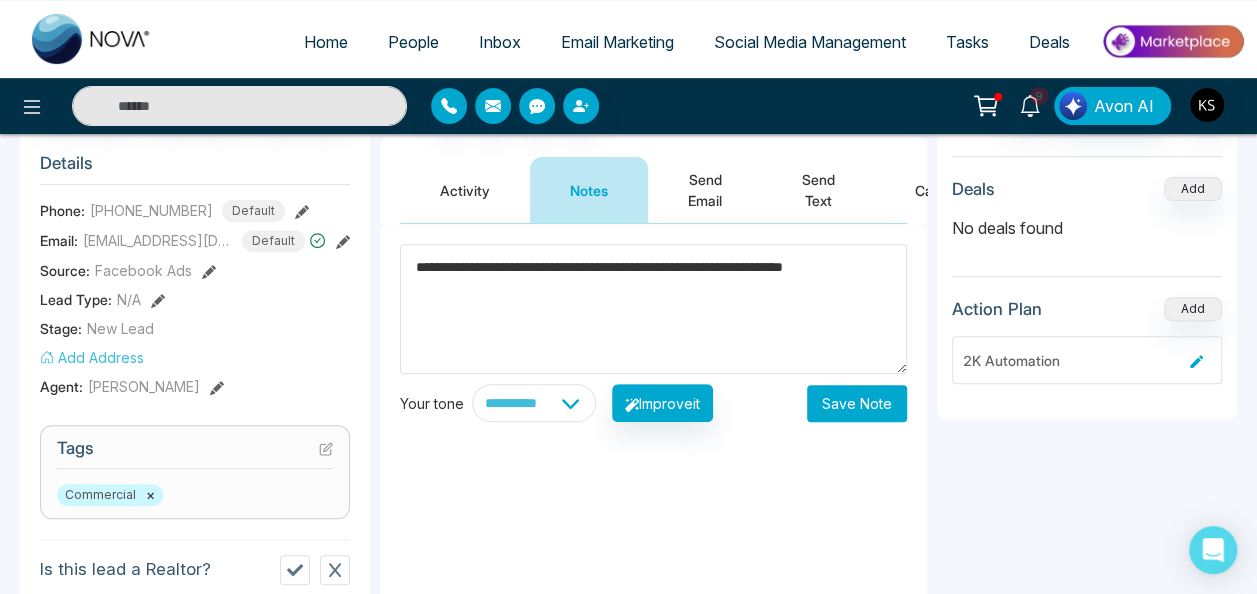 click on "Save Note" at bounding box center (857, 403) 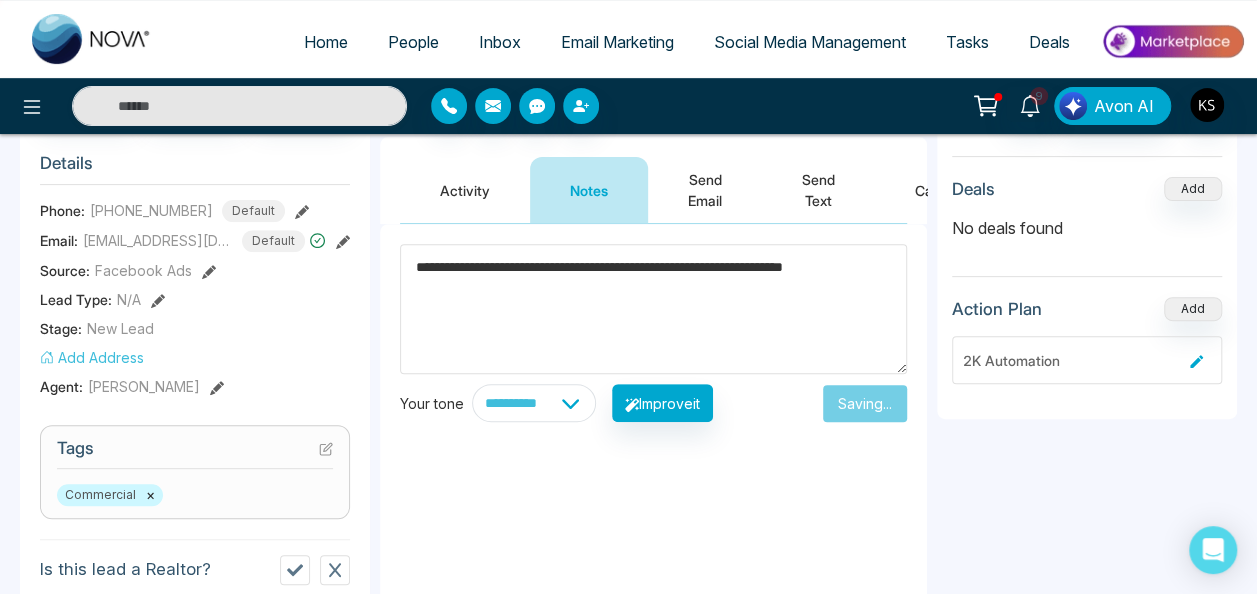 type 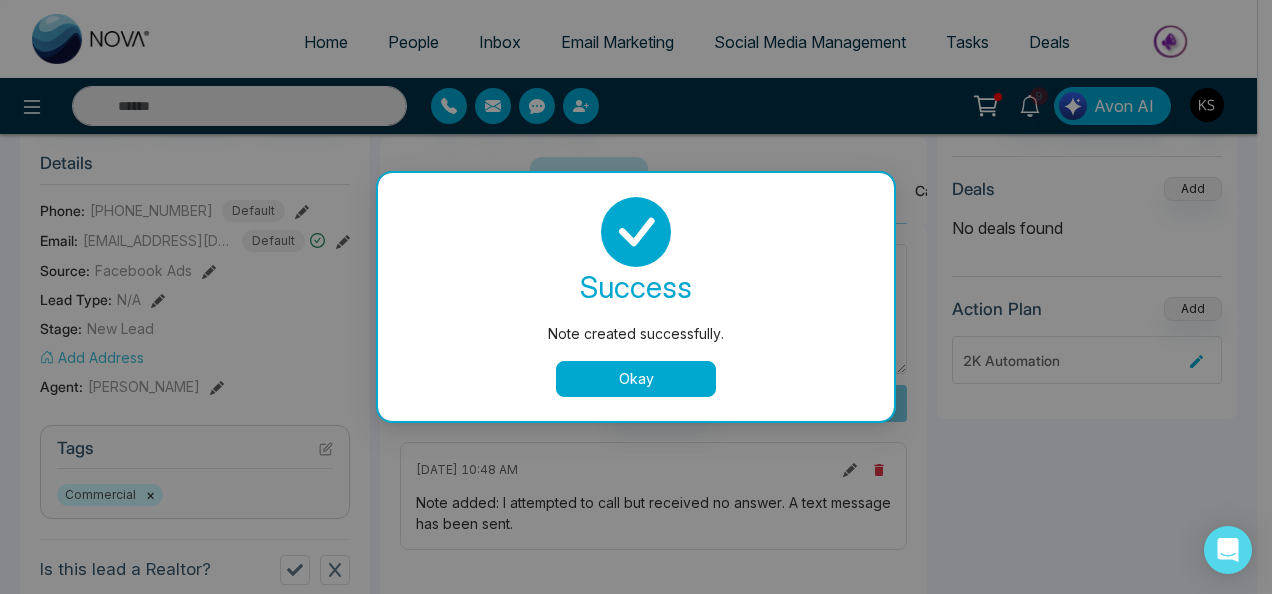 click on "Okay" at bounding box center (636, 379) 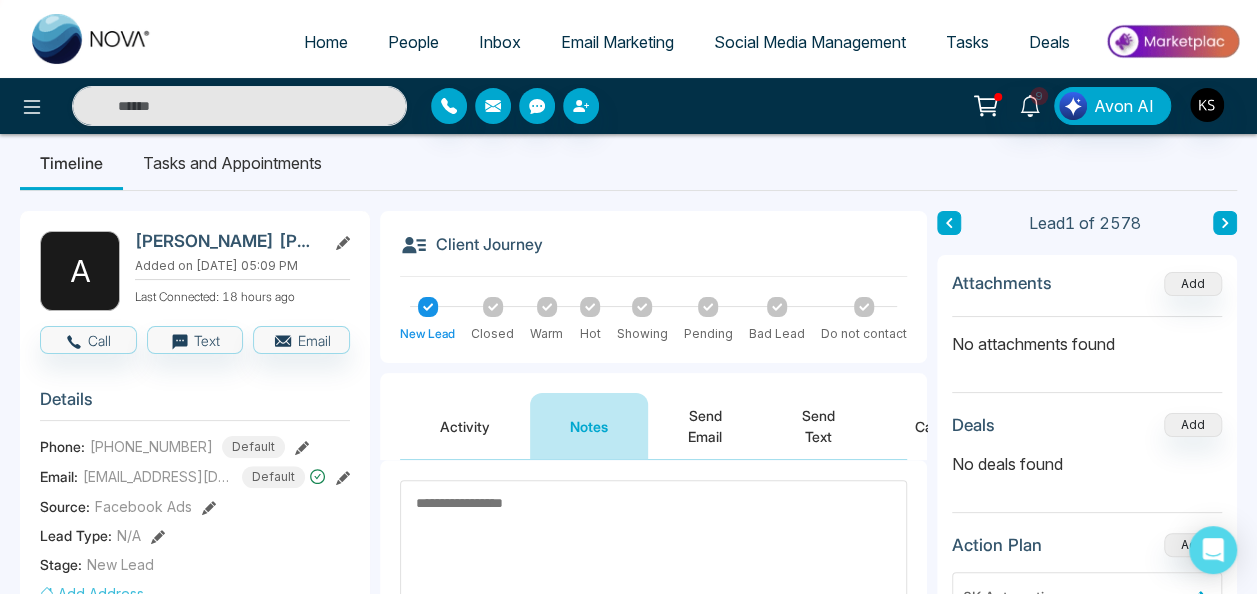 scroll, scrollTop: 4, scrollLeft: 0, axis: vertical 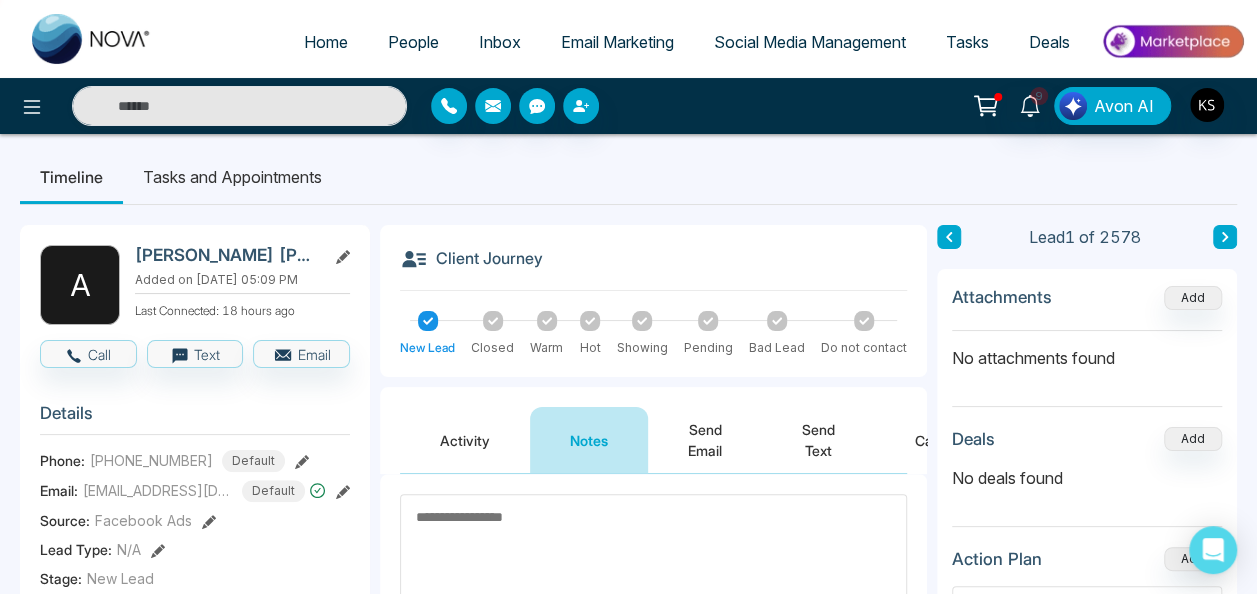 click 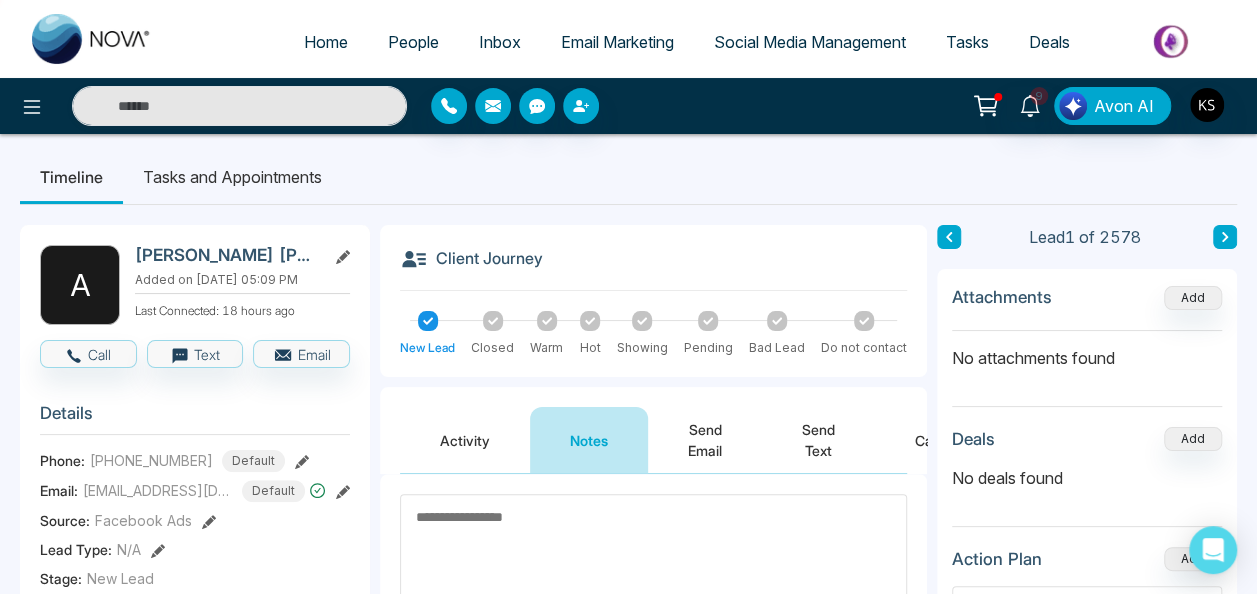 scroll, scrollTop: 0, scrollLeft: 0, axis: both 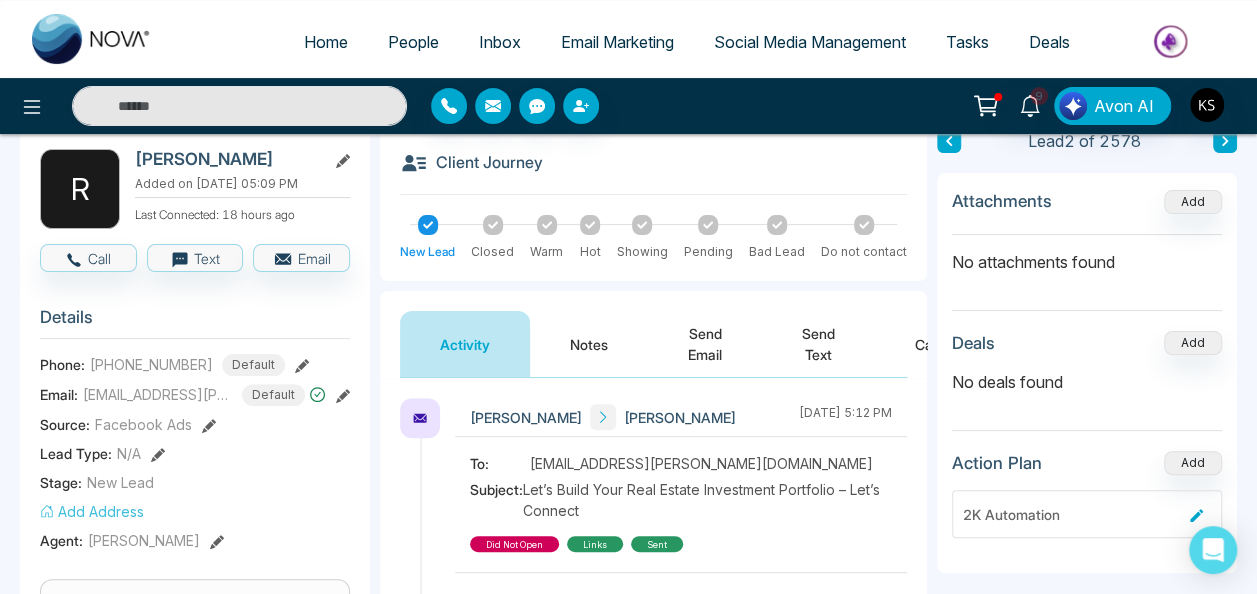click on "Notes" at bounding box center [589, 344] 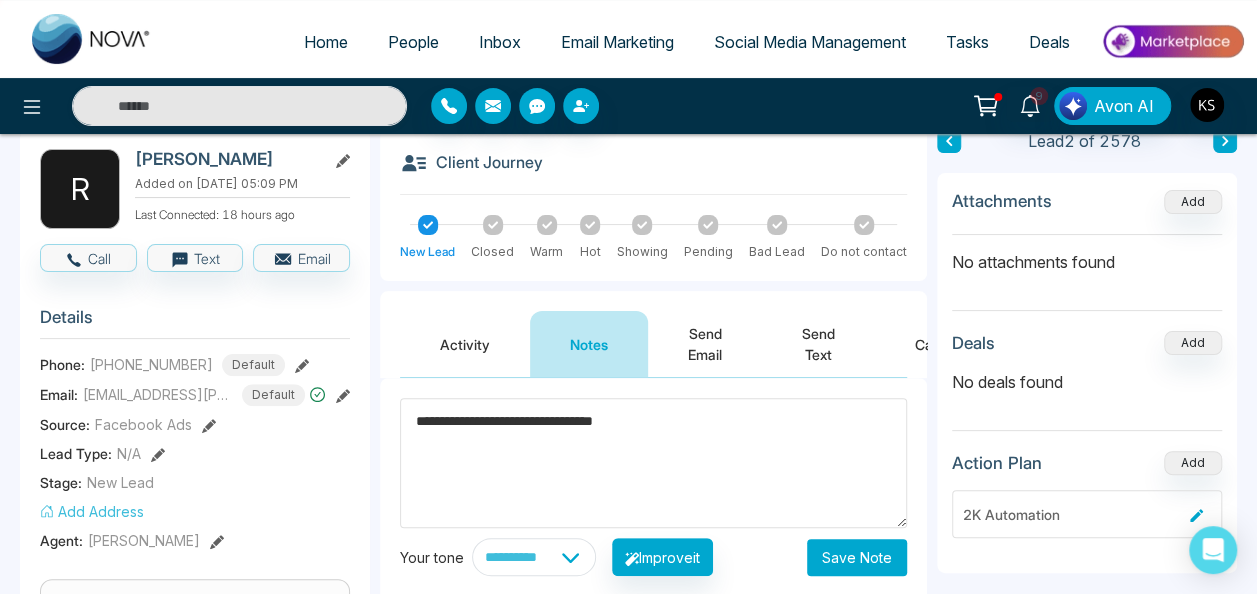 click on "**********" at bounding box center (653, 463) 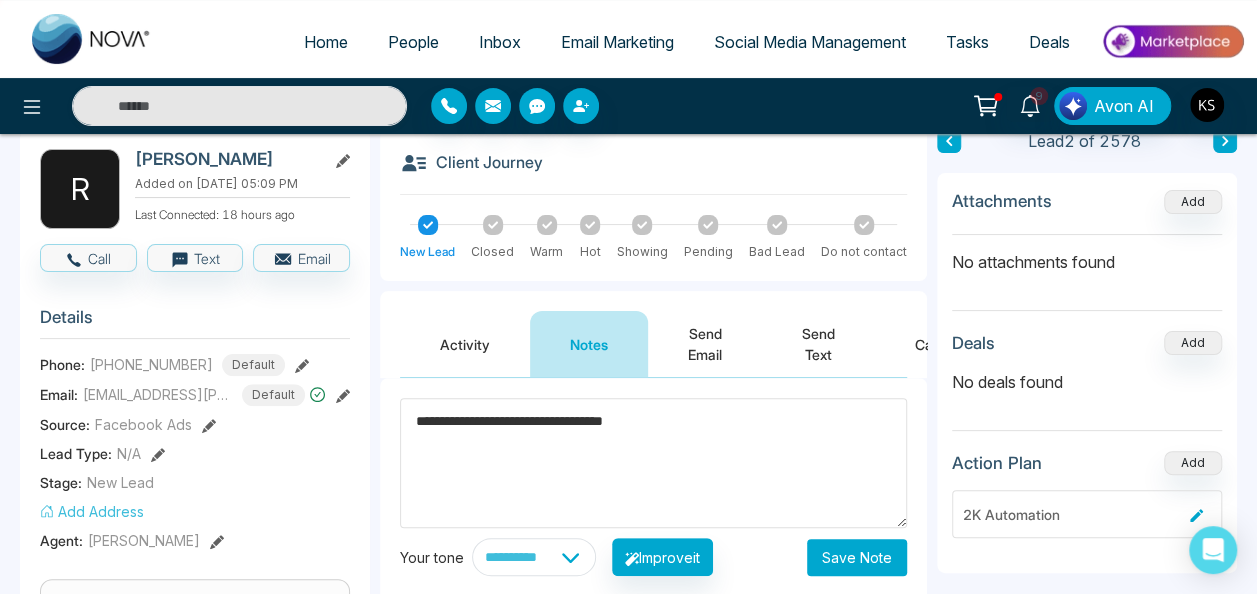 click on "**********" at bounding box center (653, 463) 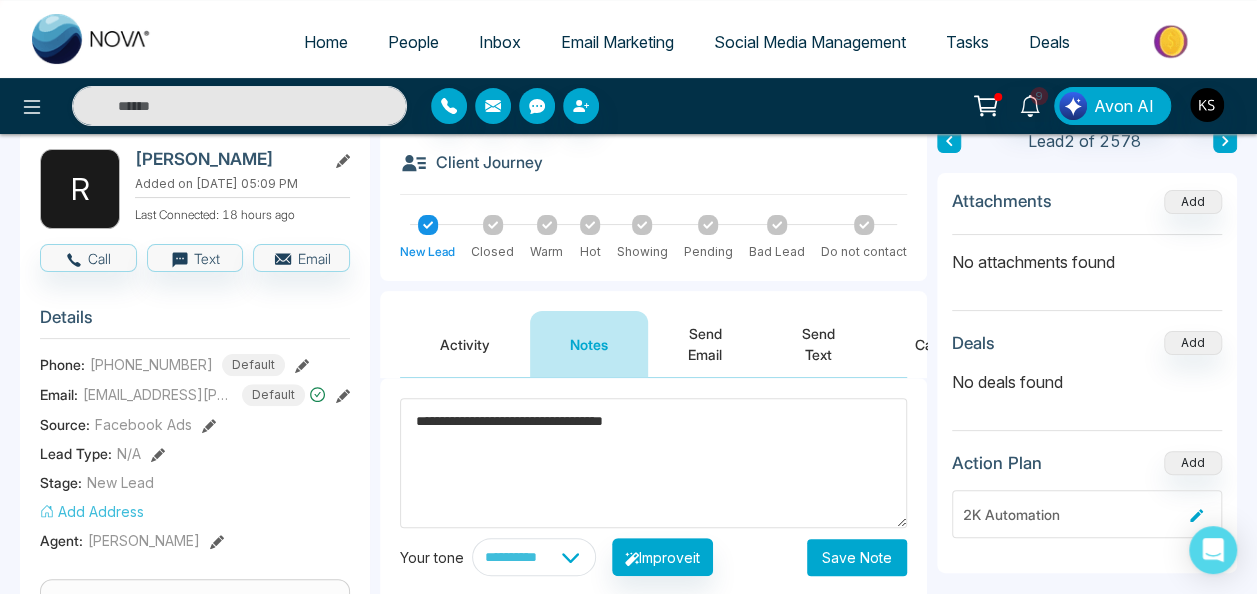click on "**********" at bounding box center [653, 463] 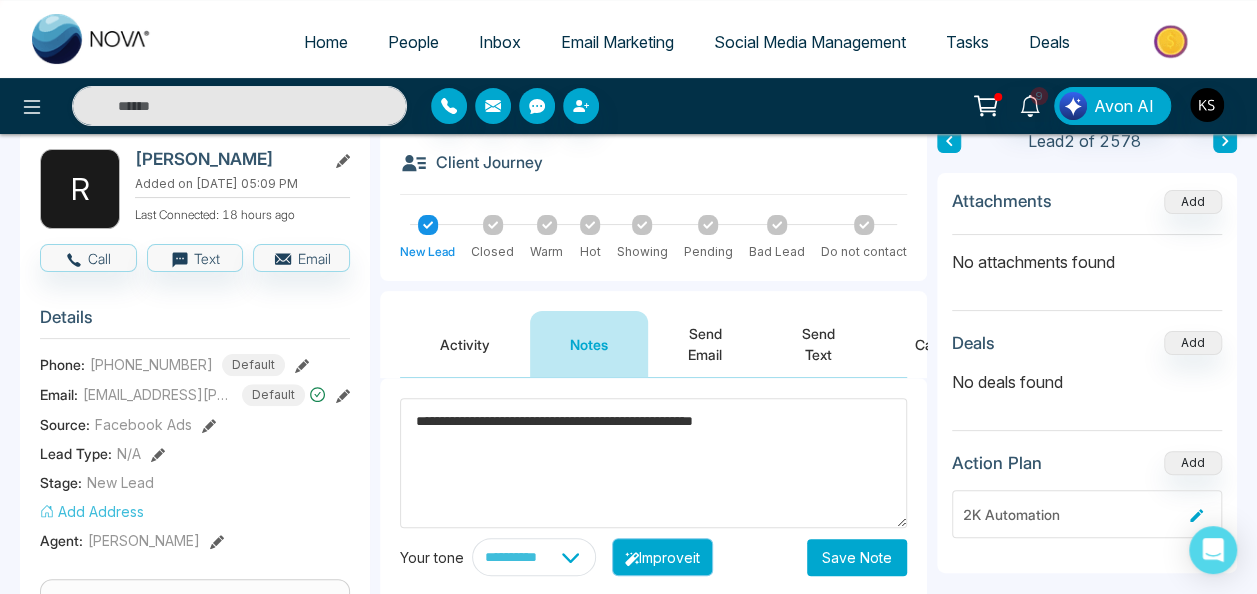 click on "Improve  it" at bounding box center [662, 557] 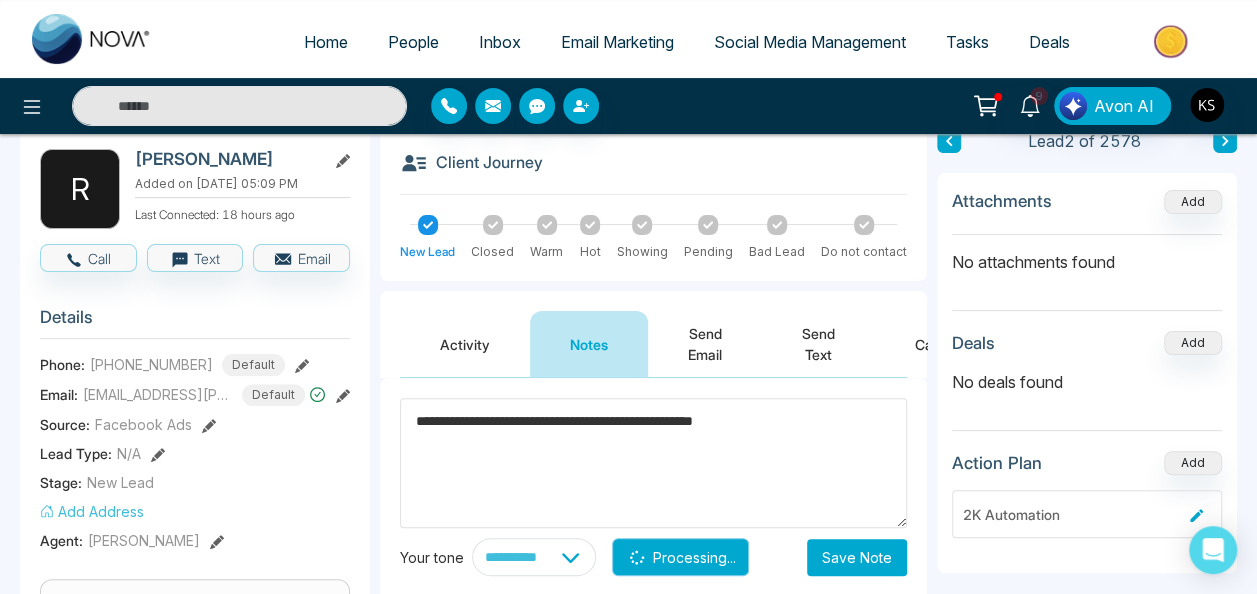 type on "**********" 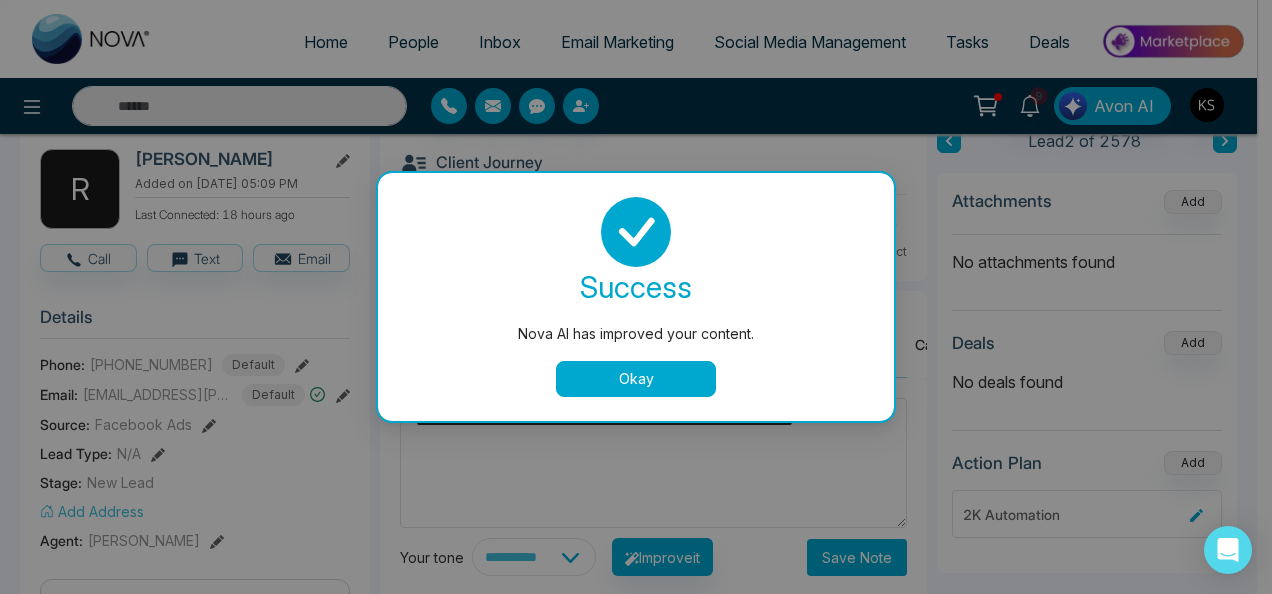 click on "Okay" at bounding box center (636, 379) 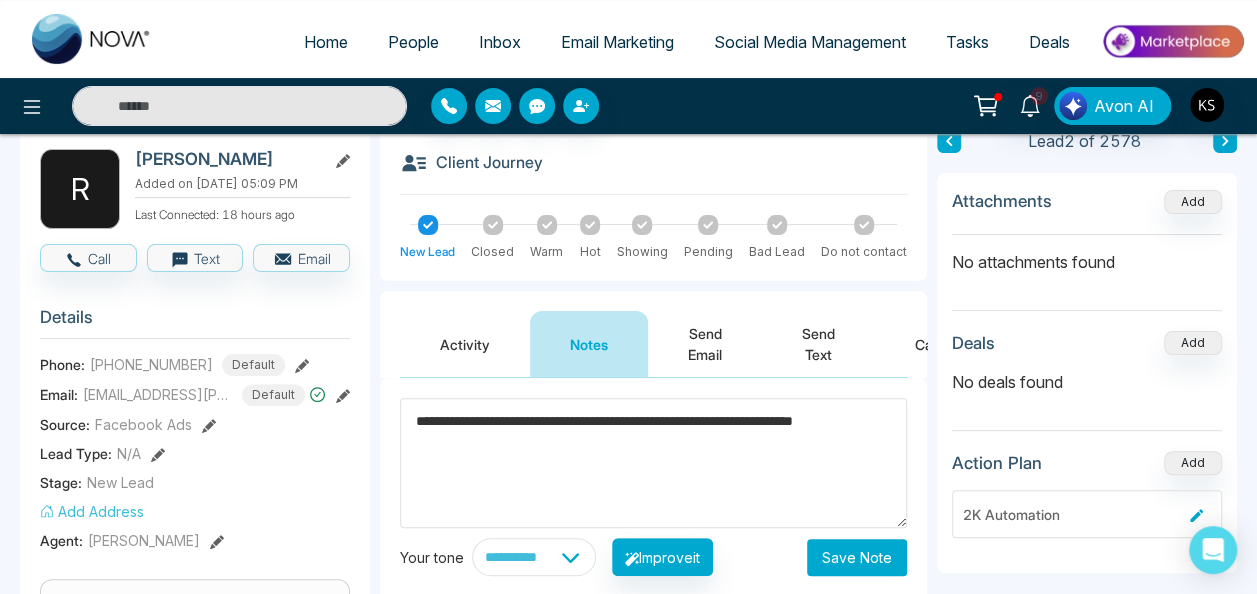 drag, startPoint x: 429, startPoint y: 453, endPoint x: 410, endPoint y: 440, distance: 23.021729 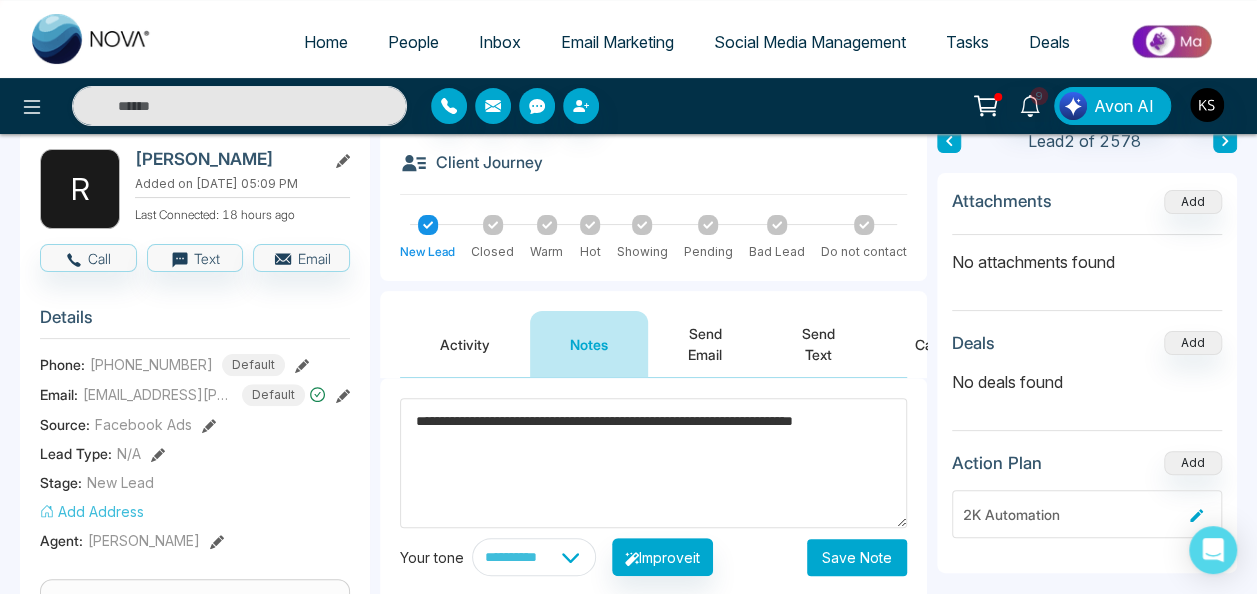 click on "**********" at bounding box center [653, 463] 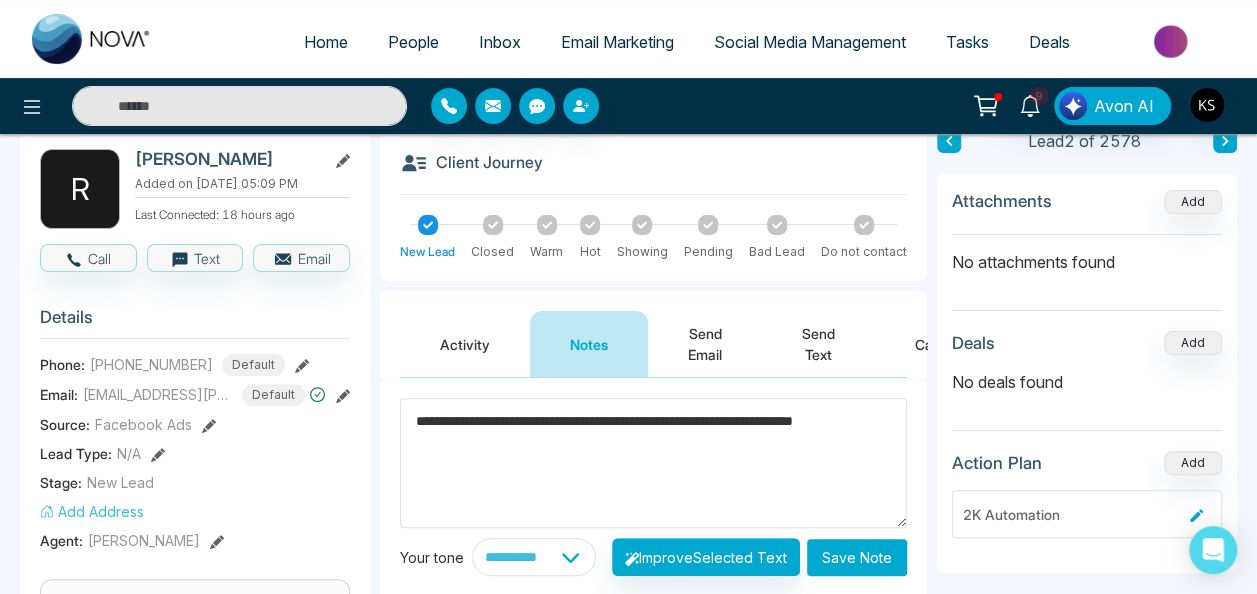 click on "**********" at bounding box center (653, 463) 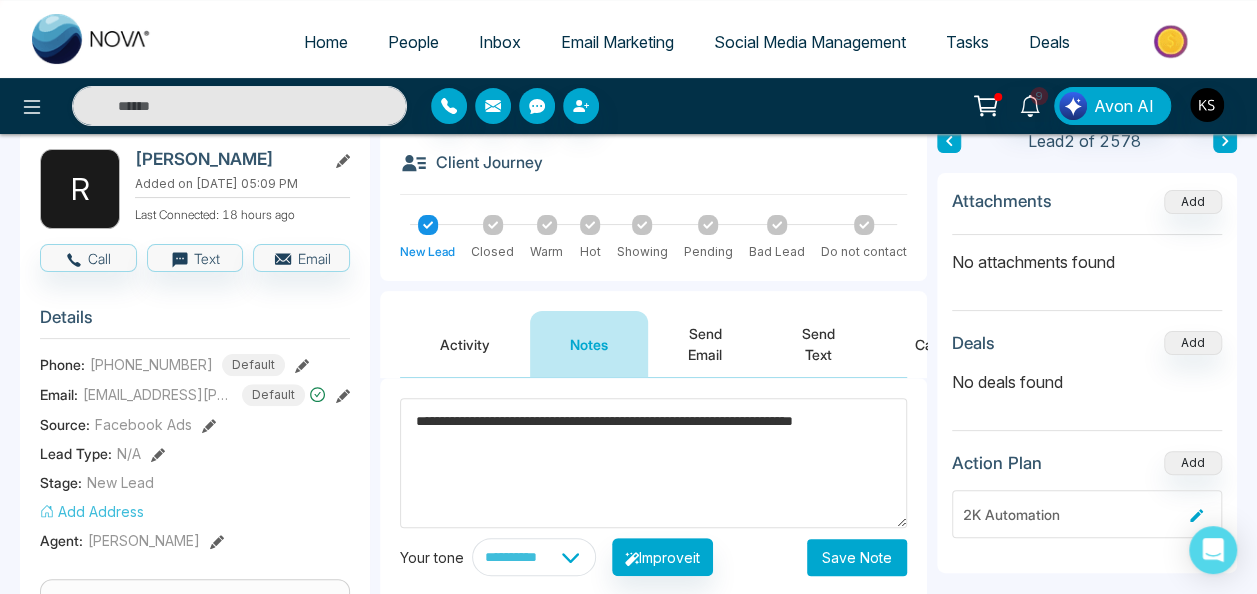 drag, startPoint x: 486, startPoint y: 444, endPoint x: 404, endPoint y: 417, distance: 86.33076 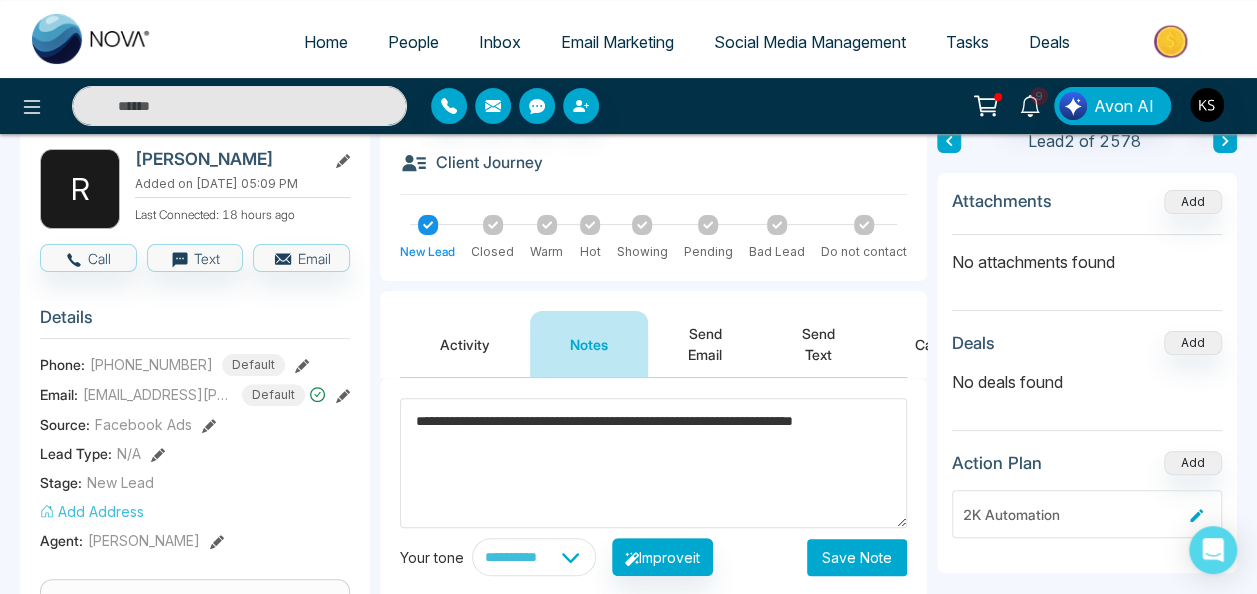 click on "**********" at bounding box center [653, 463] 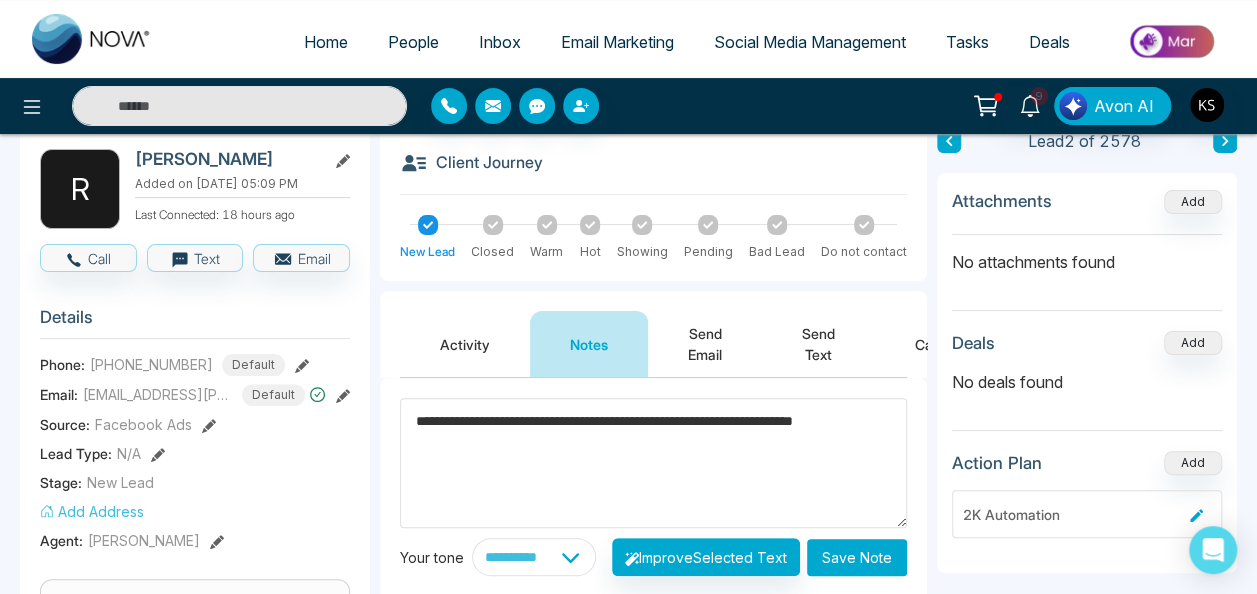 click on "**********" at bounding box center [653, 463] 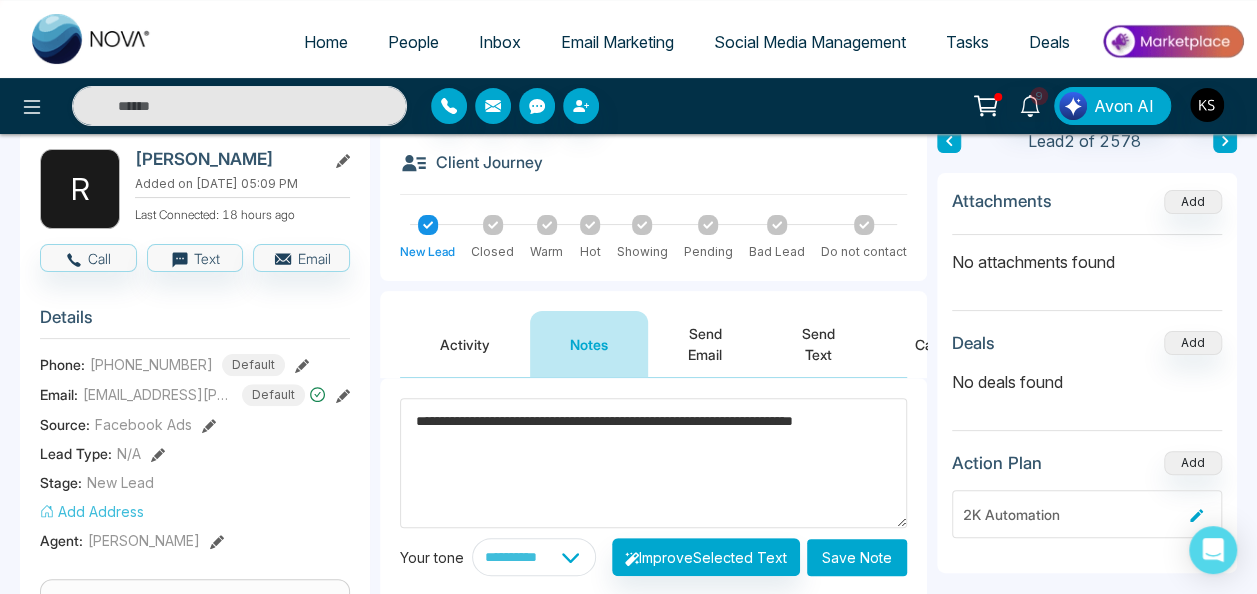 click on "Save Note" at bounding box center [857, 557] 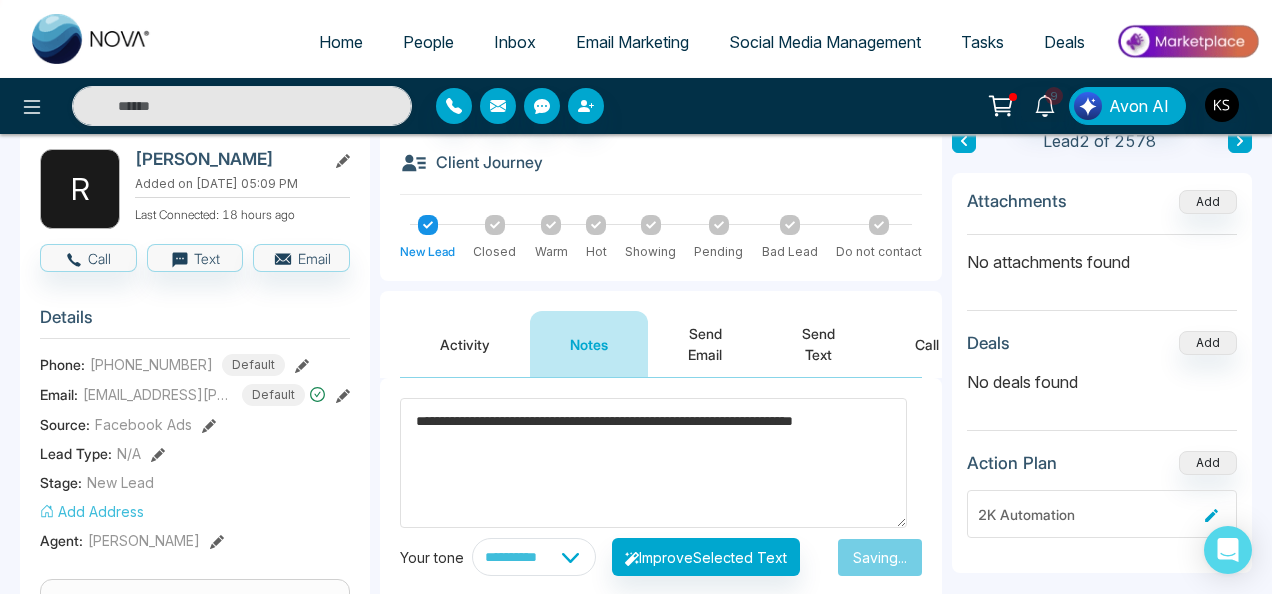 type 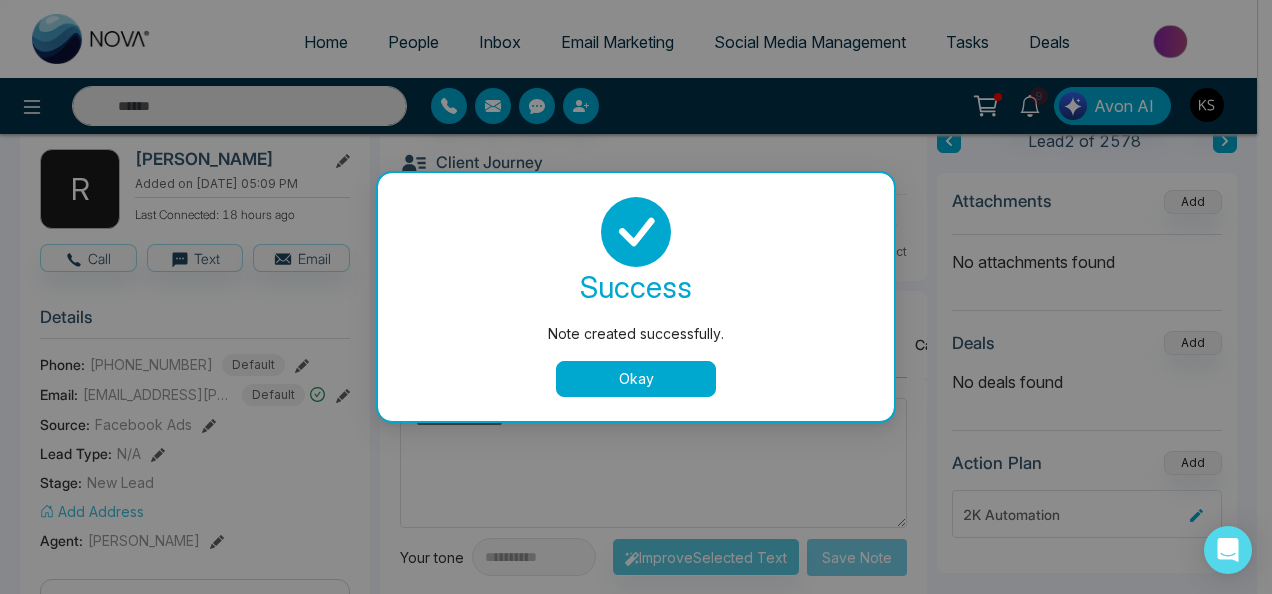 click on "Okay" at bounding box center (636, 379) 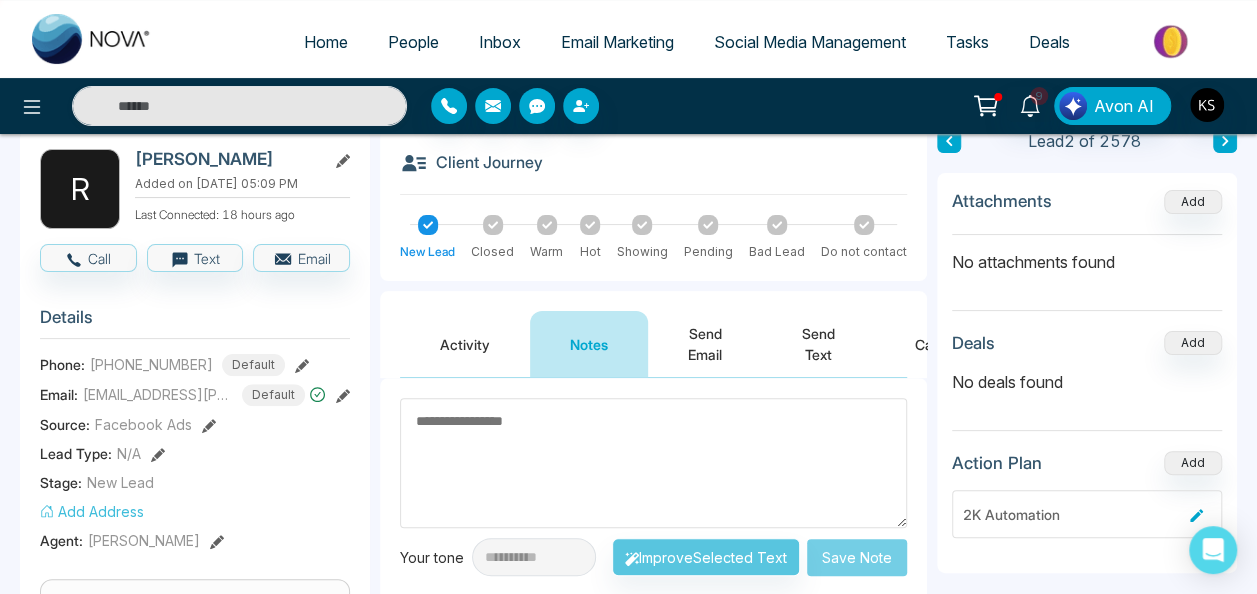 click 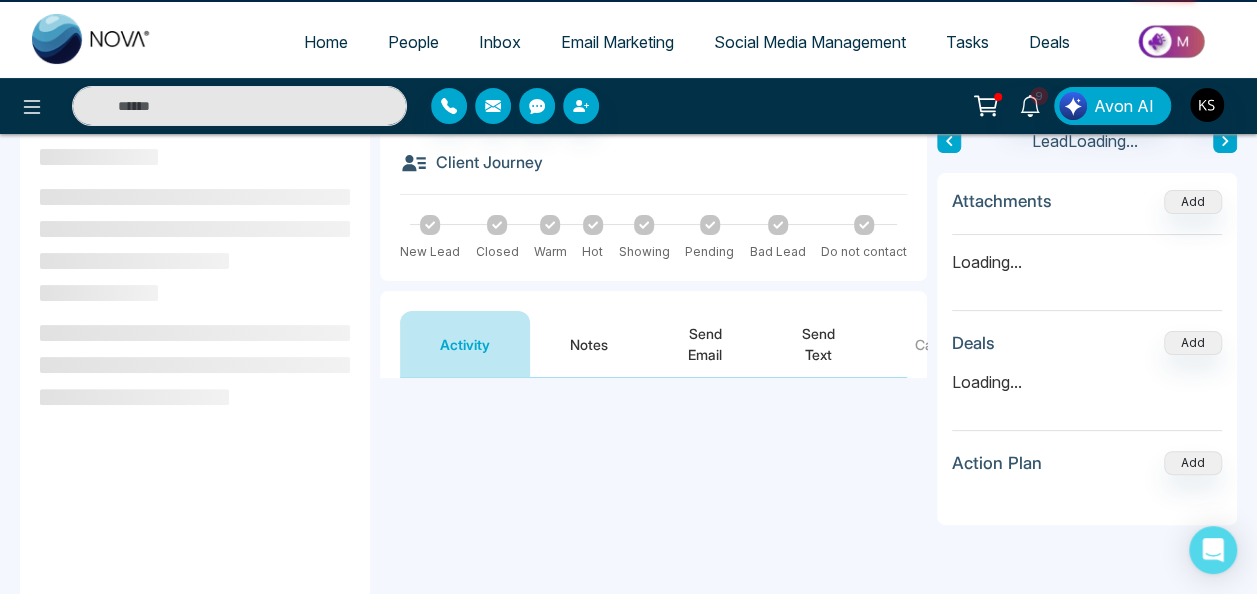 scroll, scrollTop: 0, scrollLeft: 0, axis: both 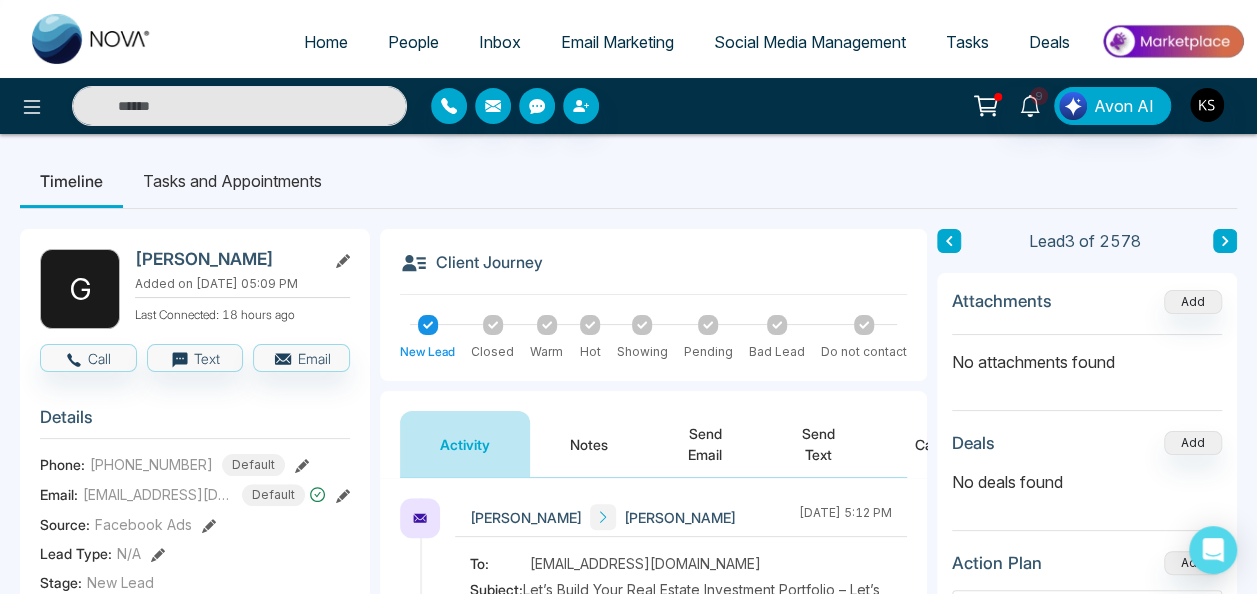 click on "Notes" at bounding box center [589, 444] 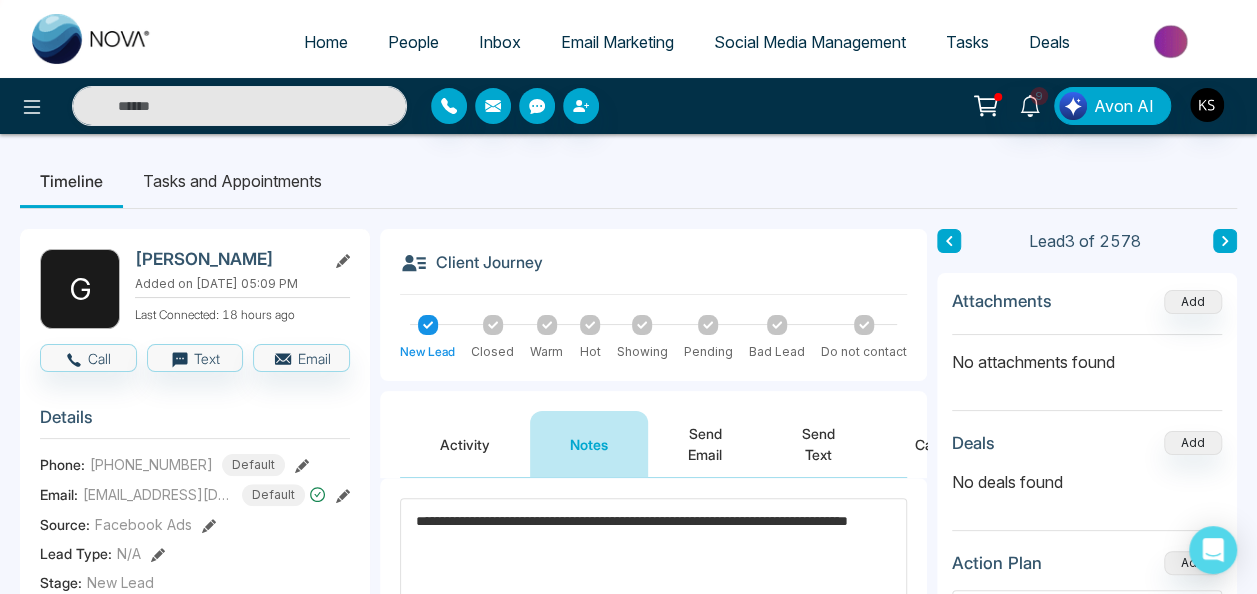 click at bounding box center (590, 325) 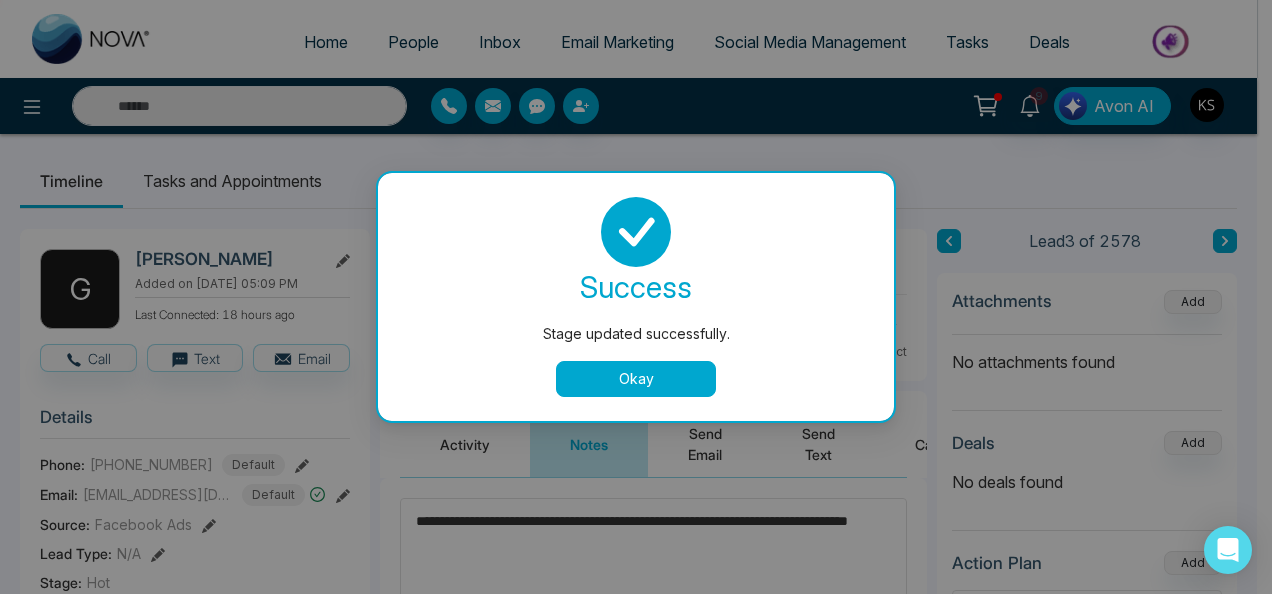 click on "Okay" at bounding box center [636, 379] 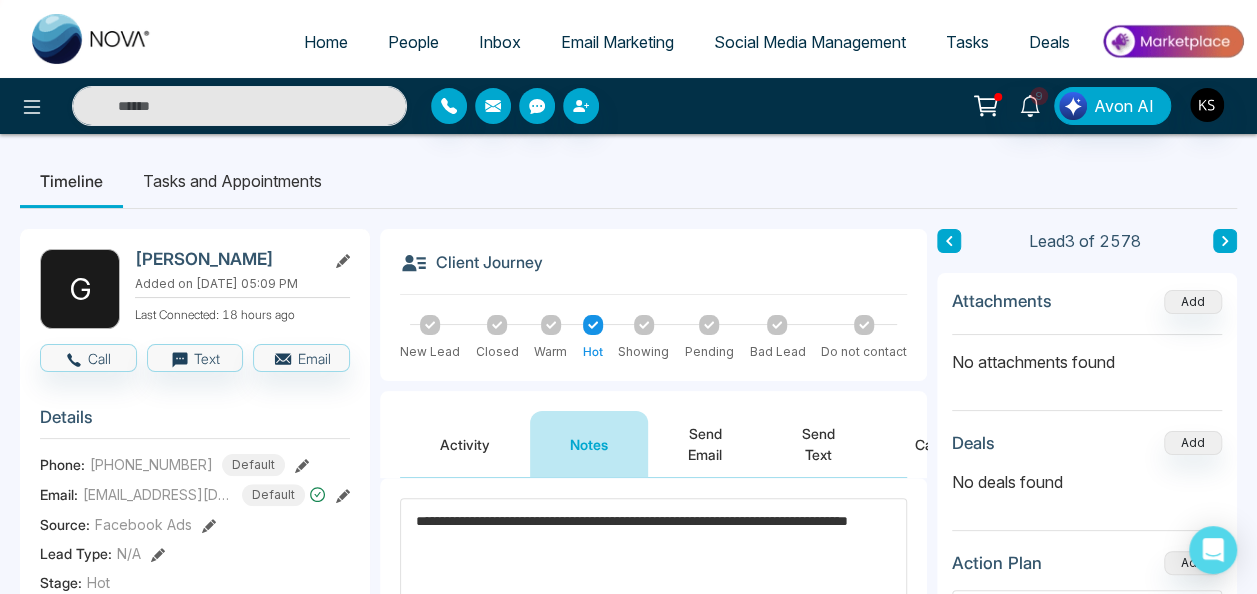 click on "**********" at bounding box center [653, 563] 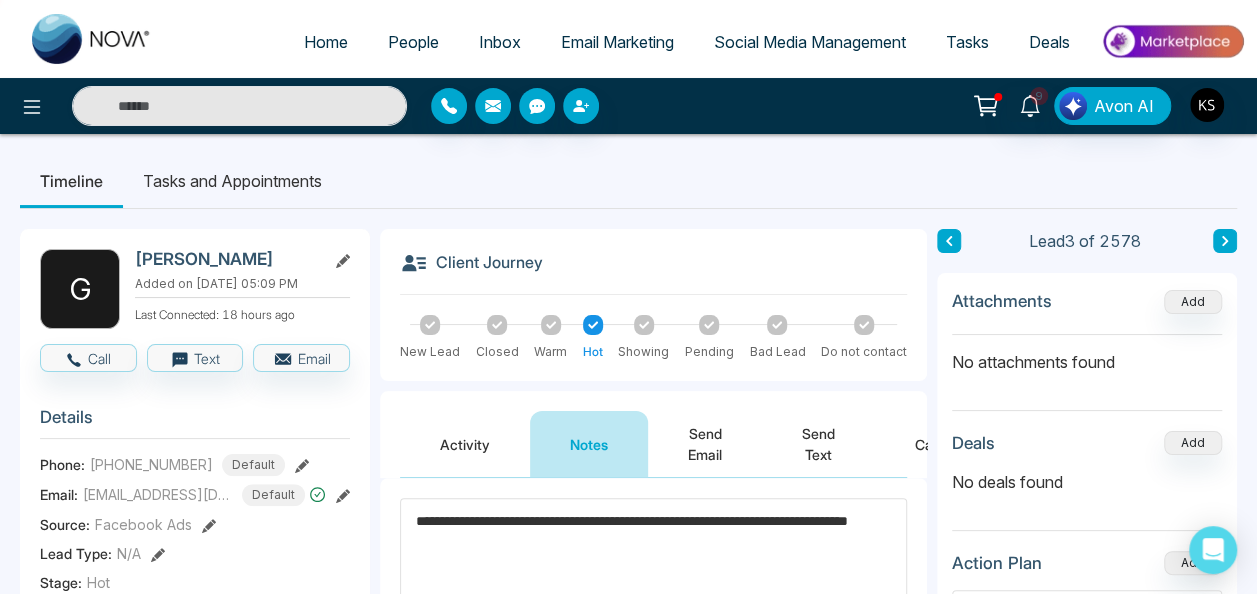 click on "**********" at bounding box center [653, 563] 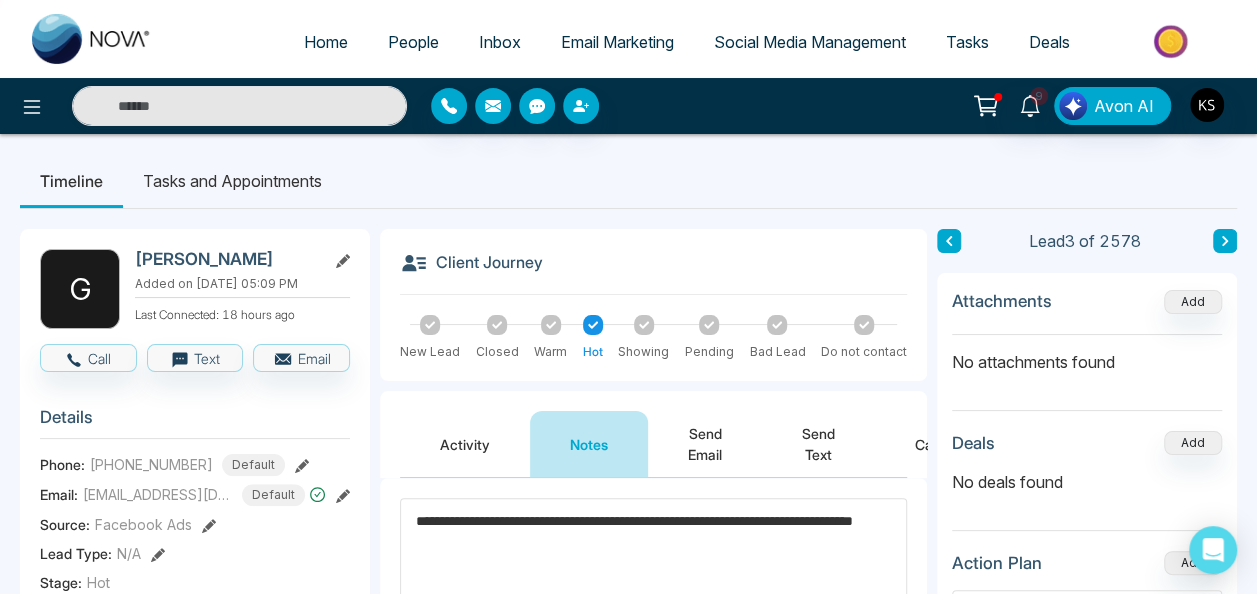click on "**********" at bounding box center [653, 563] 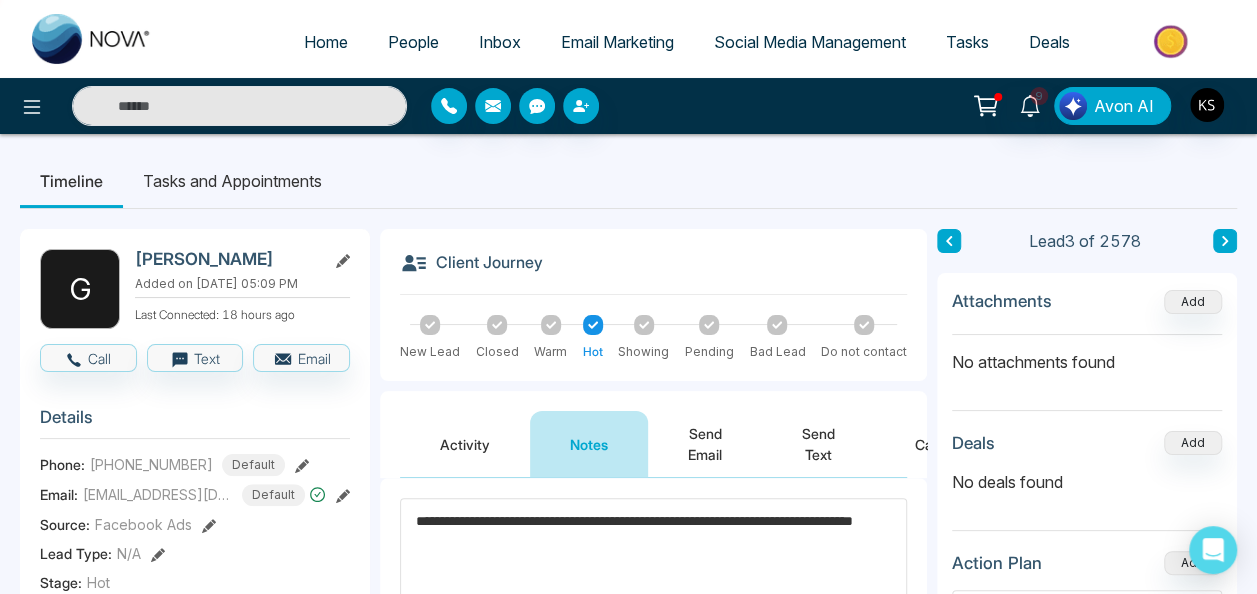 click on "**********" at bounding box center (653, 563) 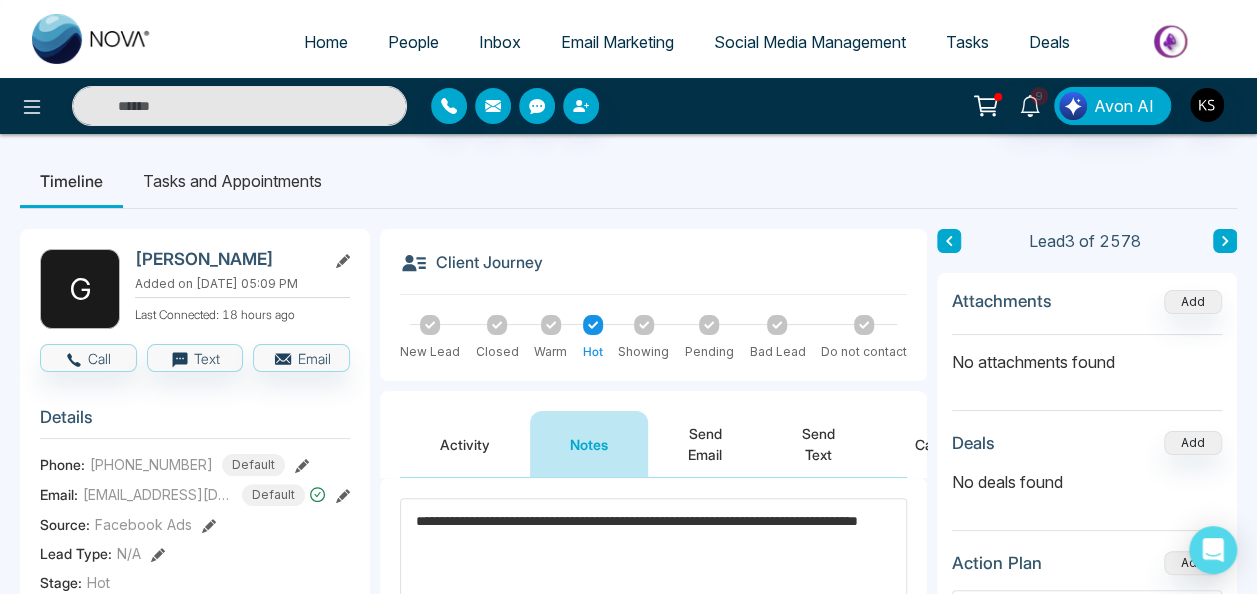 click on "**********" at bounding box center [653, 563] 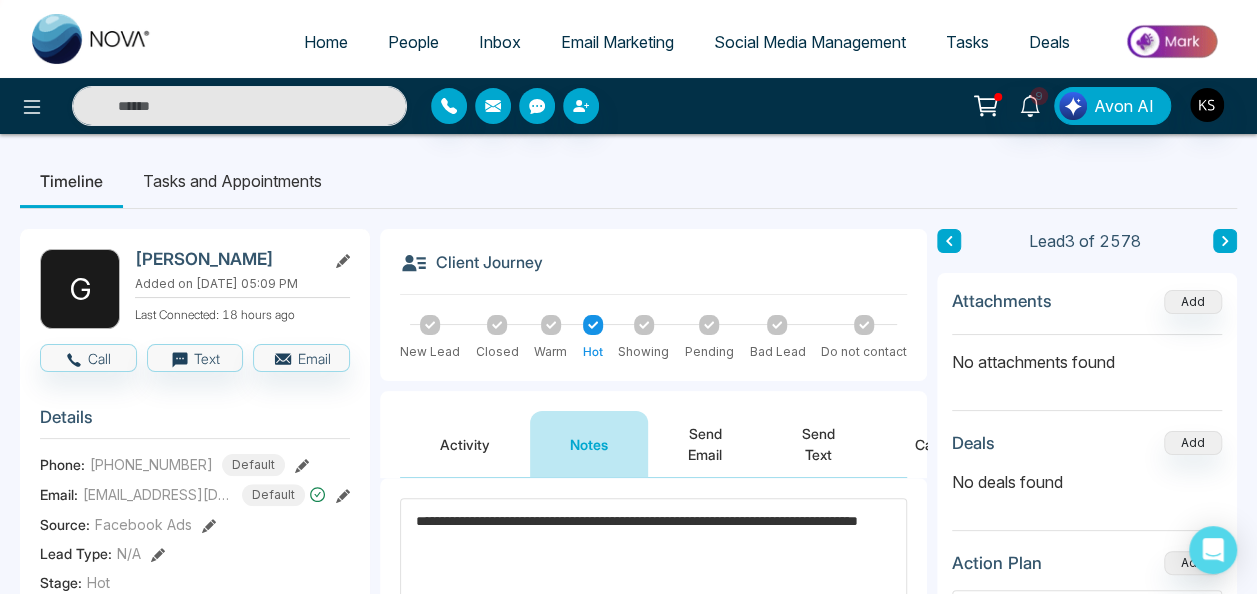 drag, startPoint x: 758, startPoint y: 527, endPoint x: 880, endPoint y: 512, distance: 122.91867 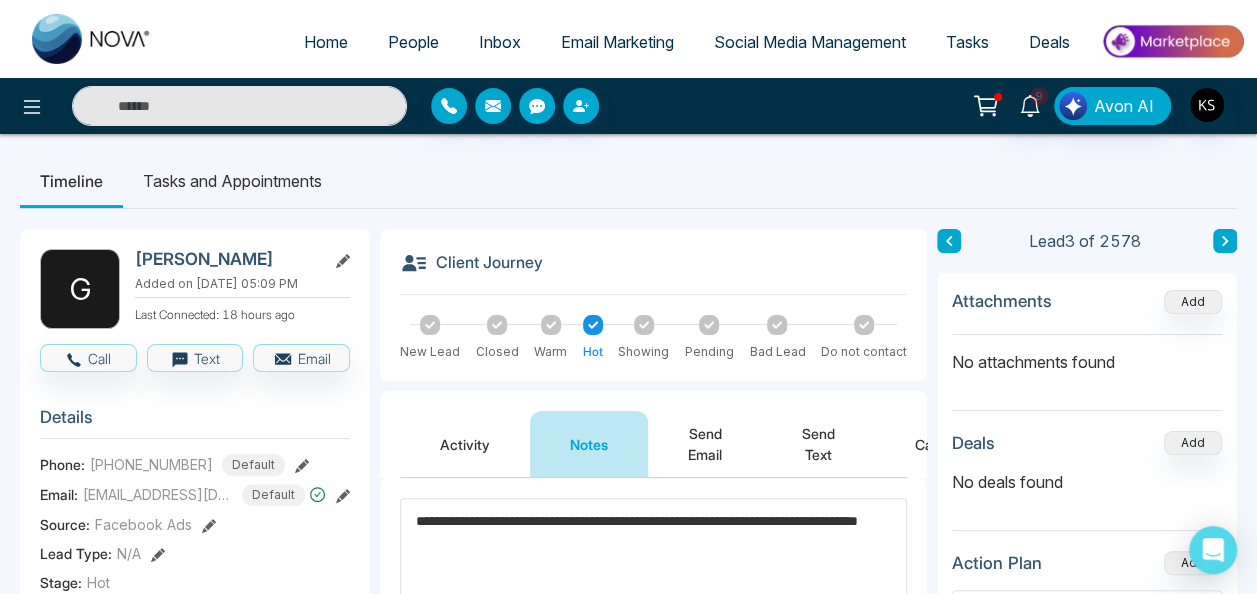 click on "**********" at bounding box center (653, 563) 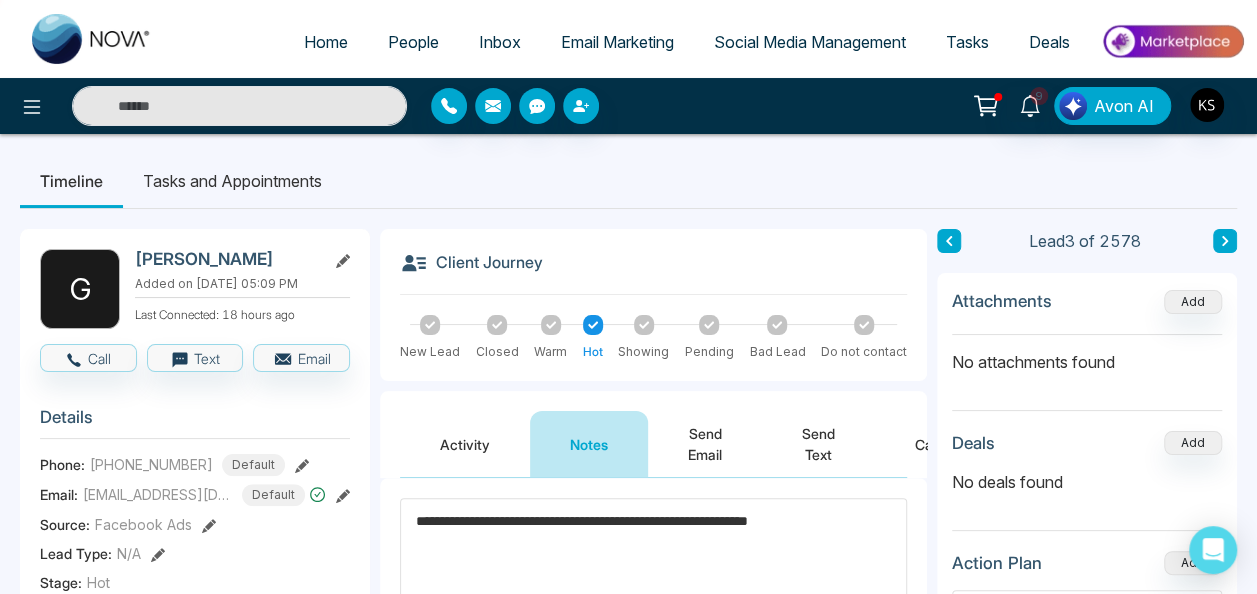 click on "**********" at bounding box center (653, 563) 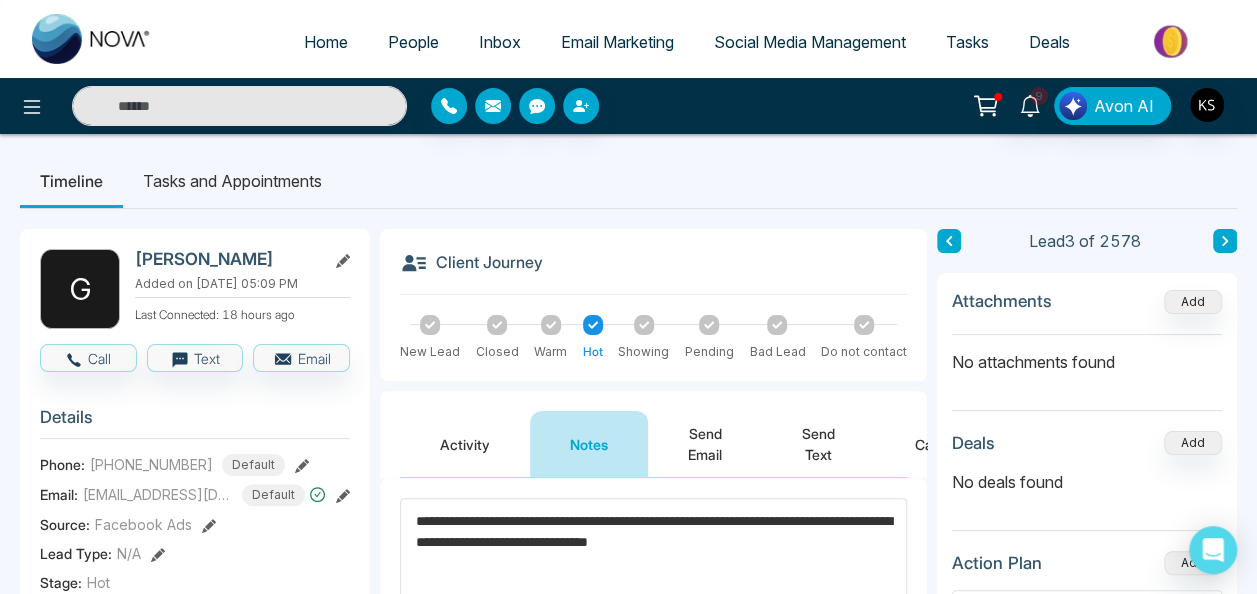 click on "**********" at bounding box center [653, 563] 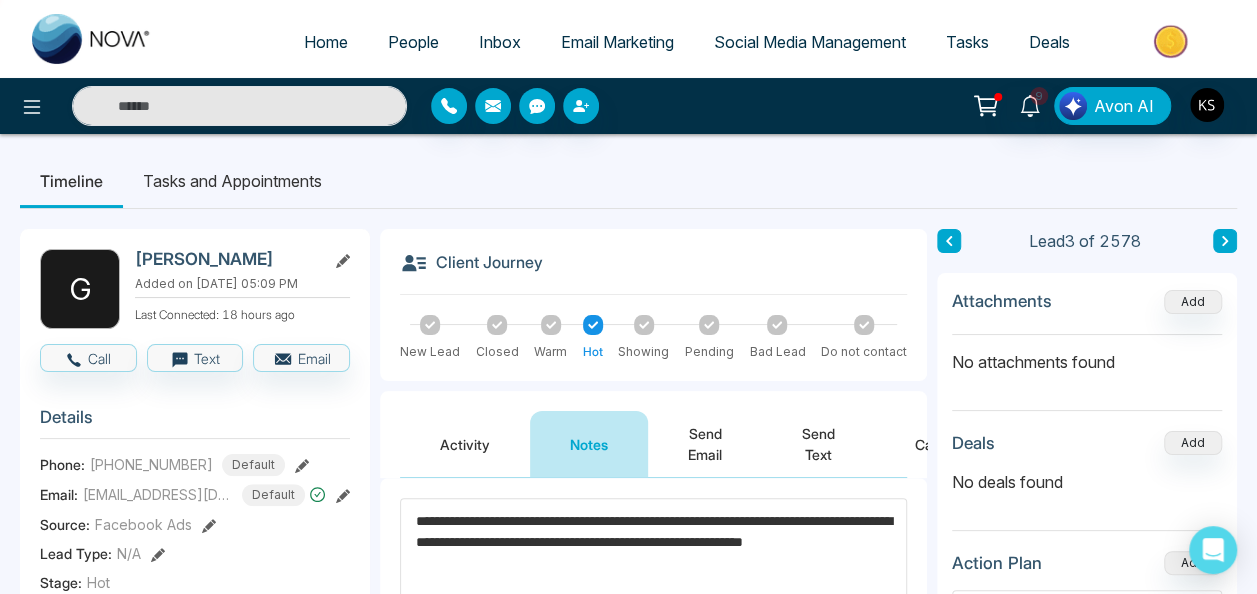 click on "**********" at bounding box center [628, 856] 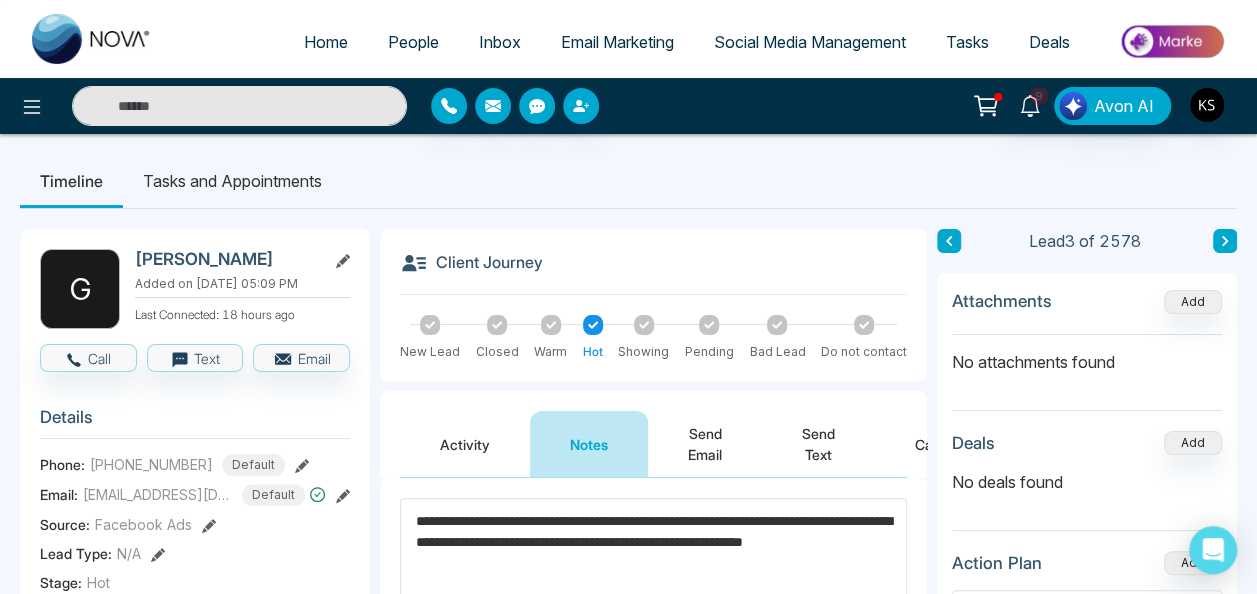 click on "**********" at bounding box center [653, 563] 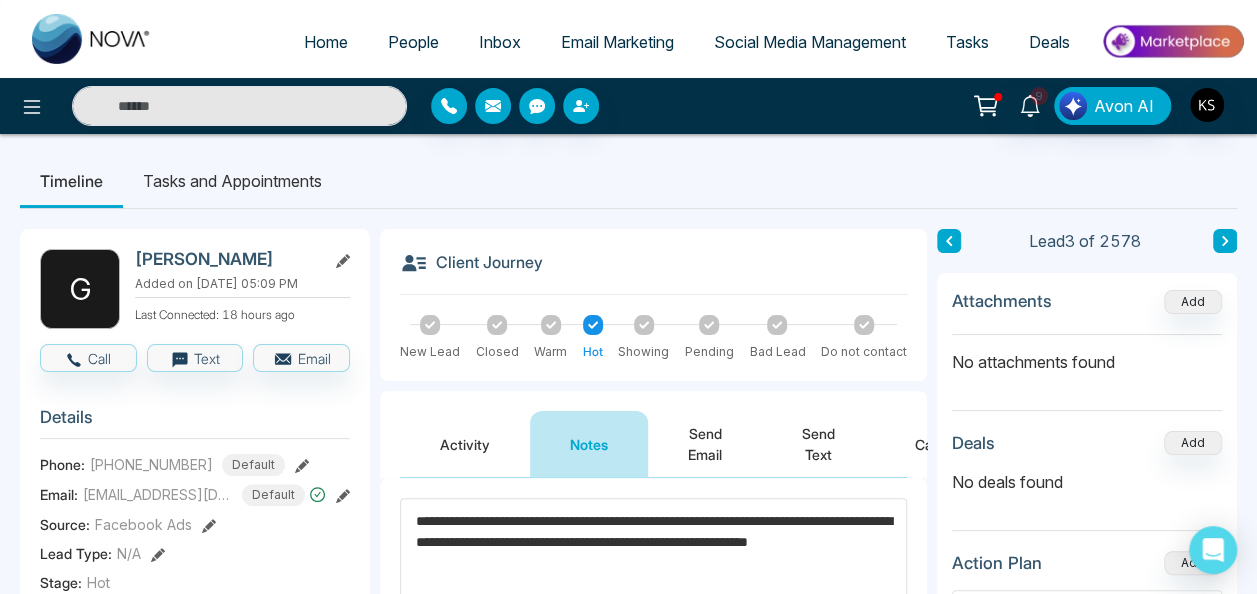 click on "**********" at bounding box center [653, 563] 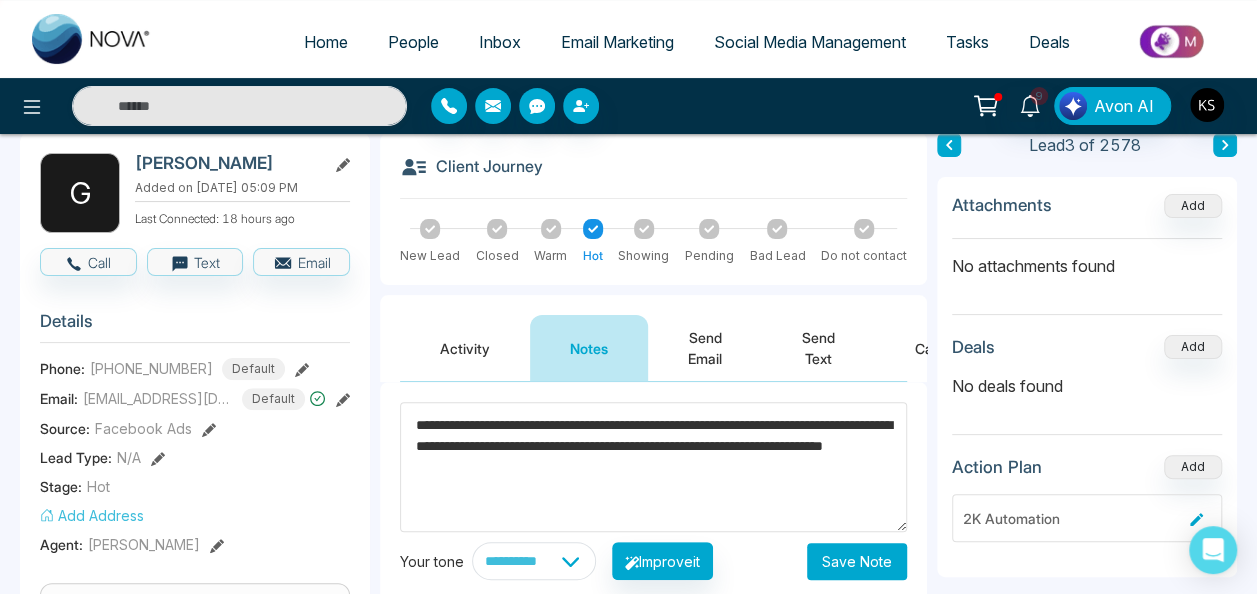 scroll, scrollTop: 162, scrollLeft: 0, axis: vertical 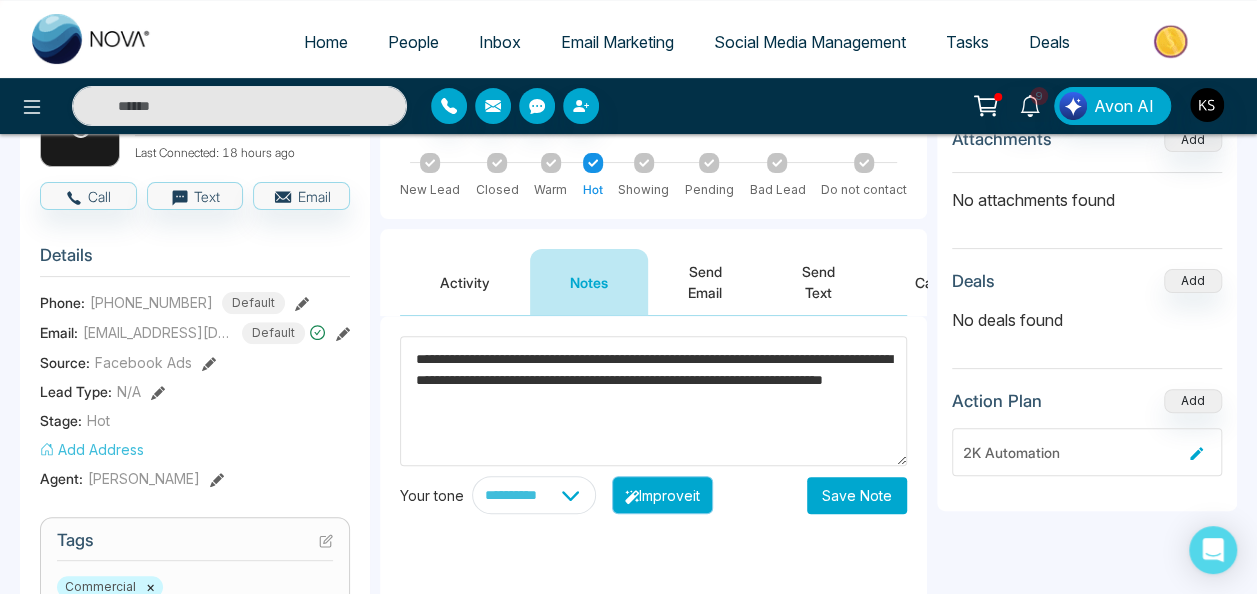 click on "Improve  it" at bounding box center [662, 495] 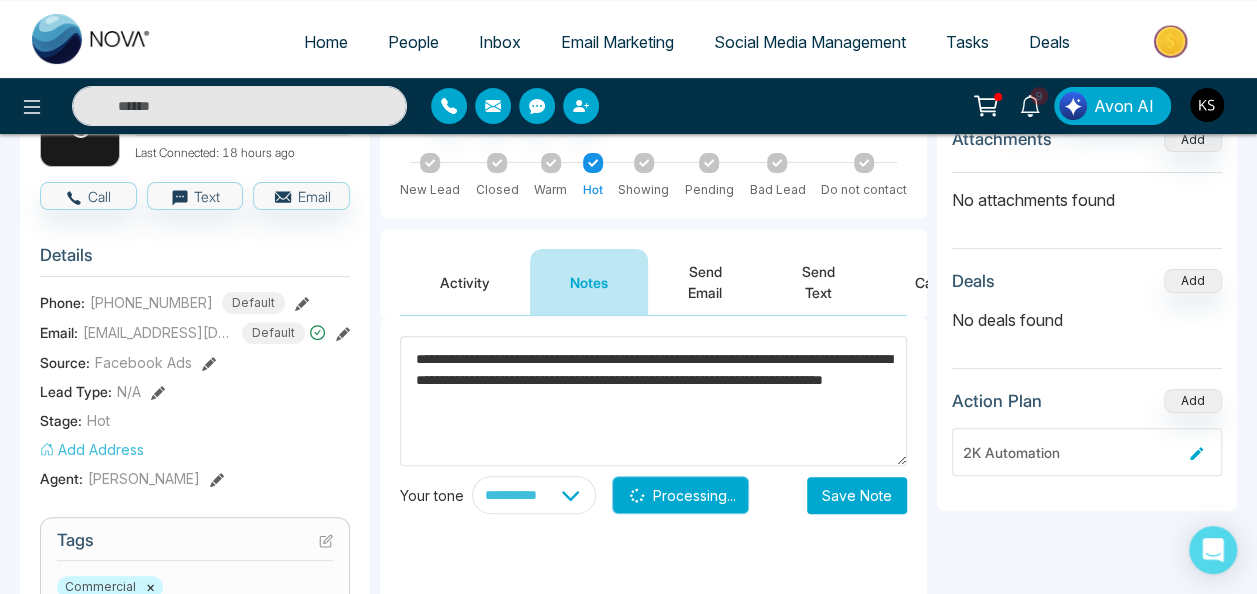 type on "**********" 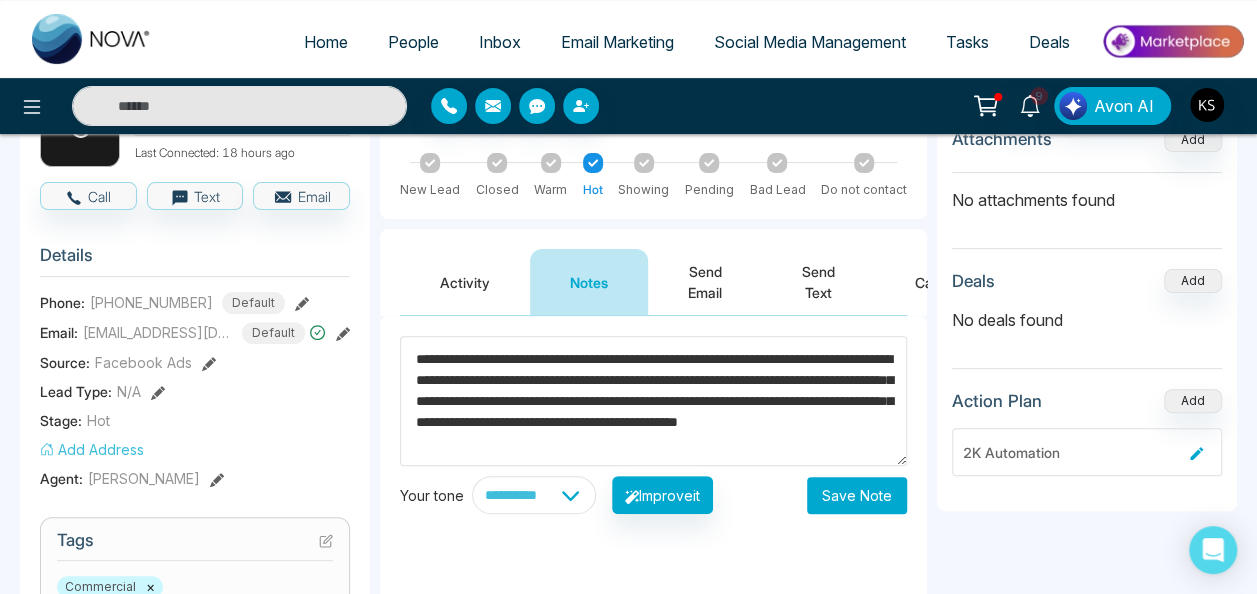 click on "**********" at bounding box center (653, 401) 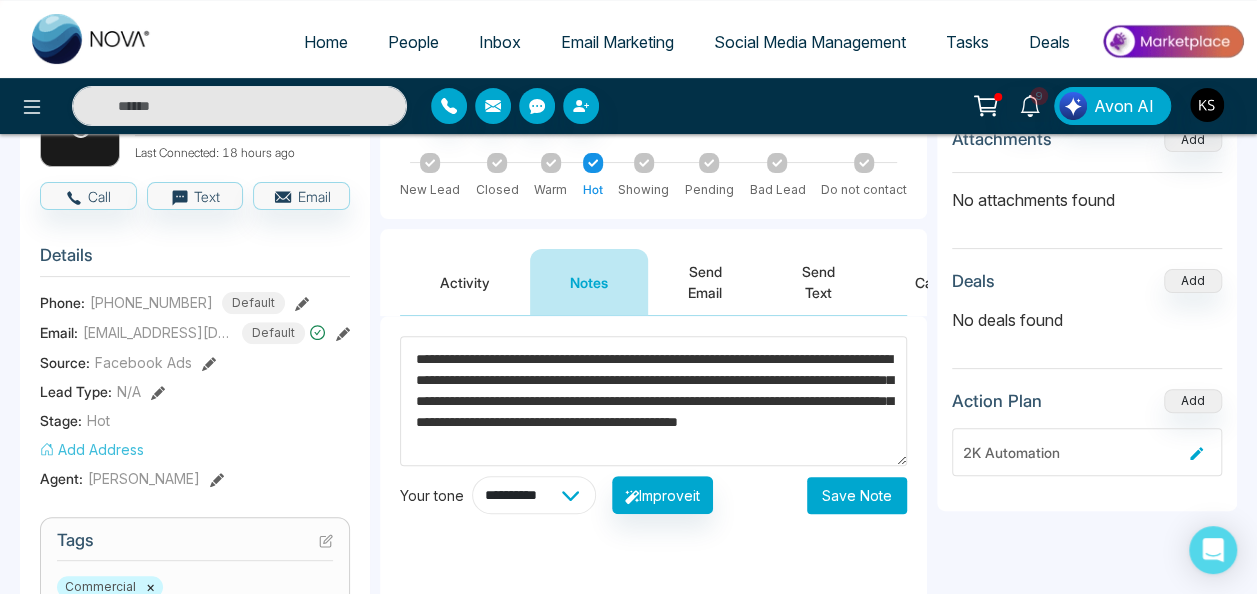 click on "**********" at bounding box center (534, 495) 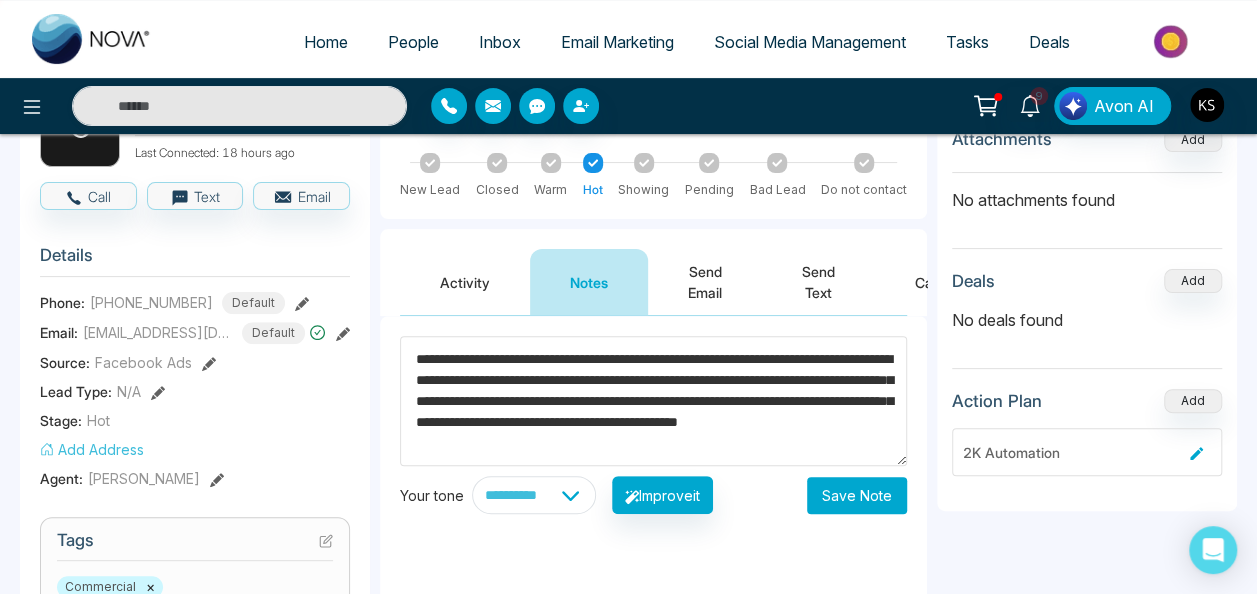 click on "**********" at bounding box center [653, 516] 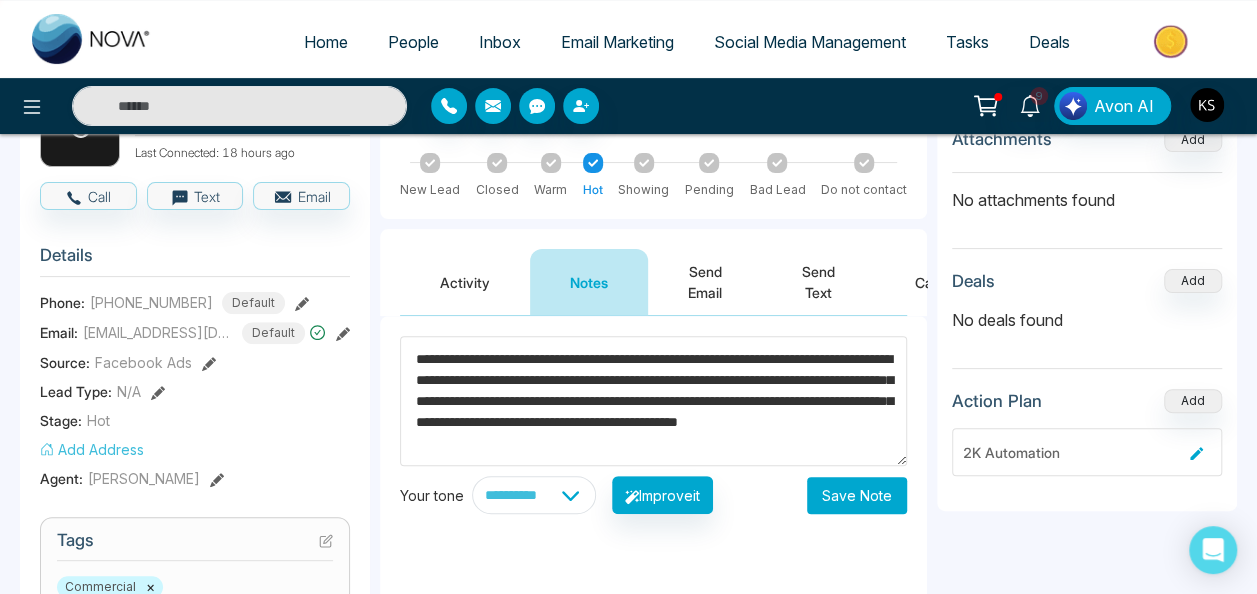 click on "Save Note" at bounding box center (857, 495) 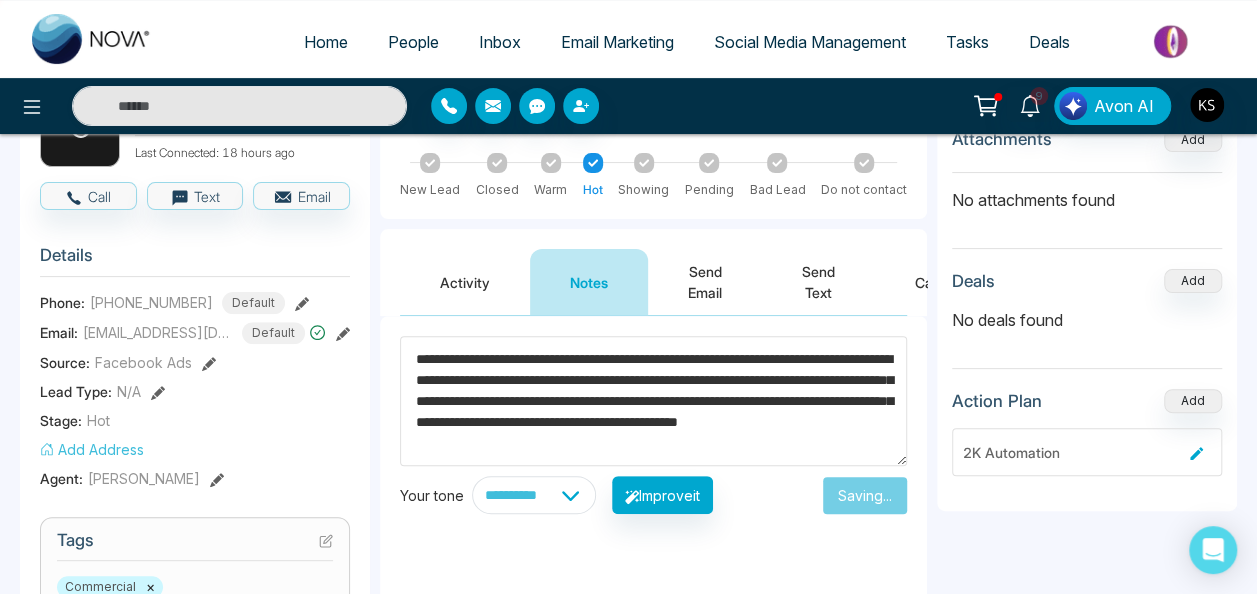 type 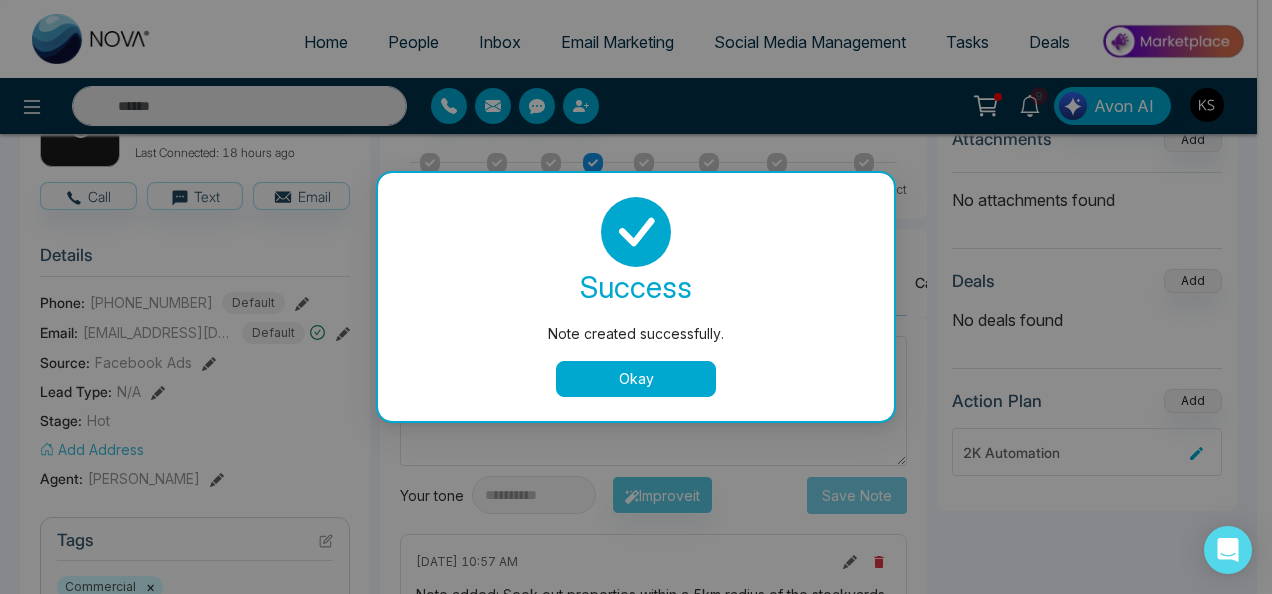 click on "Okay" at bounding box center [636, 379] 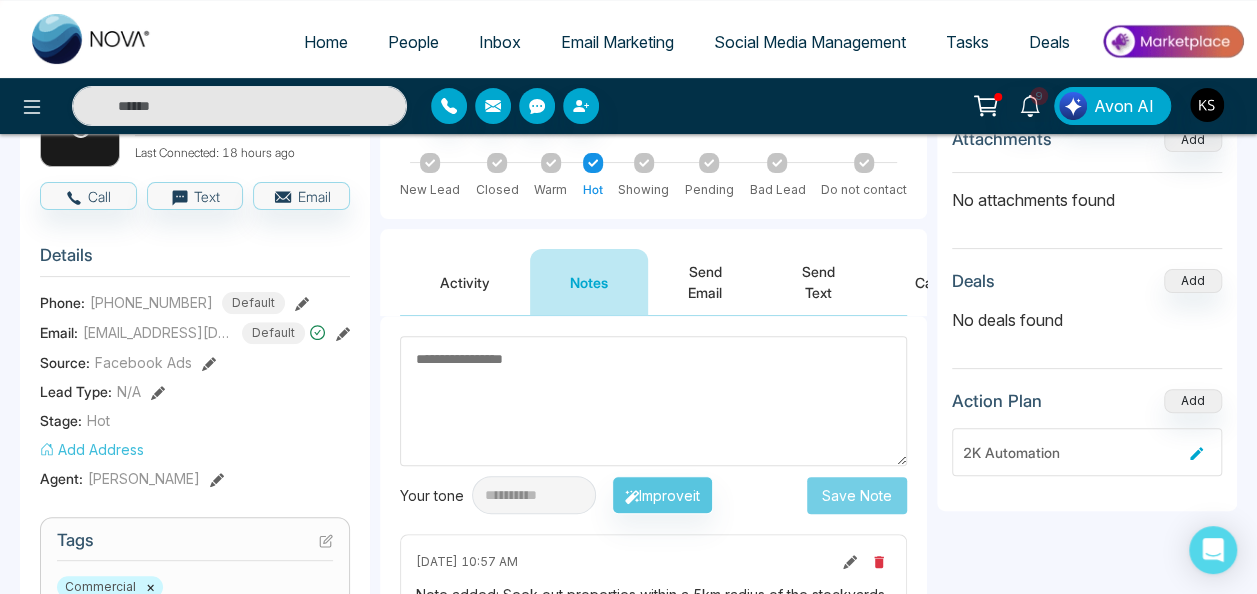 scroll, scrollTop: 0, scrollLeft: 0, axis: both 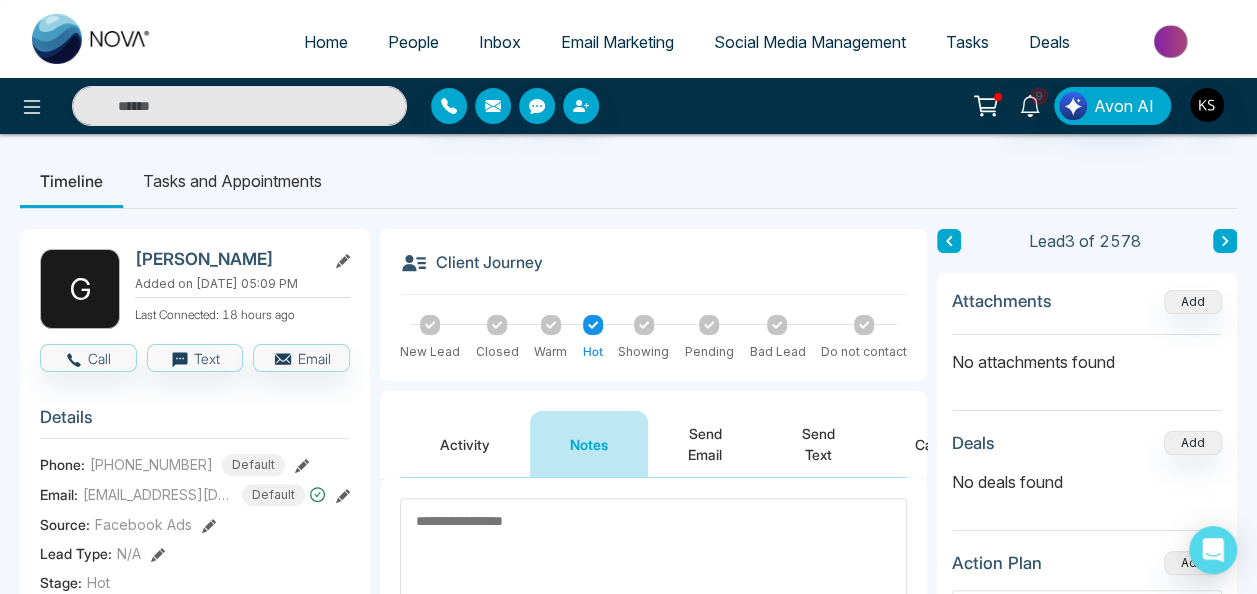 click at bounding box center [1225, 241] 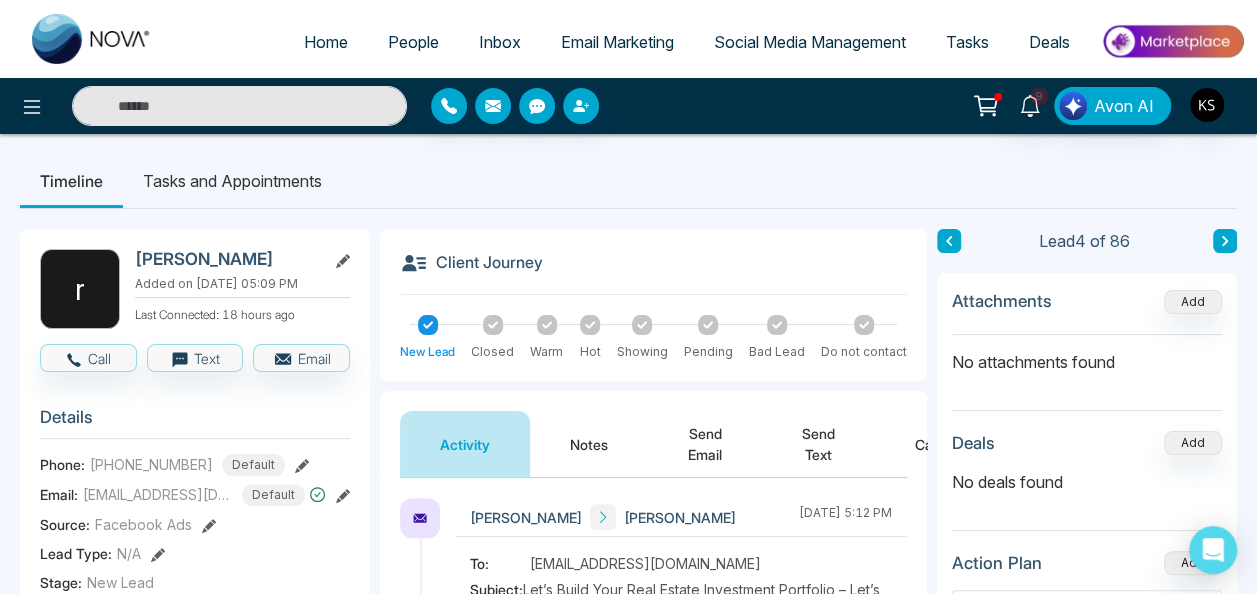 click on "Notes" at bounding box center [589, 444] 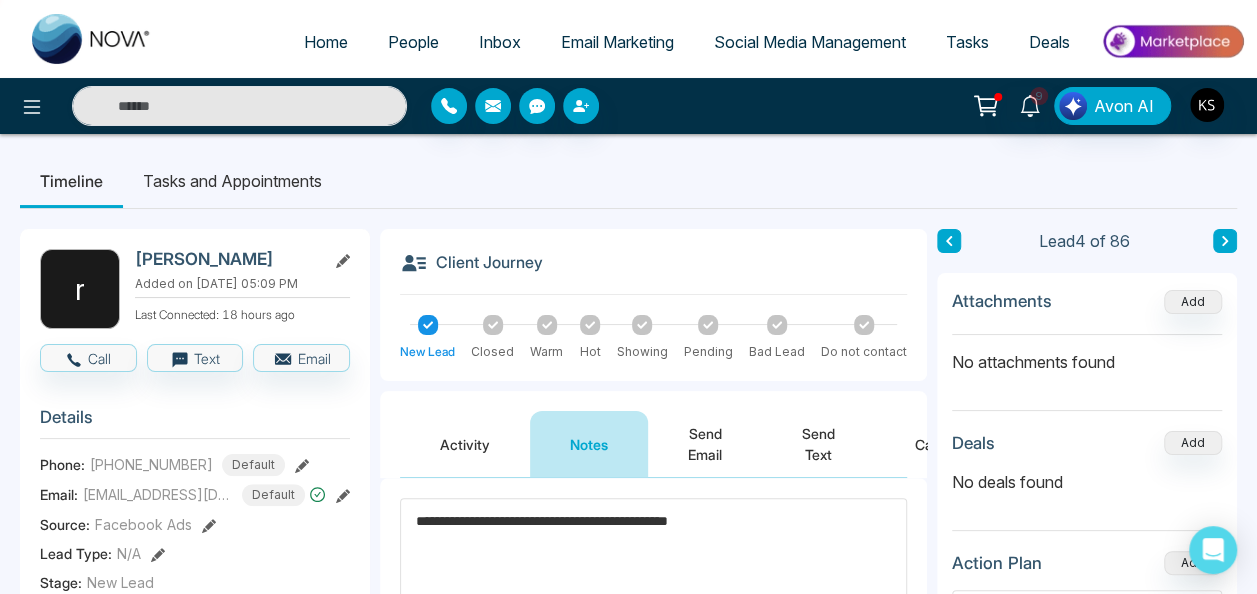 click on "**********" at bounding box center [653, 563] 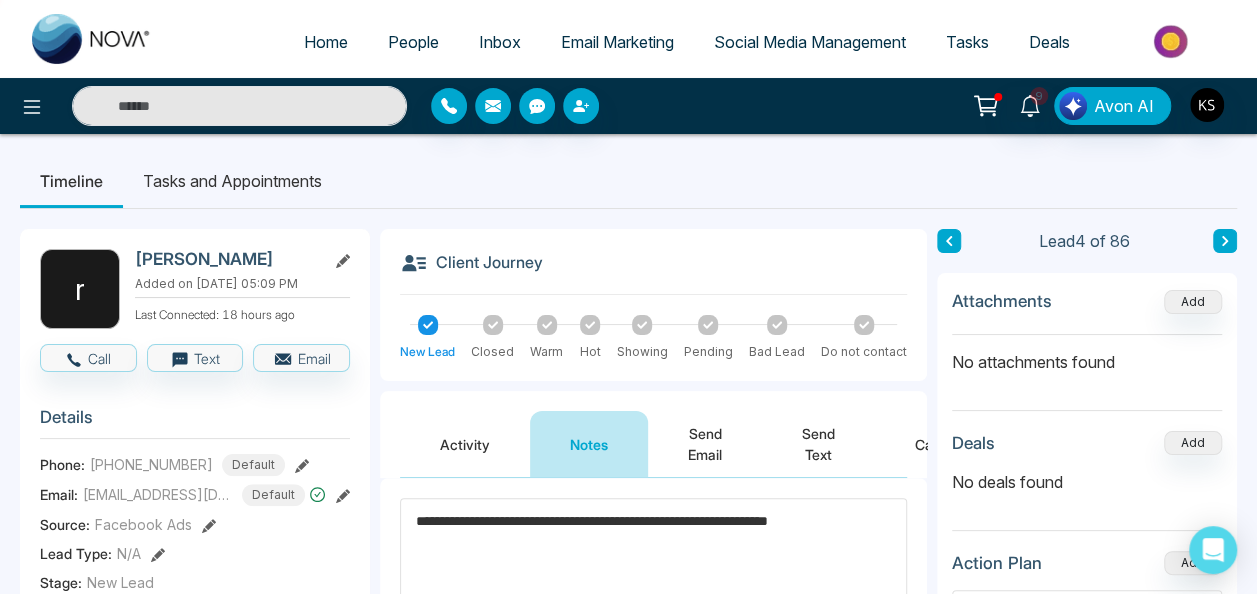 click on "**********" at bounding box center (653, 563) 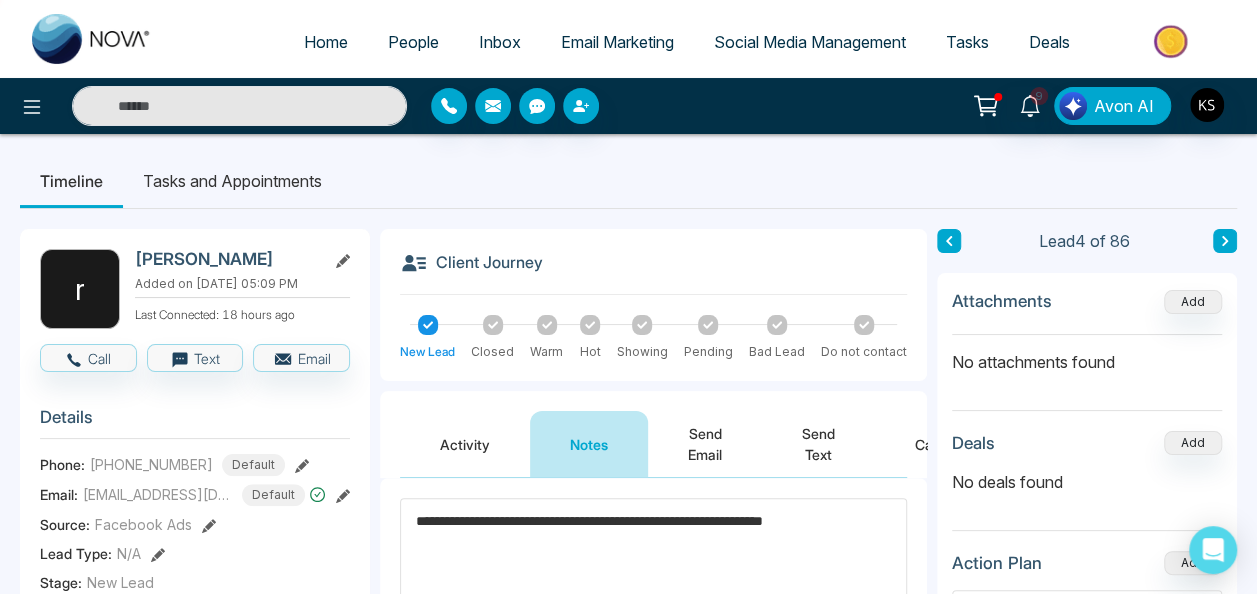 click on "**********" at bounding box center (653, 563) 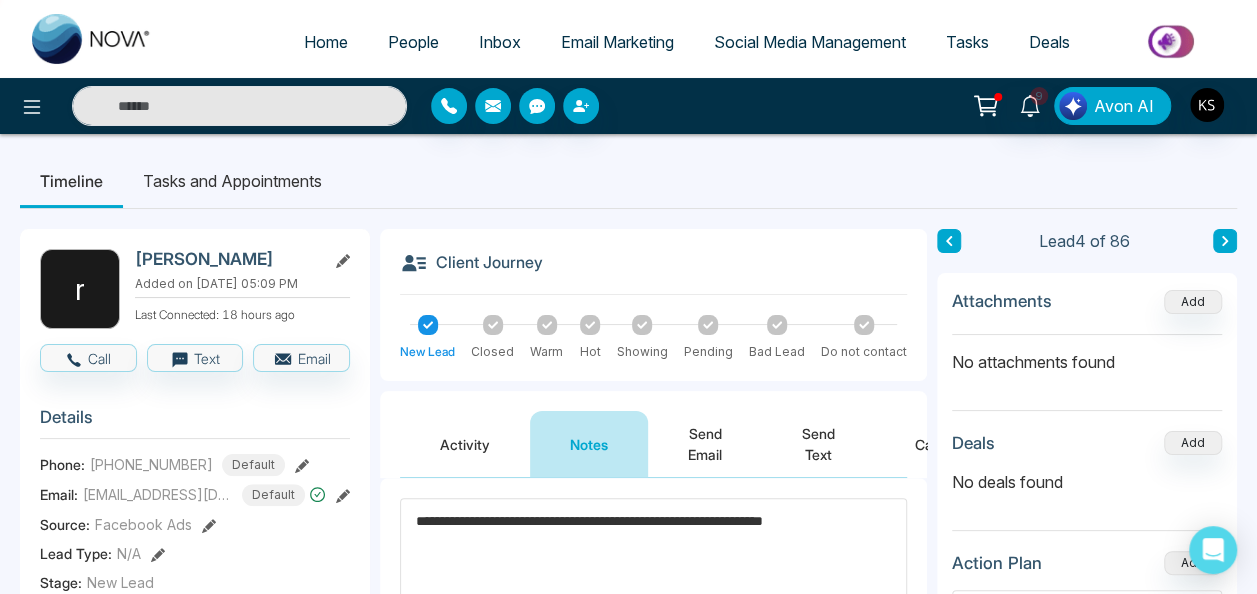 drag, startPoint x: 528, startPoint y: 534, endPoint x: 872, endPoint y: 514, distance: 344.5809 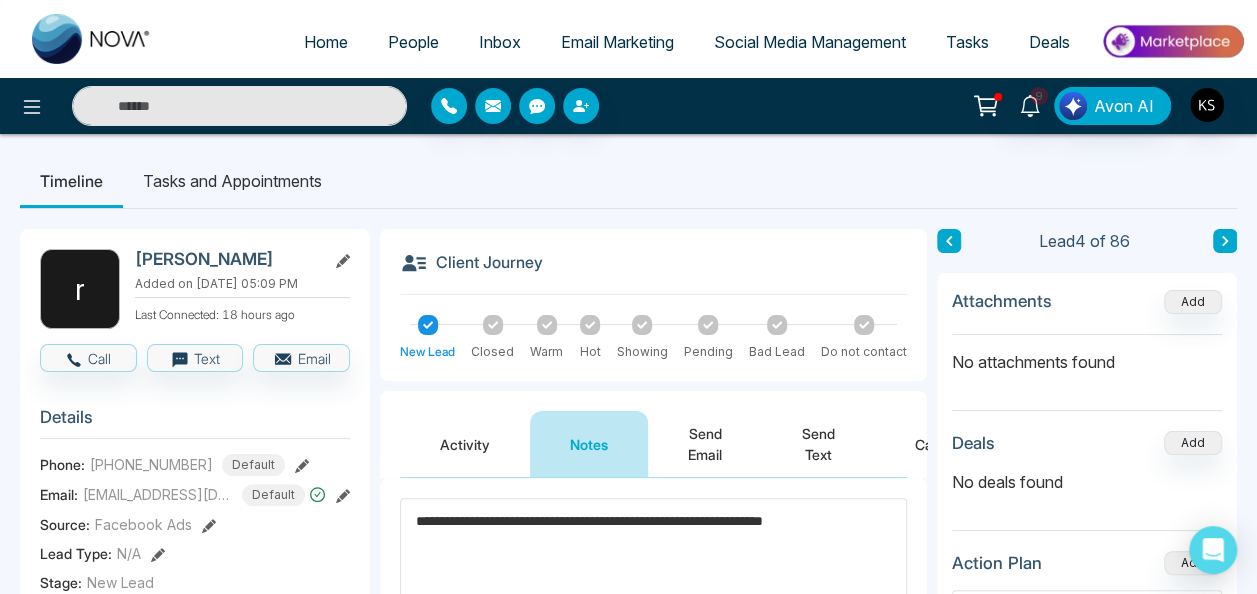 click on "**********" at bounding box center [653, 563] 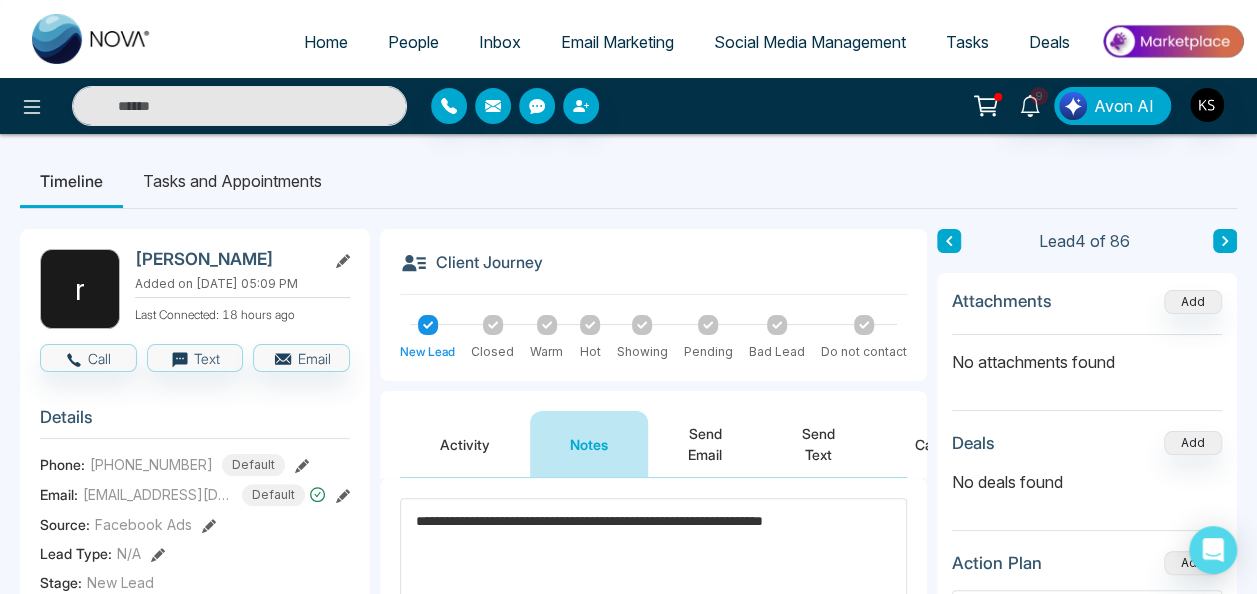 click on "**********" at bounding box center (653, 563) 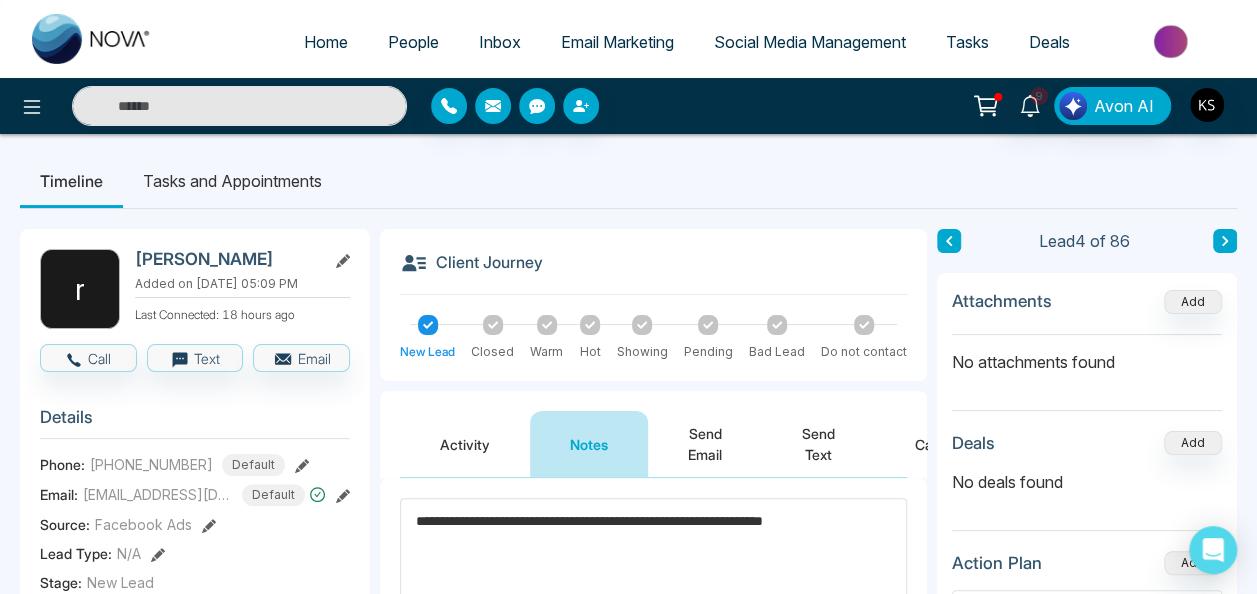 drag, startPoint x: 687, startPoint y: 510, endPoint x: 598, endPoint y: 506, distance: 89.08984 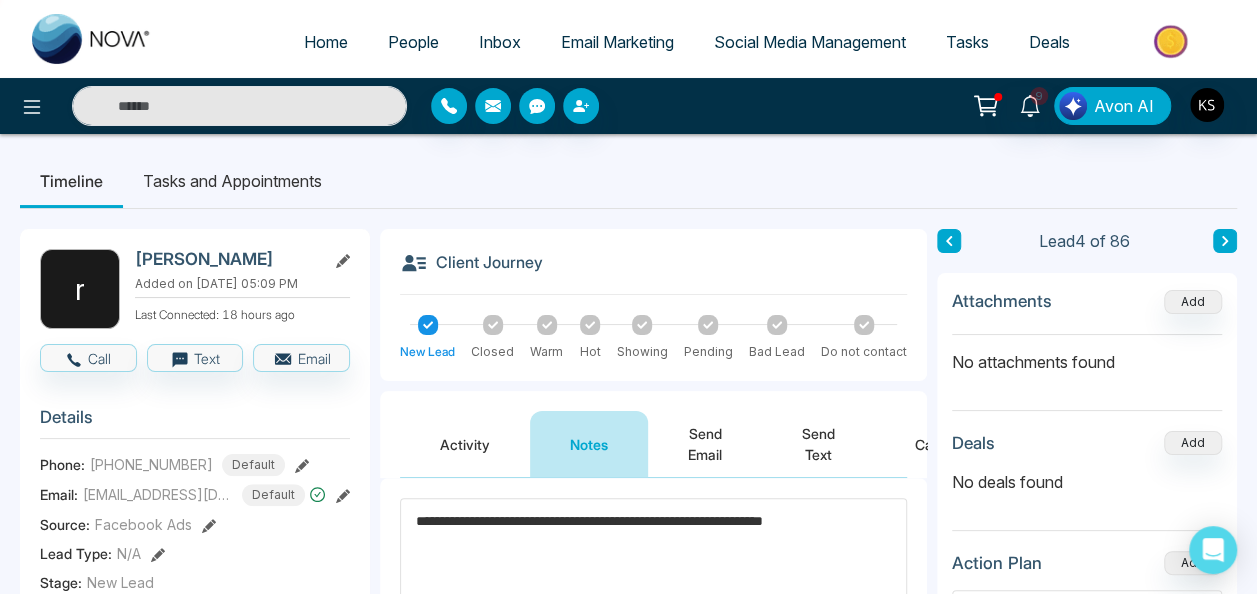 click on "**********" at bounding box center [653, 563] 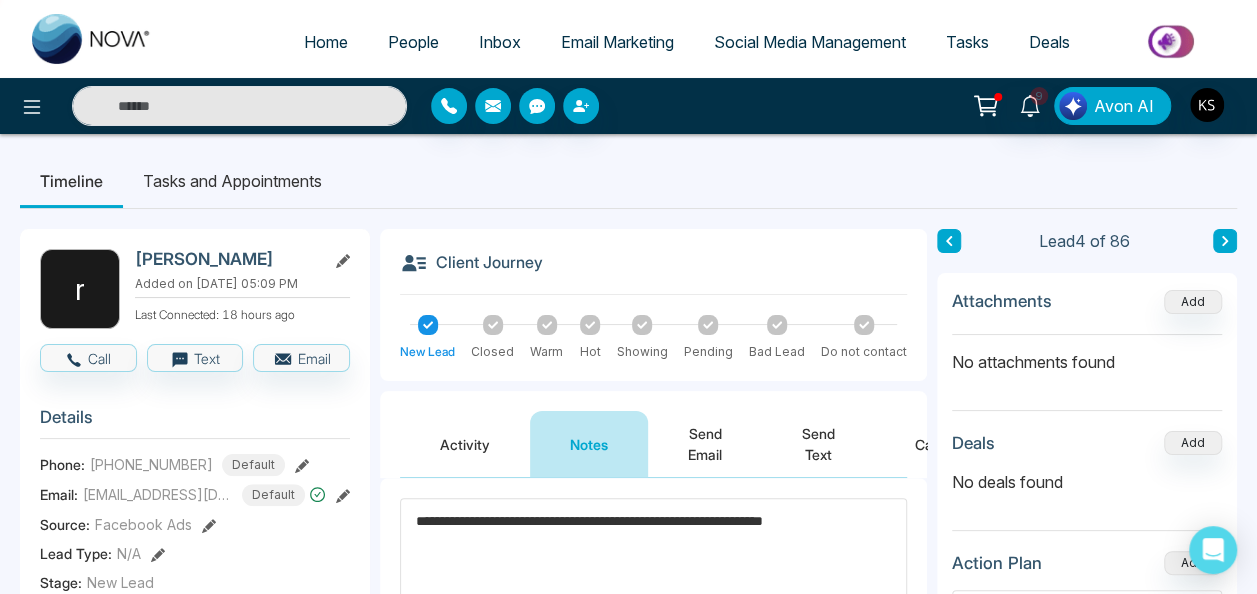 click on "**********" at bounding box center [653, 563] 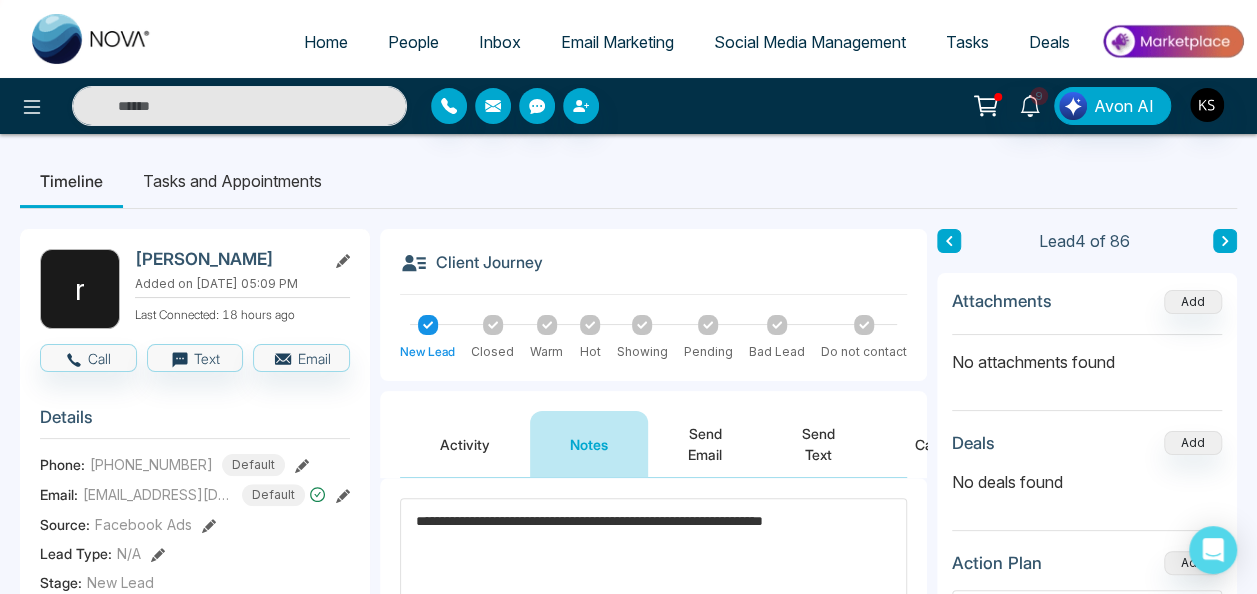 click on "**********" at bounding box center [653, 563] 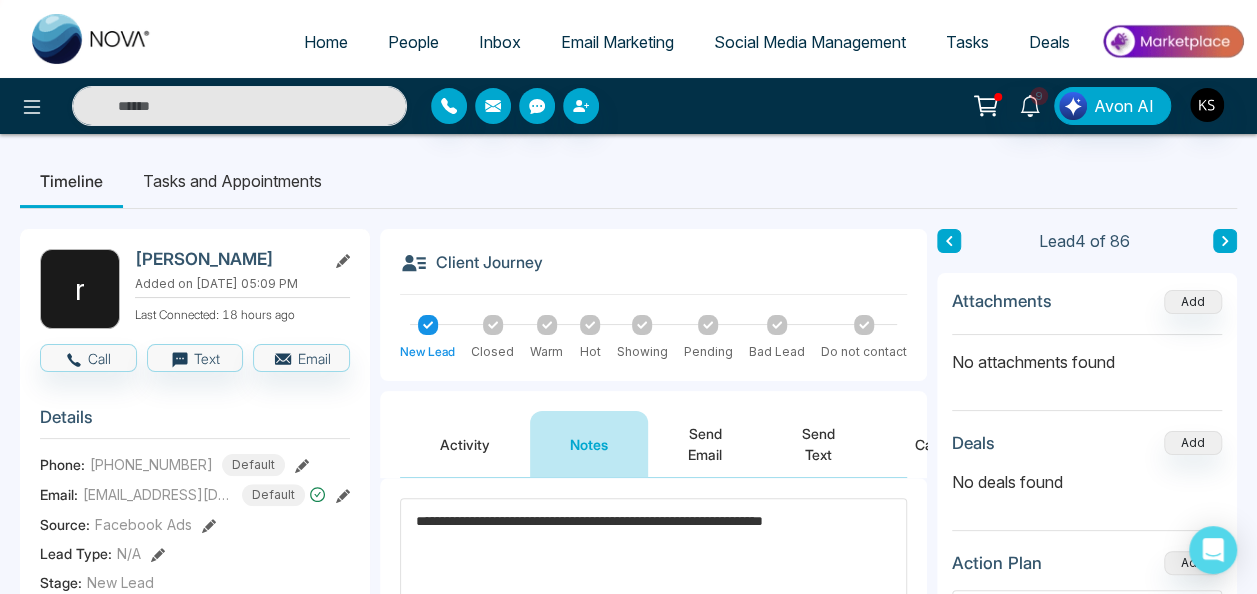 click on "**********" at bounding box center [653, 563] 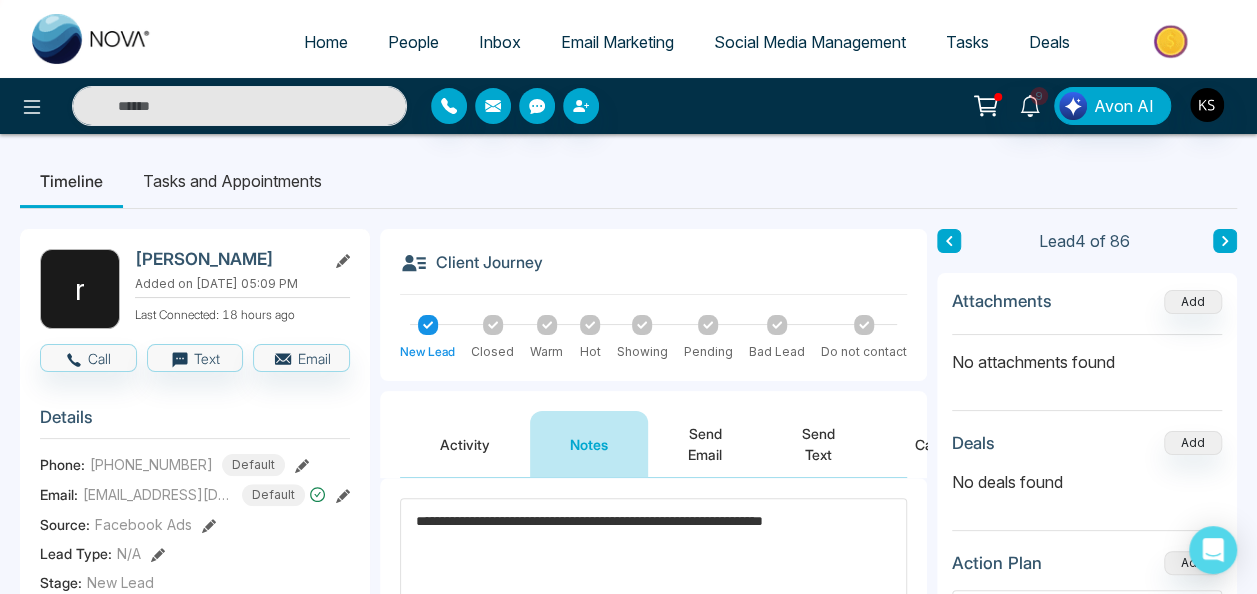 click on "**********" at bounding box center [653, 563] 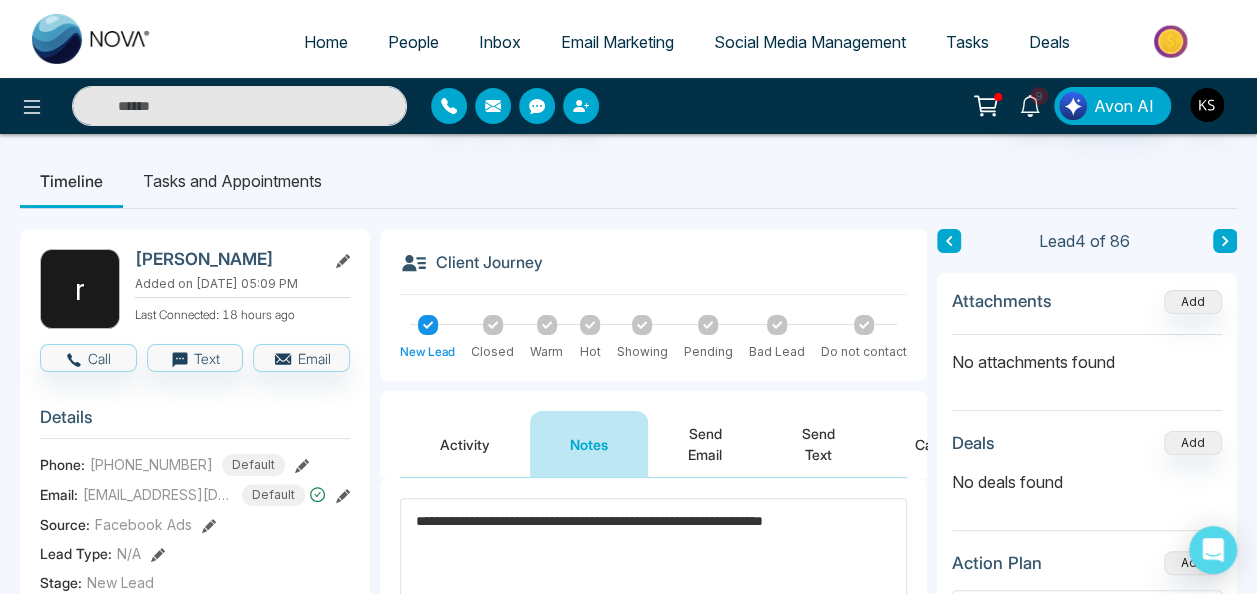 click on "**********" at bounding box center (653, 563) 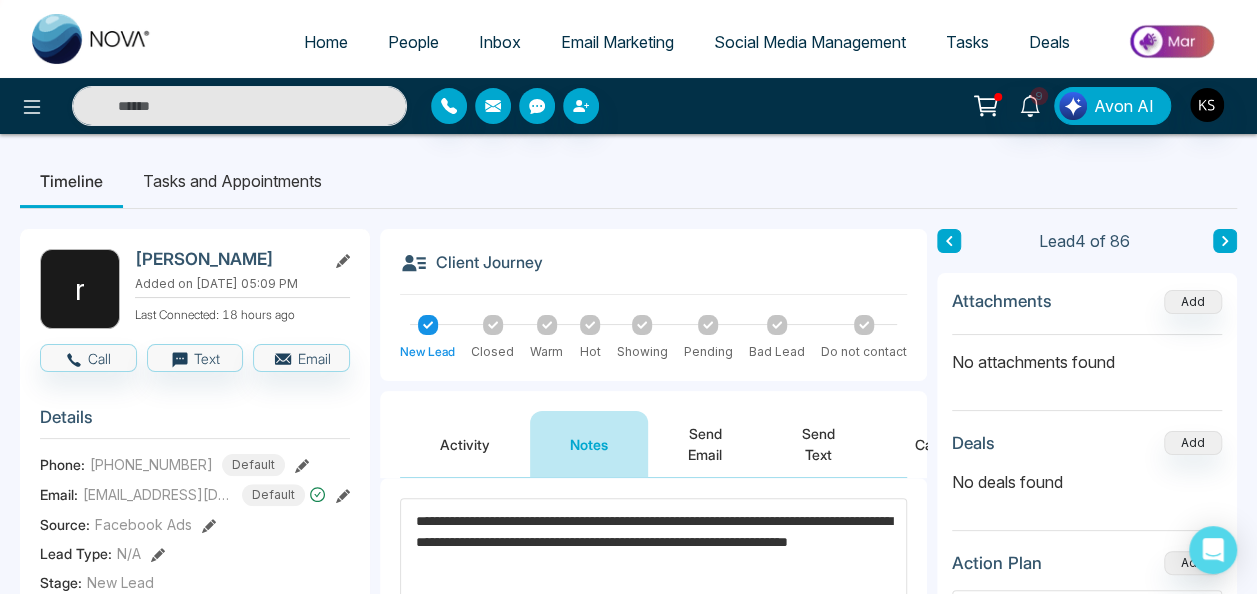 click on "**********" at bounding box center (653, 563) 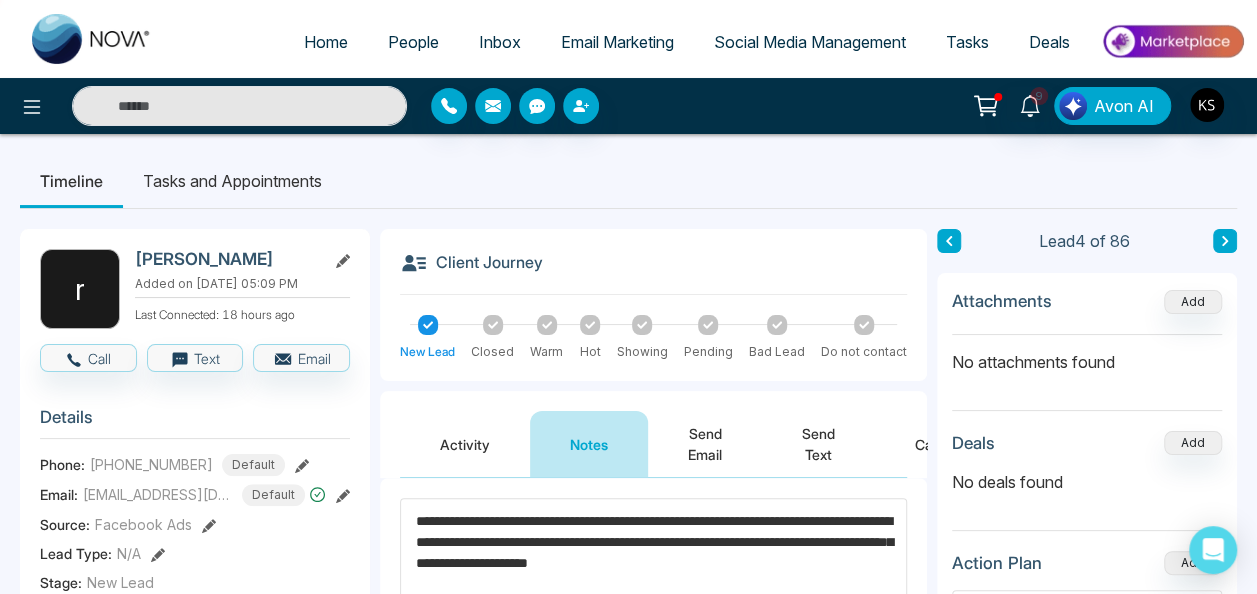 click on "**********" at bounding box center (653, 563) 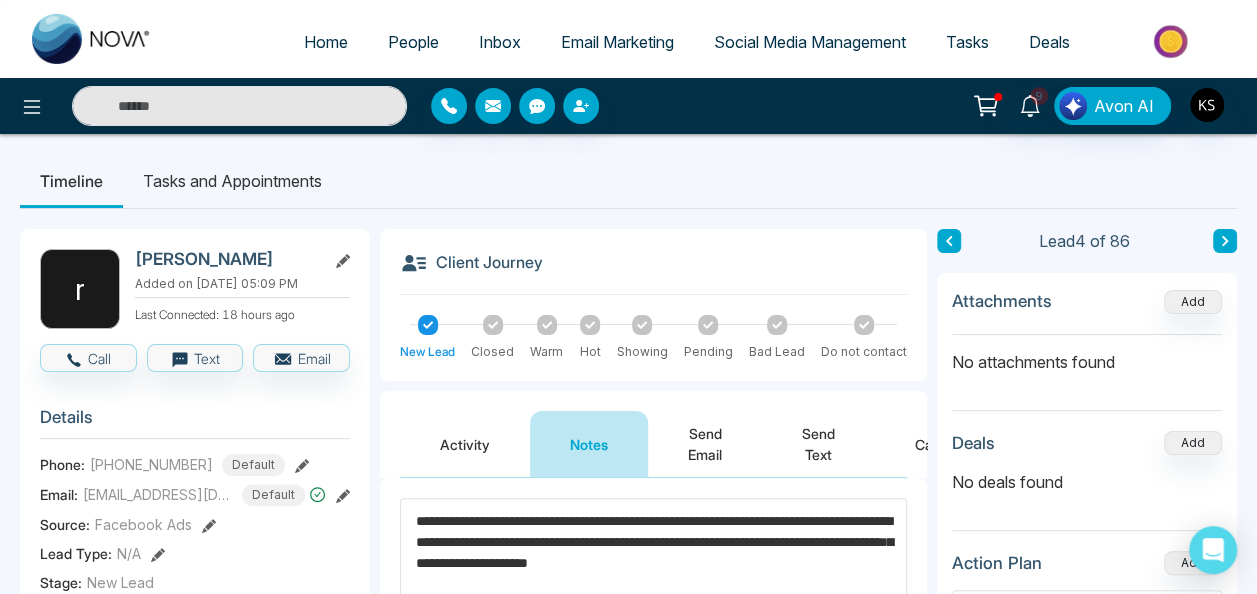 drag, startPoint x: 609, startPoint y: 572, endPoint x: 542, endPoint y: 578, distance: 67.26812 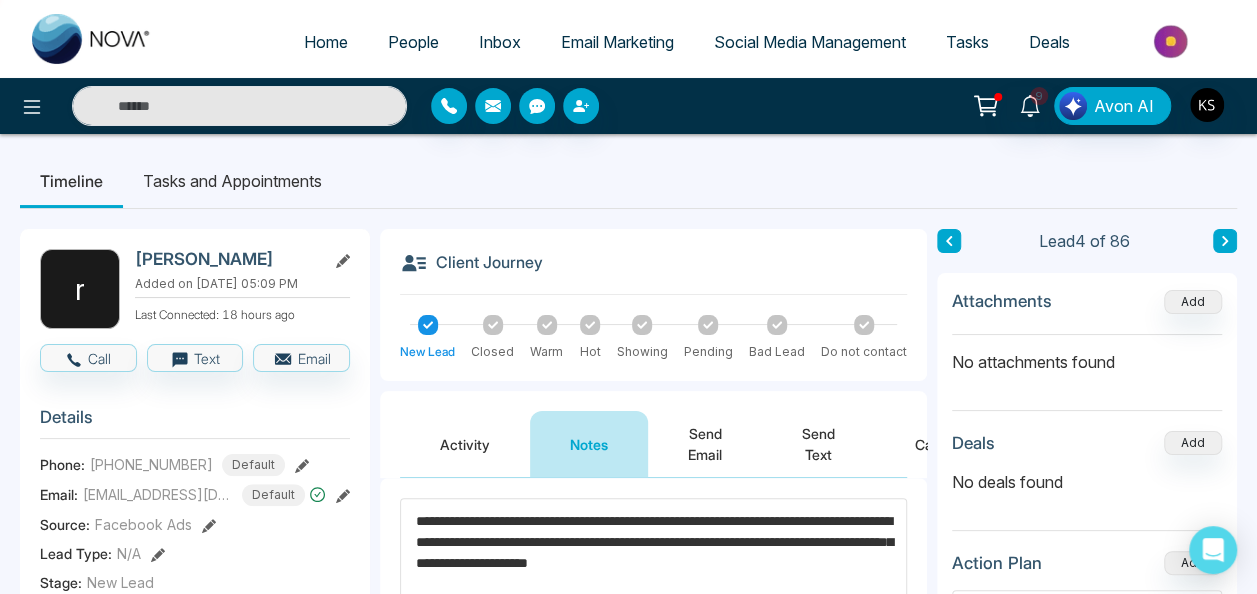 click on "**********" at bounding box center [653, 563] 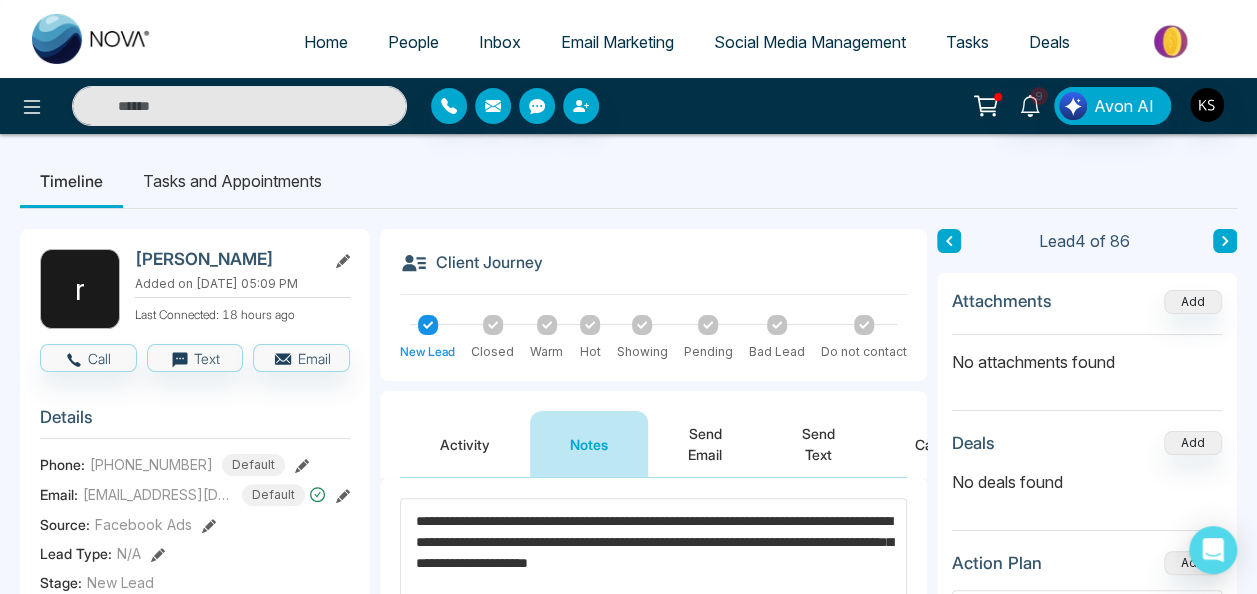 click on "**********" at bounding box center (653, 563) 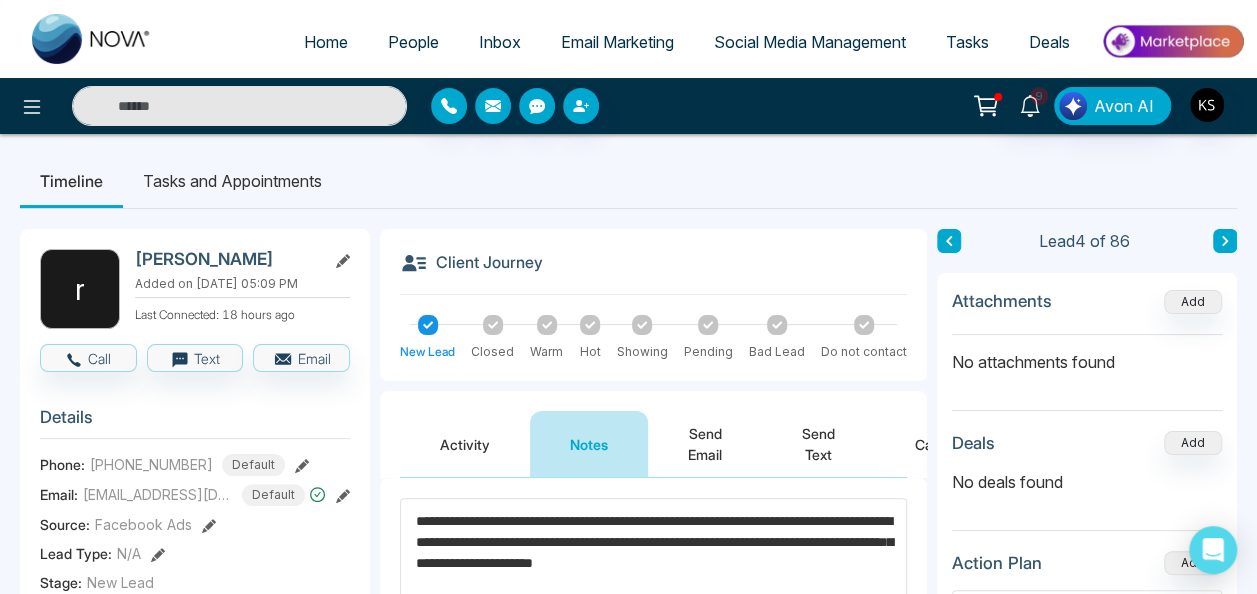 click on "**********" at bounding box center [653, 563] 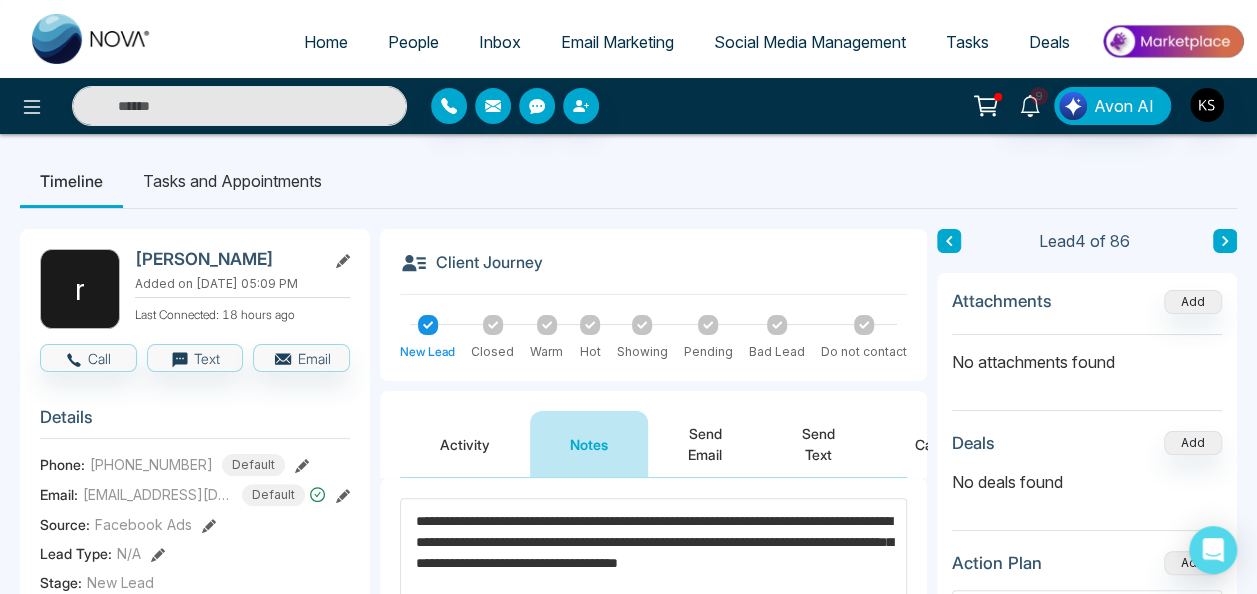 click on "**********" at bounding box center (653, 563) 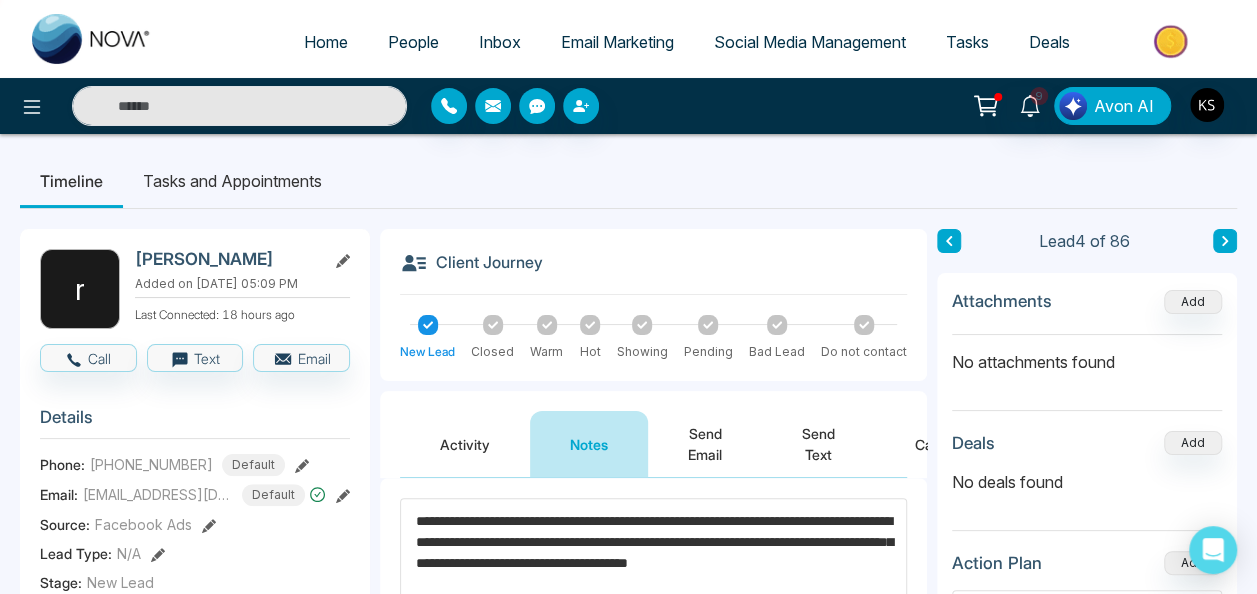 type on "**********" 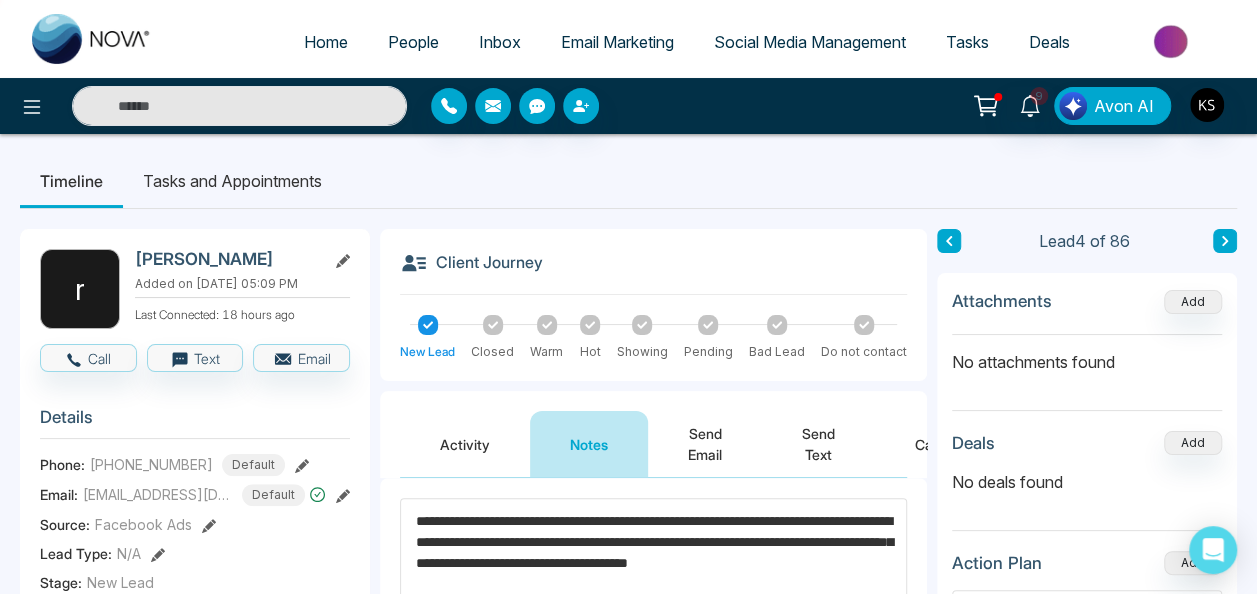 click 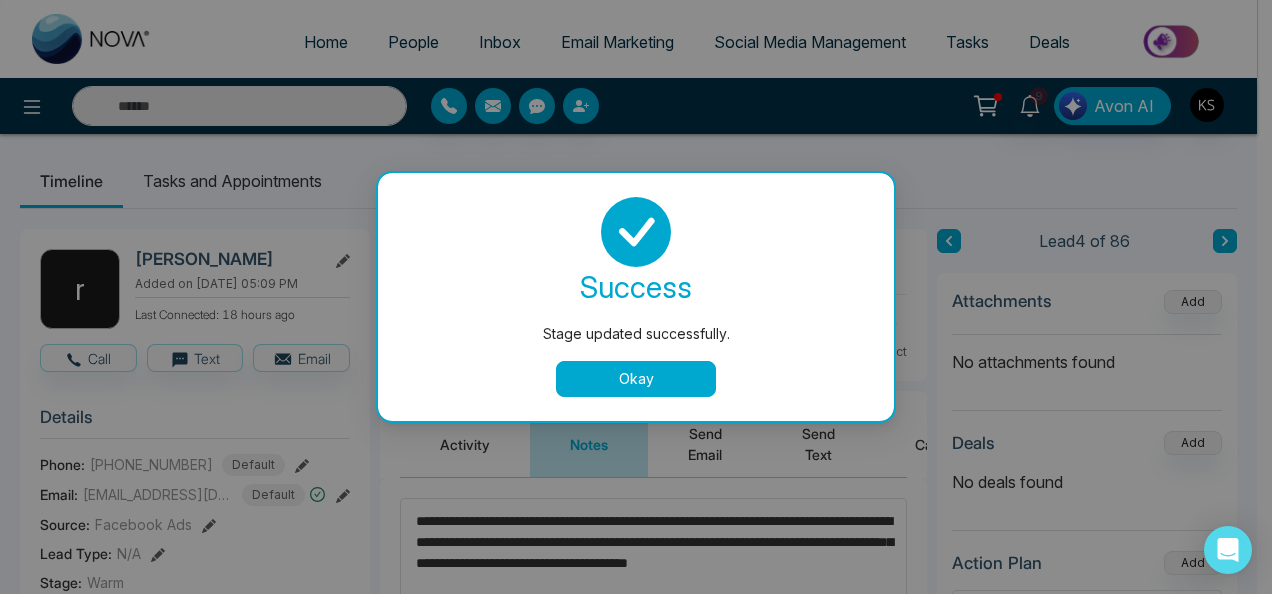 click on "Okay" at bounding box center [636, 379] 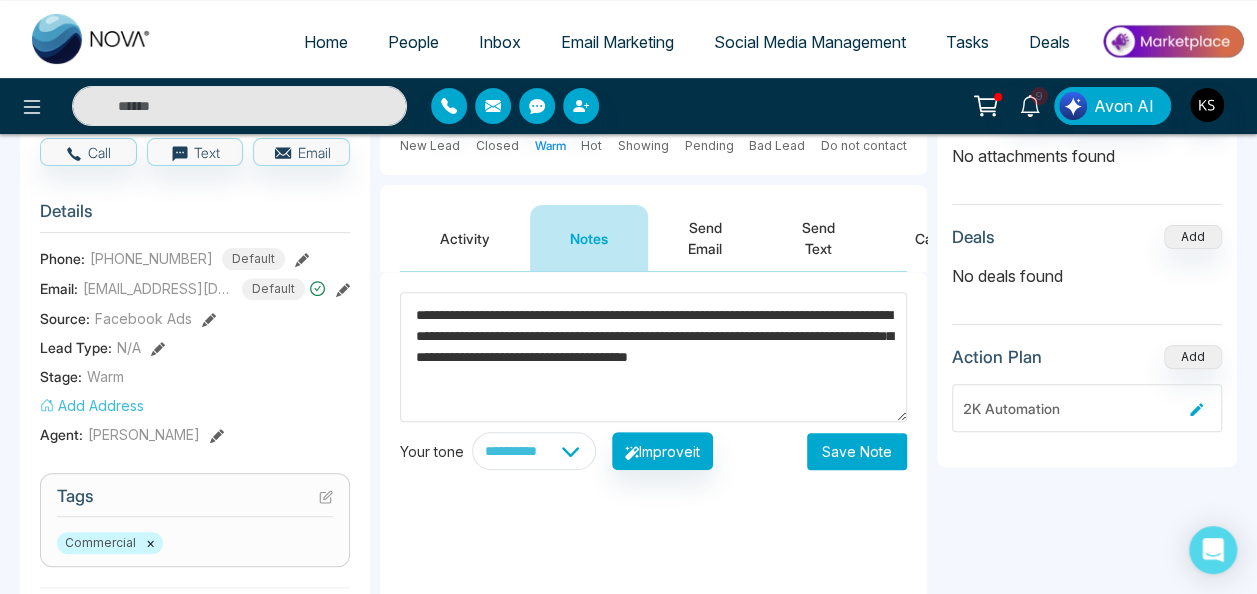 scroll, scrollTop: 149, scrollLeft: 0, axis: vertical 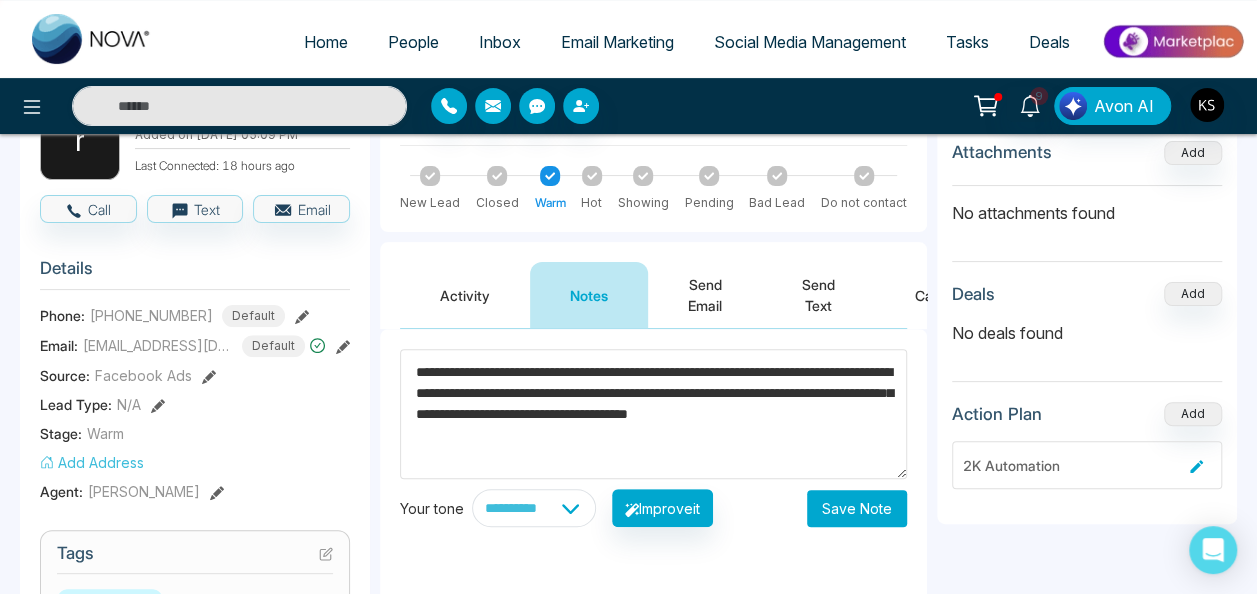click on "Save Note" at bounding box center [857, 508] 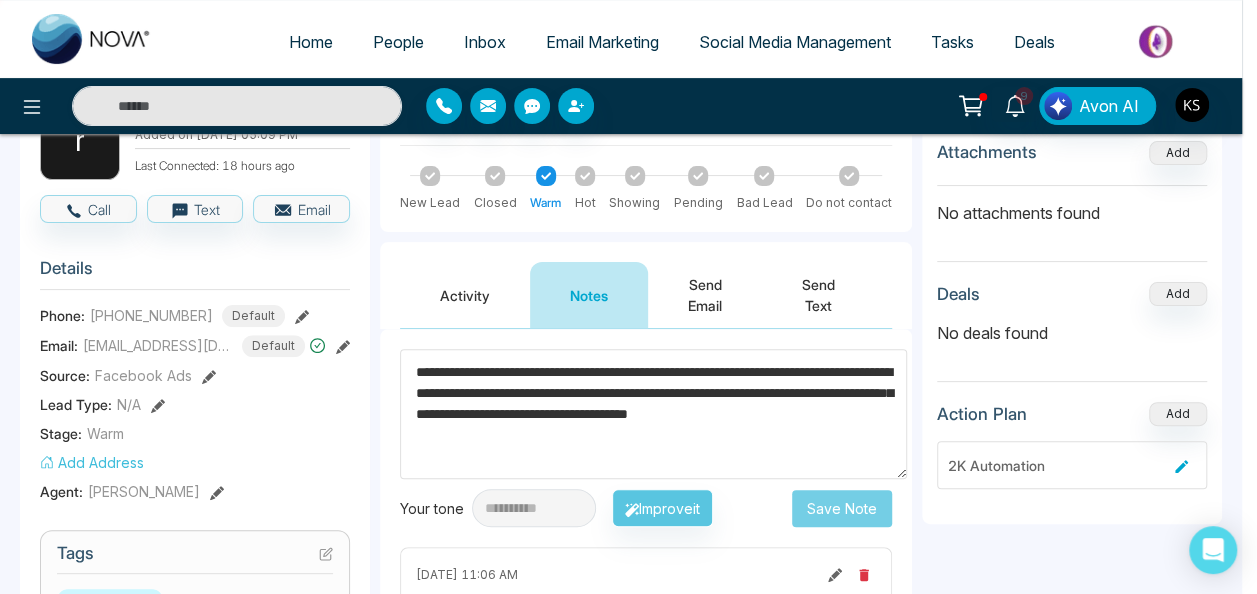 type 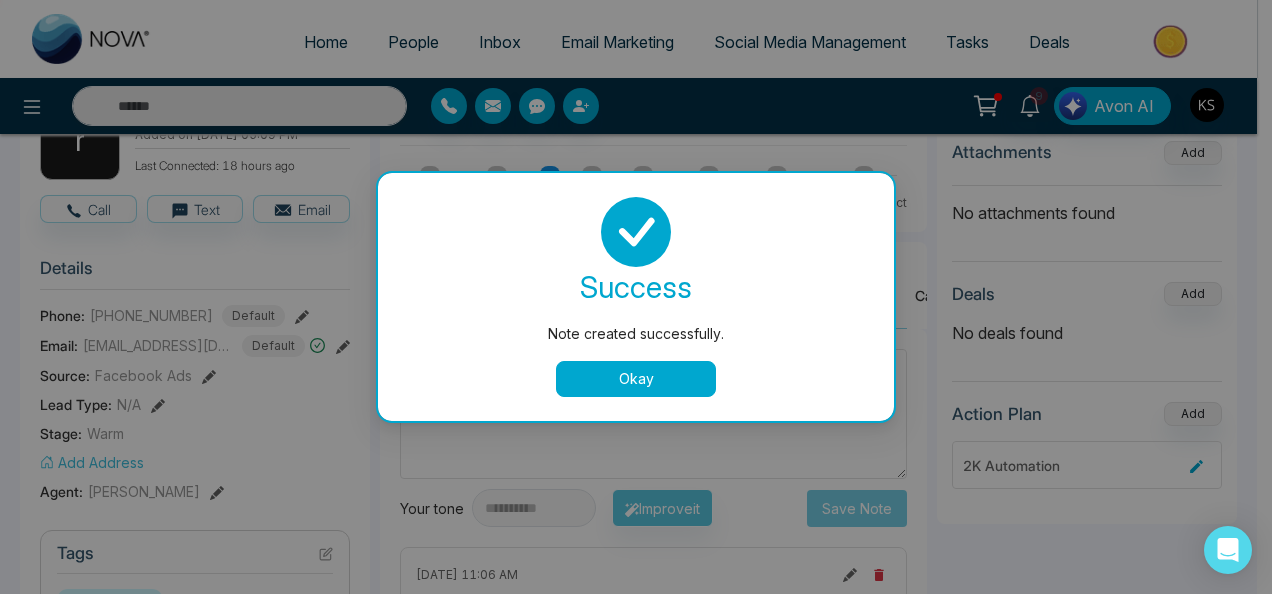 click on "Okay" at bounding box center [636, 379] 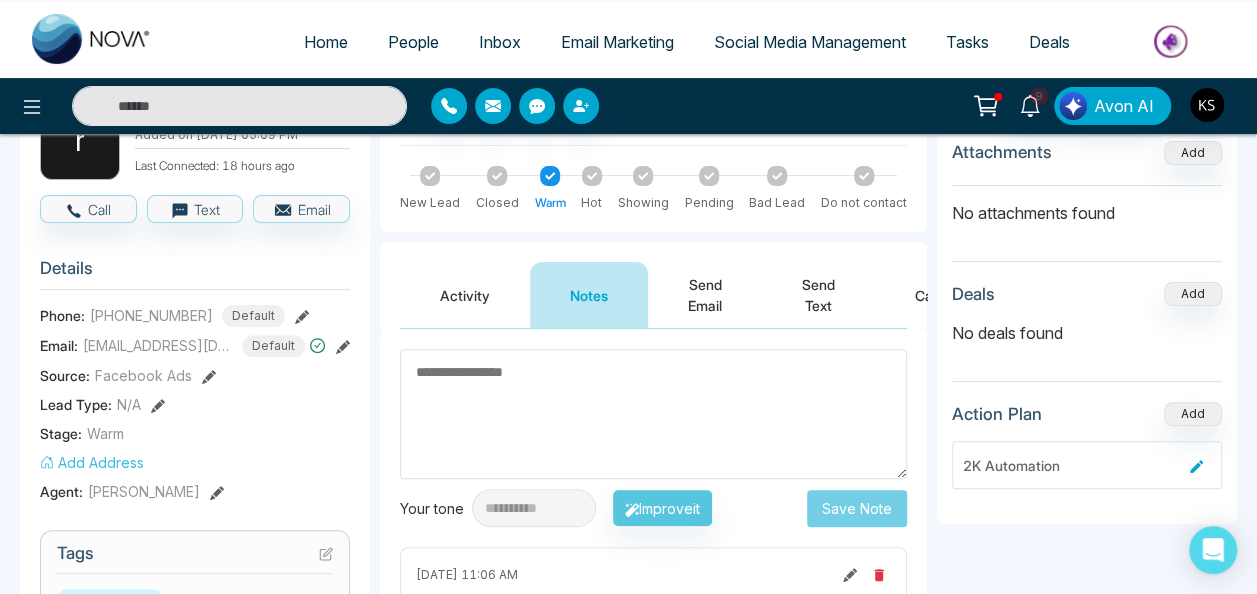 scroll, scrollTop: 0, scrollLeft: 0, axis: both 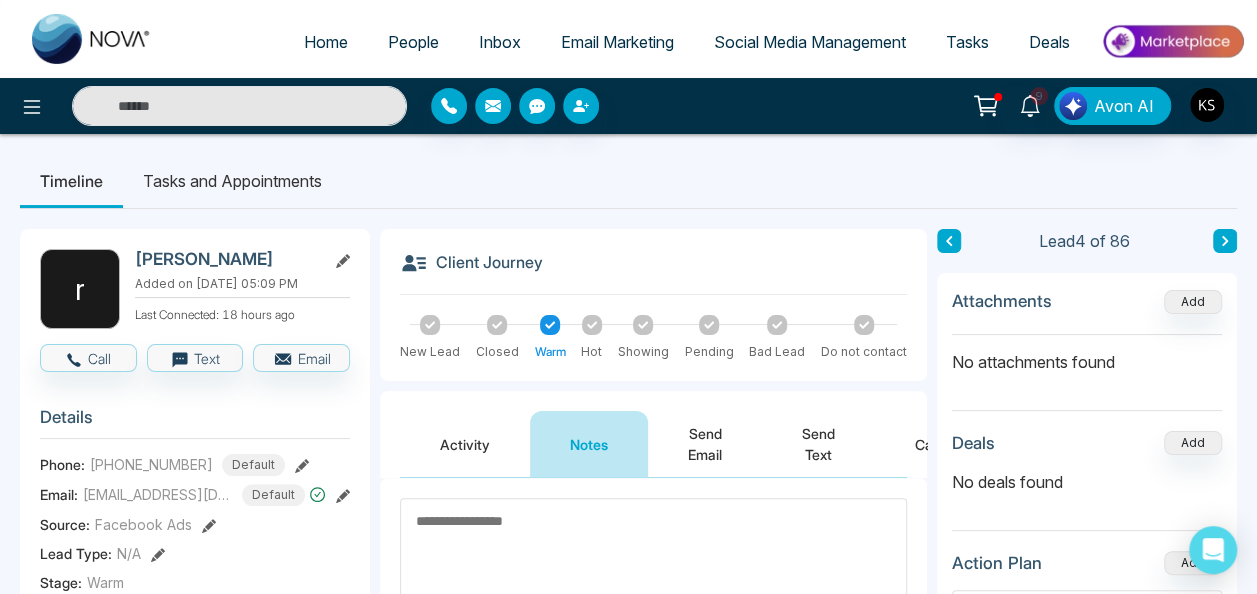 click at bounding box center (1225, 241) 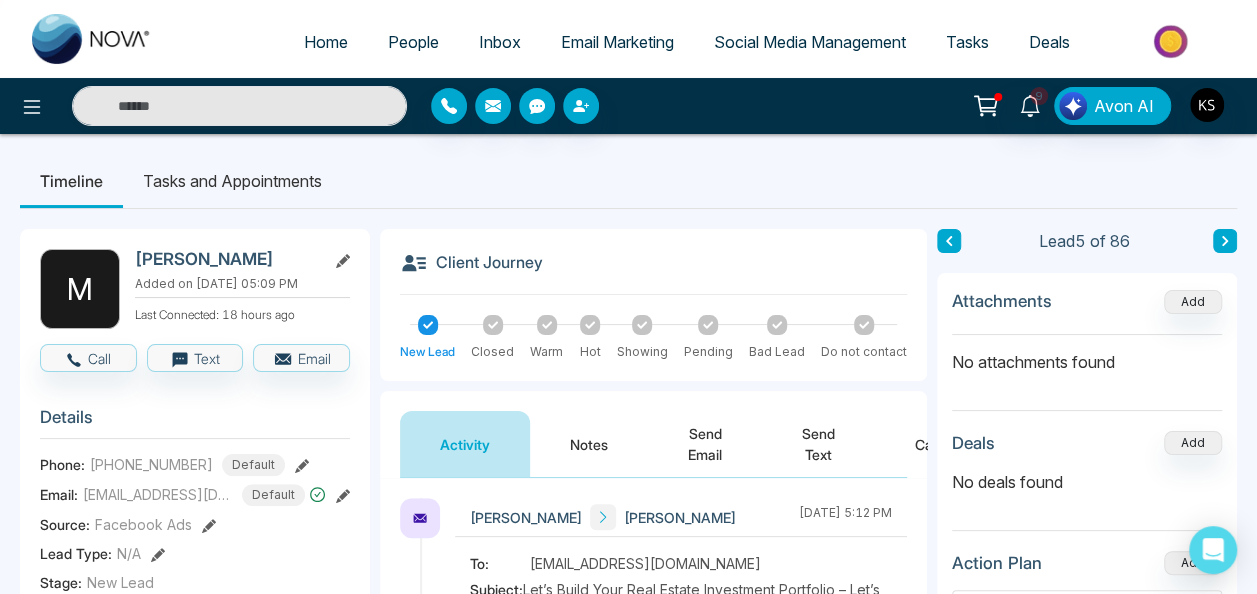 click on "Notes" at bounding box center [589, 444] 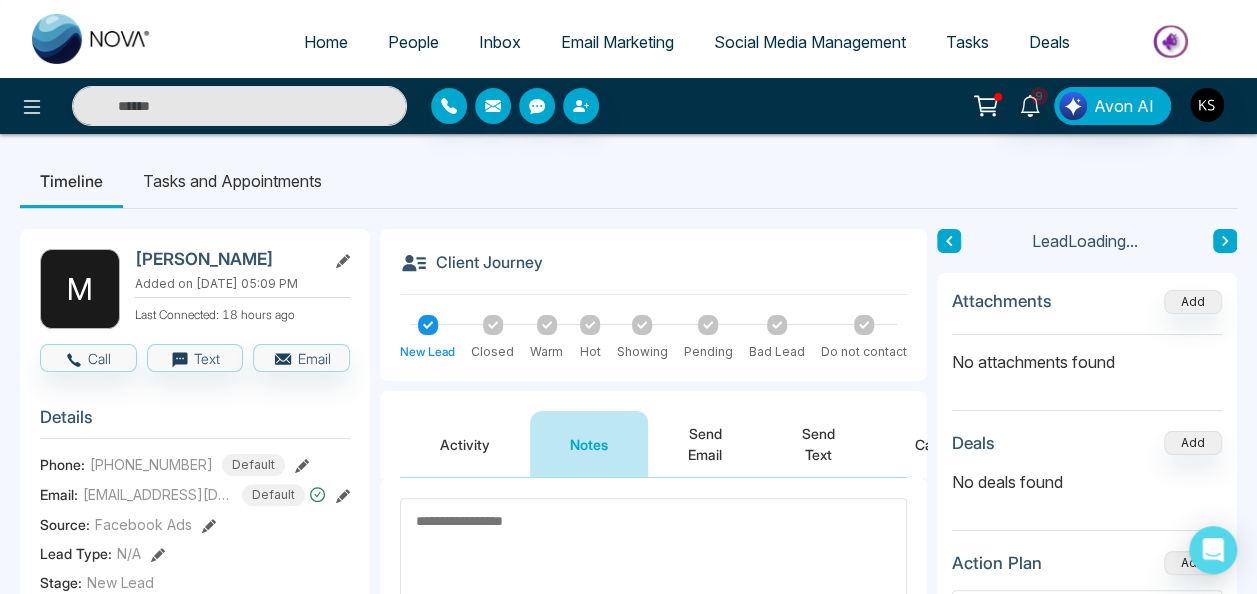 click at bounding box center [653, 563] 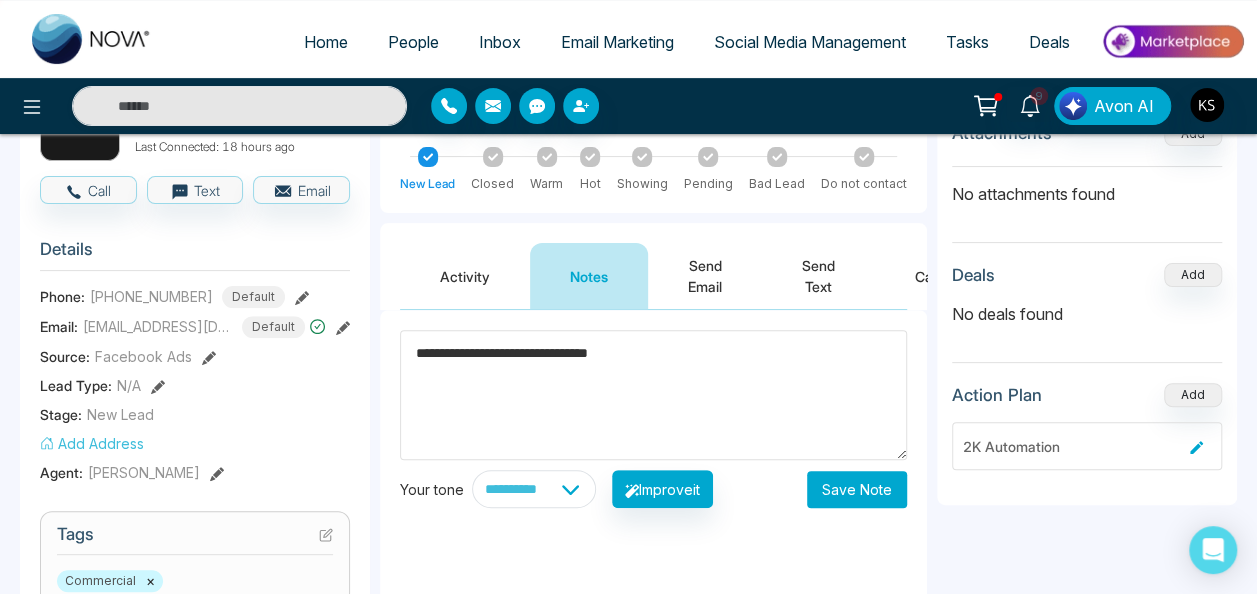 scroll, scrollTop: 172, scrollLeft: 0, axis: vertical 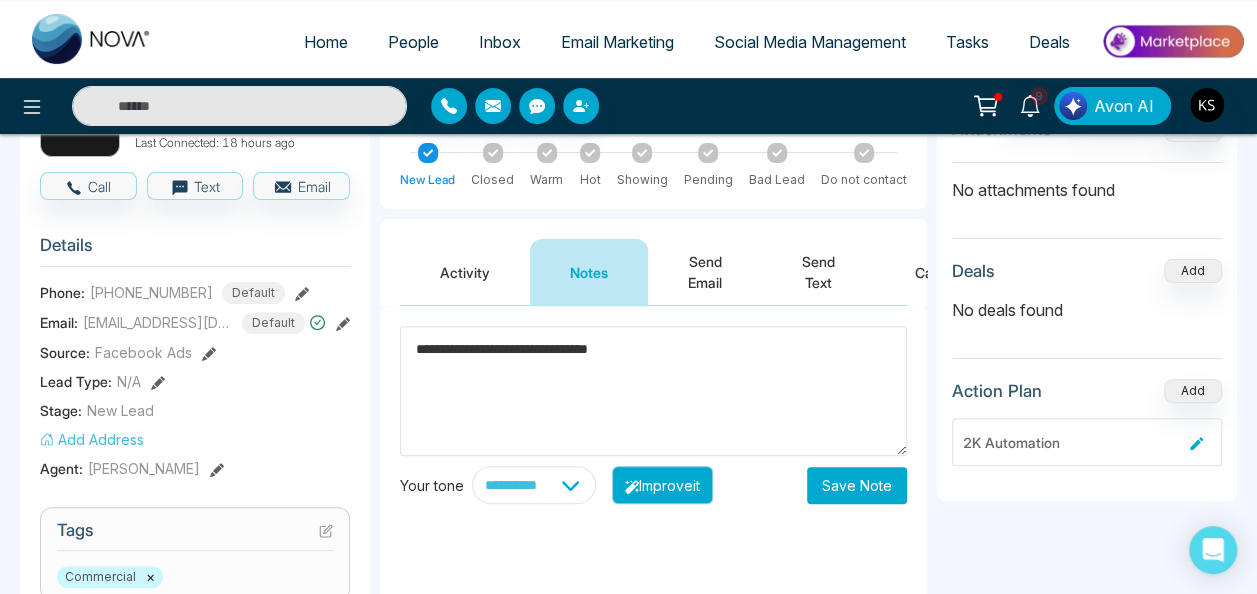 click on "Improve  it" at bounding box center [662, 485] 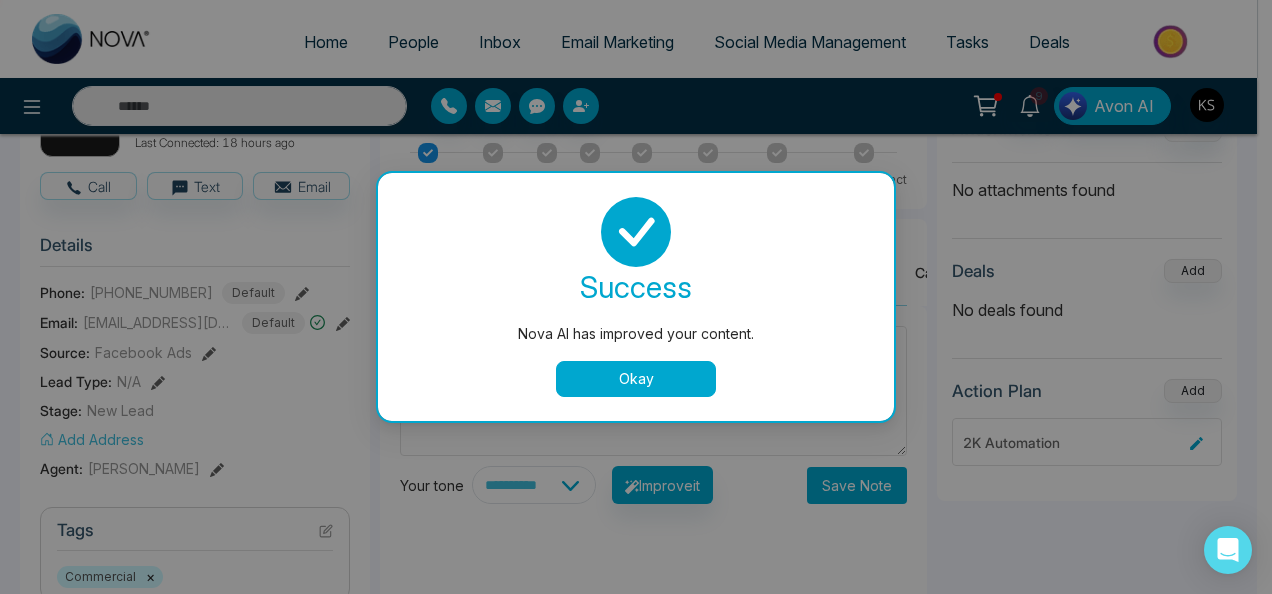 click on "Okay" at bounding box center [636, 379] 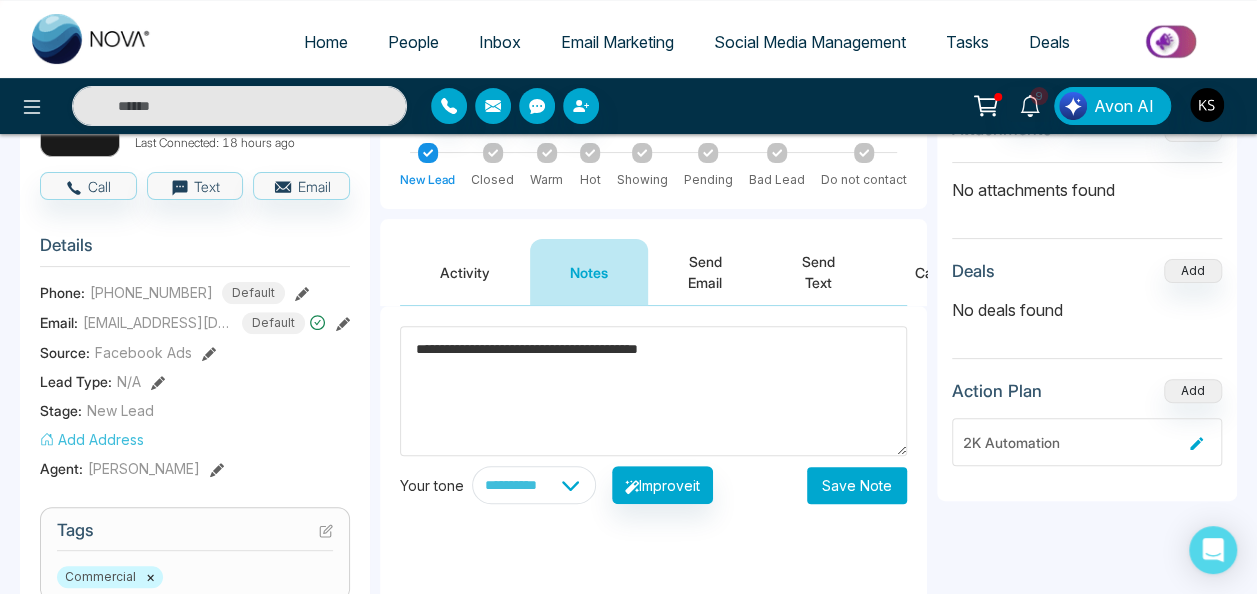 click on "**********" at bounding box center [653, 391] 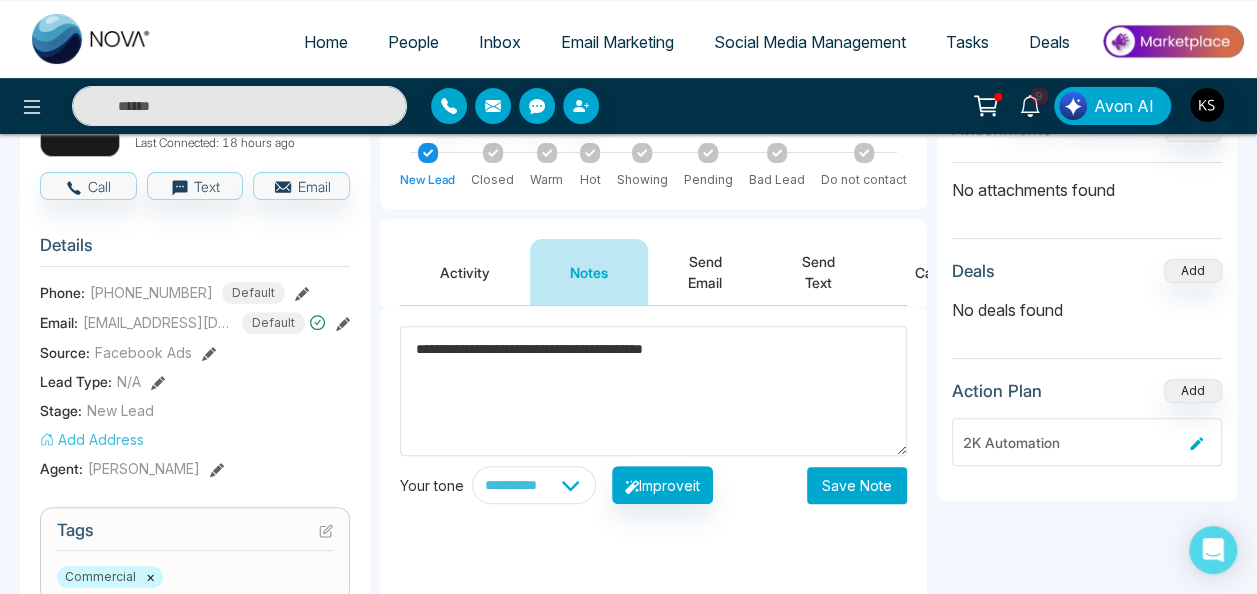 type on "**********" 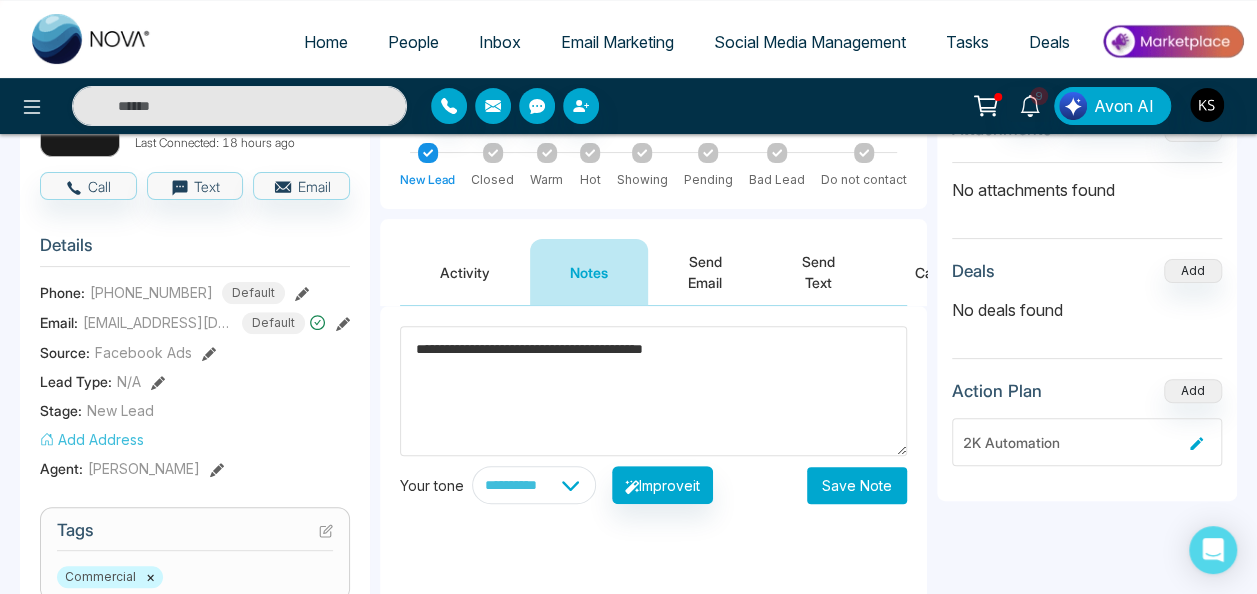 click on "Save Note" at bounding box center [857, 485] 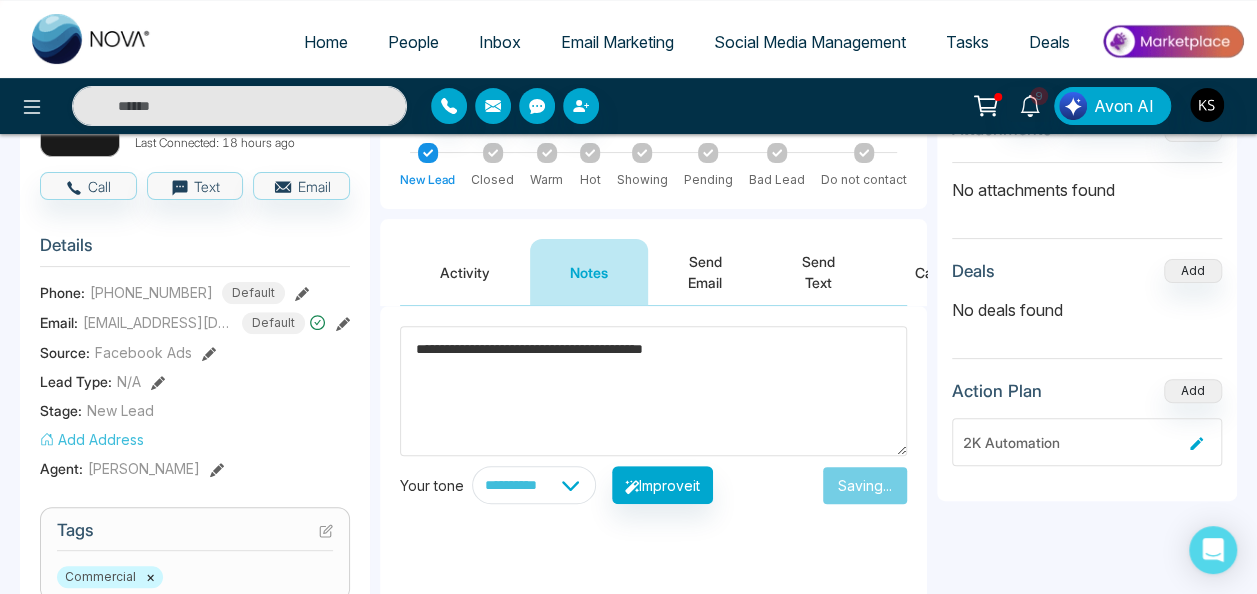 type 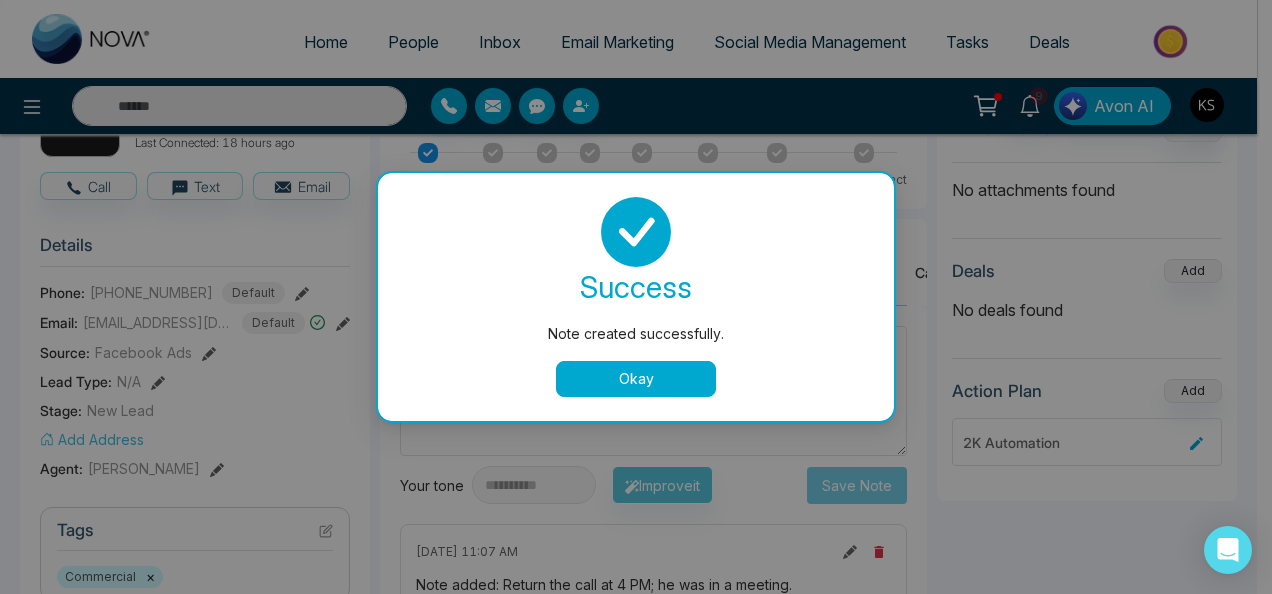 click on "Note created successfully. success Note created successfully.   Okay" at bounding box center (636, 297) 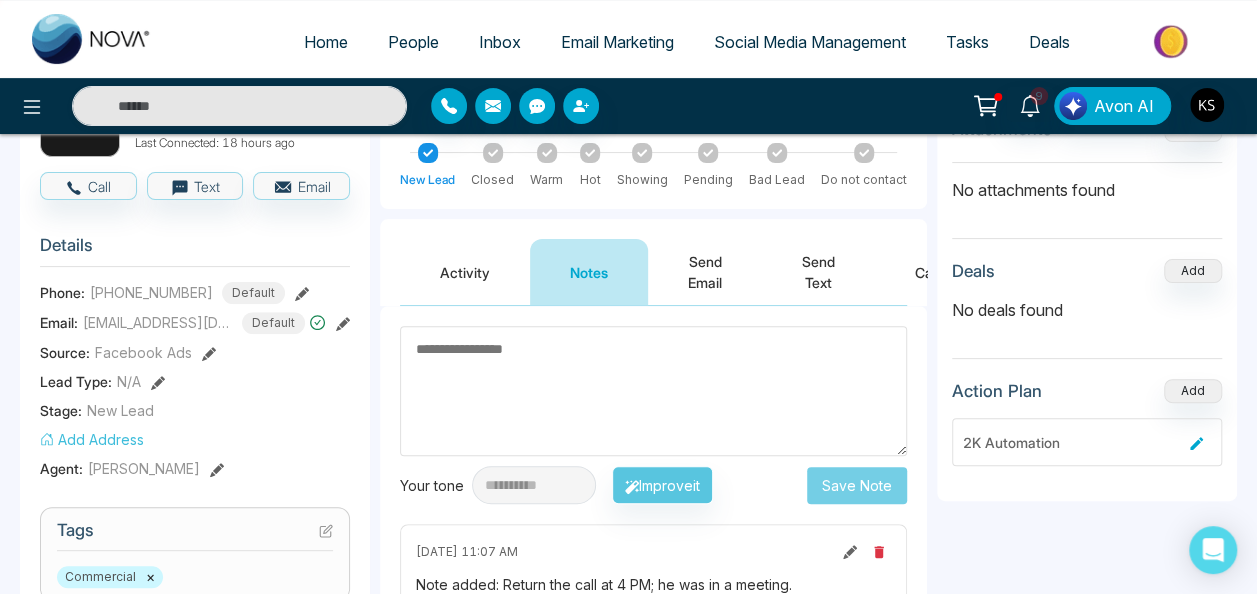 scroll, scrollTop: 48, scrollLeft: 0, axis: vertical 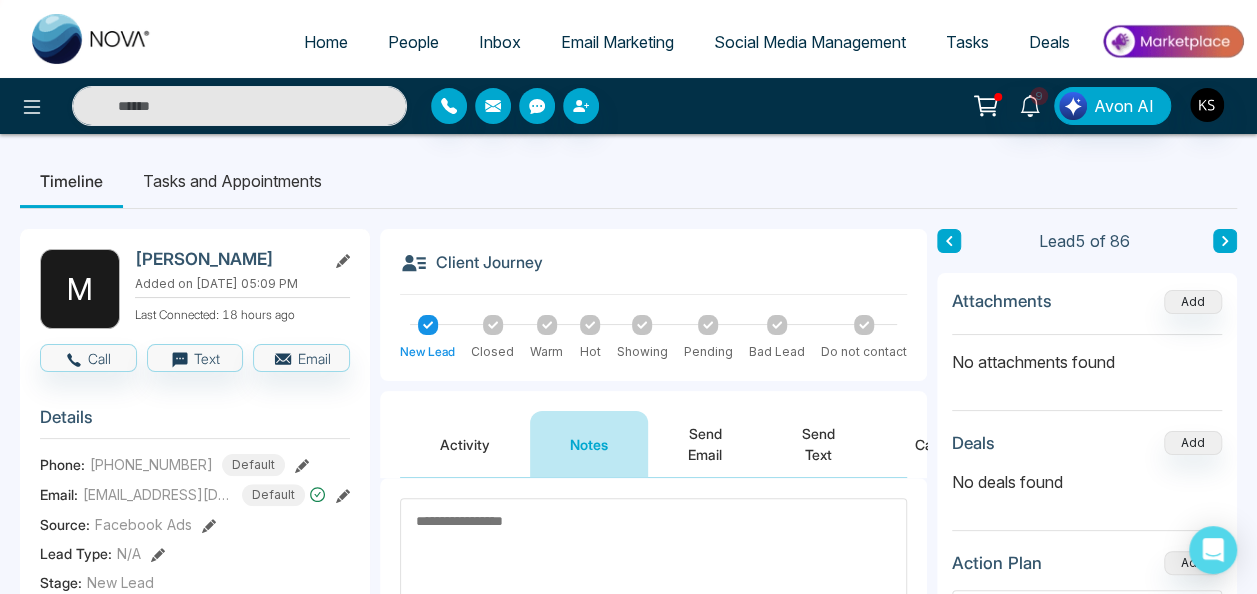 click 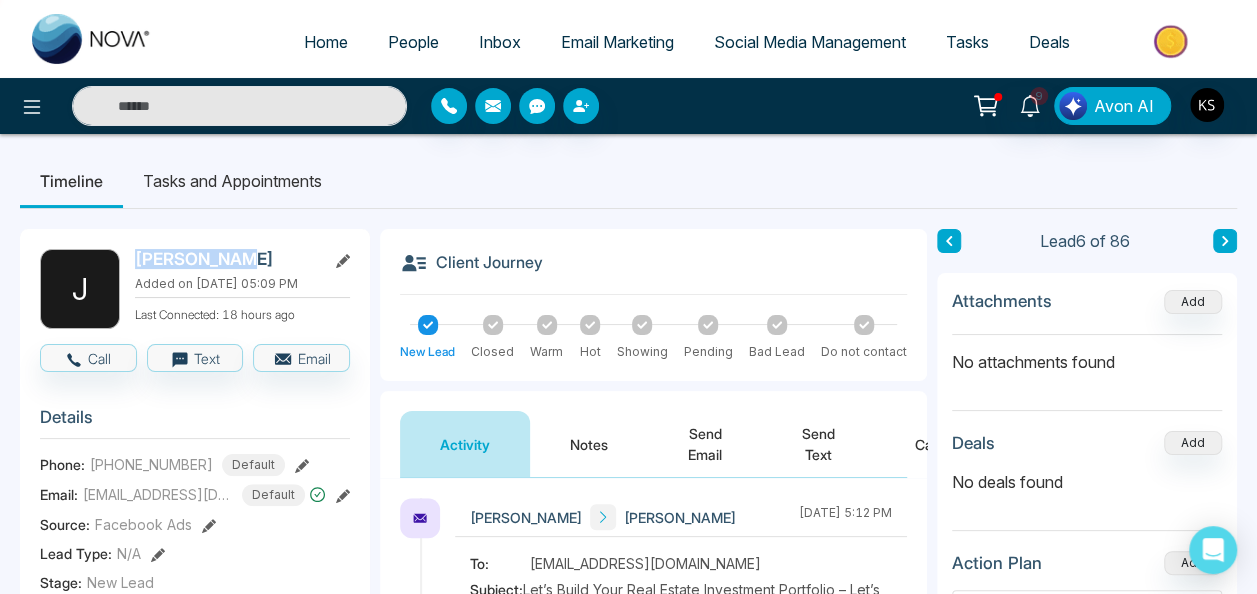 drag, startPoint x: 248, startPoint y: 260, endPoint x: 132, endPoint y: 253, distance: 116.21101 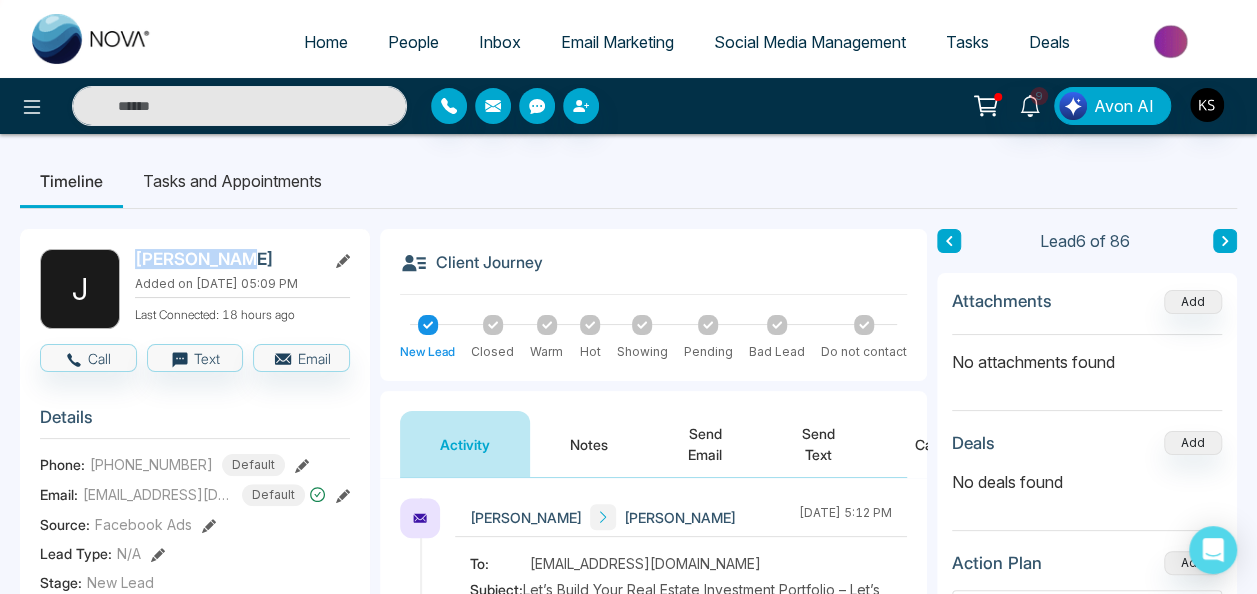 click on "J Jake Barber   Added on   Jul 02, 2025 at 05:09 PM Last Connected:   18 hours ago" at bounding box center (195, 289) 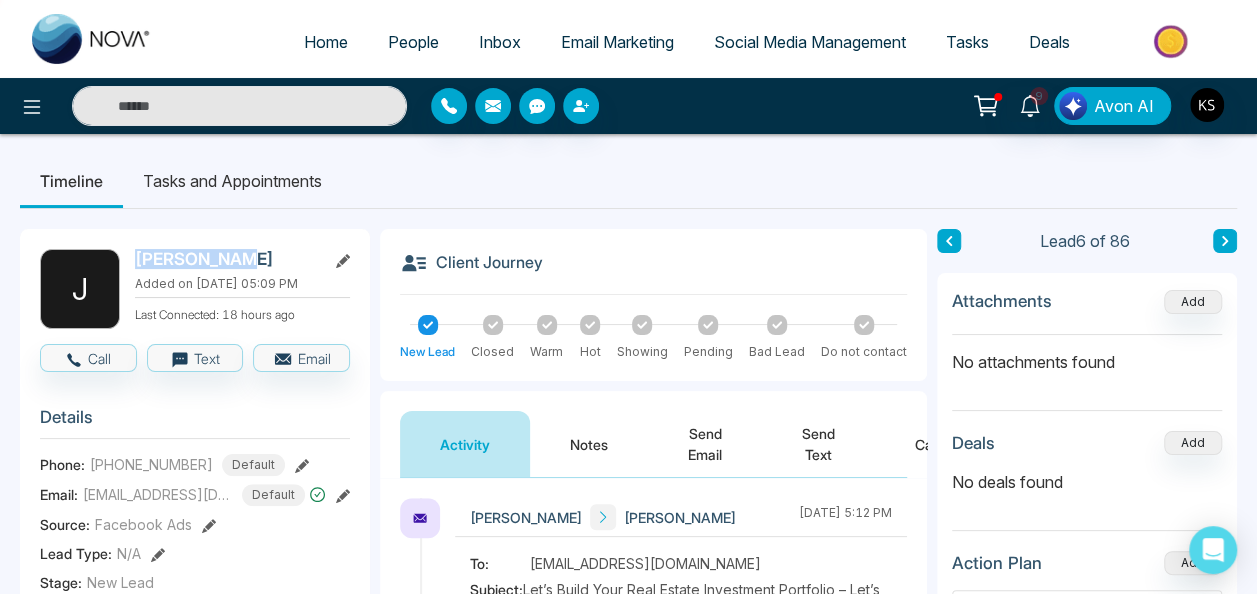 copy on "[PERSON_NAME]" 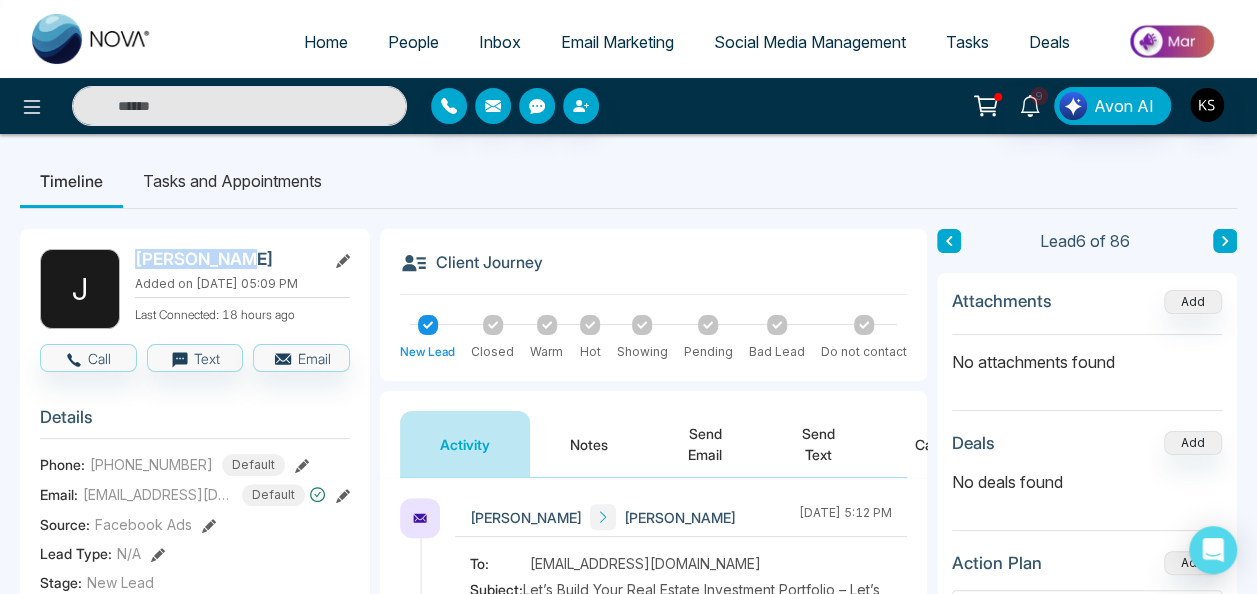 click at bounding box center (949, 241) 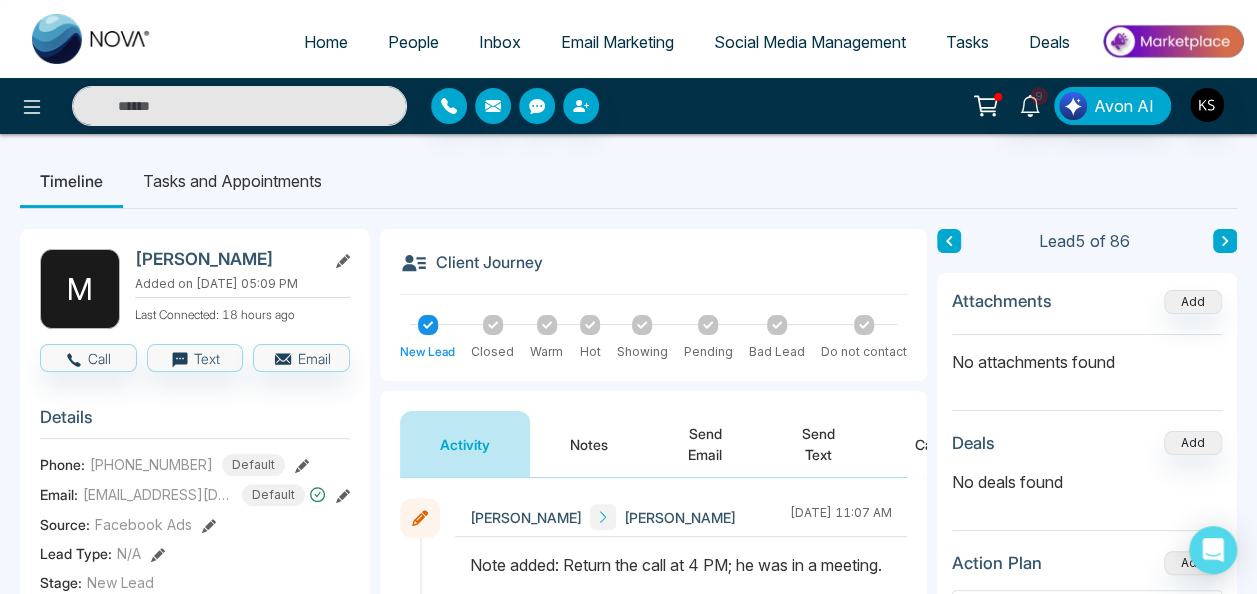 click at bounding box center [1225, 241] 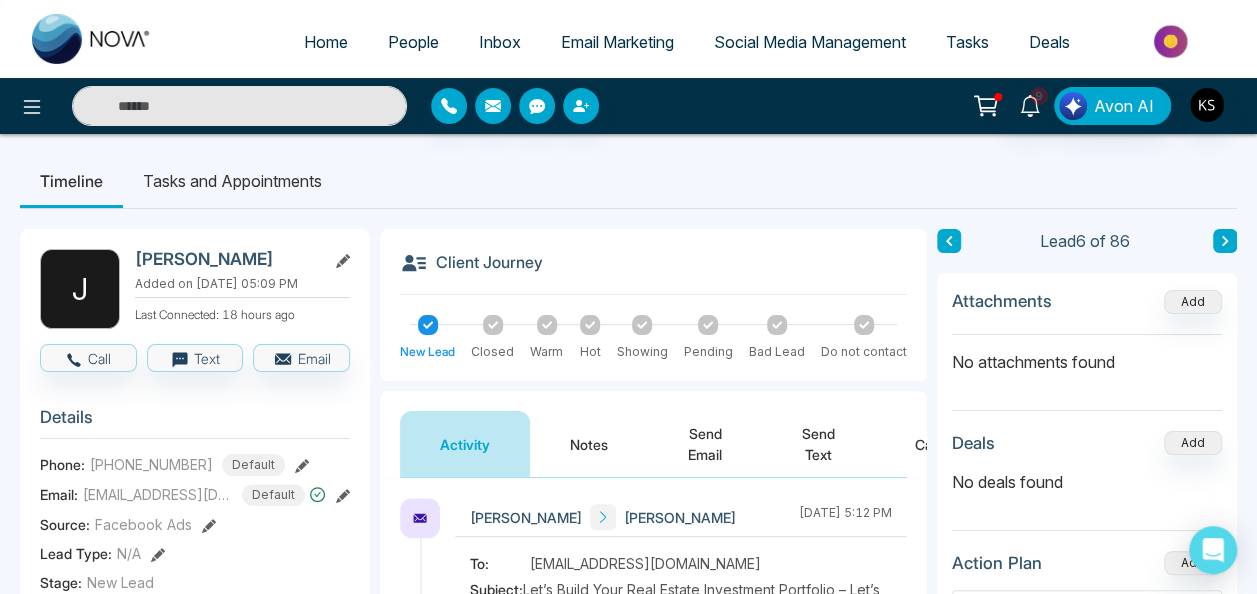 click on "Notes" at bounding box center (589, 444) 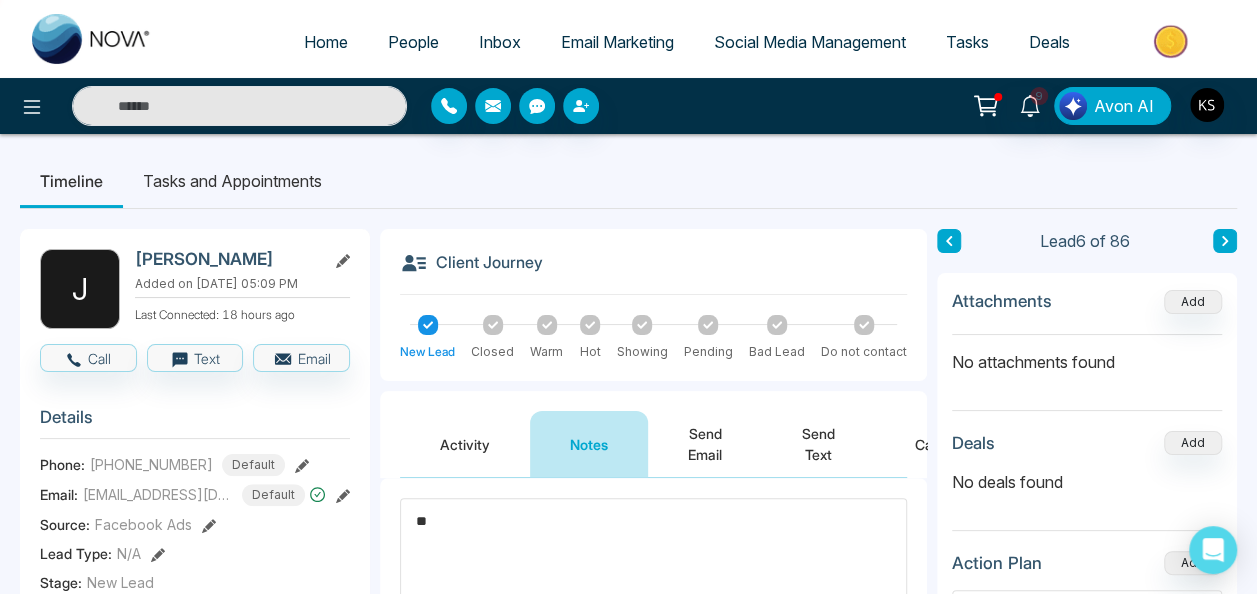 type on "*" 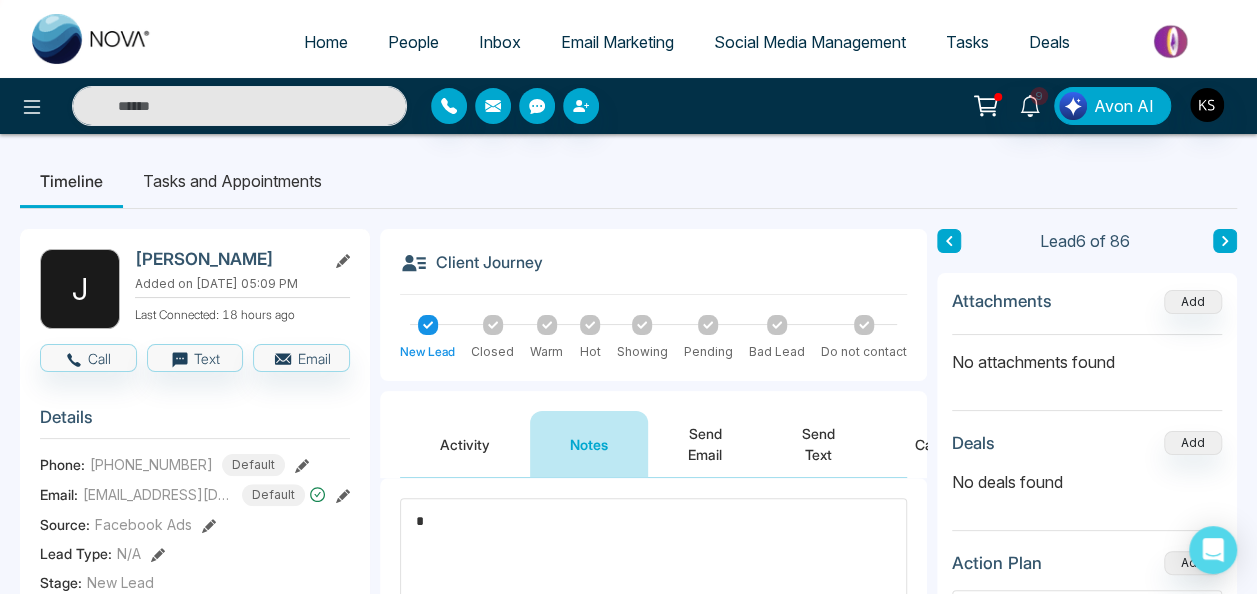 type 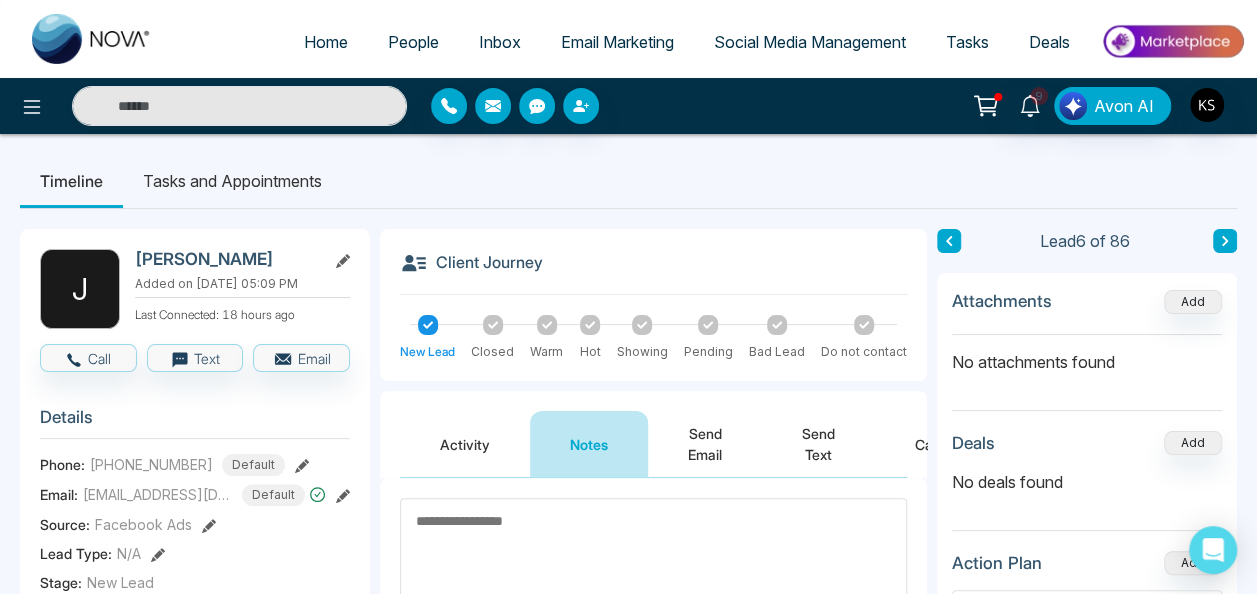 click at bounding box center (949, 241) 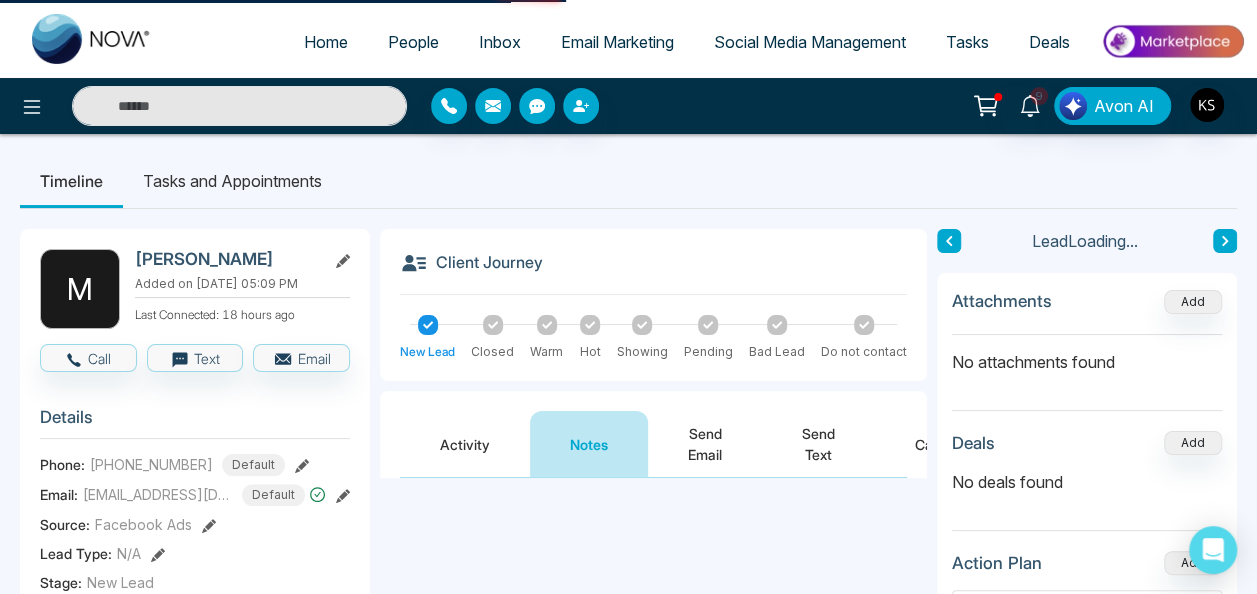 click at bounding box center (949, 241) 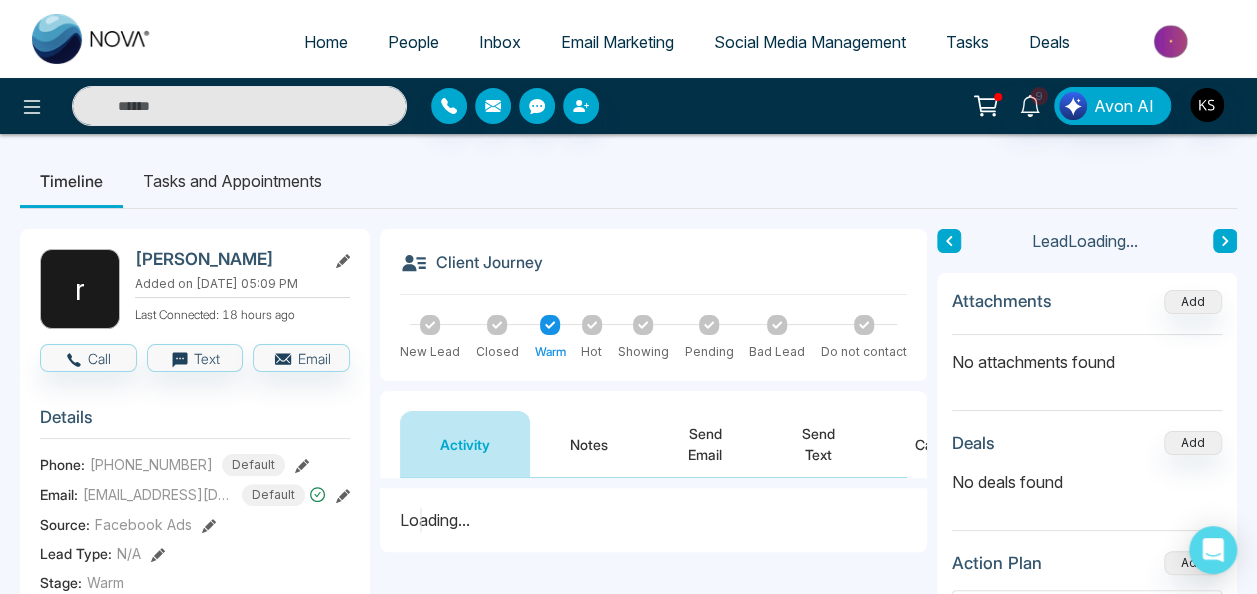click at bounding box center (949, 241) 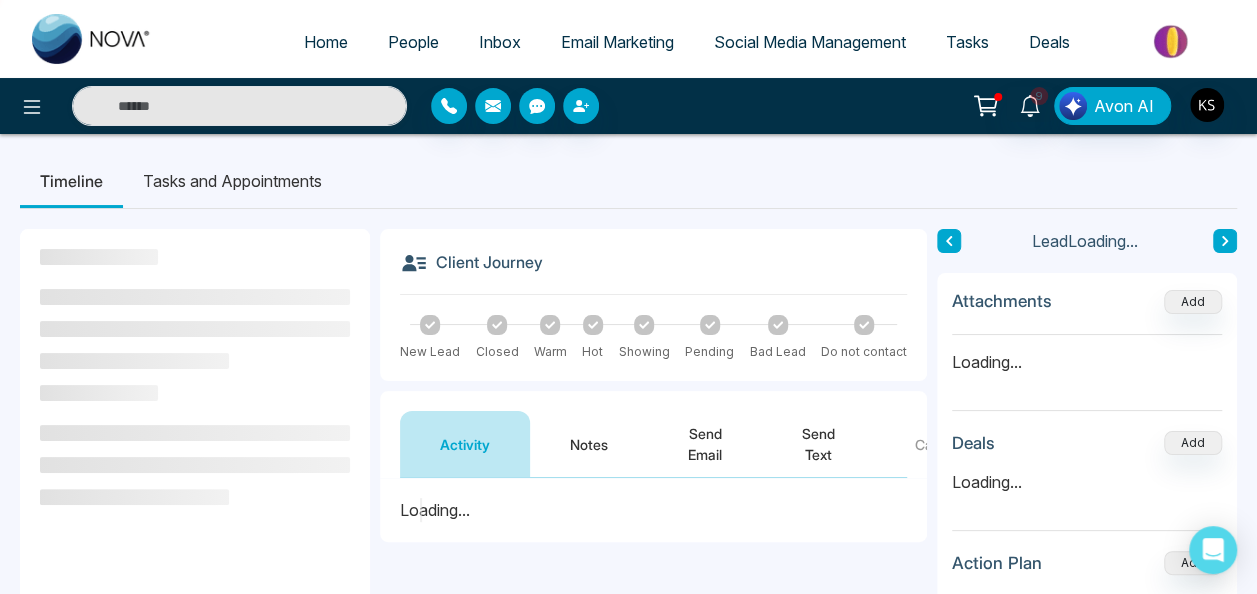 click on "Lead  Loading... Attachments Add Loading... Deals Add Loading... Action Plan Add" at bounding box center (1087, 526) 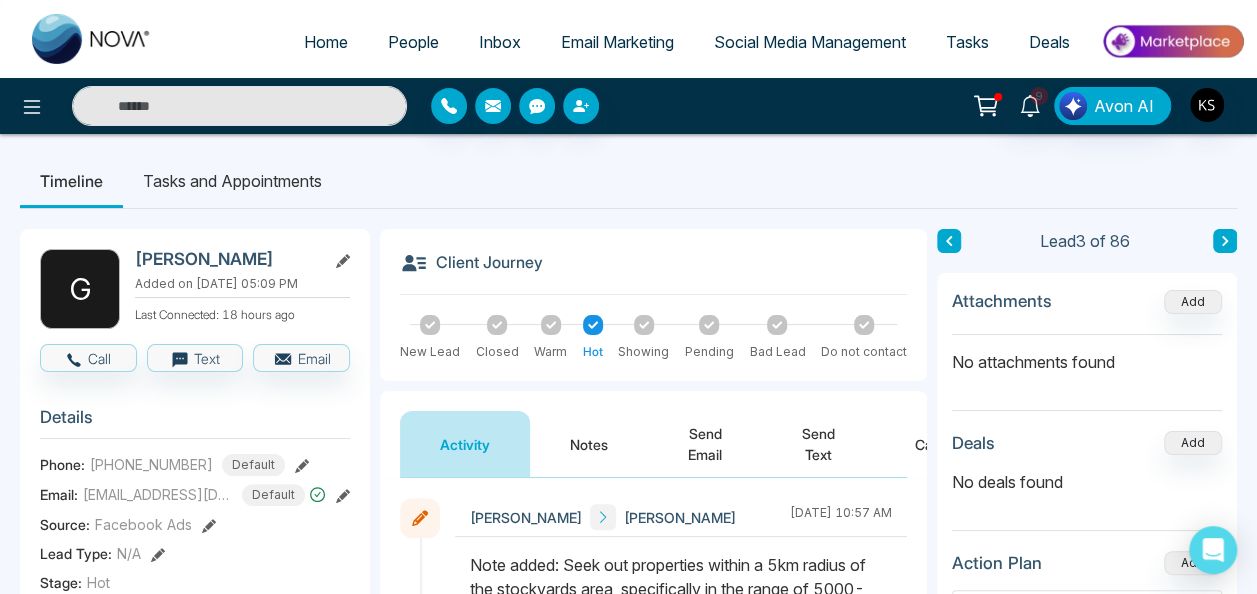 click at bounding box center [949, 241] 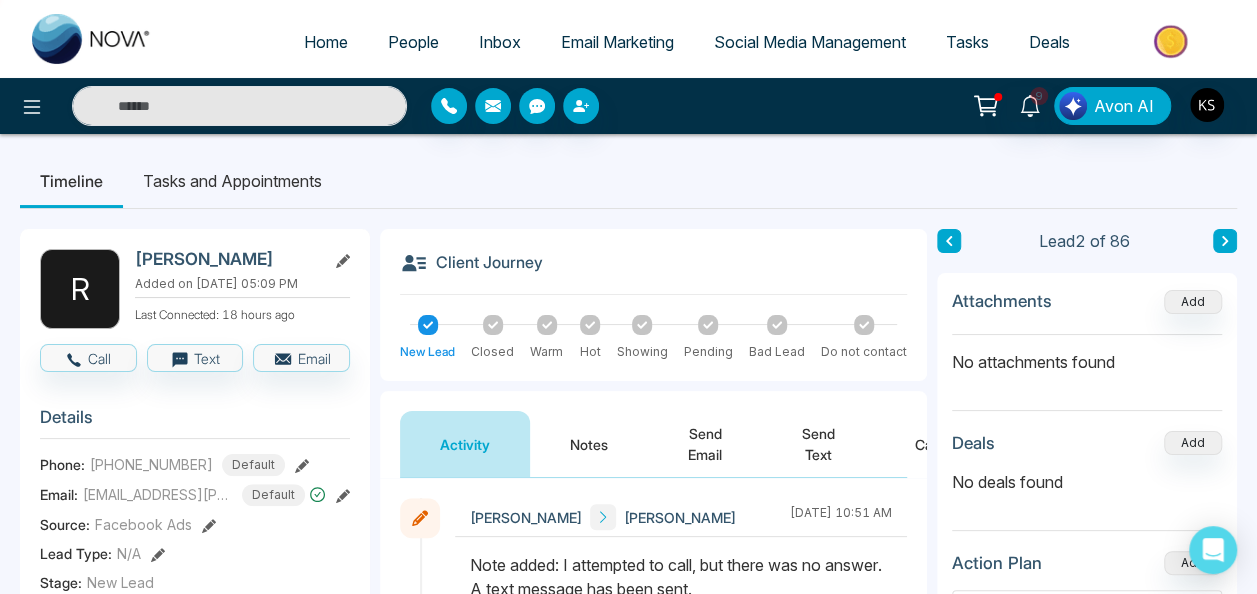 click 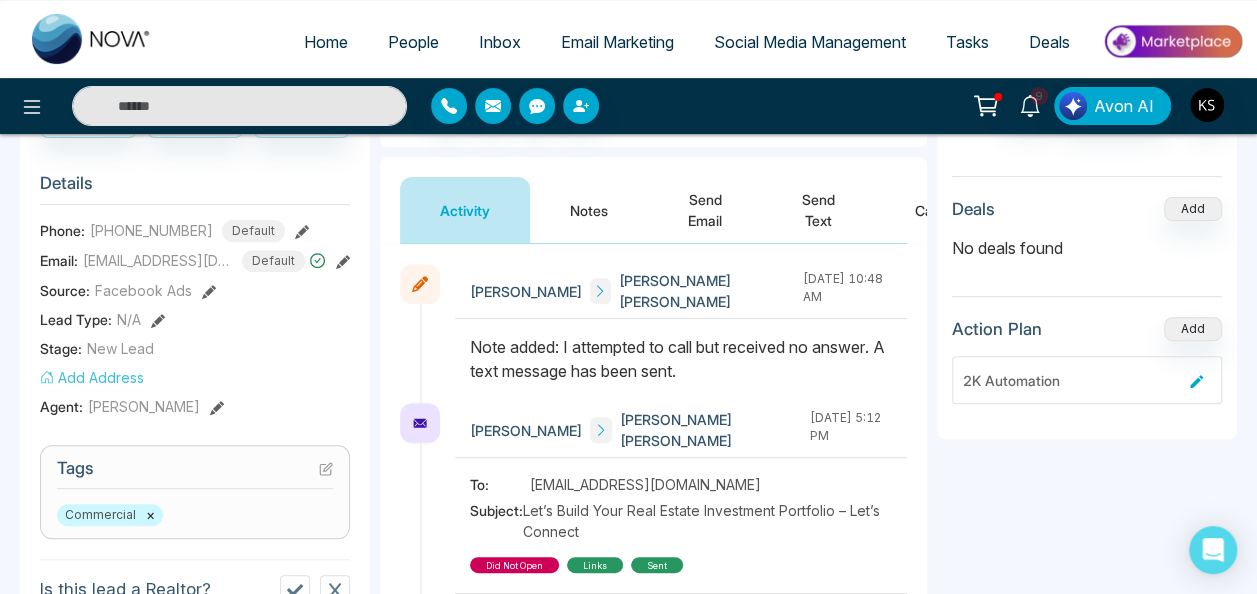 scroll, scrollTop: 255, scrollLeft: 0, axis: vertical 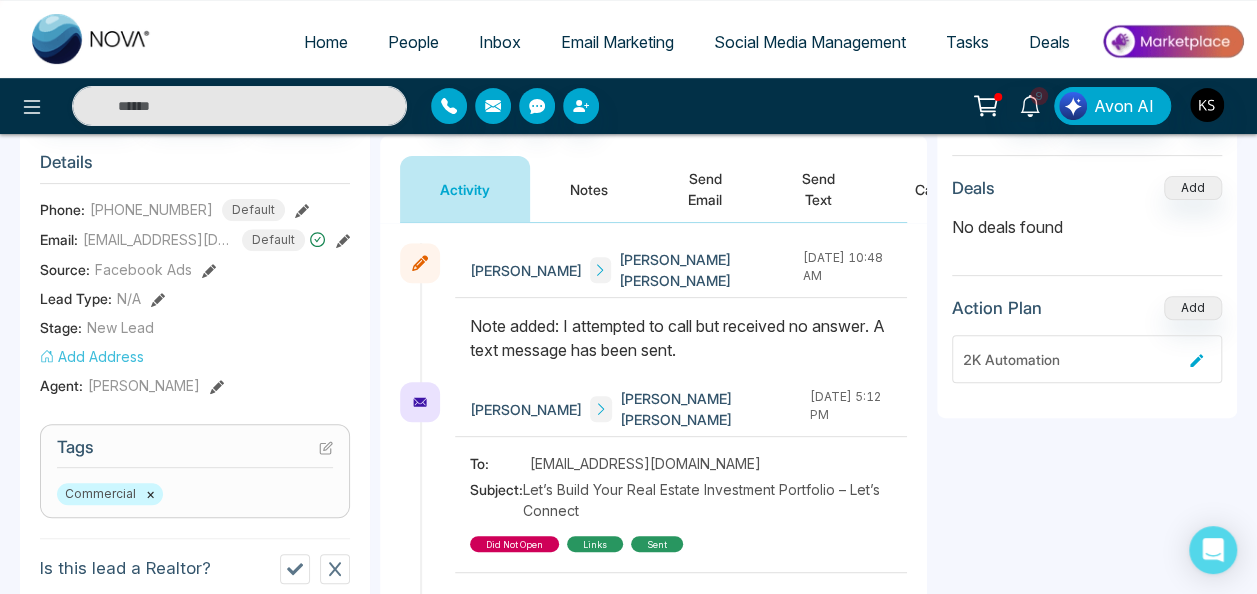 drag, startPoint x: 565, startPoint y: 566, endPoint x: 743, endPoint y: 342, distance: 286.11188 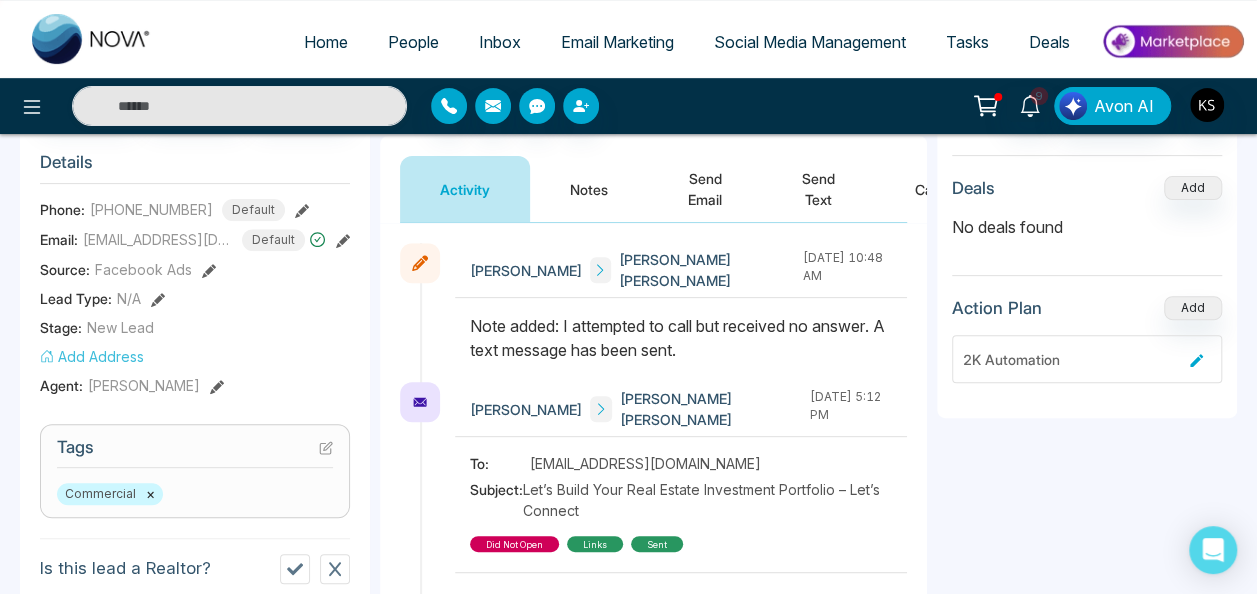 click on "Note added: I attempted to call but received no answer. A text message has been sent." at bounding box center (681, 338) 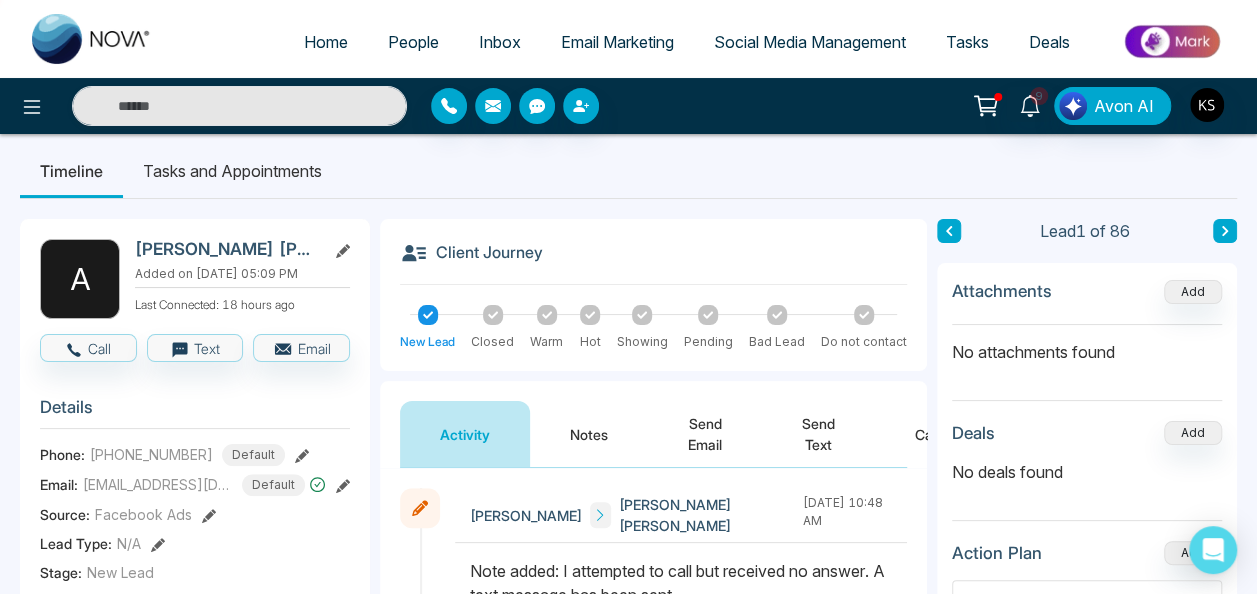 scroll, scrollTop: 0, scrollLeft: 0, axis: both 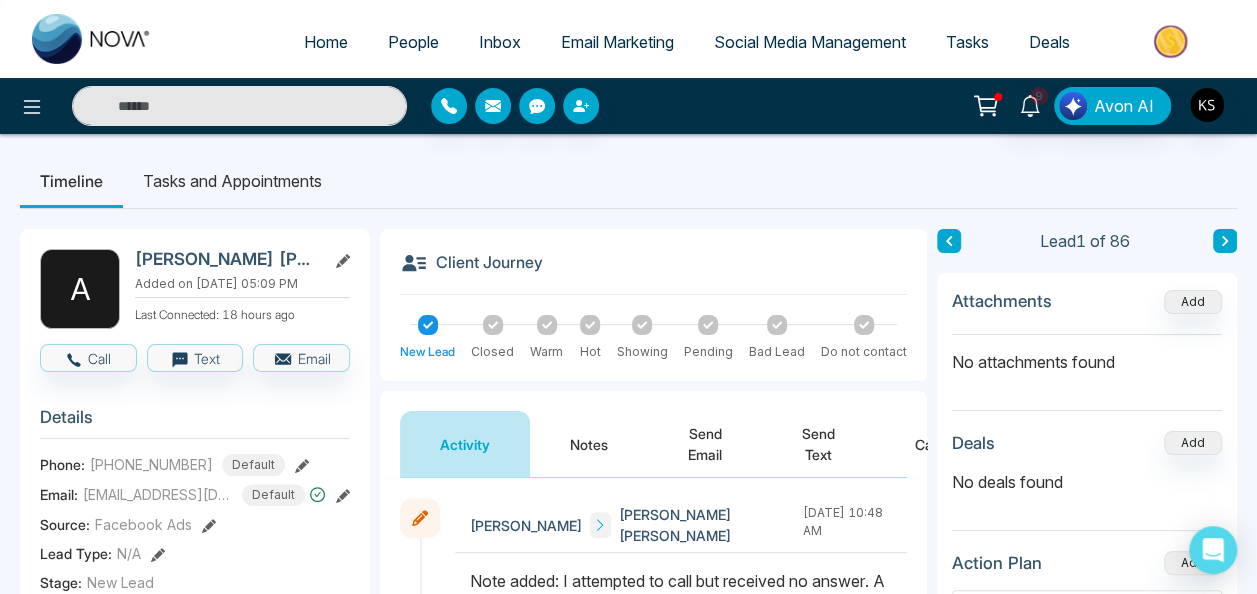 click at bounding box center [1225, 241] 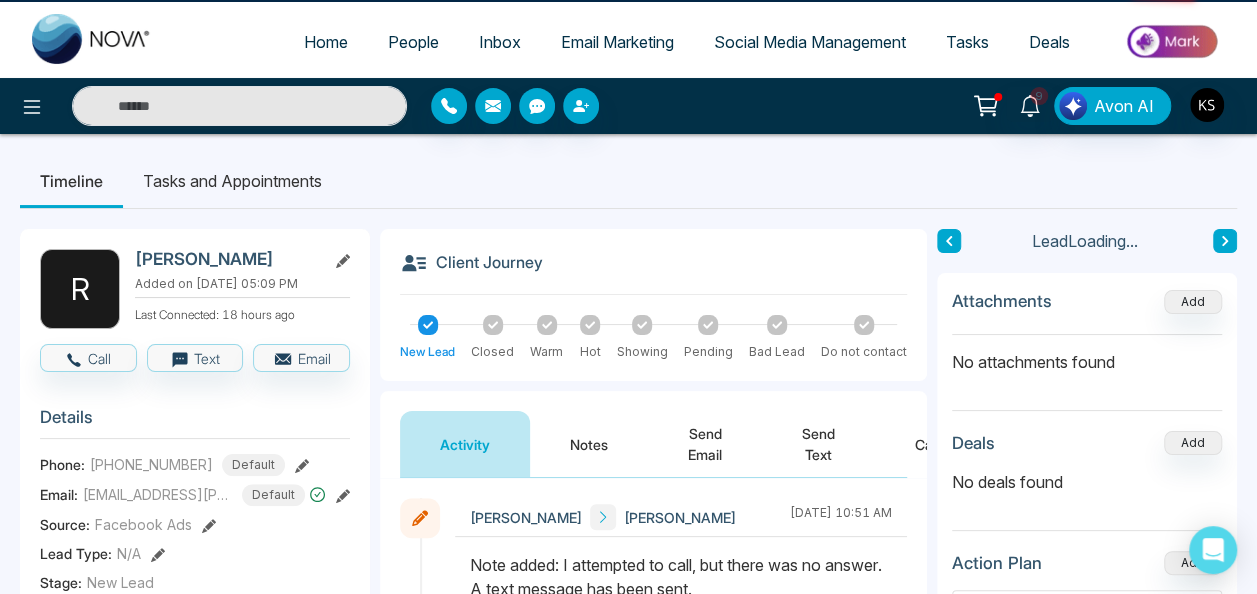 click at bounding box center [1225, 241] 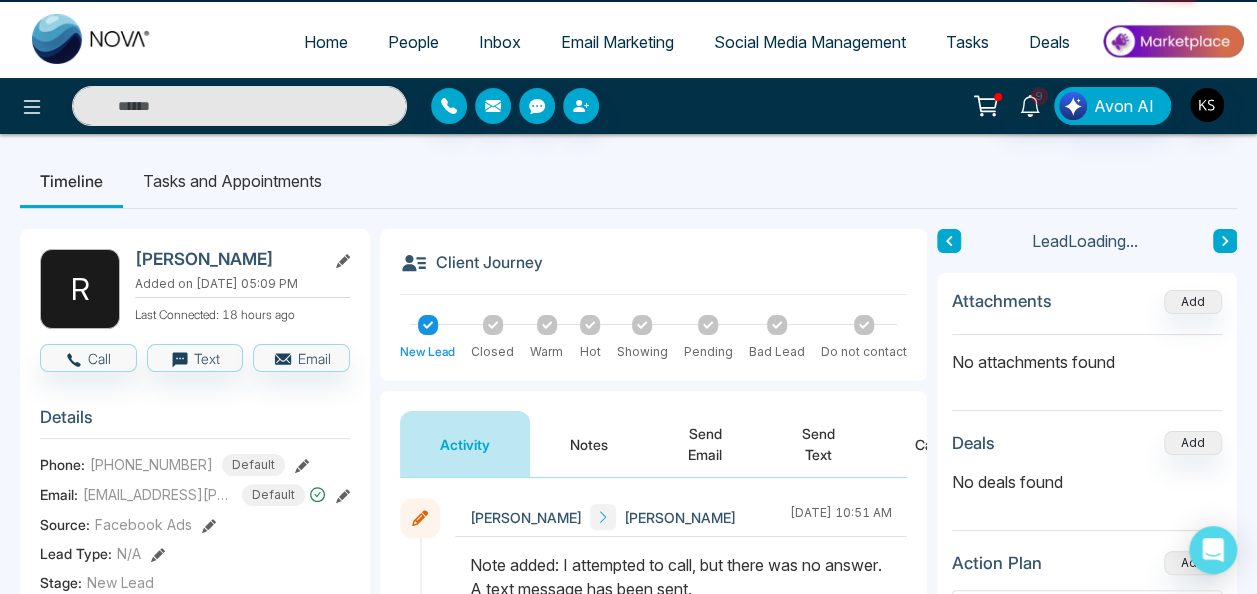click at bounding box center [1225, 241] 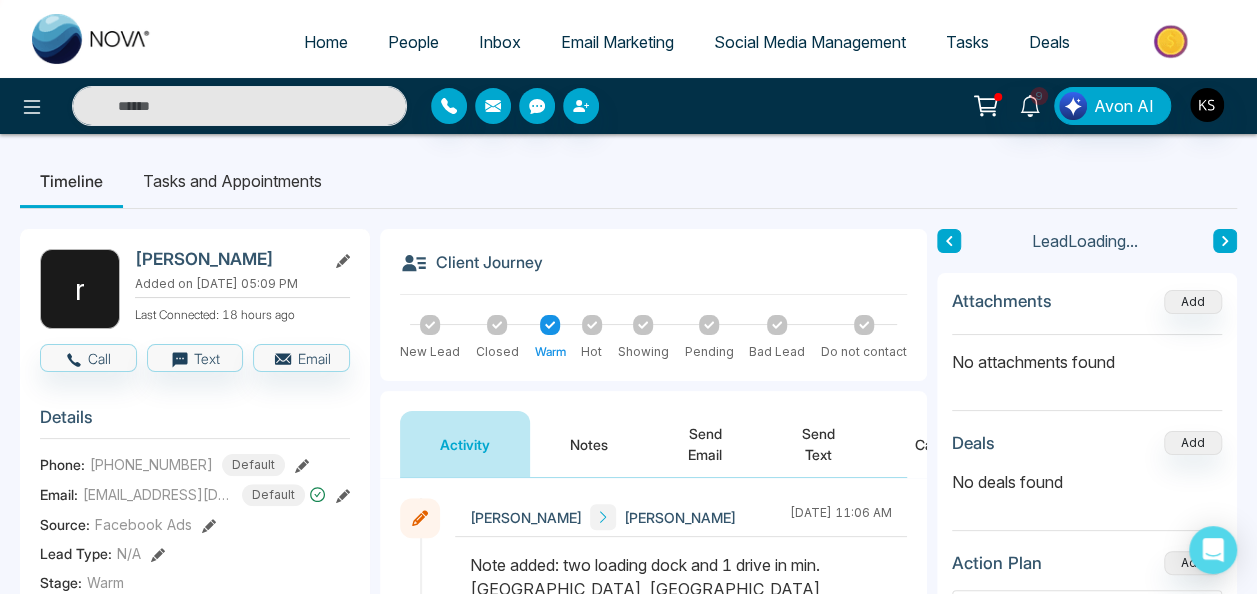 click at bounding box center [1225, 241] 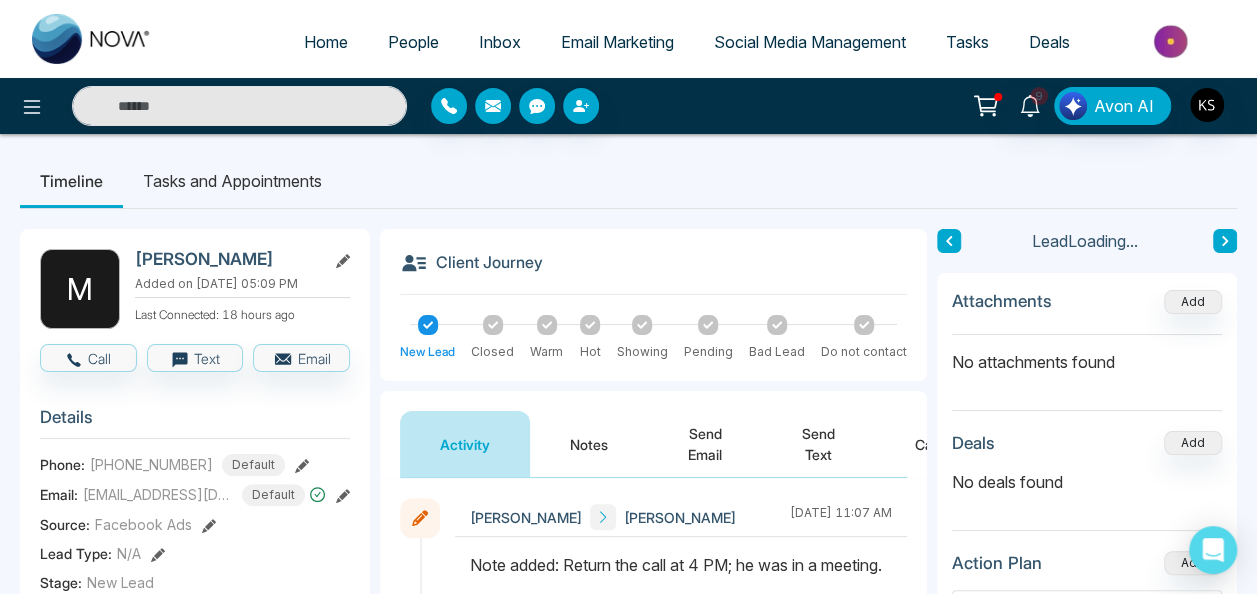 click at bounding box center (1225, 241) 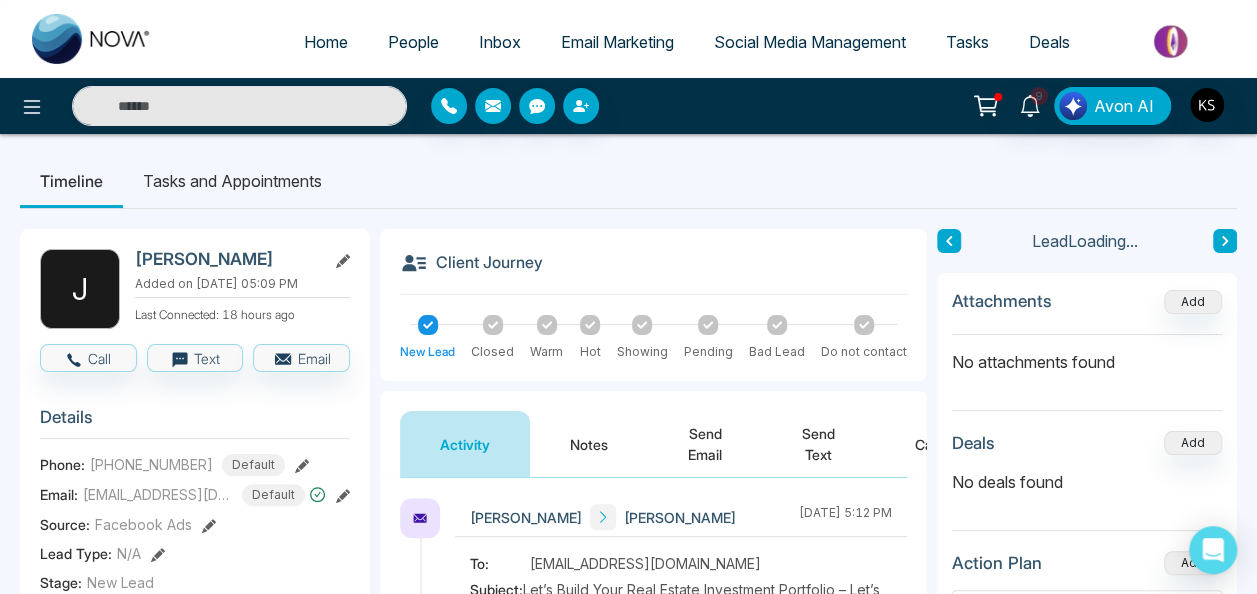 click on "Notes" at bounding box center [589, 444] 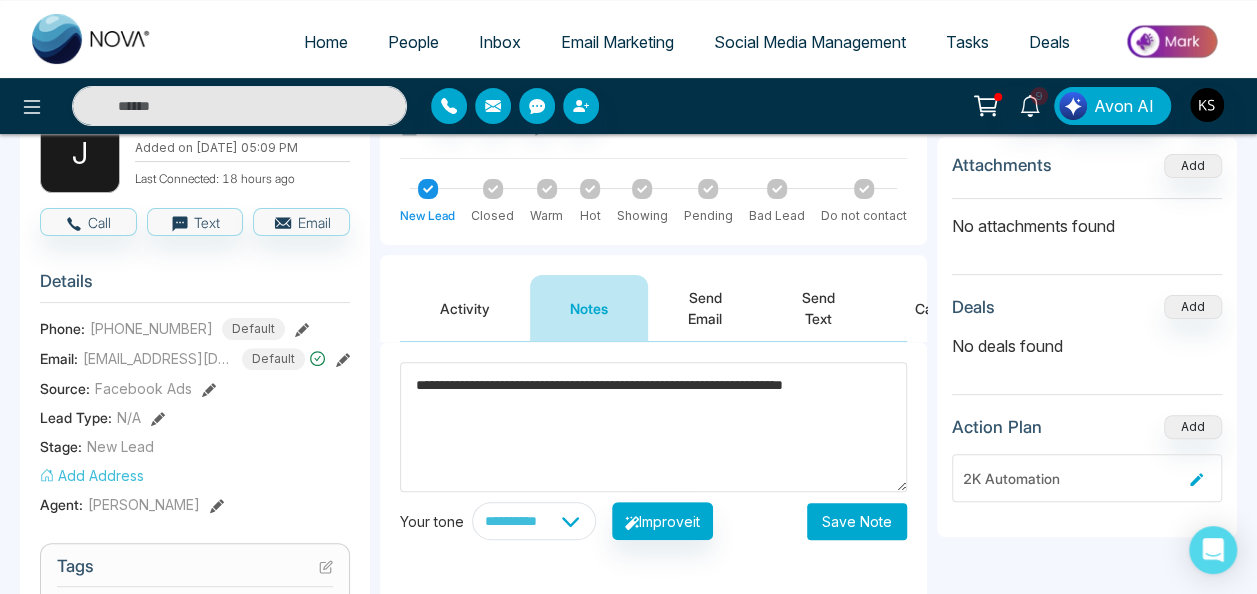 scroll, scrollTop: 197, scrollLeft: 0, axis: vertical 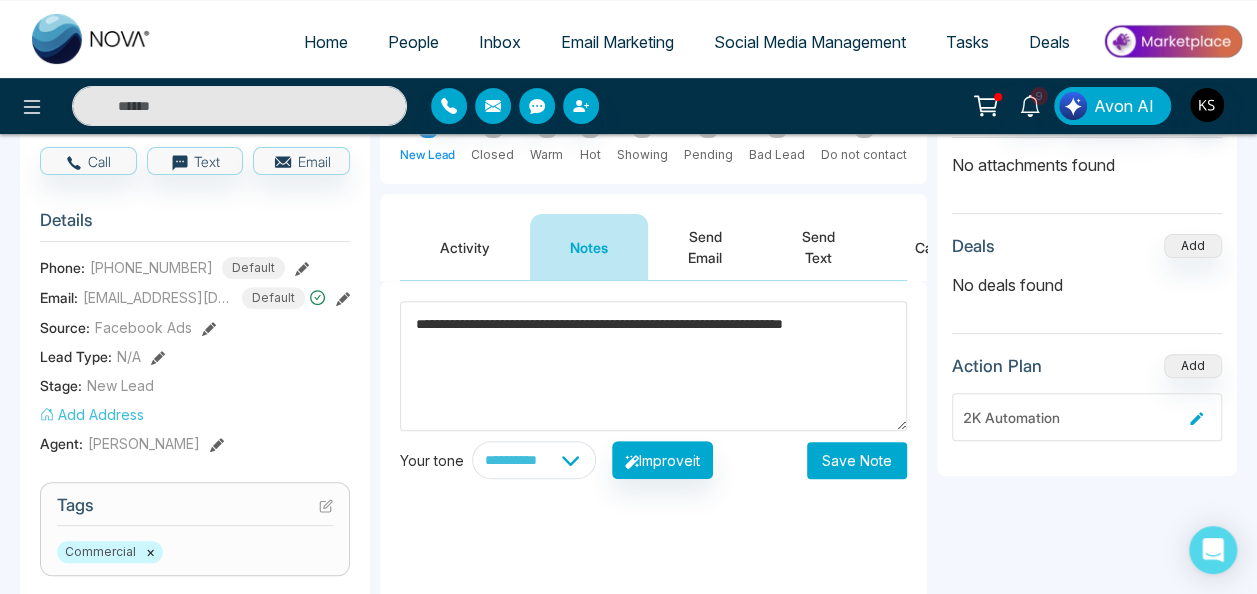 type on "**********" 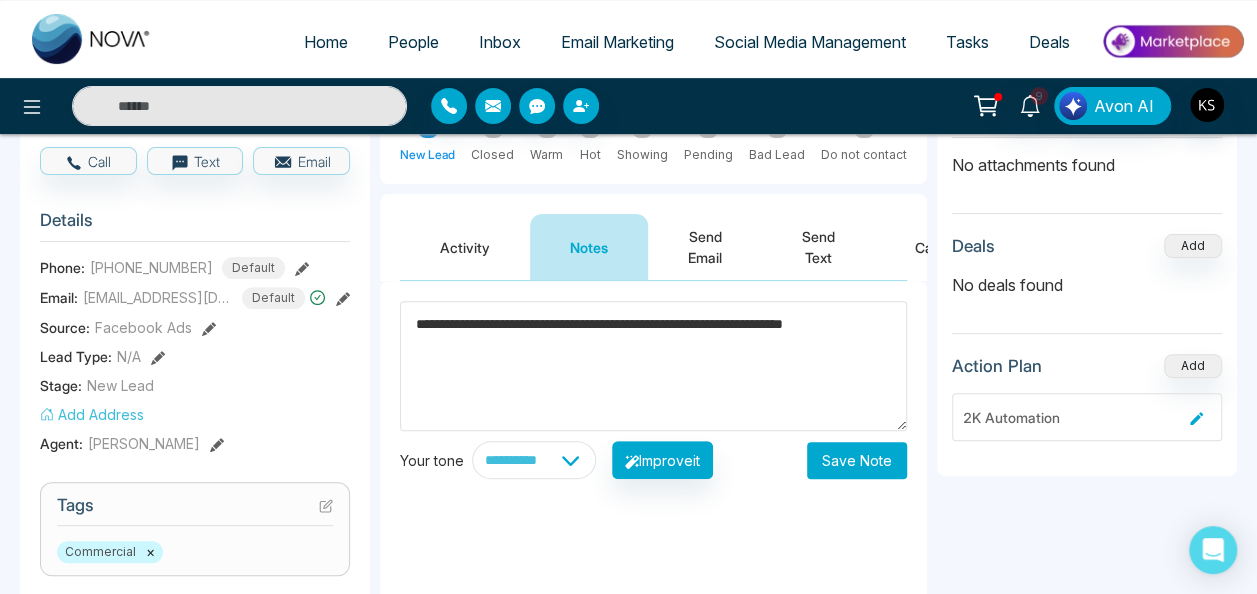 click on "Save Note" at bounding box center [857, 460] 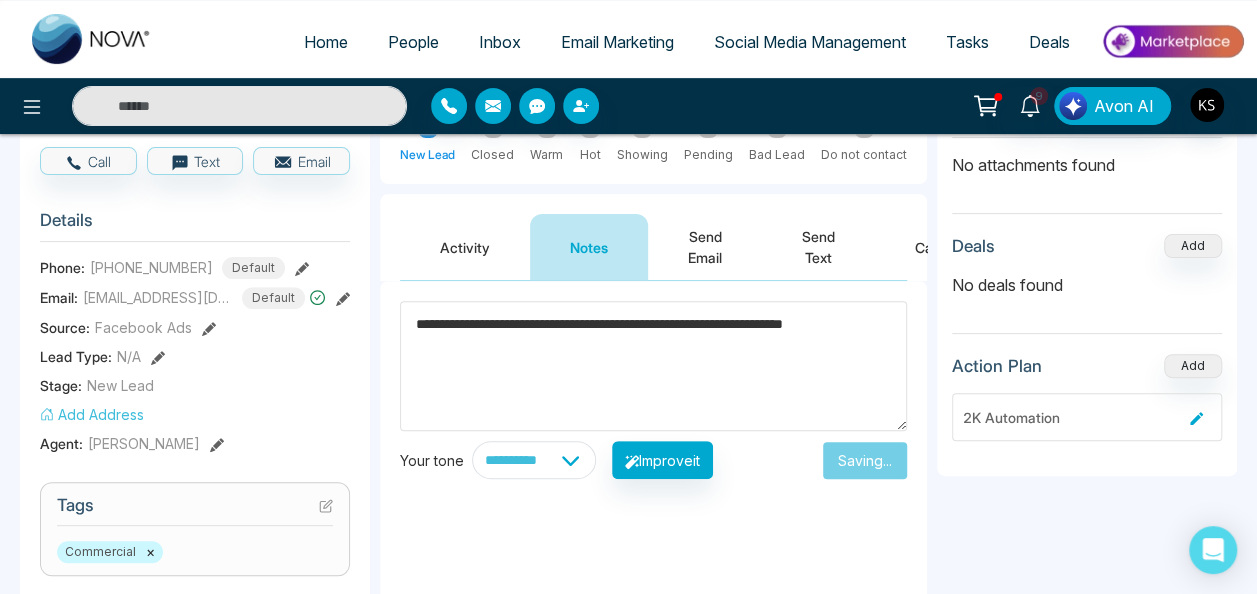 type 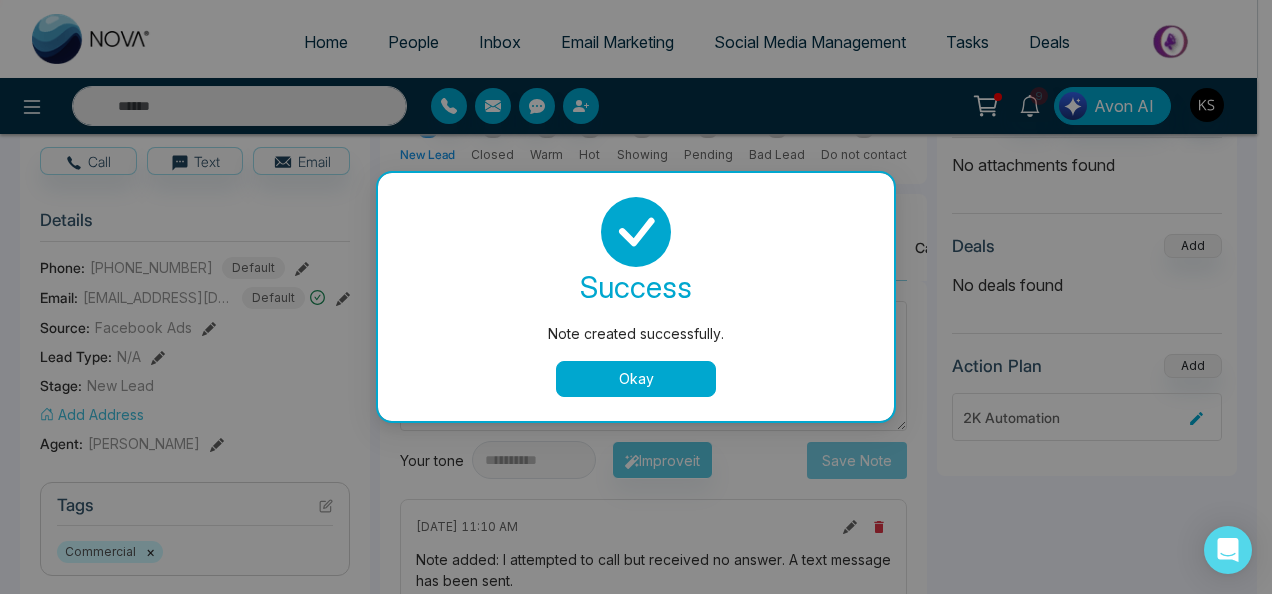 click on "Okay" at bounding box center [636, 379] 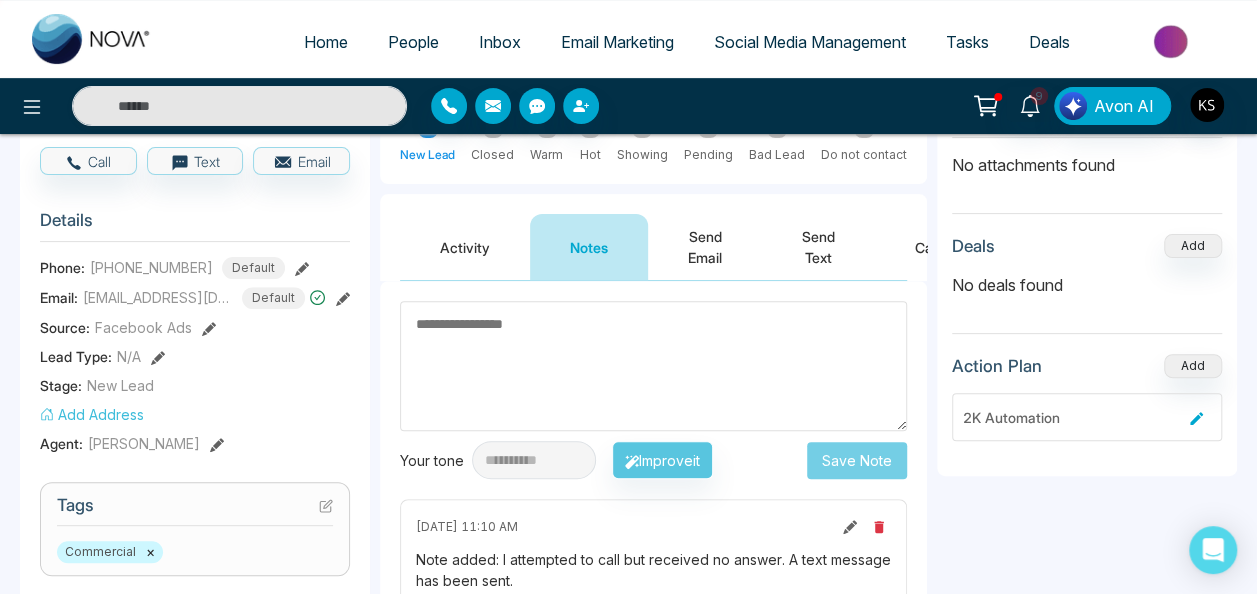 scroll, scrollTop: 0, scrollLeft: 0, axis: both 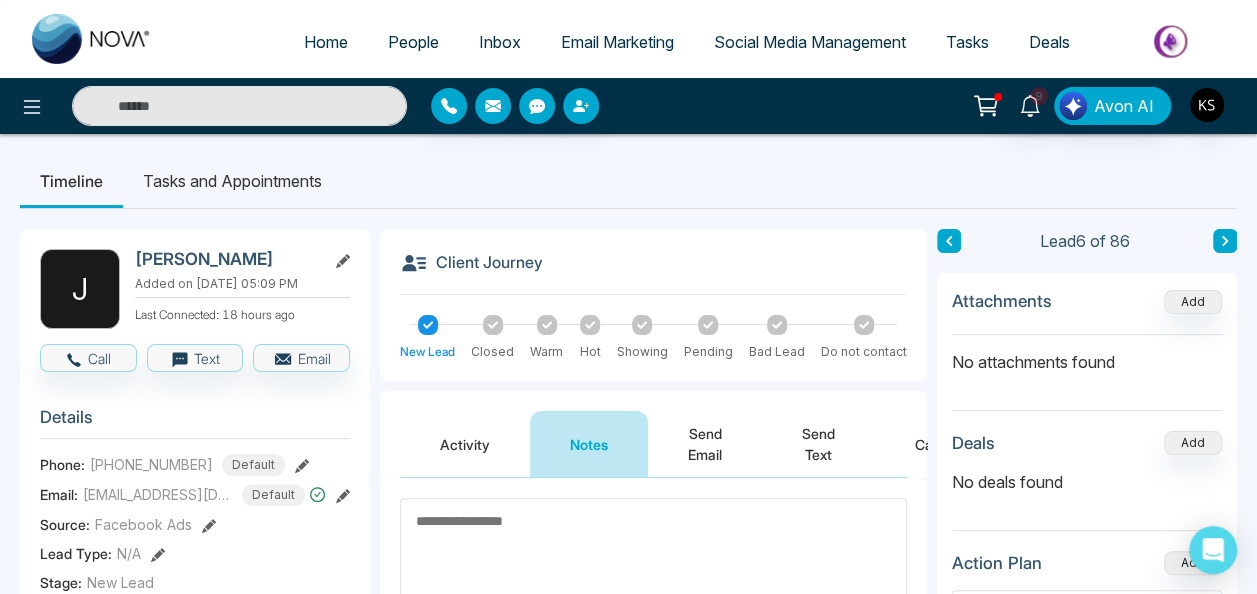 click 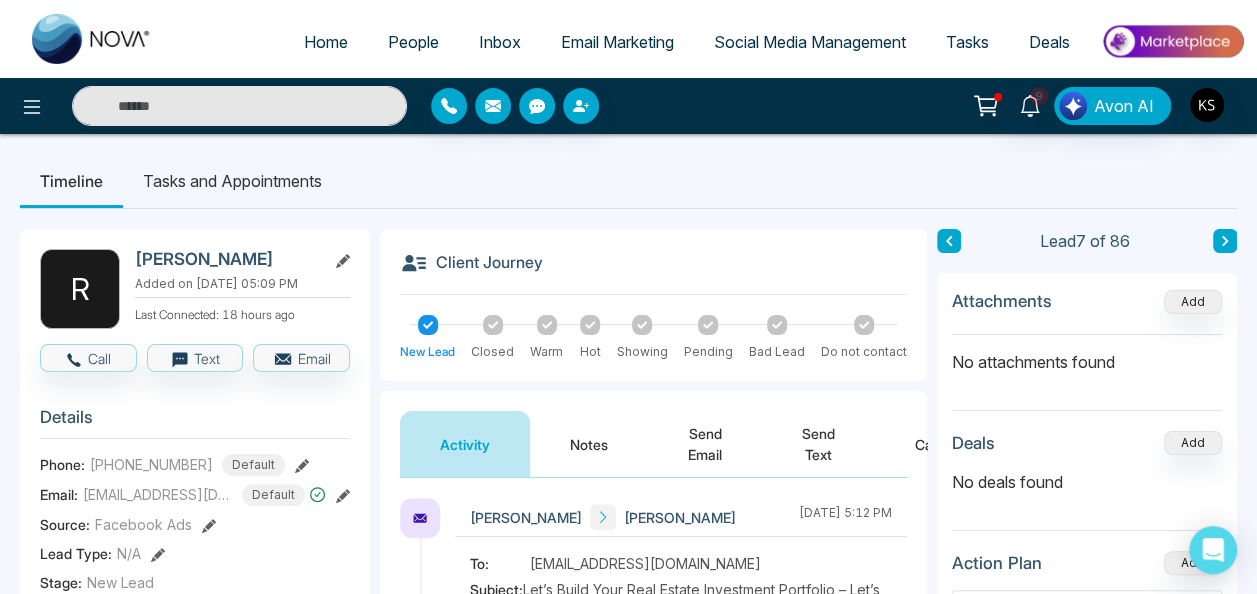 click on "Notes" at bounding box center [589, 444] 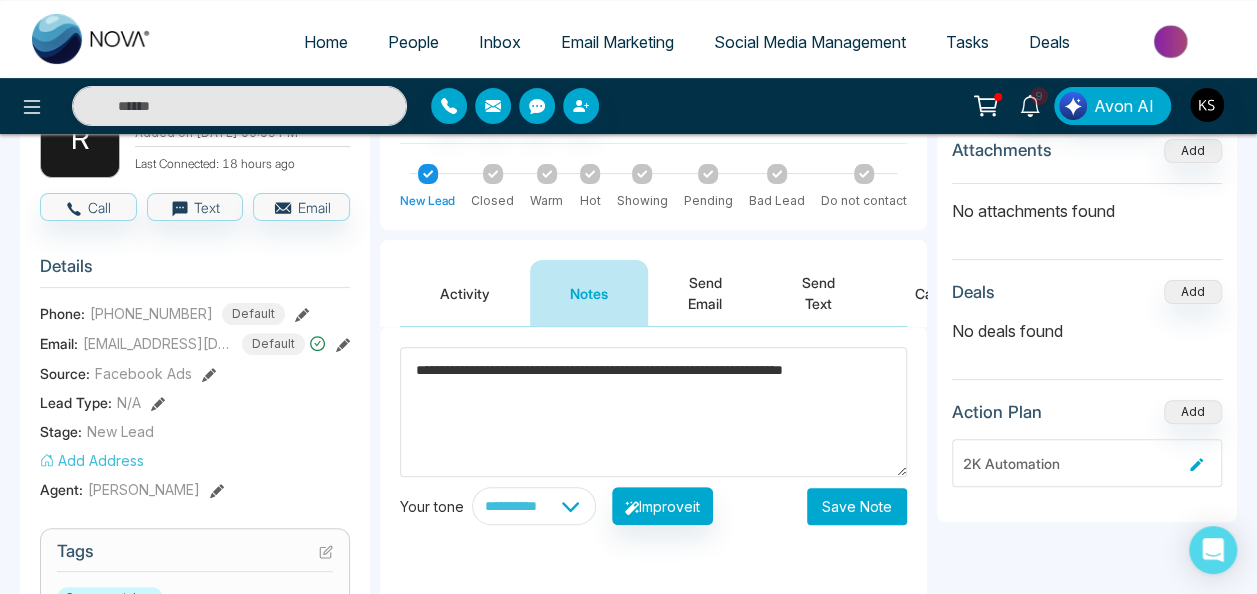 scroll, scrollTop: 153, scrollLeft: 0, axis: vertical 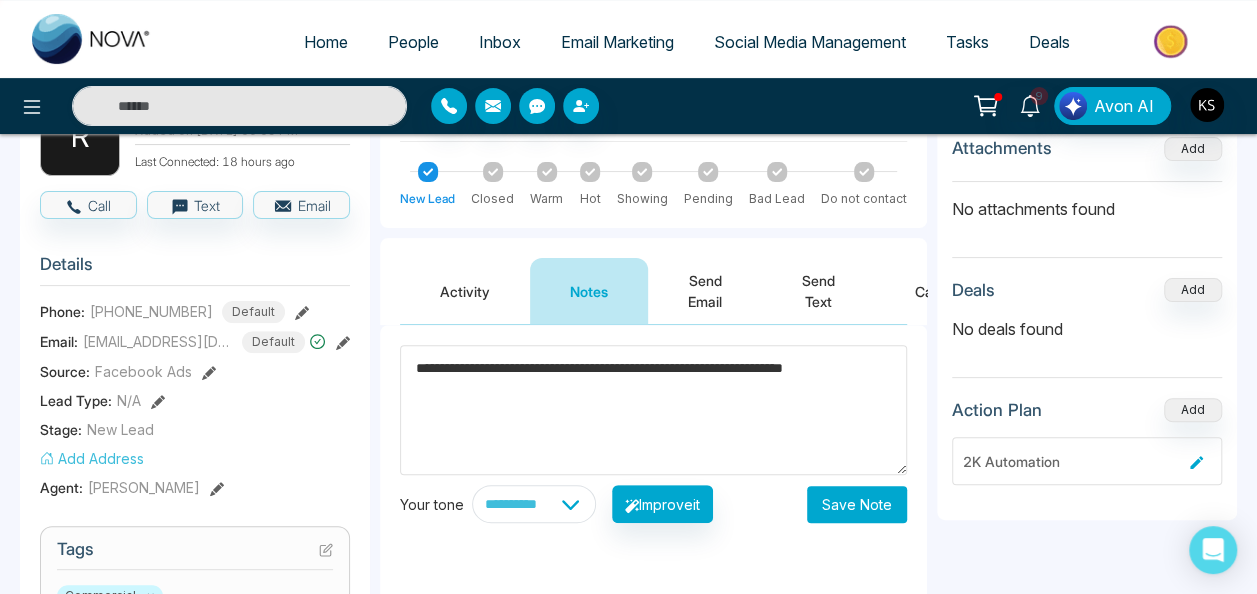 type on "**********" 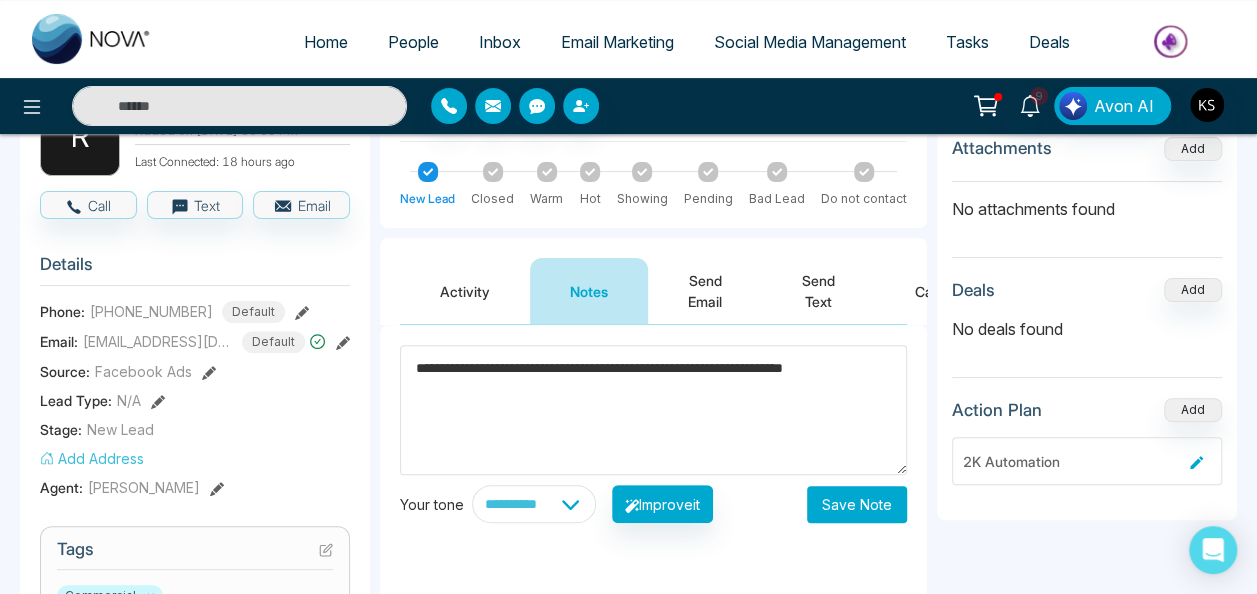 click on "Save Note" at bounding box center (857, 504) 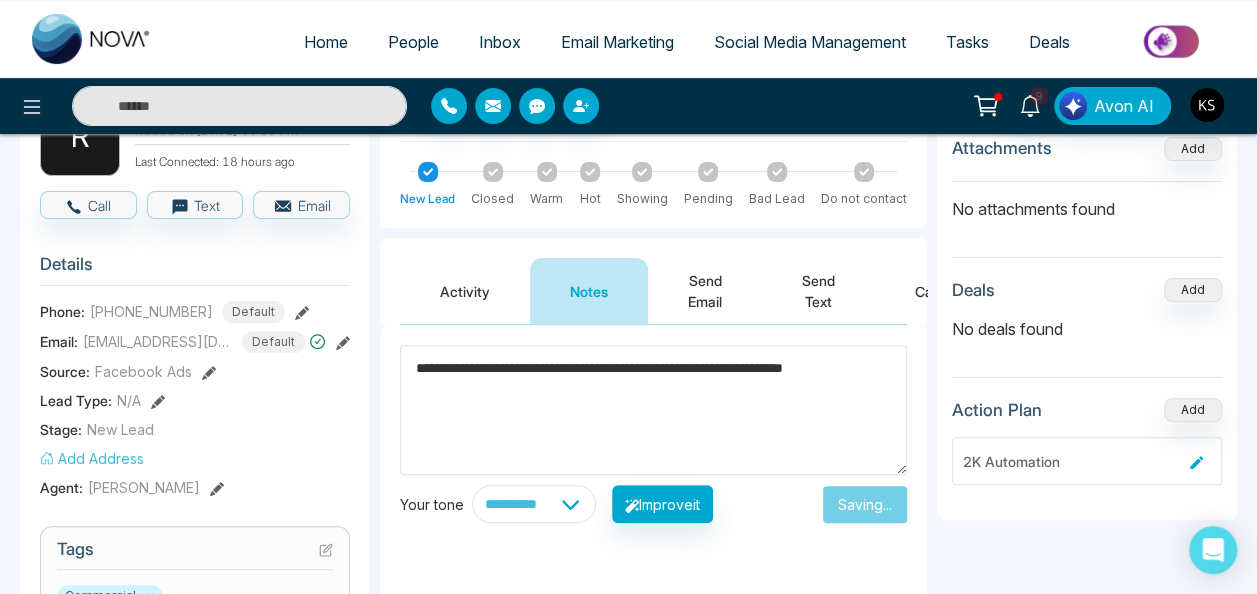 type 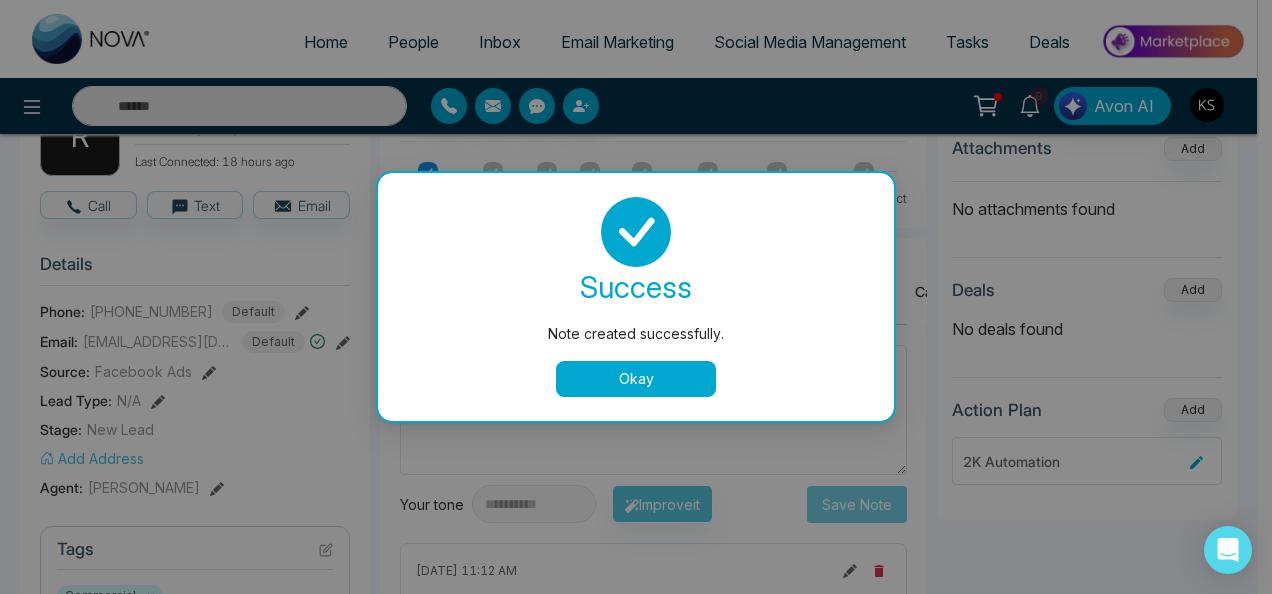 click on "Okay" at bounding box center (636, 379) 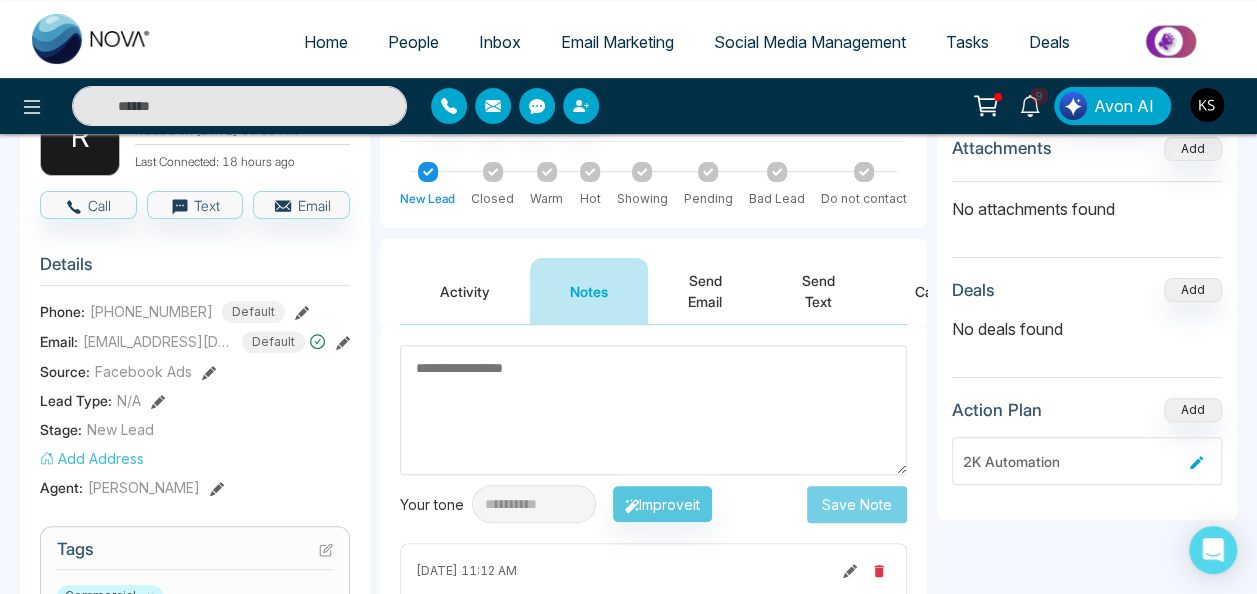 scroll, scrollTop: 35, scrollLeft: 0, axis: vertical 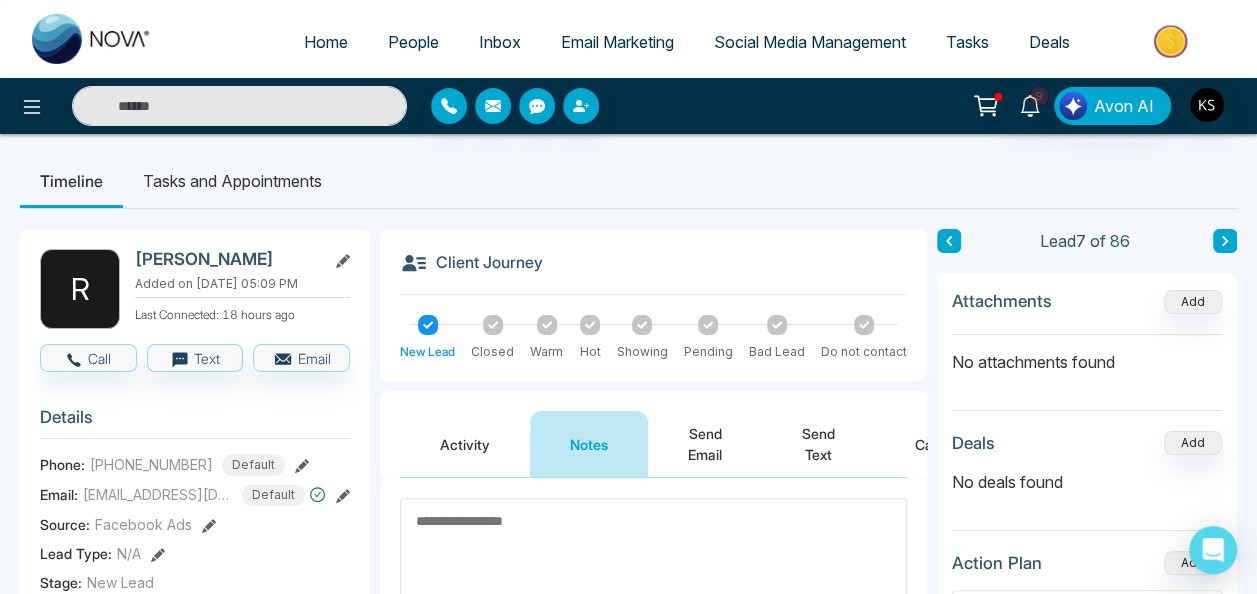click 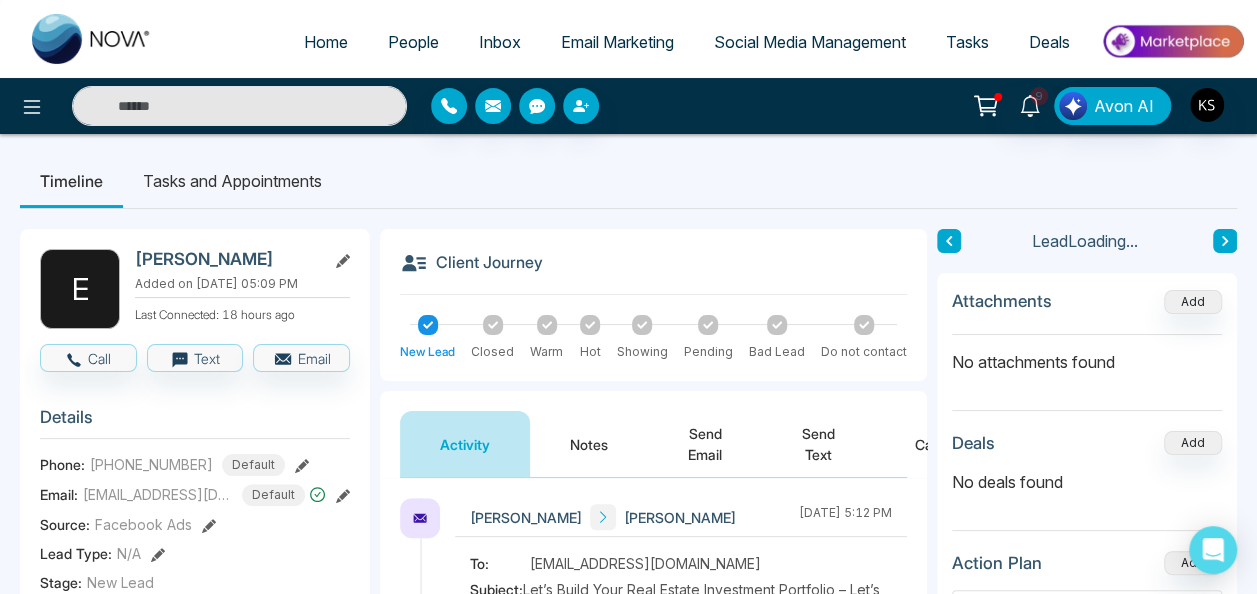 click 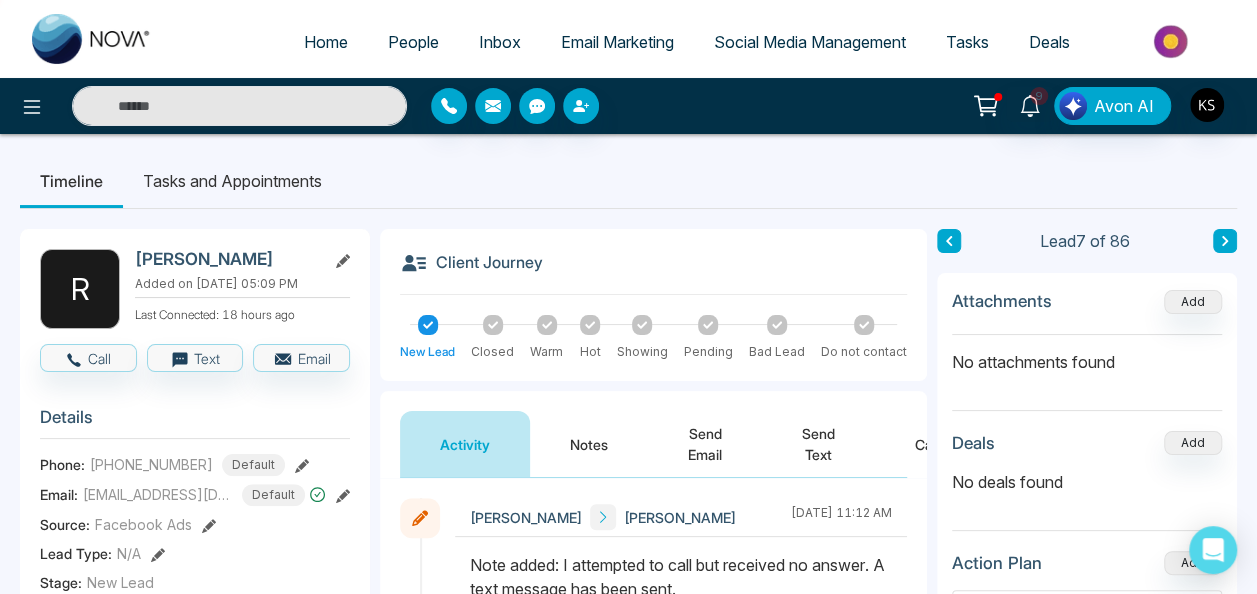 click on "Notes" at bounding box center [589, 444] 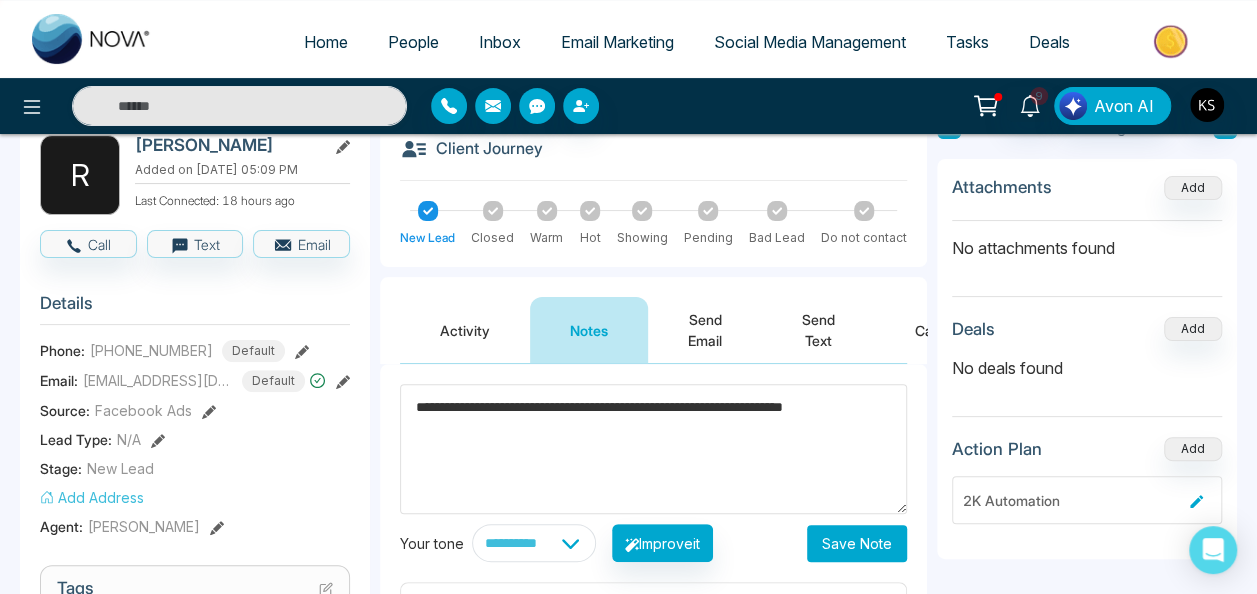 scroll, scrollTop: 251, scrollLeft: 0, axis: vertical 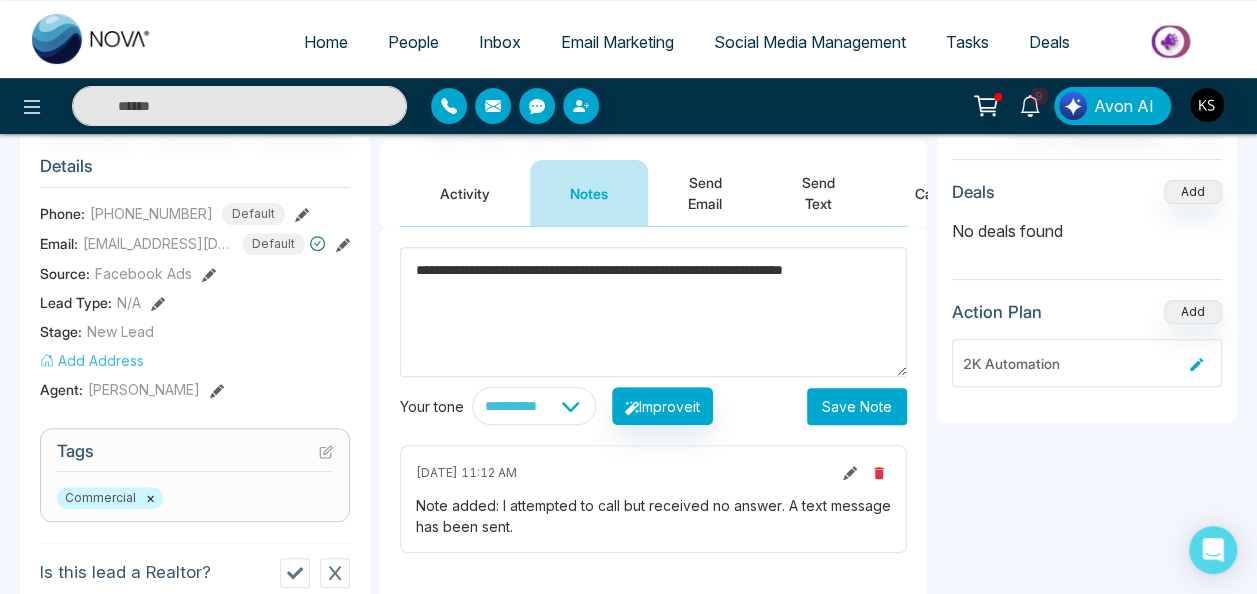 type on "**********" 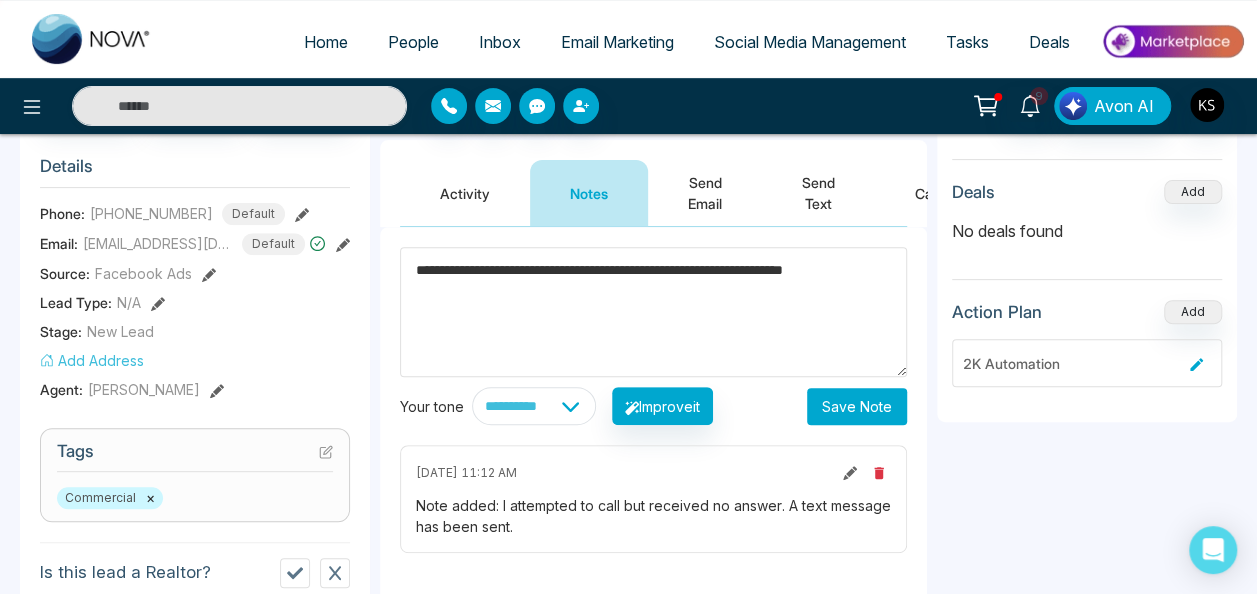click on "Save Note" at bounding box center (857, 406) 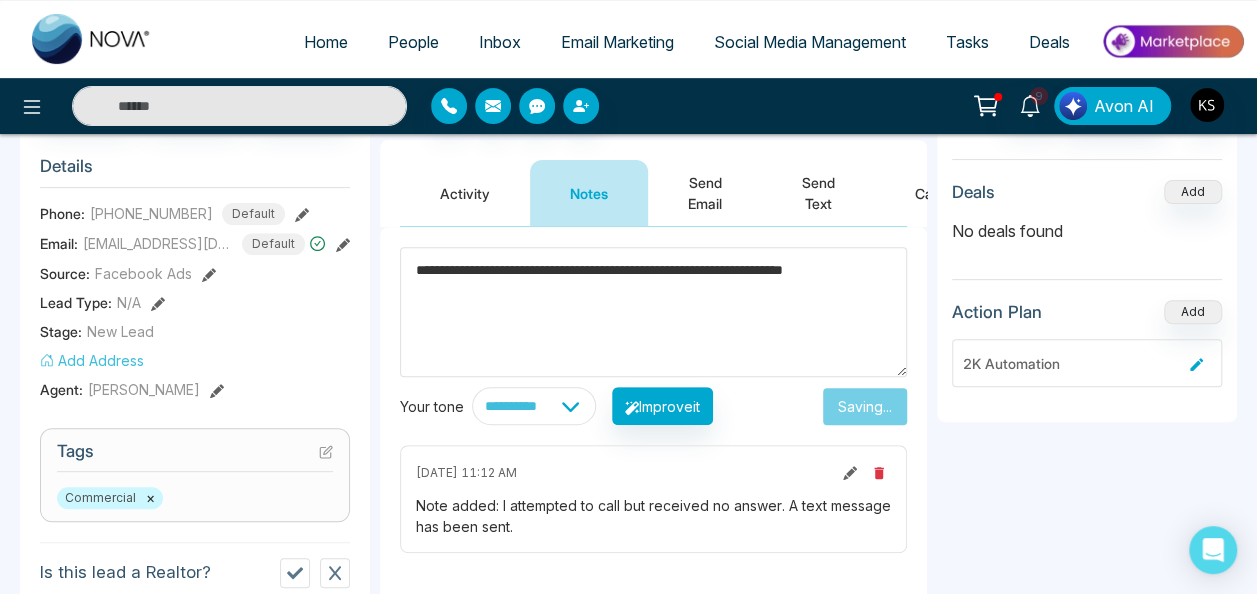 type 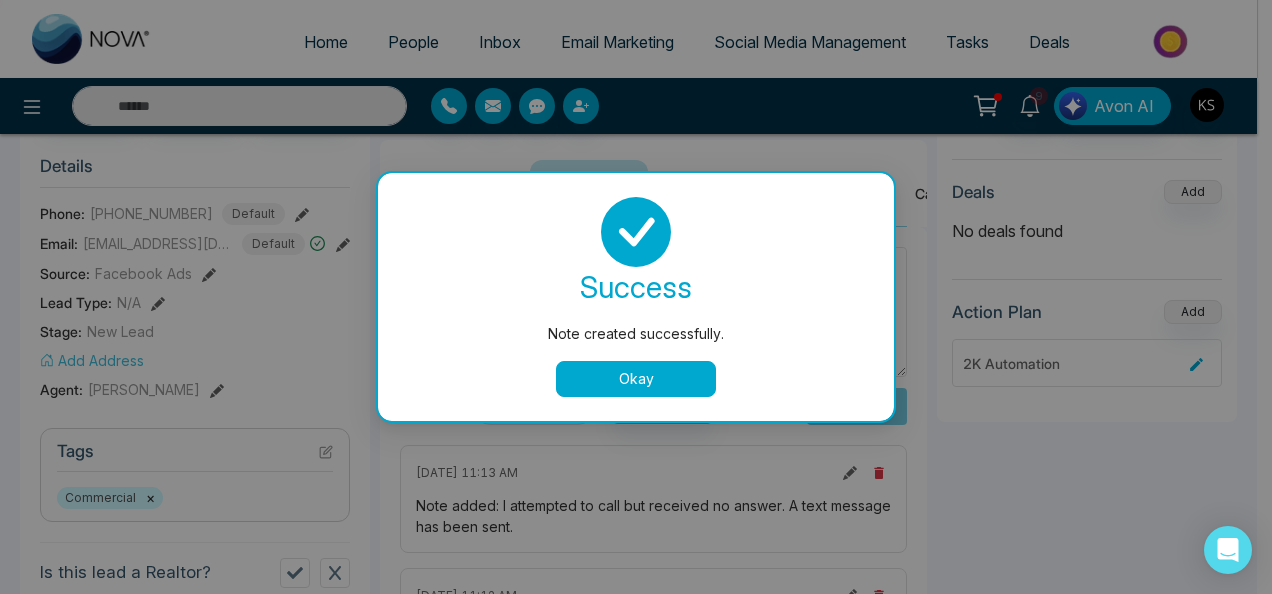 click on "Okay" at bounding box center (636, 379) 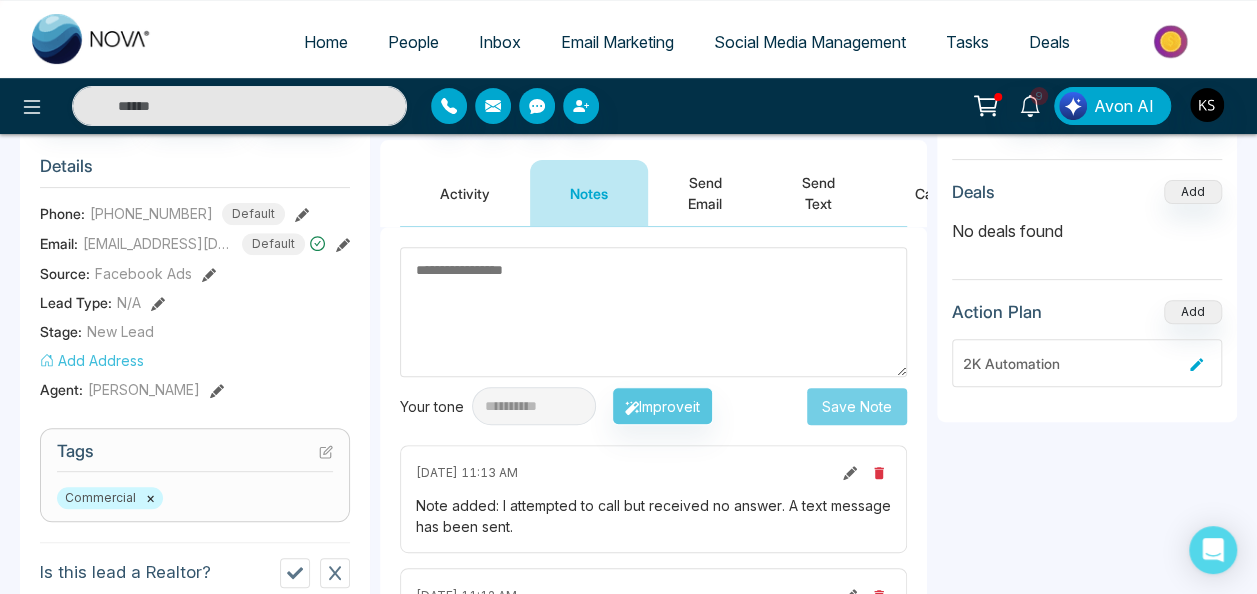 scroll, scrollTop: 0, scrollLeft: 0, axis: both 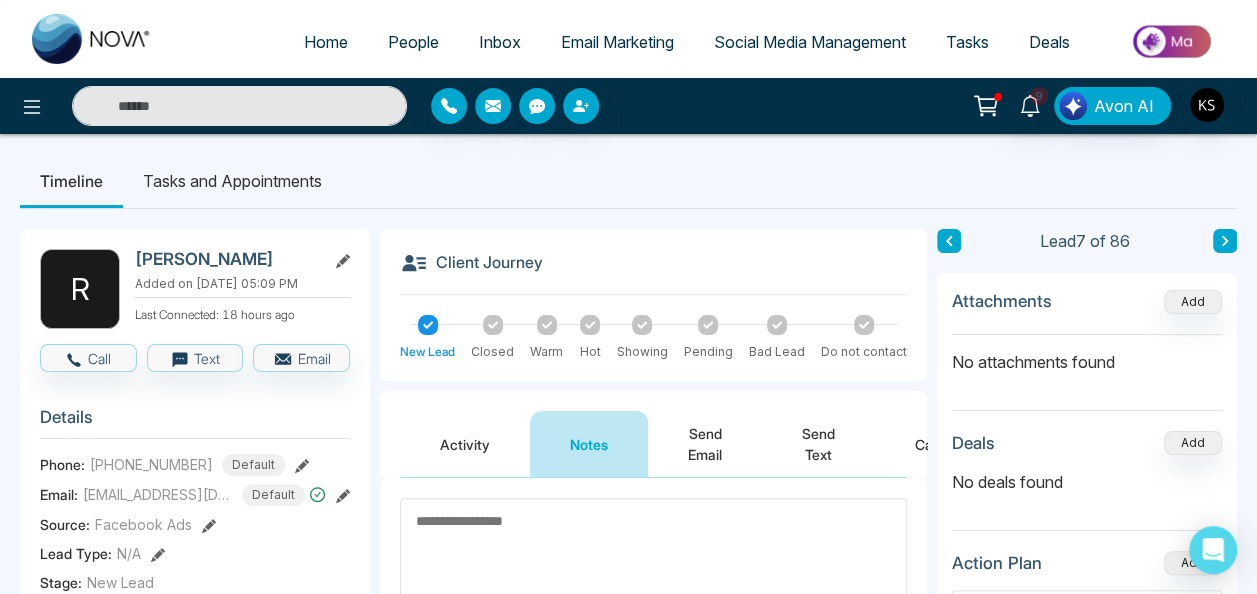 click at bounding box center [1225, 241] 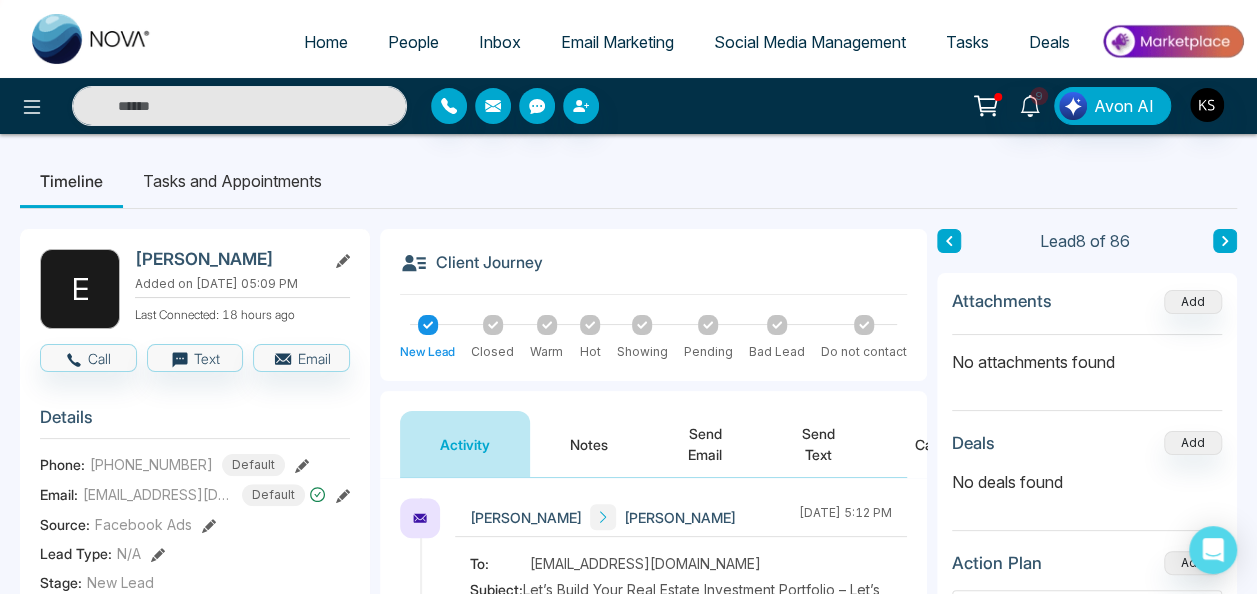 click 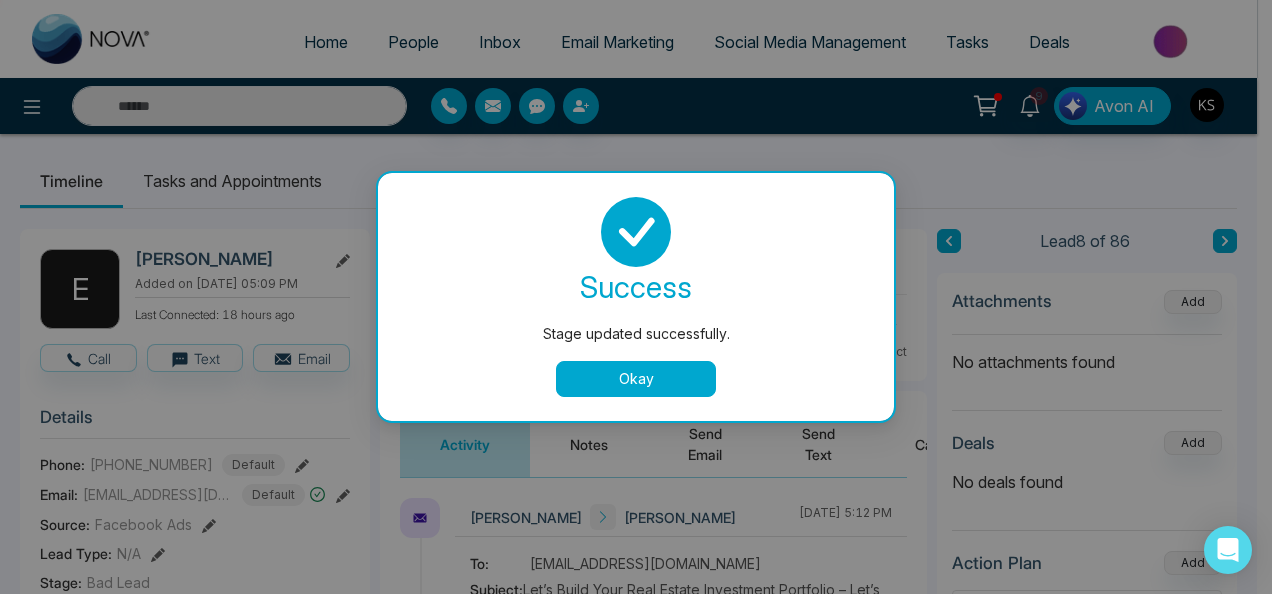 click on "Okay" at bounding box center [636, 379] 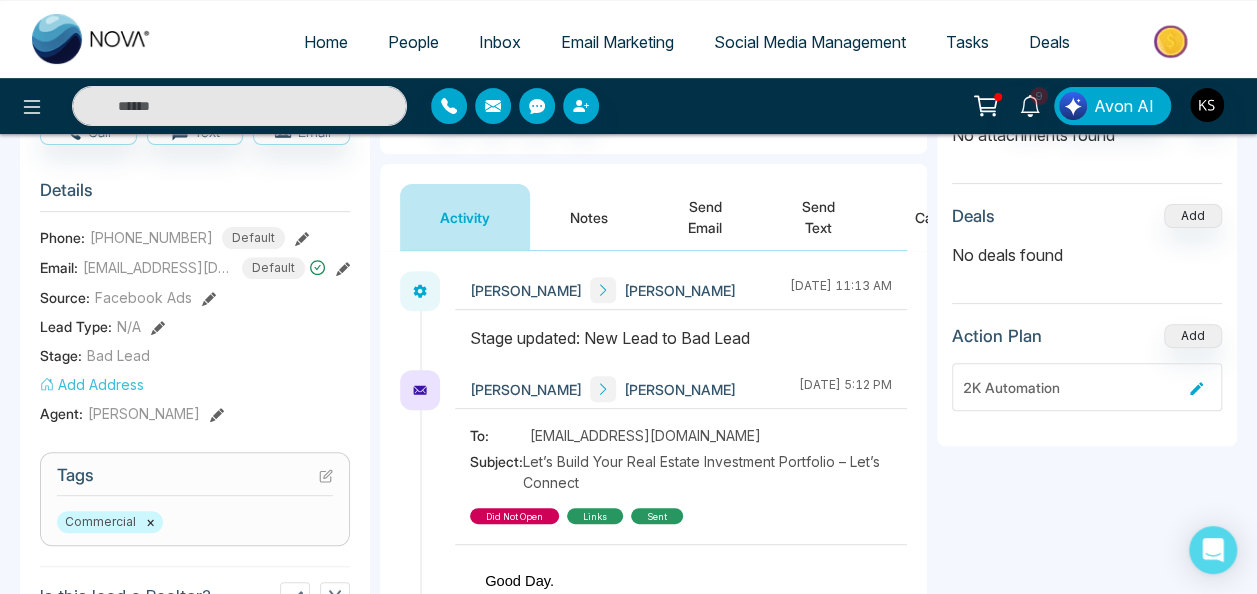 scroll, scrollTop: 190, scrollLeft: 0, axis: vertical 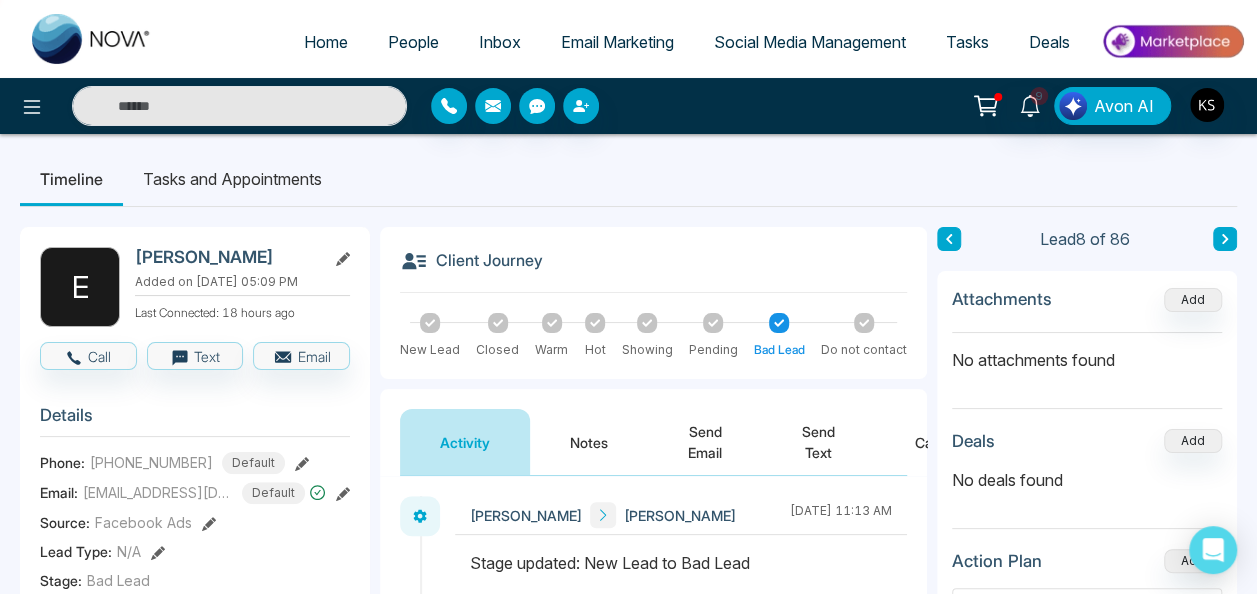 click on "Lead  8 of 86" at bounding box center [1087, 239] 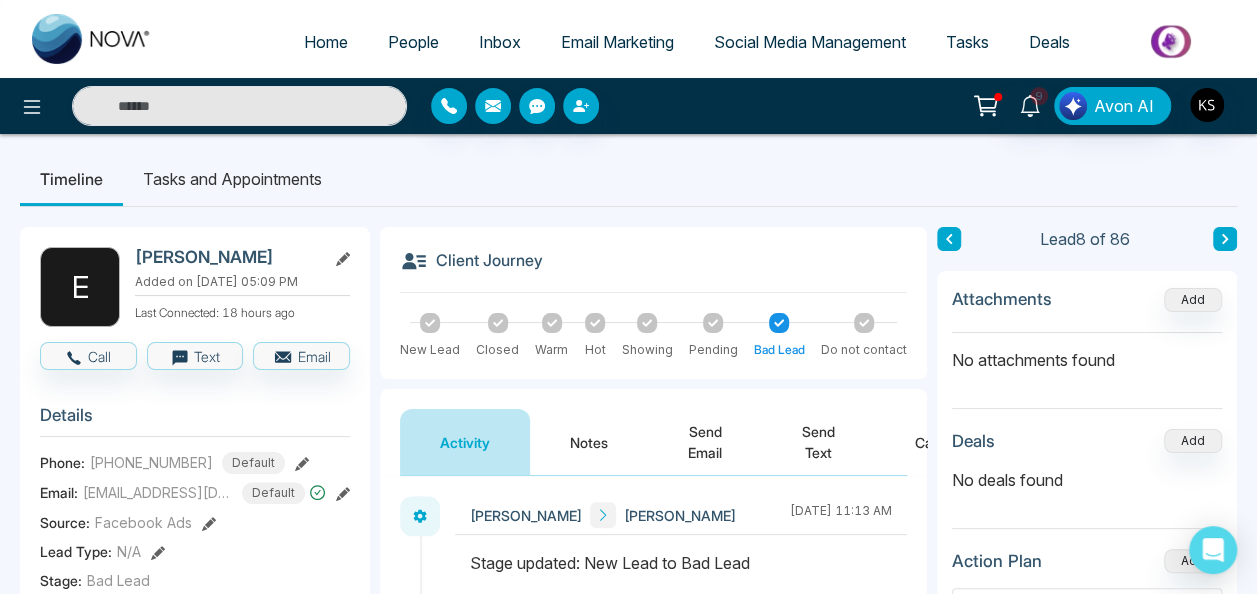 click 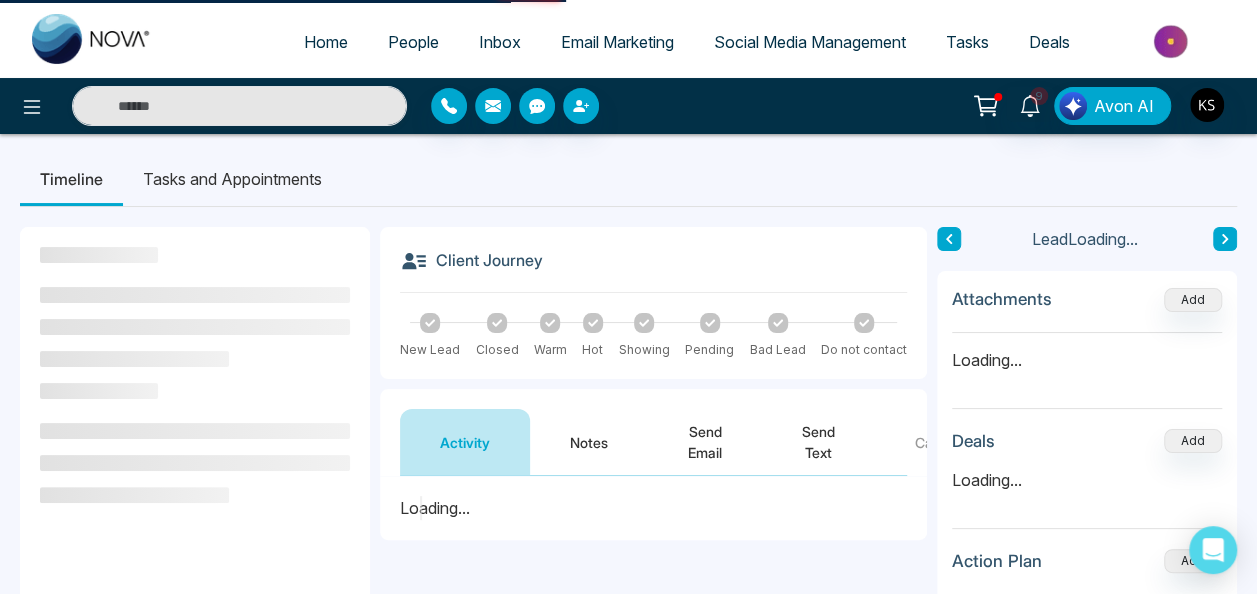 scroll, scrollTop: 0, scrollLeft: 0, axis: both 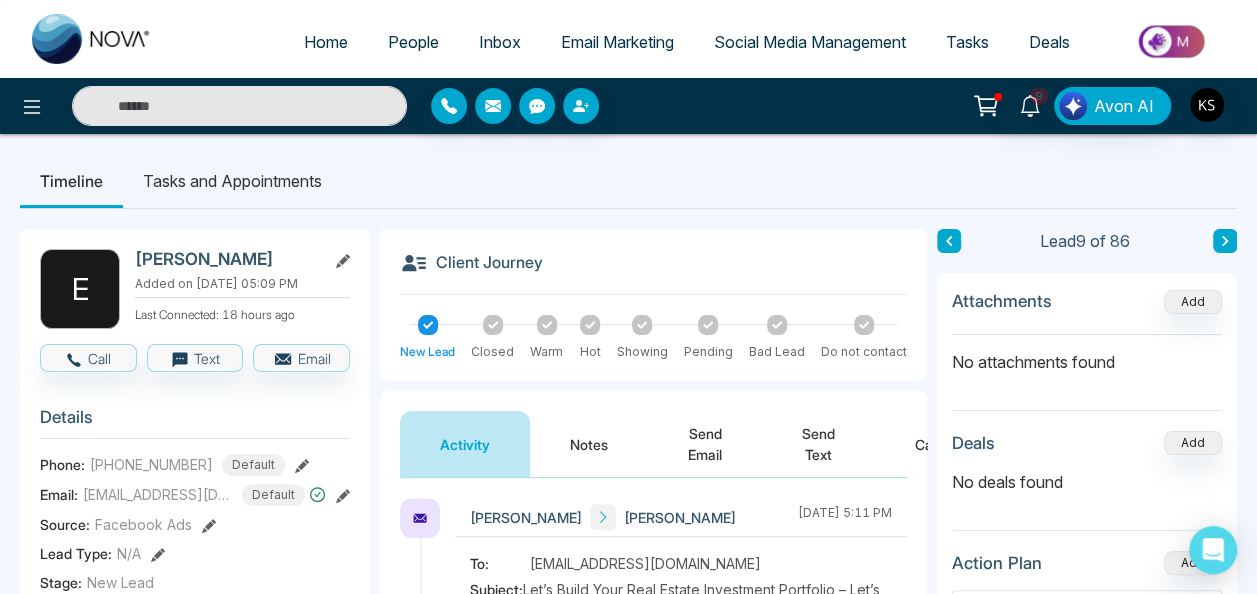 click on "Notes" at bounding box center [589, 444] 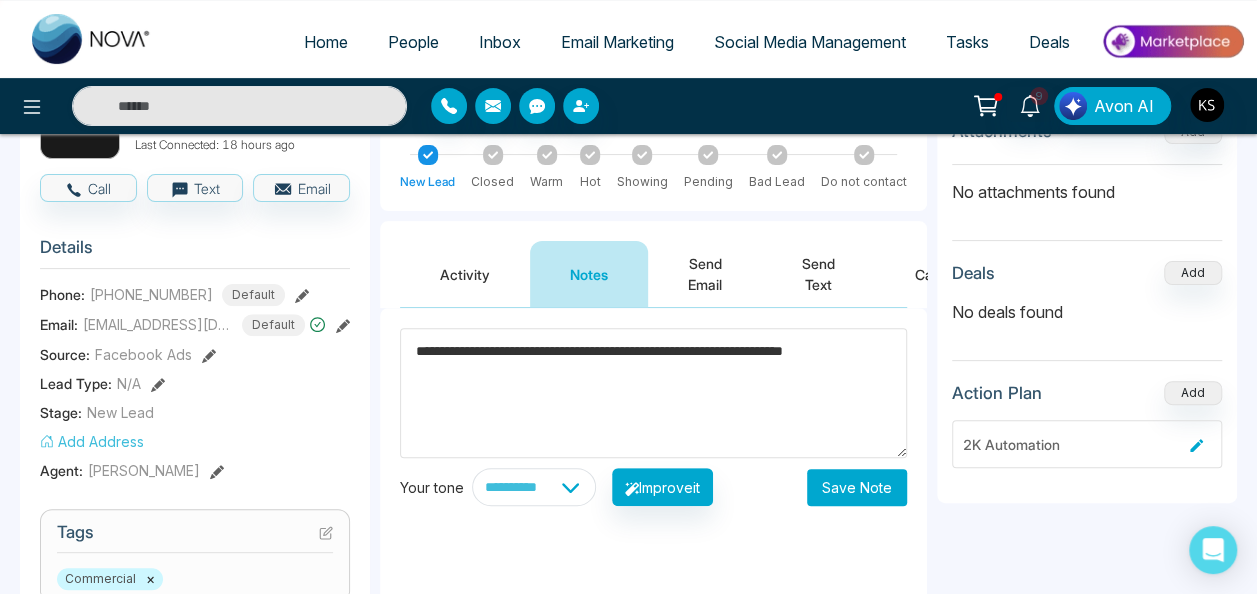 scroll, scrollTop: 251, scrollLeft: 0, axis: vertical 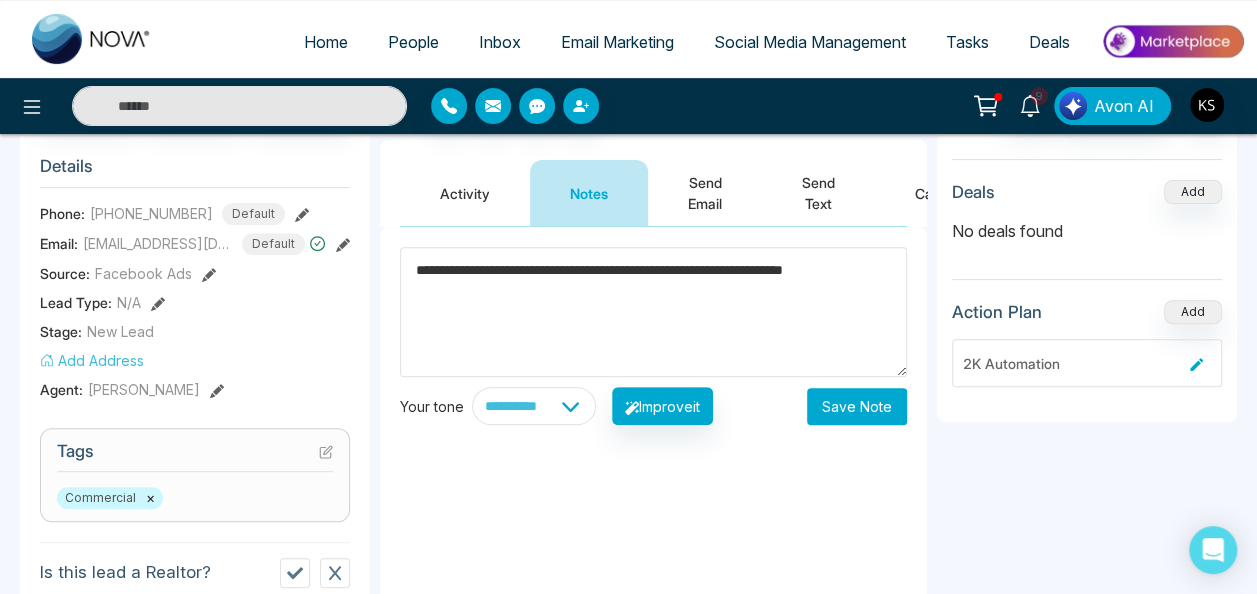 type on "**********" 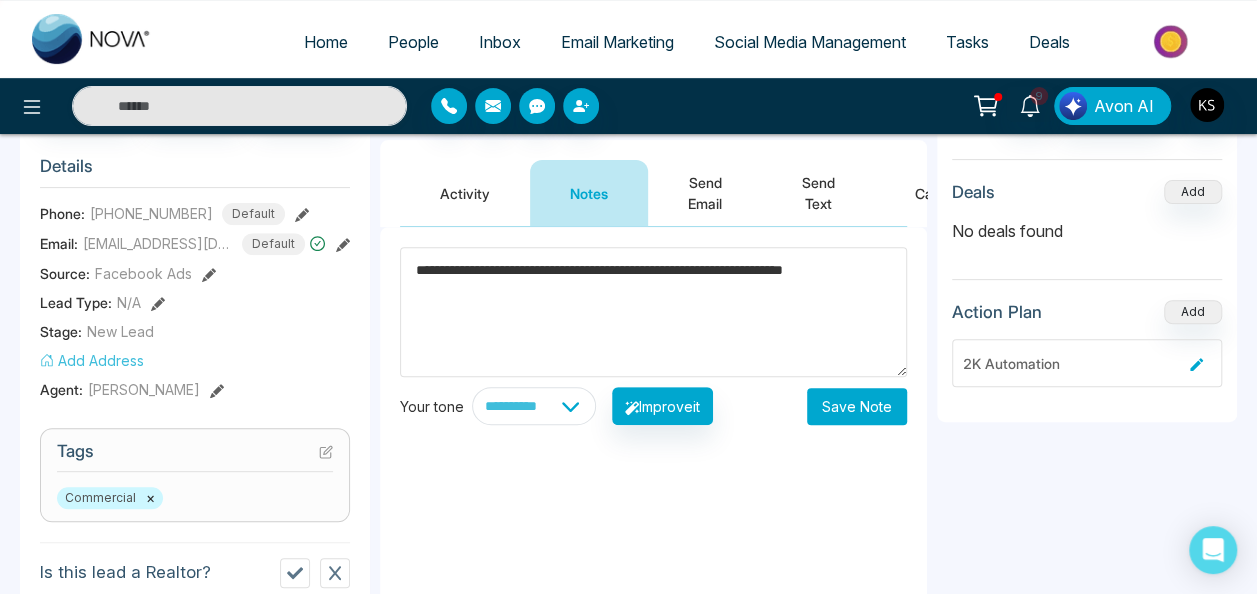 click on "Save Note" at bounding box center (857, 406) 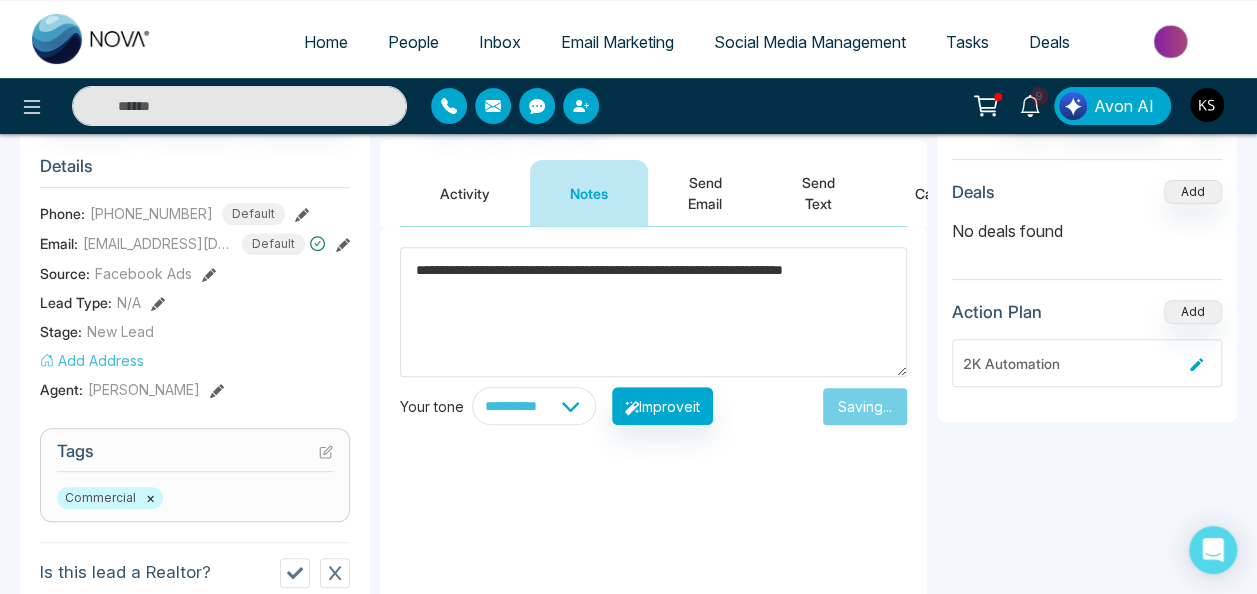 type 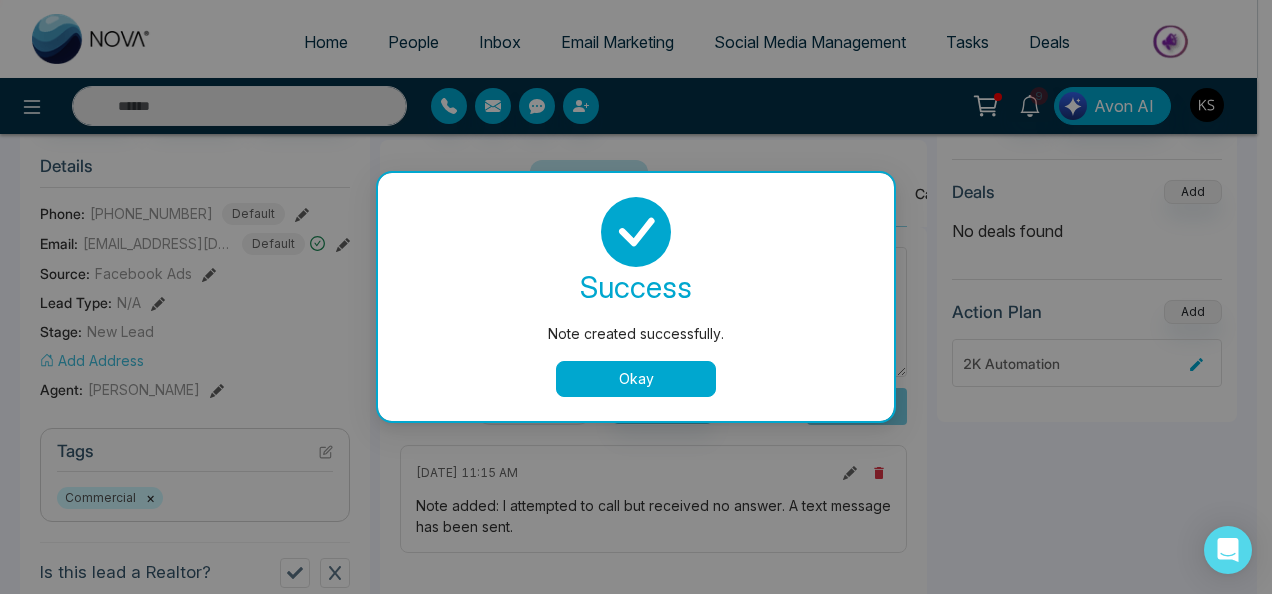 click on "Okay" at bounding box center [636, 379] 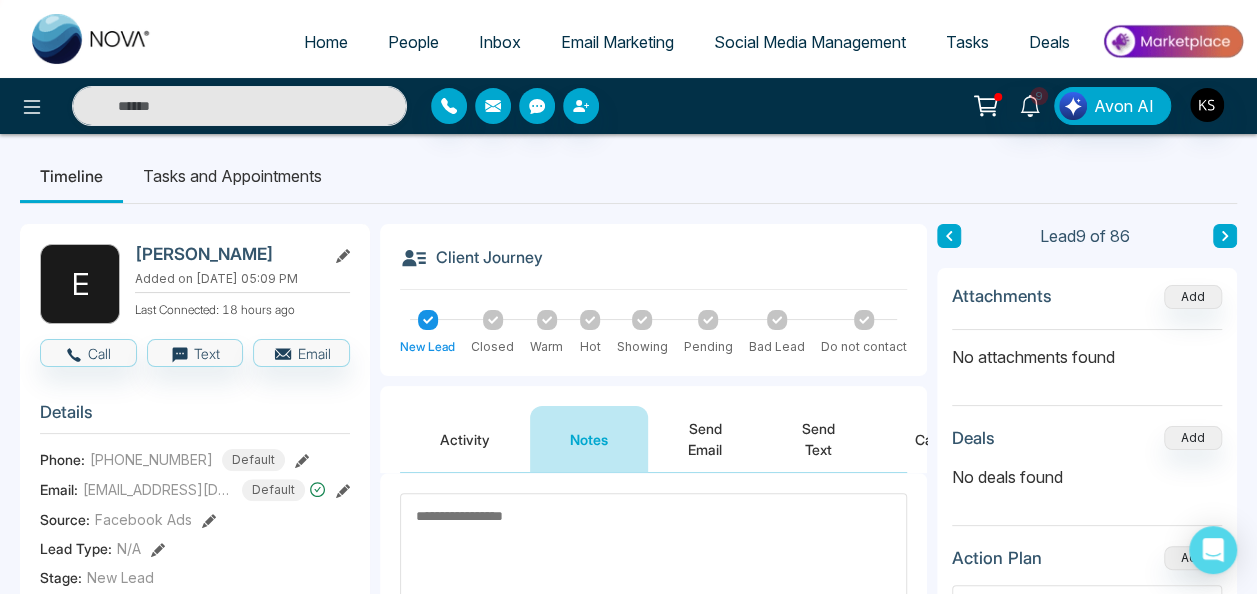 scroll, scrollTop: 0, scrollLeft: 0, axis: both 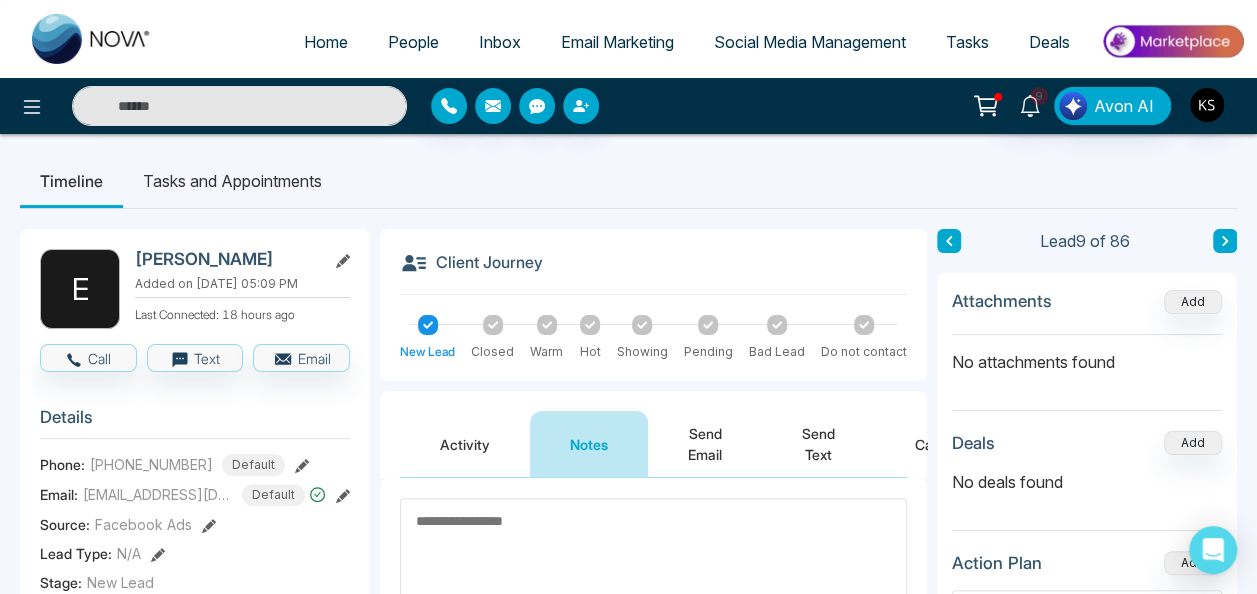 click at bounding box center [1225, 241] 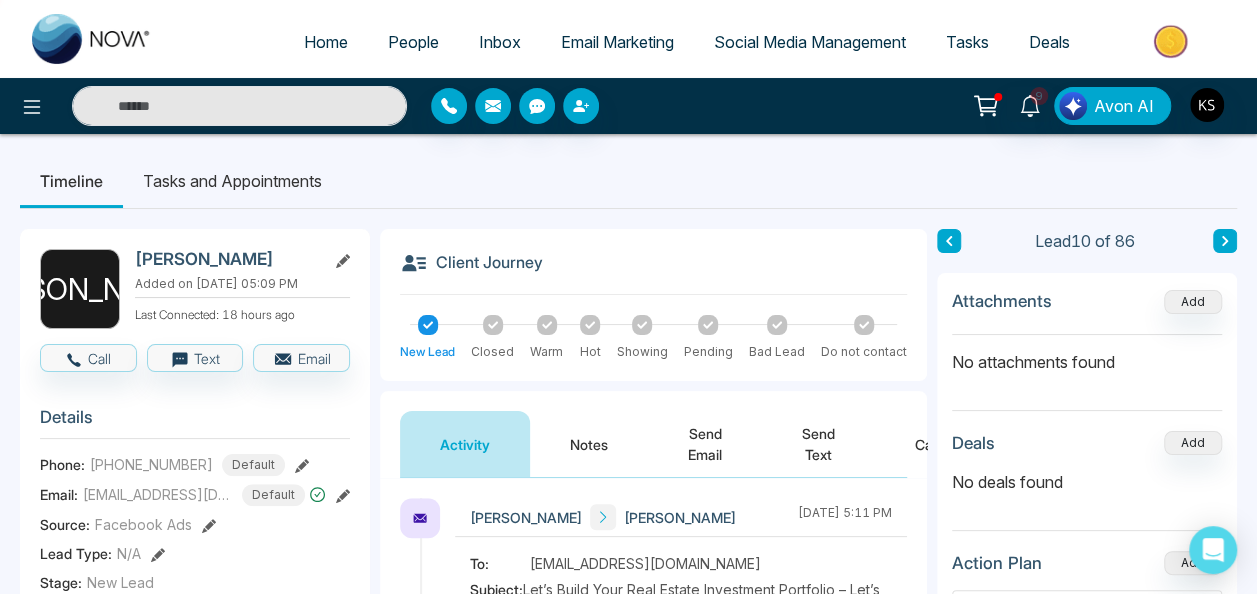 click on "Notes" at bounding box center (589, 444) 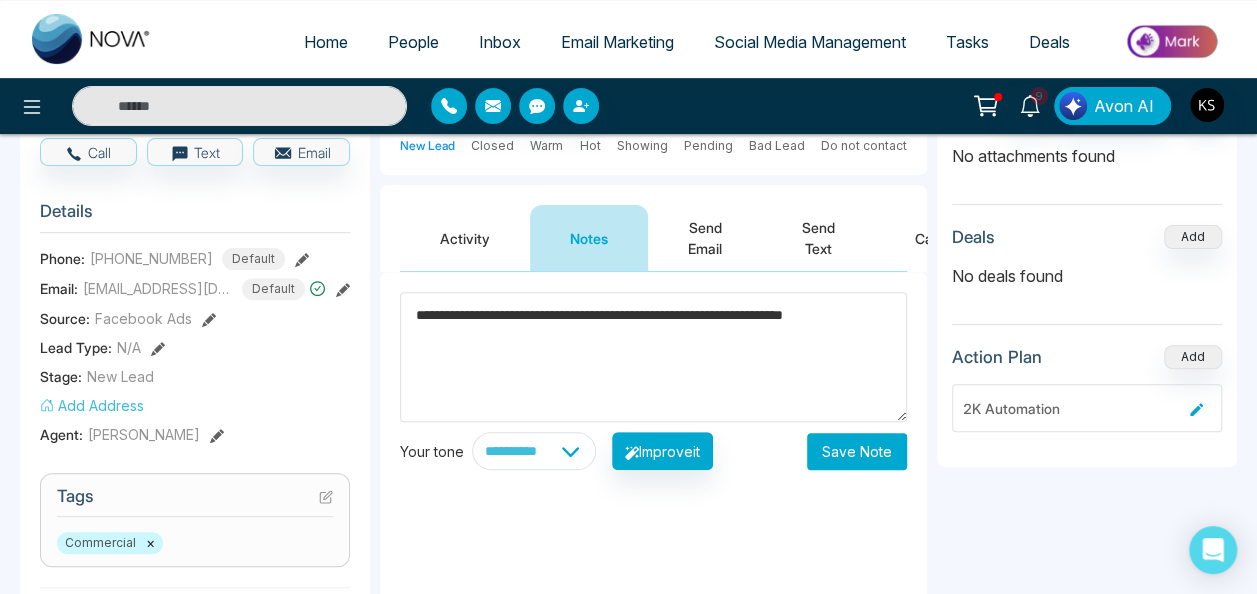 scroll, scrollTop: 228, scrollLeft: 0, axis: vertical 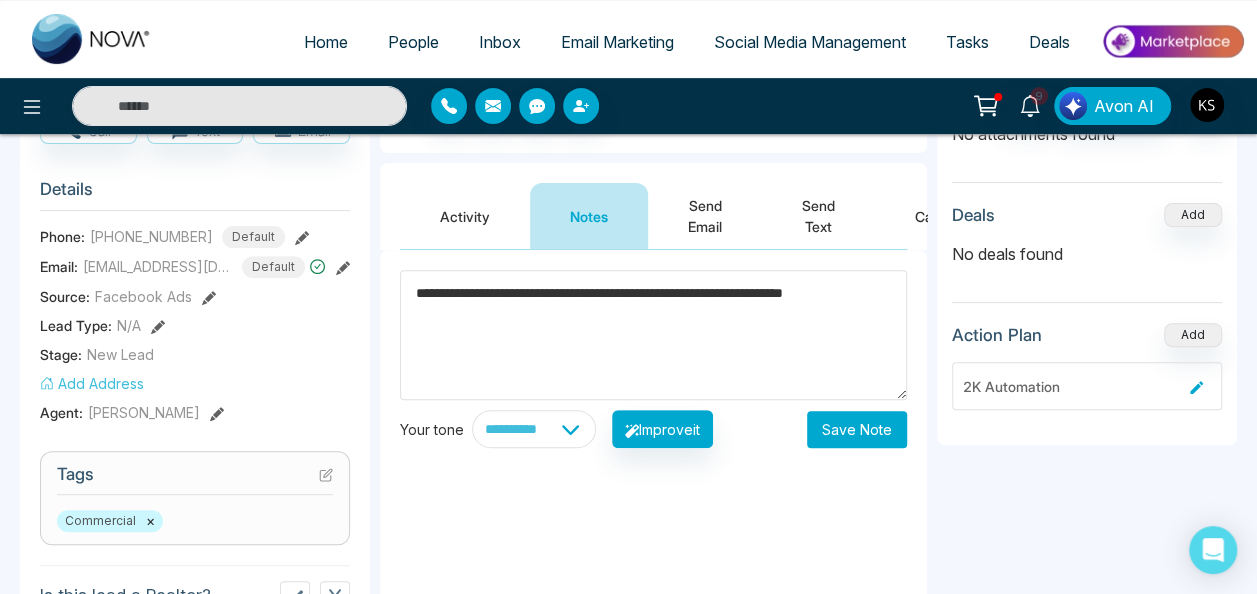 type on "**********" 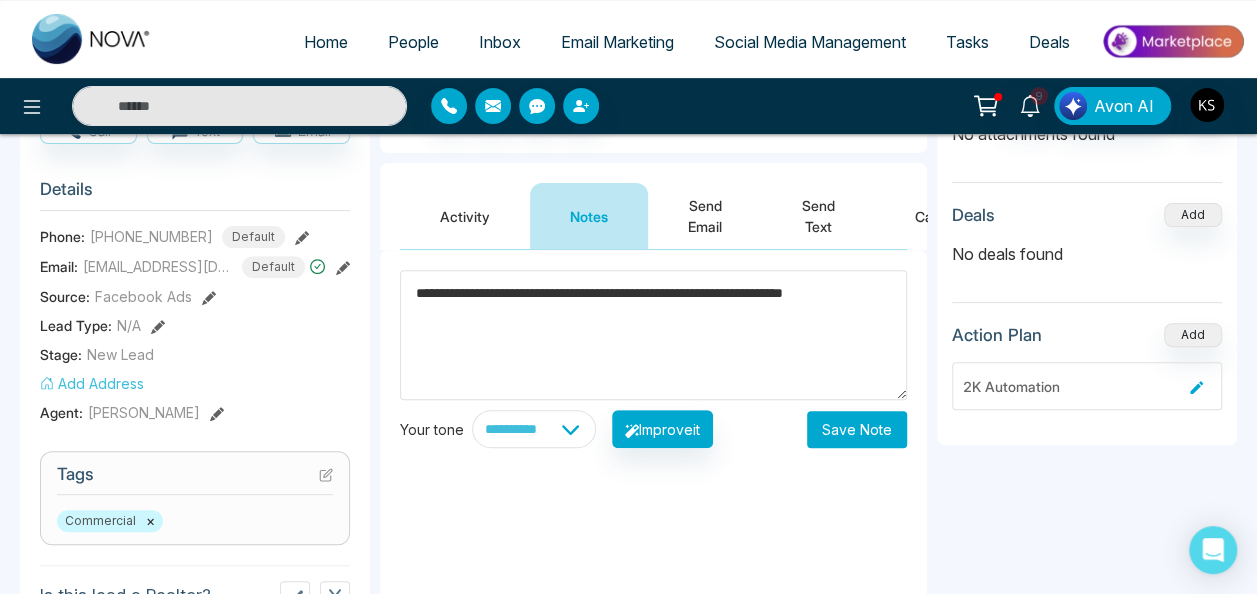 click on "Save Note" at bounding box center (857, 429) 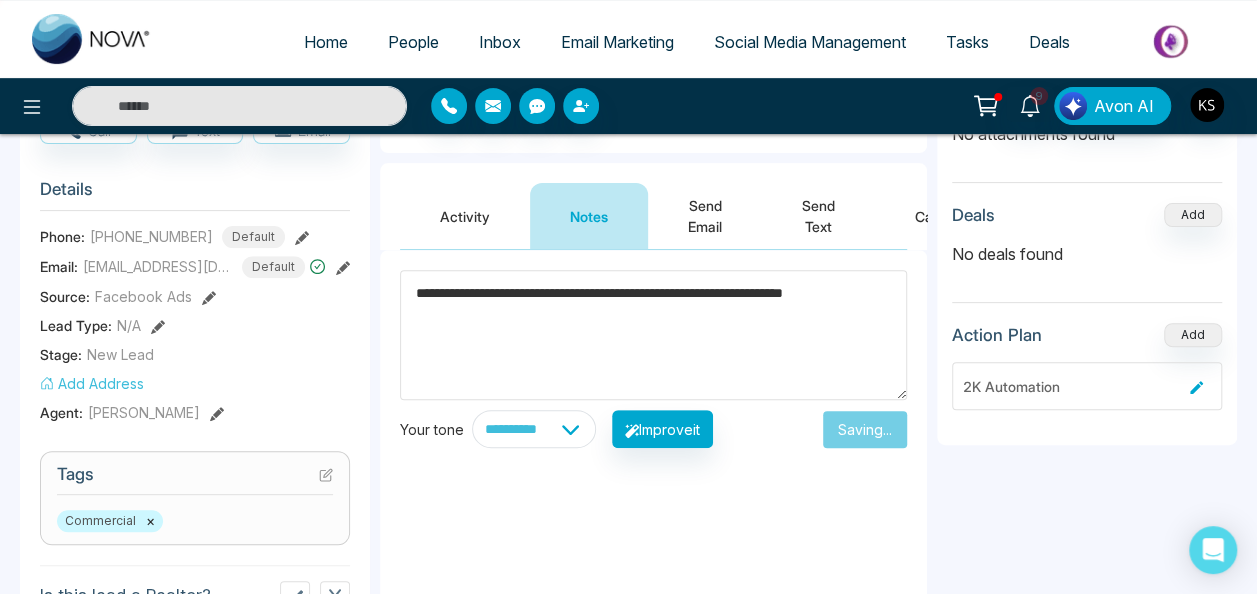 type 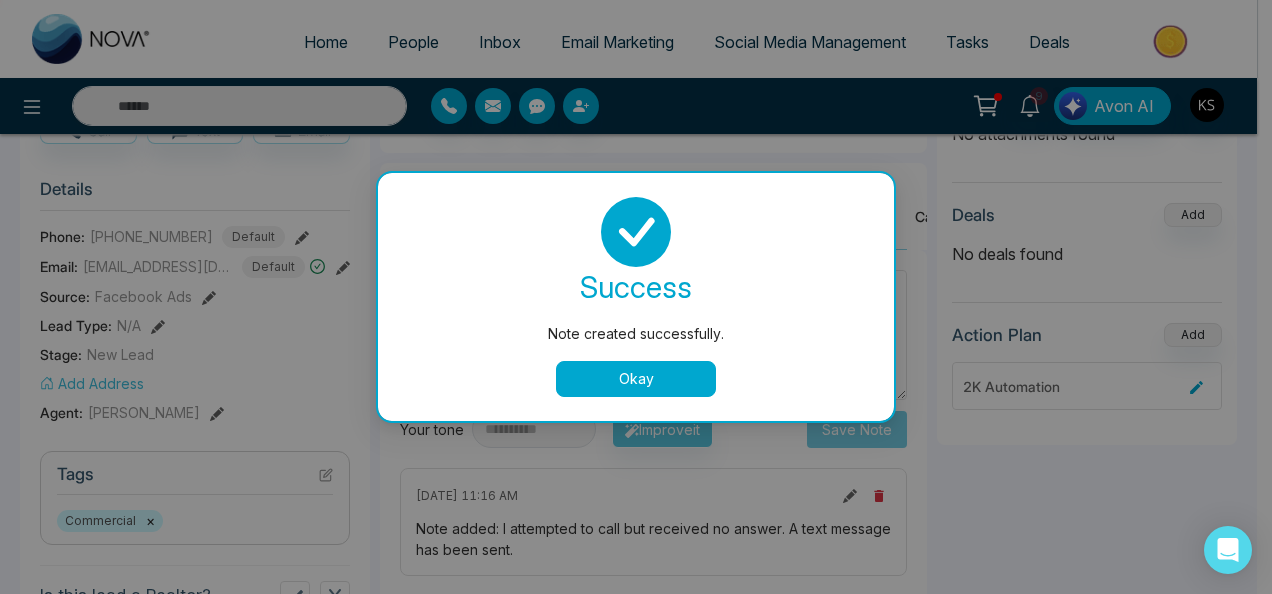 click on "Okay" at bounding box center [636, 379] 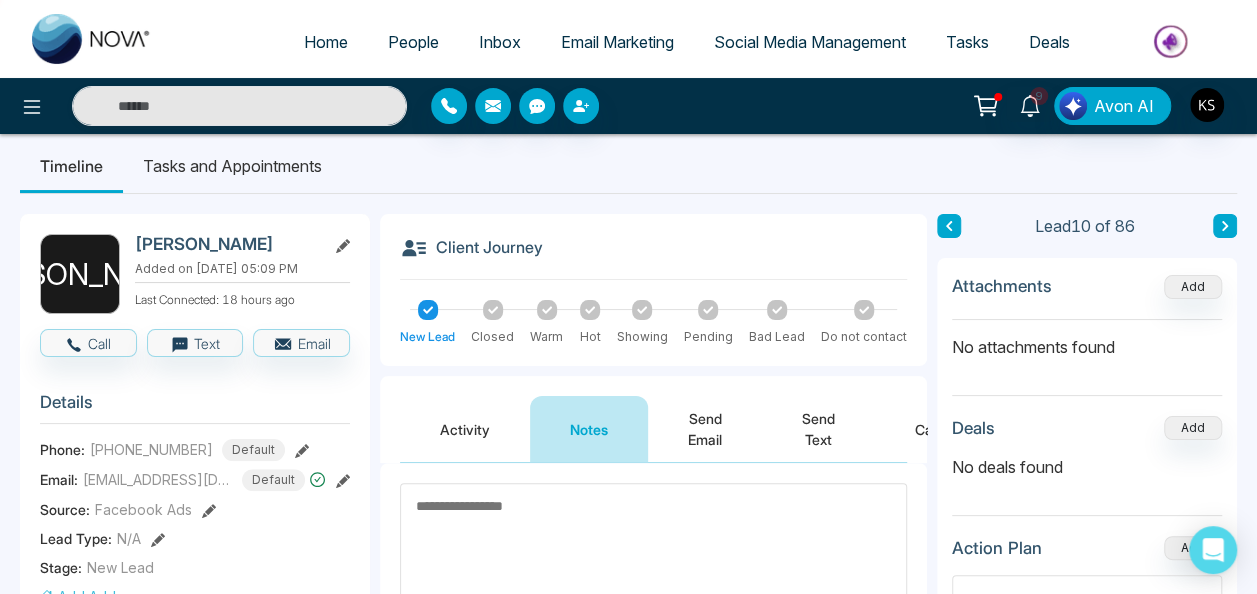 scroll, scrollTop: 0, scrollLeft: 0, axis: both 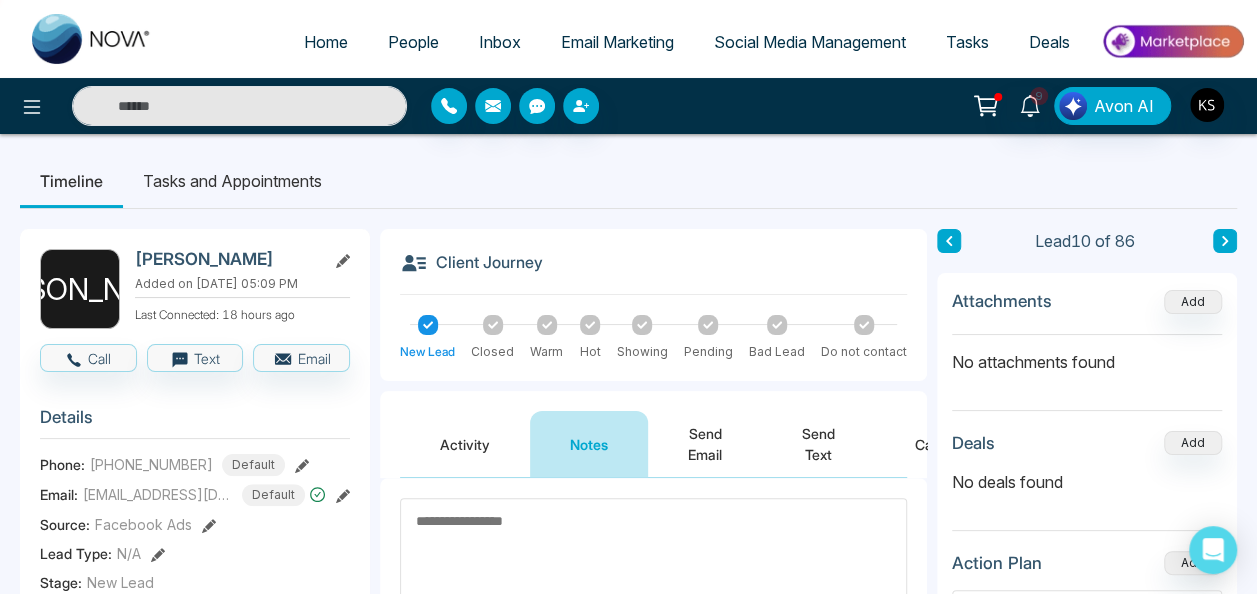 click at bounding box center (1225, 241) 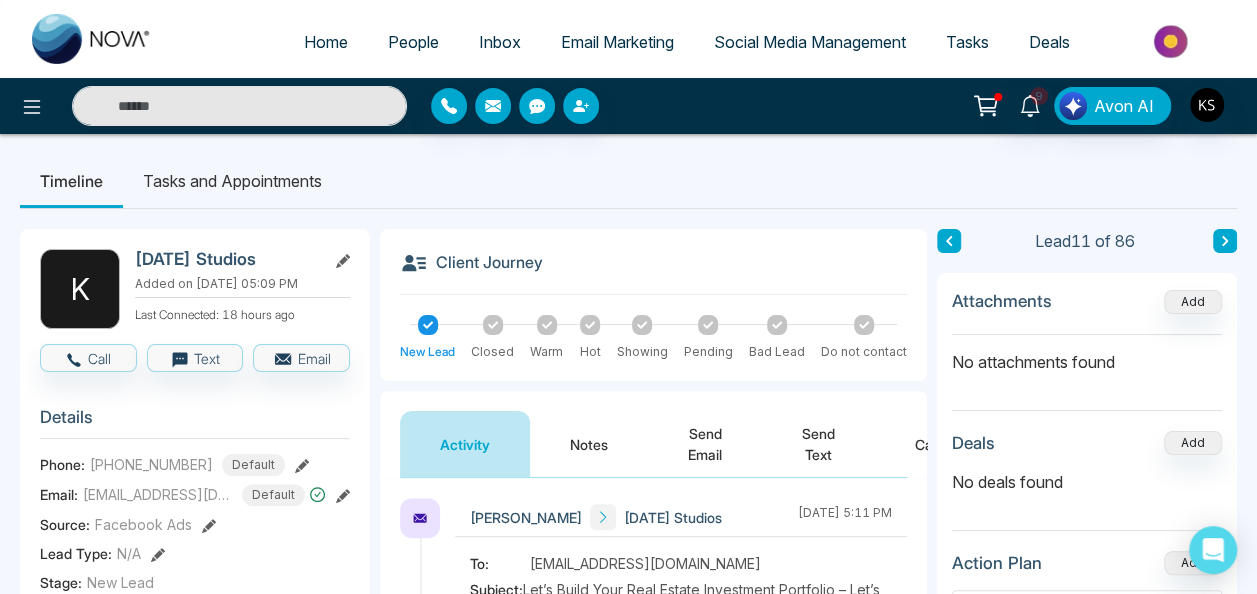 click on "Notes" at bounding box center [589, 444] 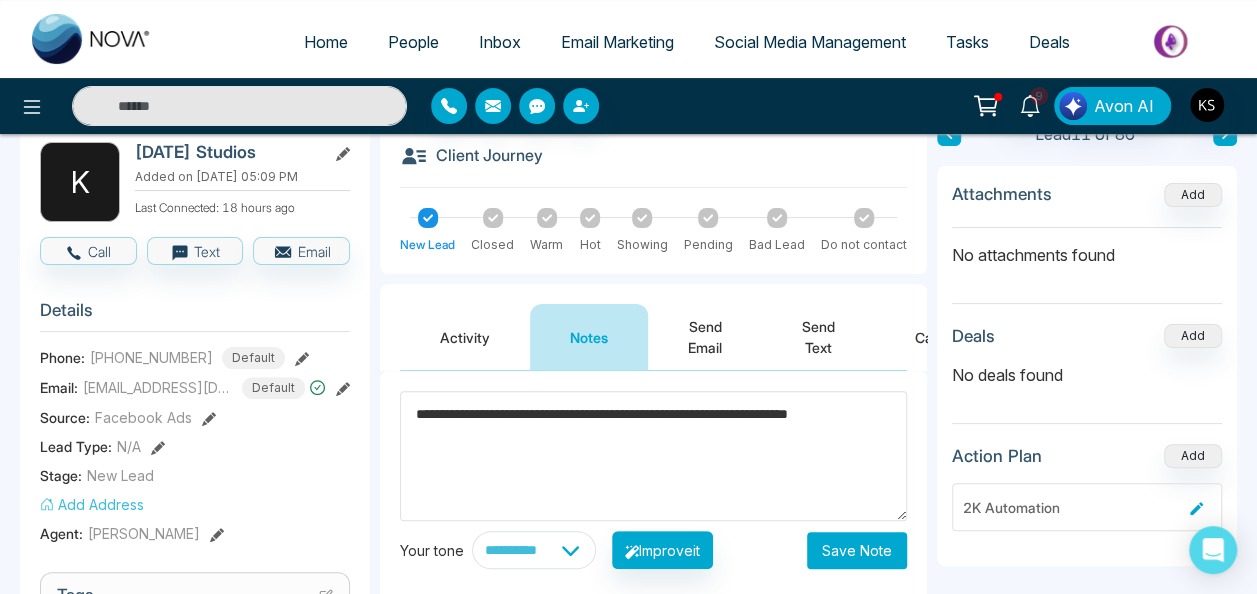 scroll, scrollTop: 166, scrollLeft: 0, axis: vertical 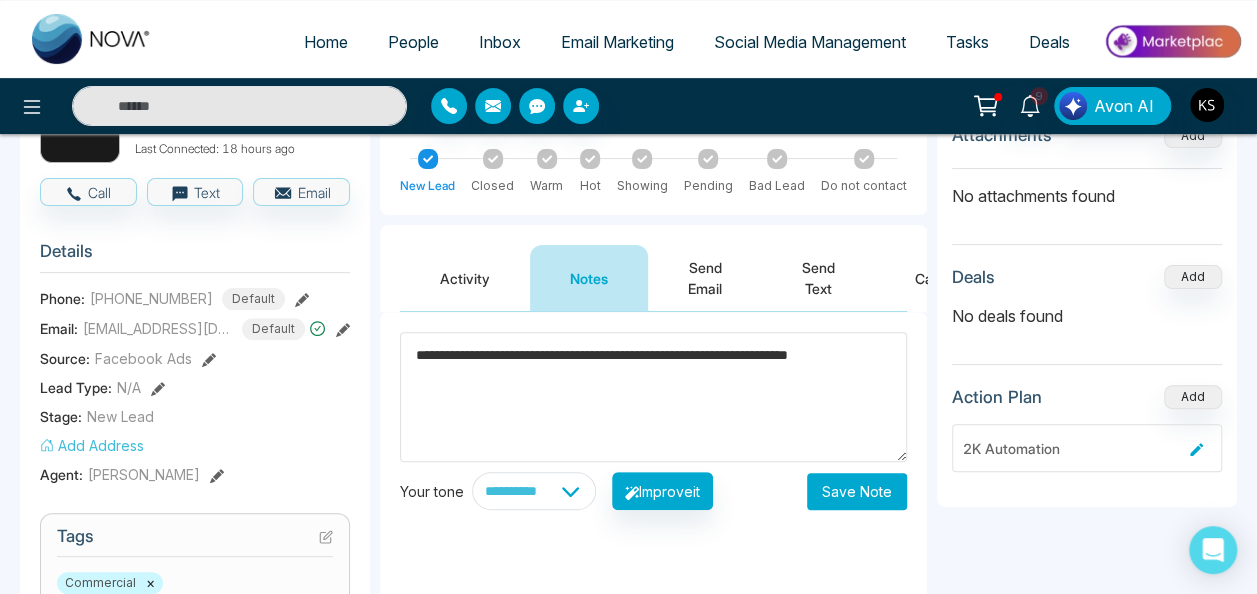 type on "**********" 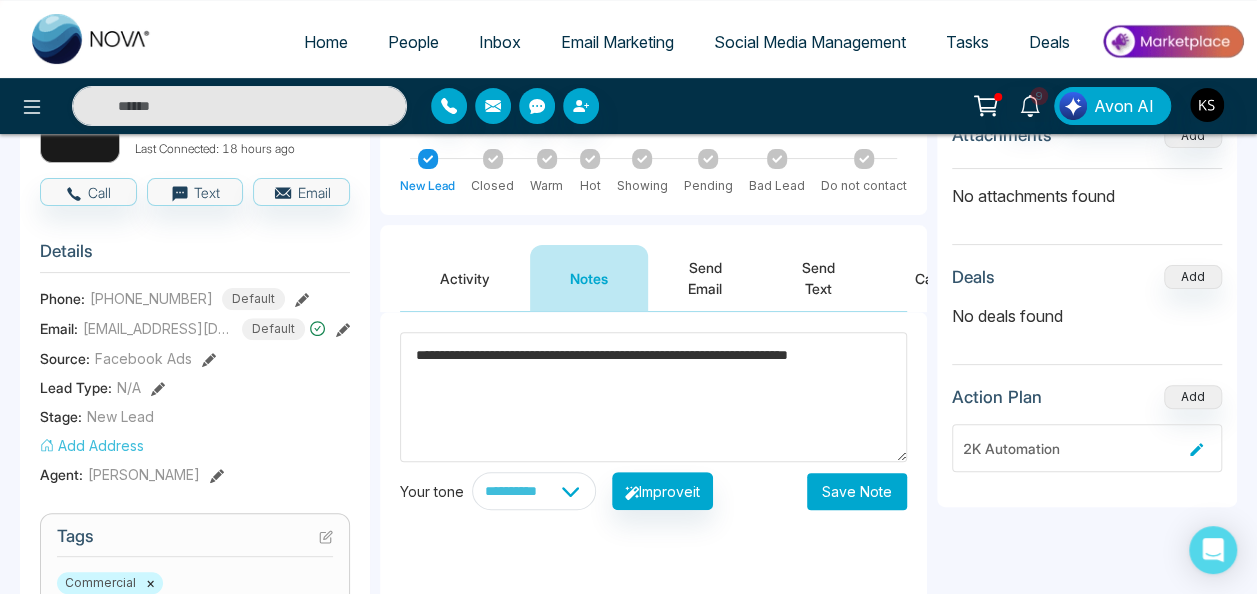 click on "Save Note" at bounding box center [857, 491] 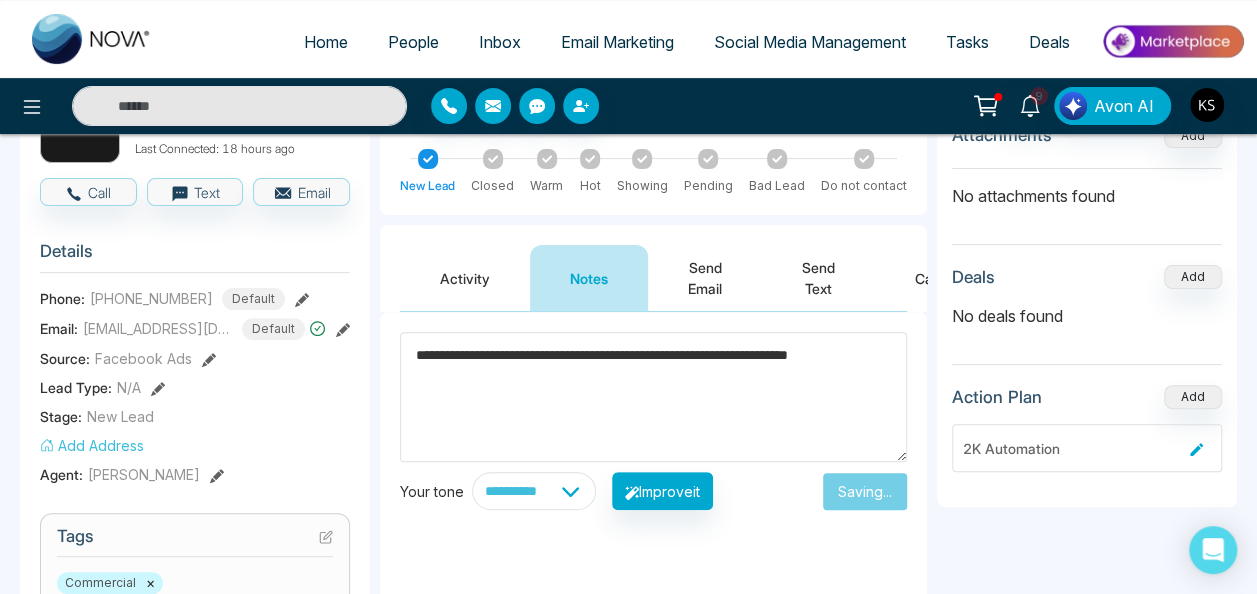 type 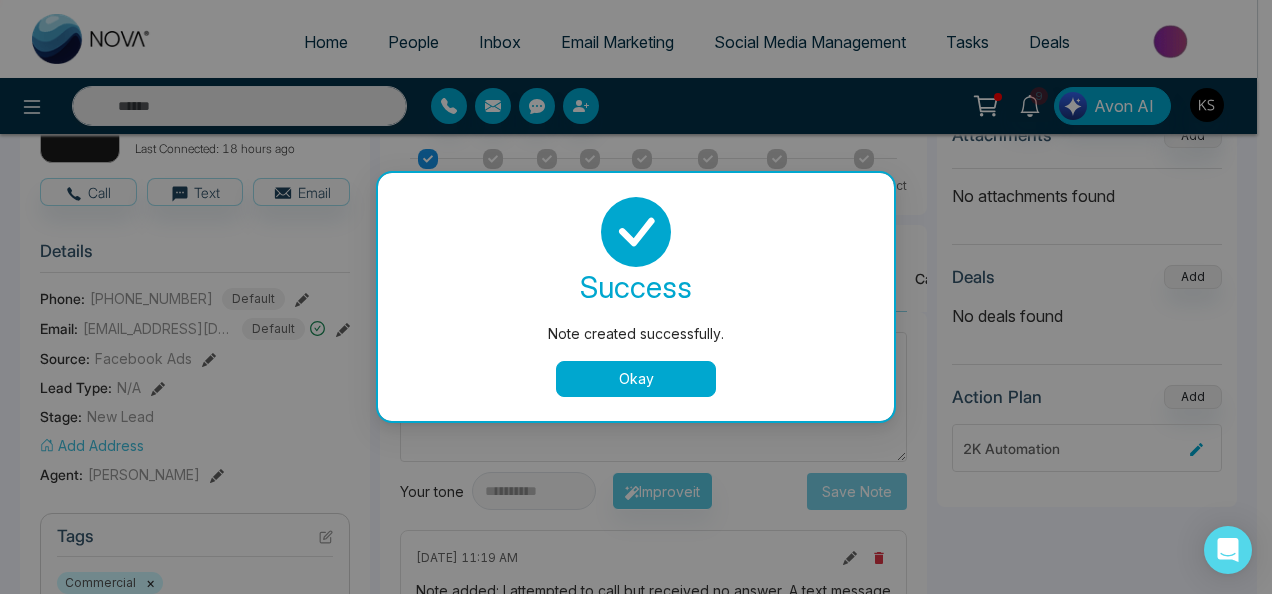 click on "Okay" at bounding box center [636, 379] 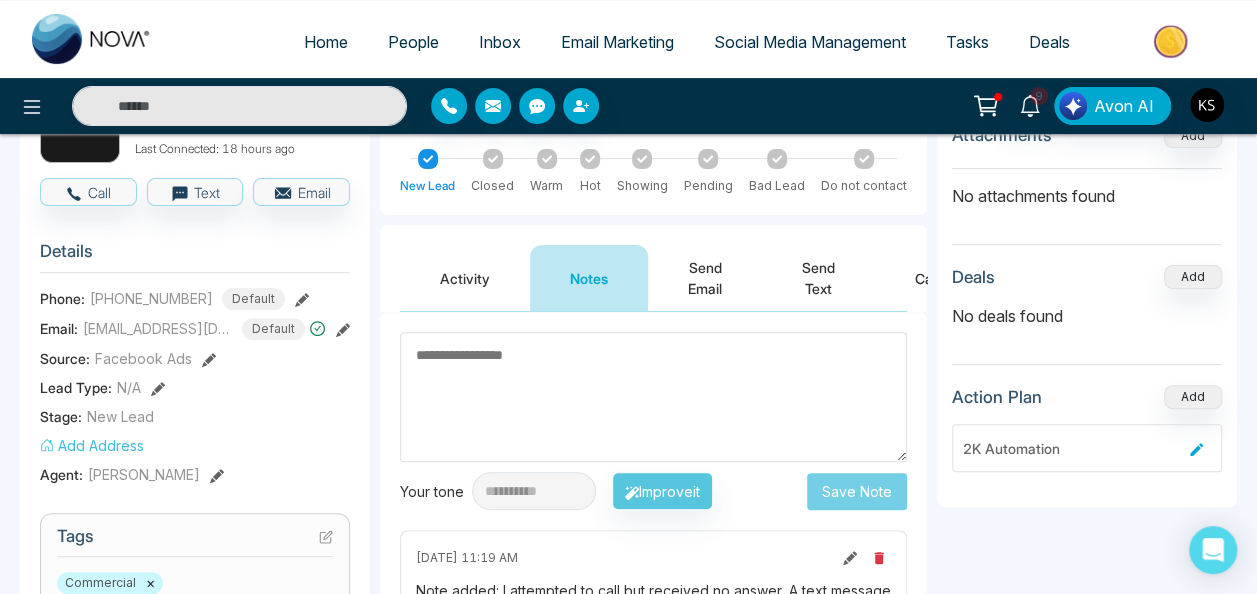 scroll, scrollTop: 0, scrollLeft: 0, axis: both 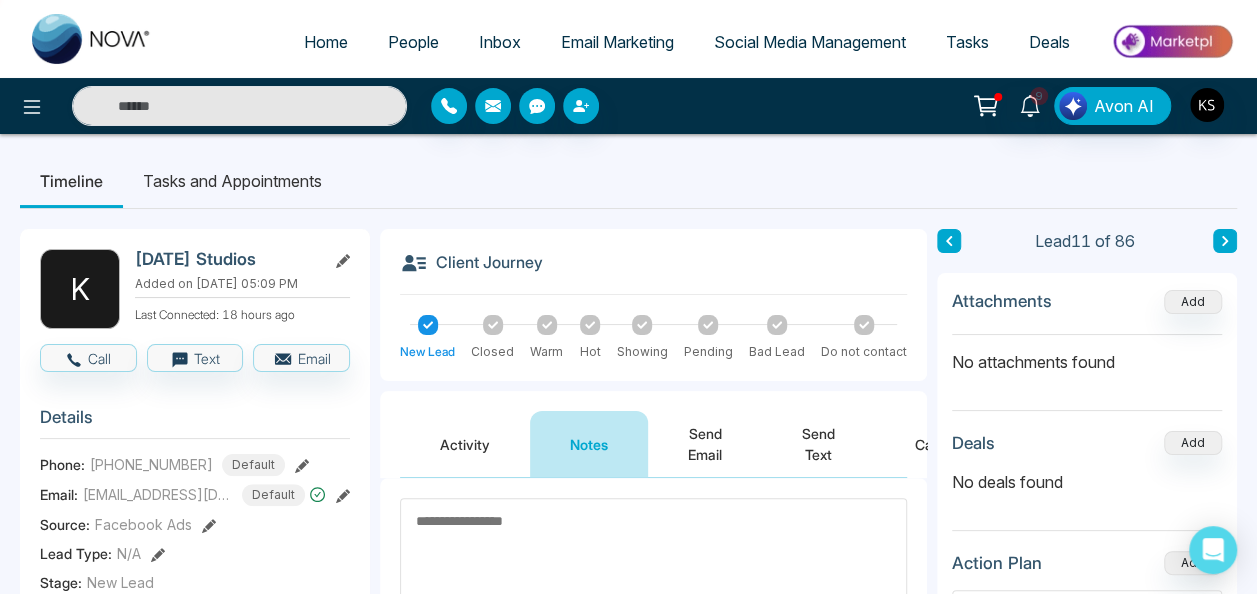 click at bounding box center [1225, 241] 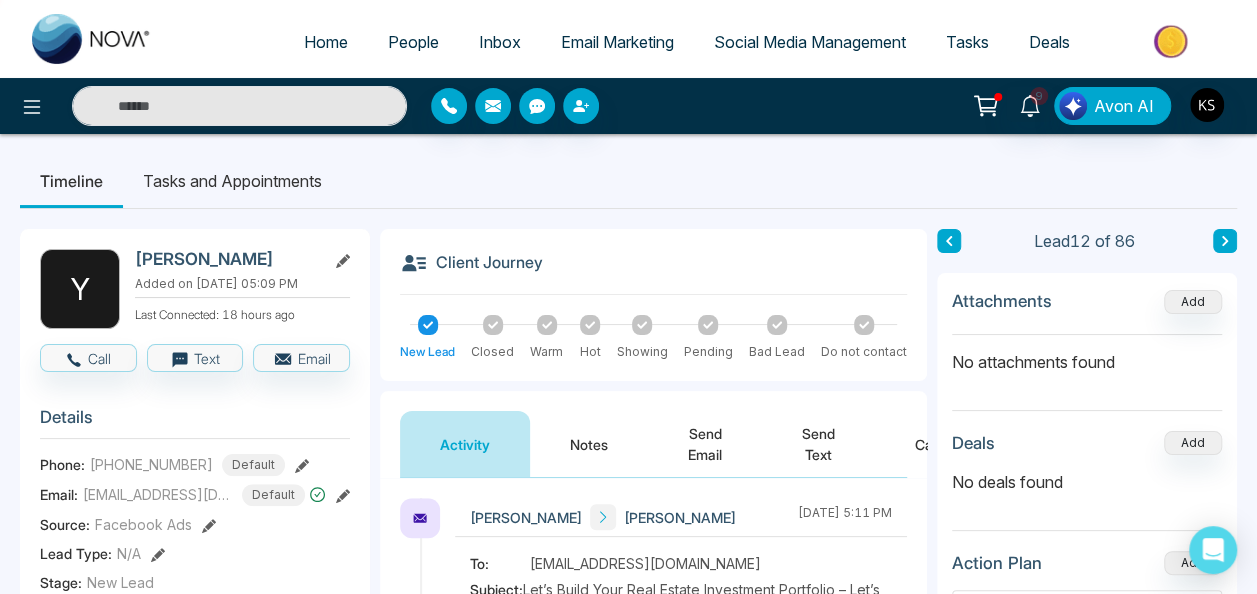 click on "Notes" at bounding box center [589, 444] 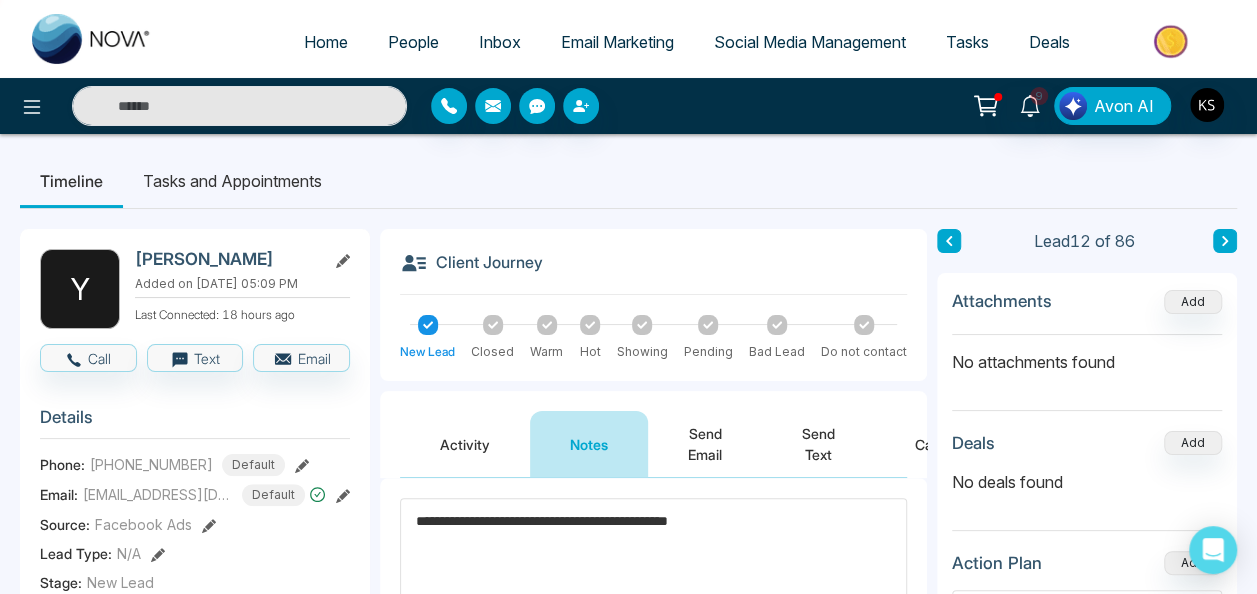 type on "**********" 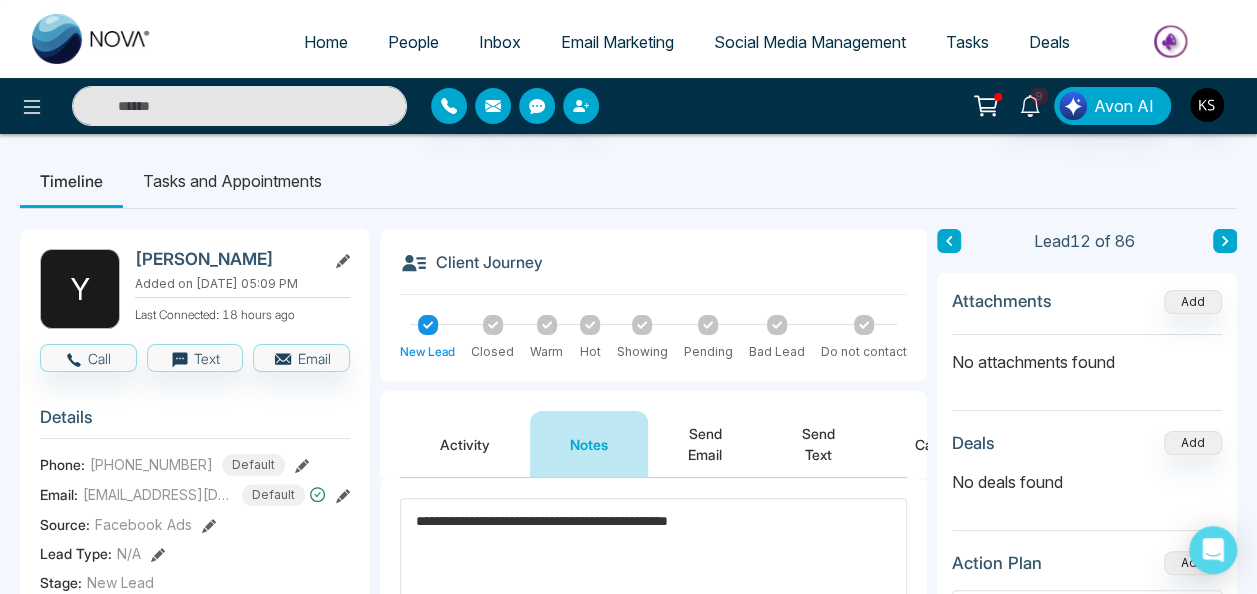click at bounding box center [949, 241] 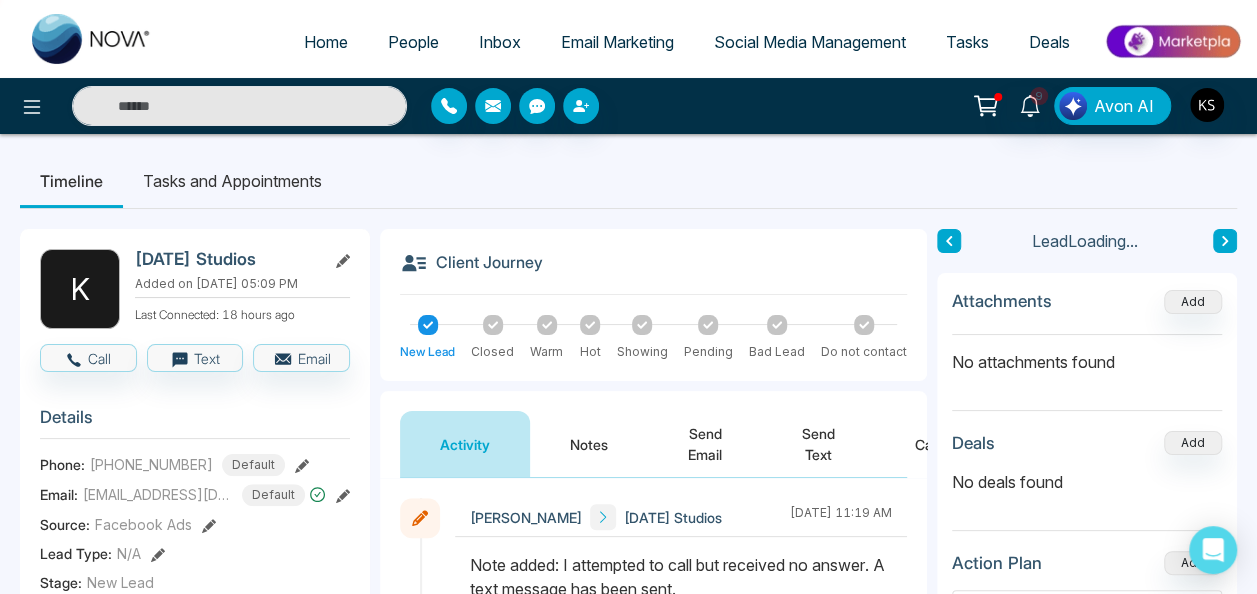 click at bounding box center [949, 241] 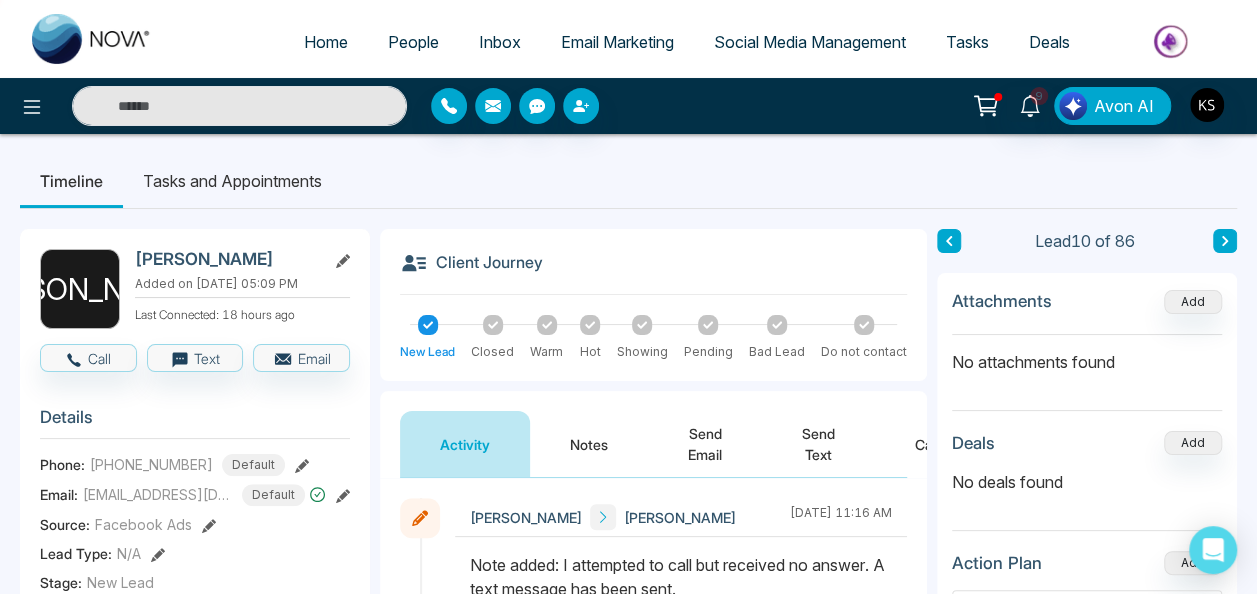 click at bounding box center (949, 241) 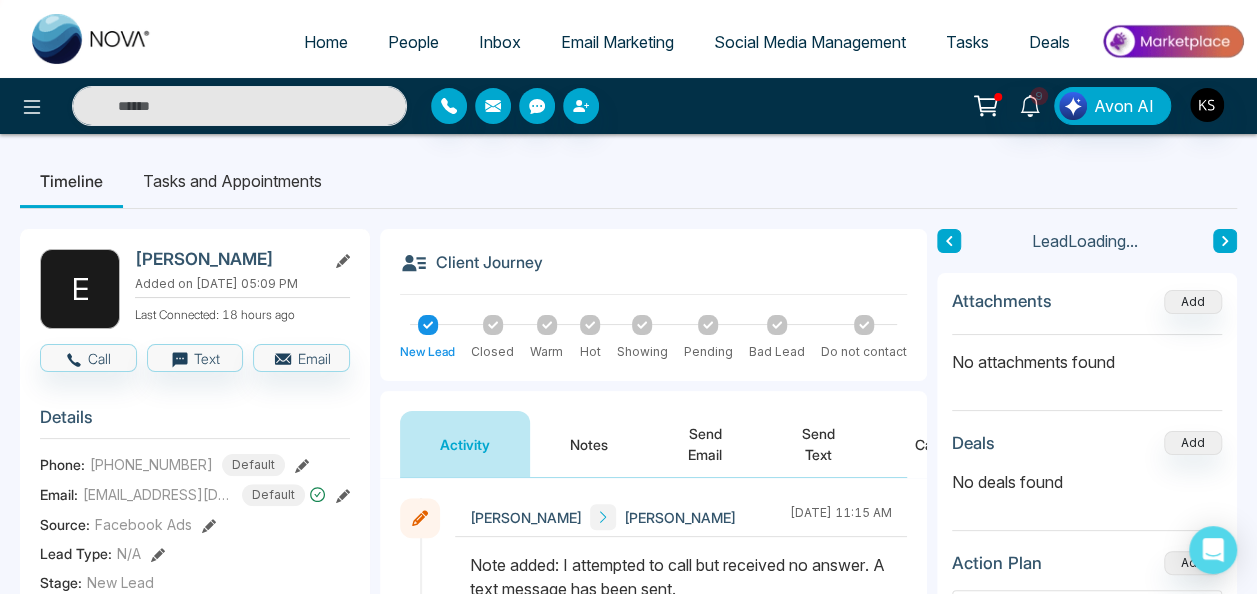 click at bounding box center [949, 241] 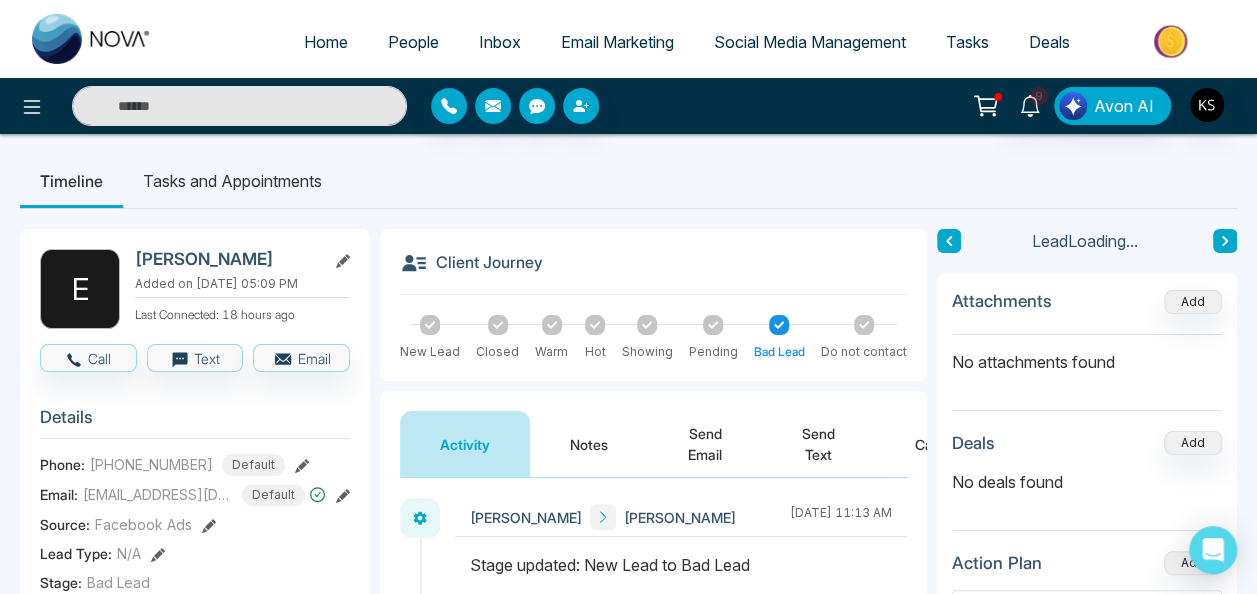 click at bounding box center (949, 241) 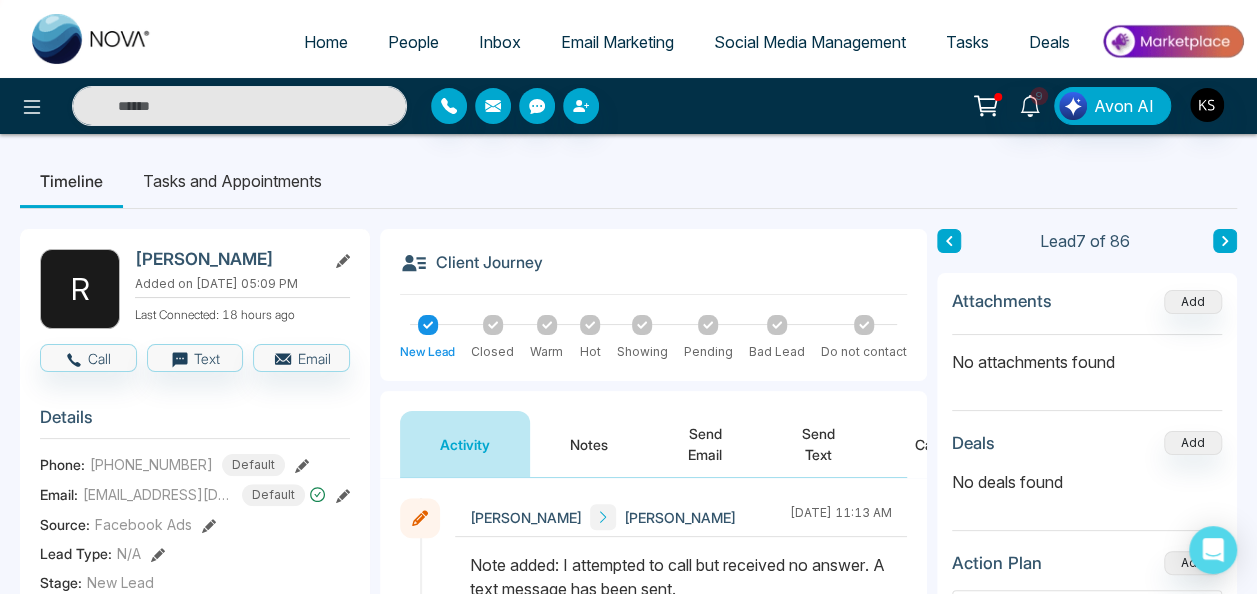 click at bounding box center (949, 241) 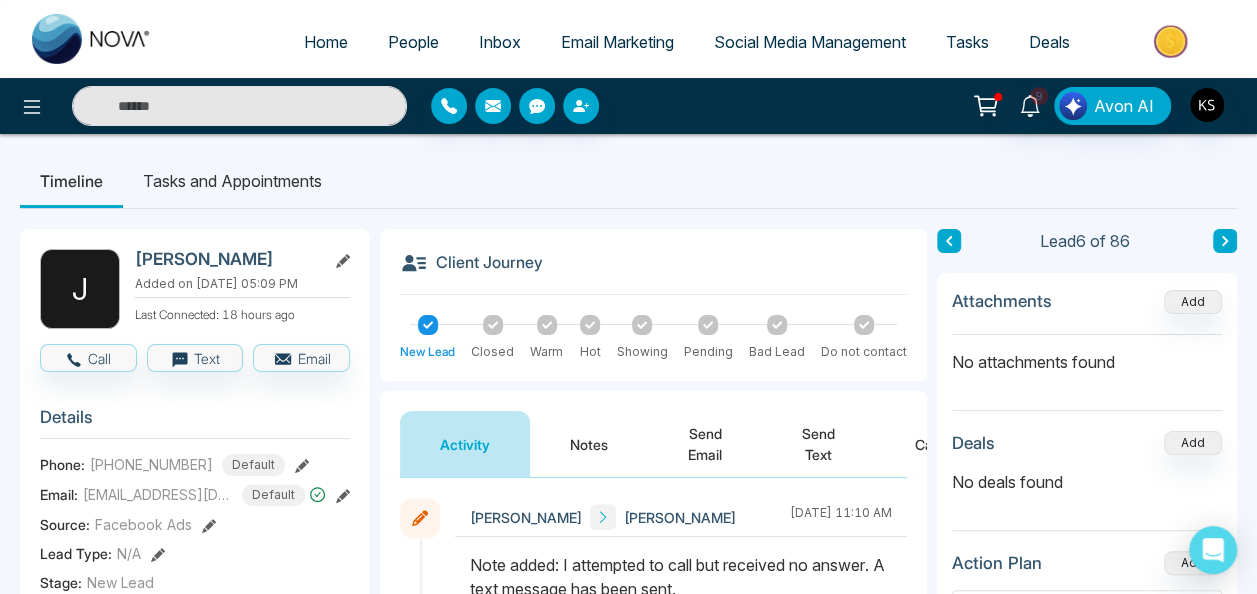 click on "Notes" at bounding box center [589, 444] 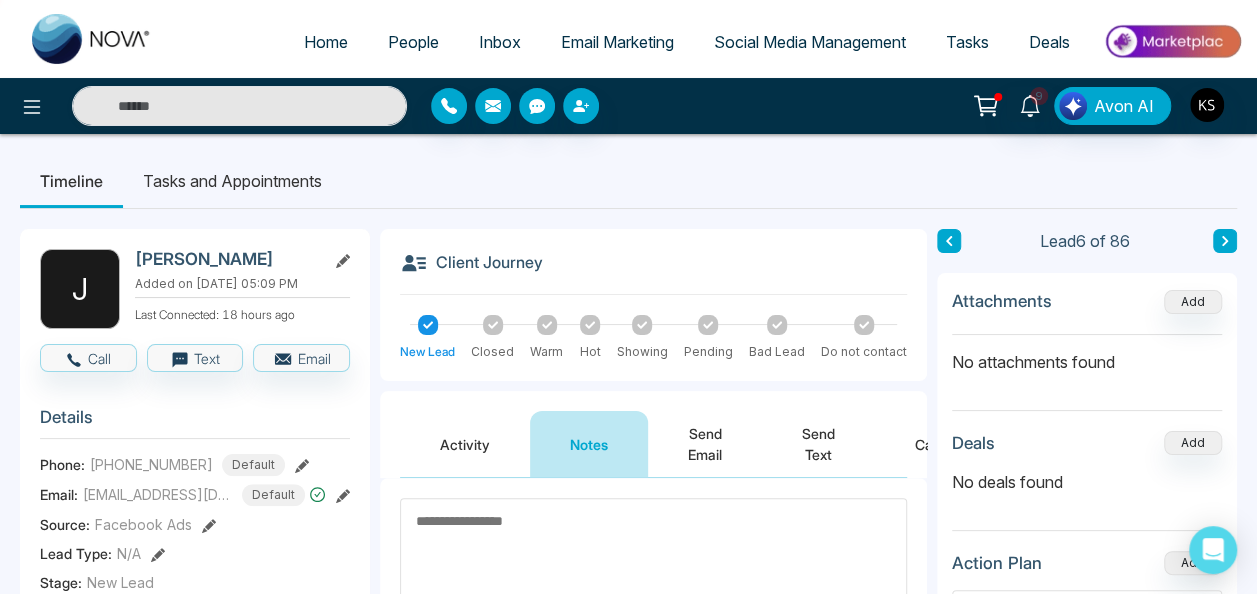 click at bounding box center (590, 325) 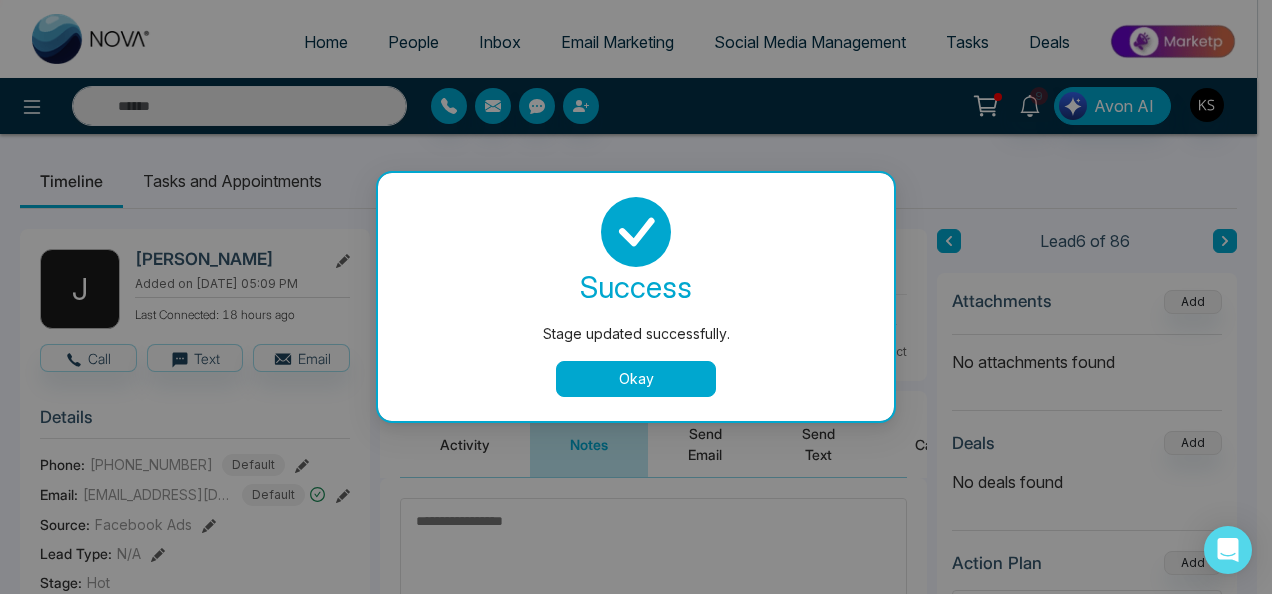 click on "Okay" at bounding box center (636, 379) 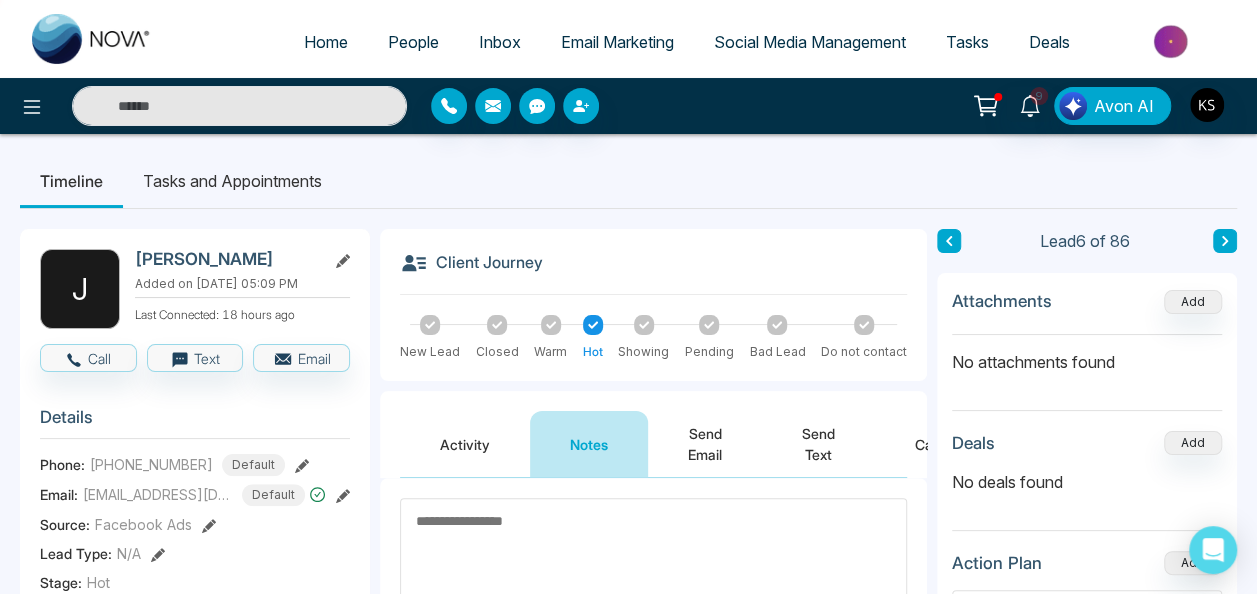 click at bounding box center (653, 563) 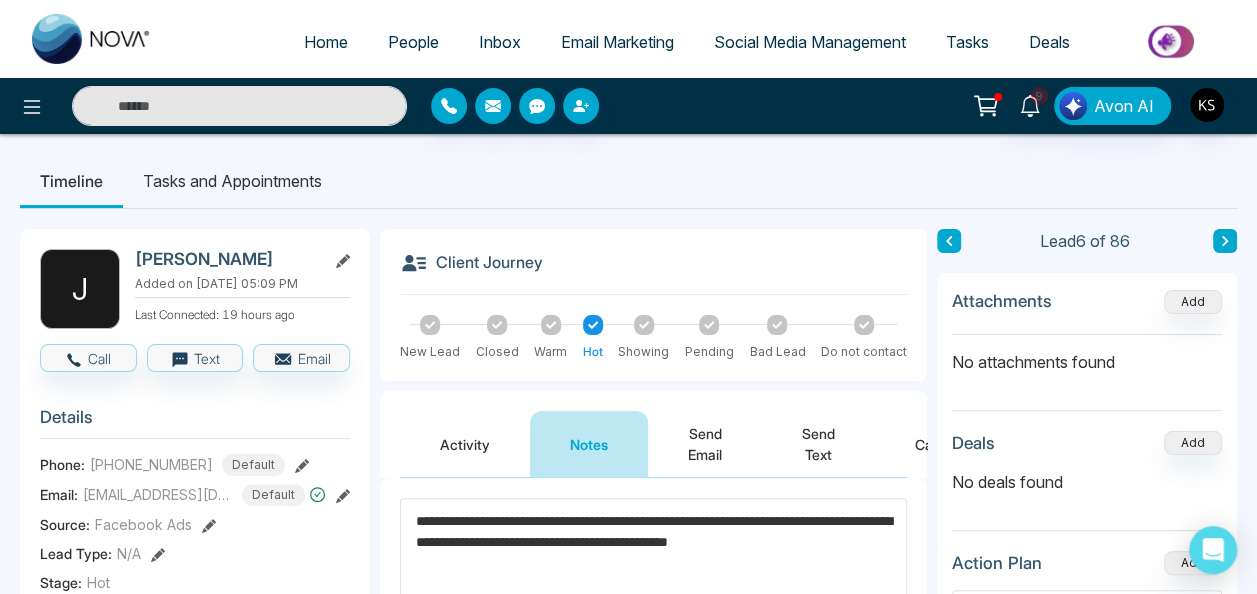 click on "**********" at bounding box center [653, 563] 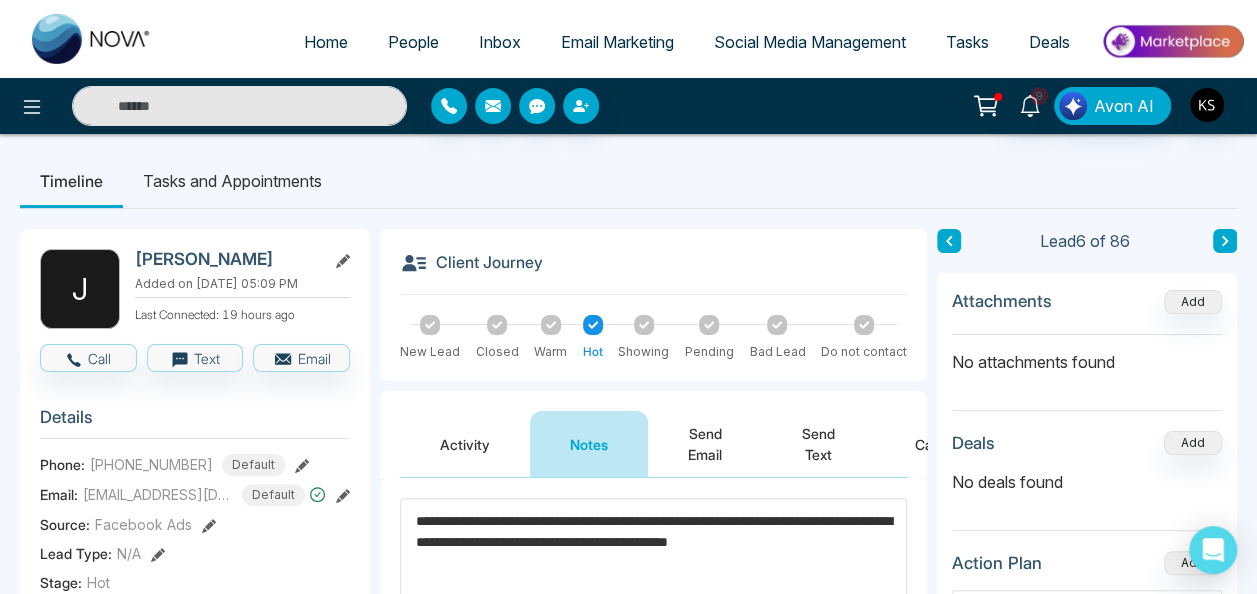 click on "**********" at bounding box center (653, 563) 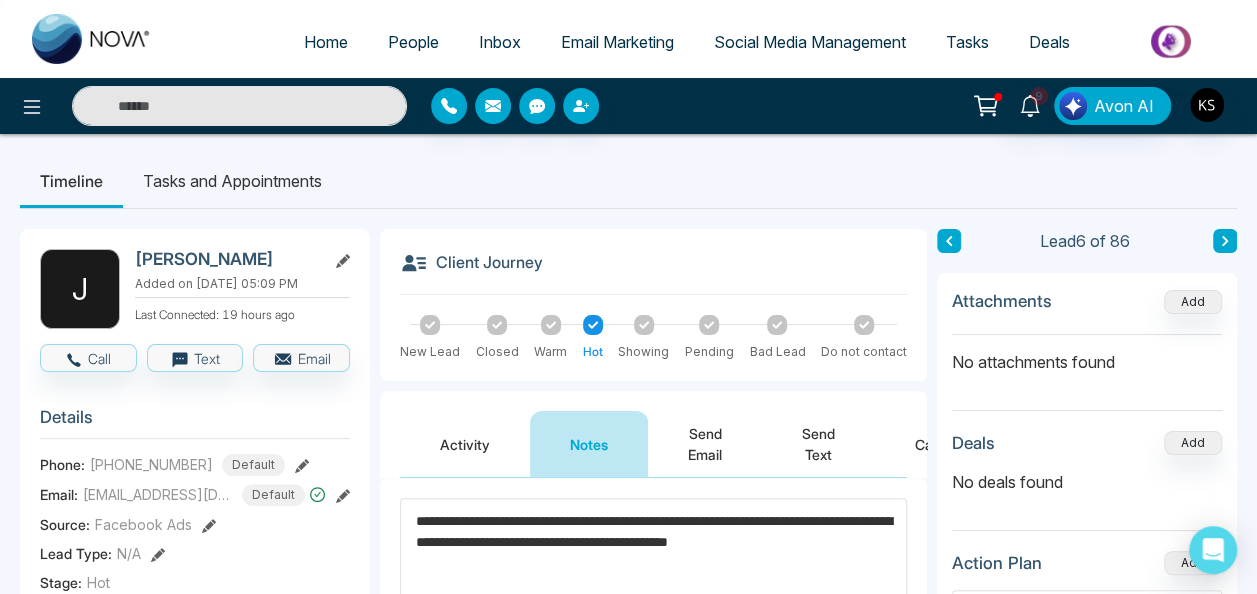 click on "**********" at bounding box center (653, 563) 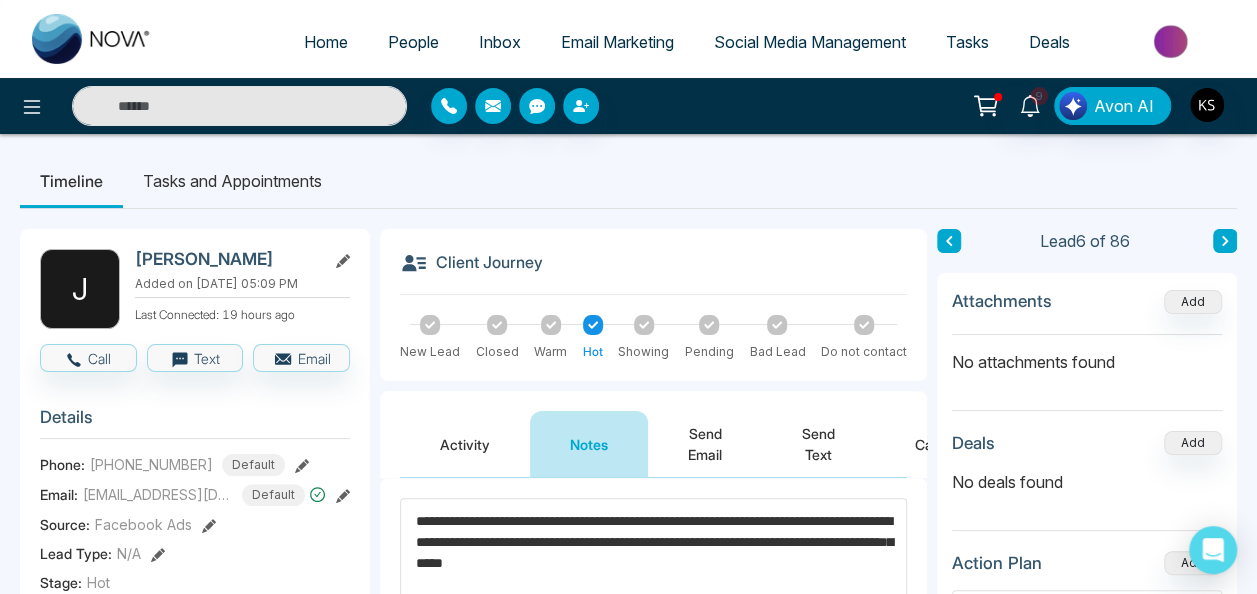 click on "**********" at bounding box center (653, 563) 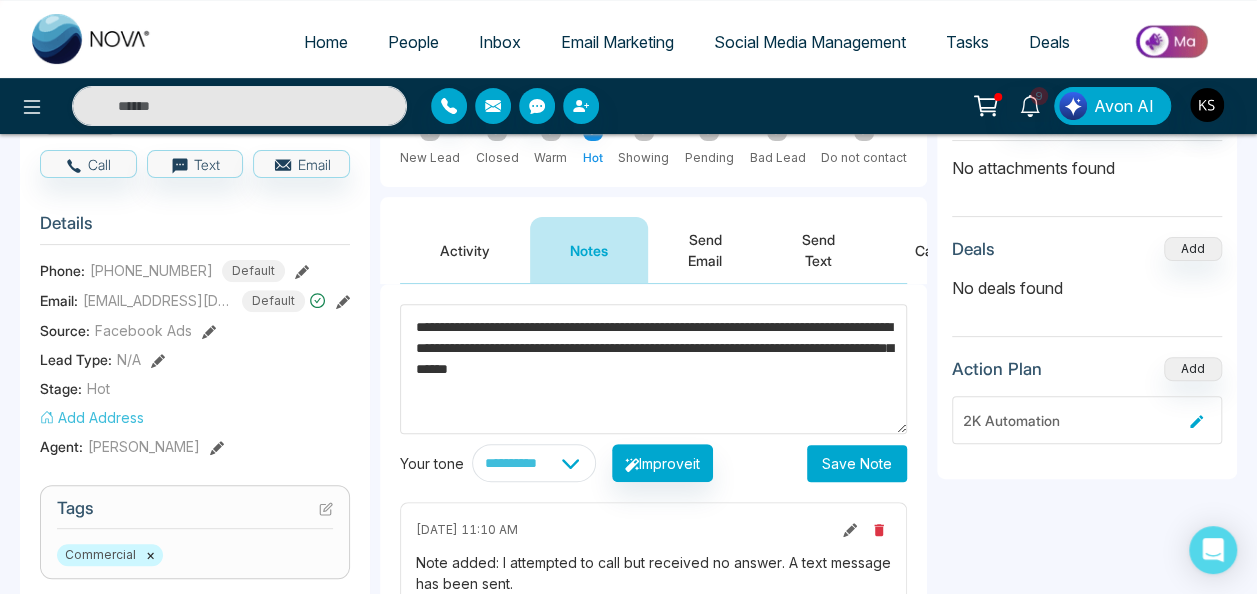 scroll, scrollTop: 184, scrollLeft: 0, axis: vertical 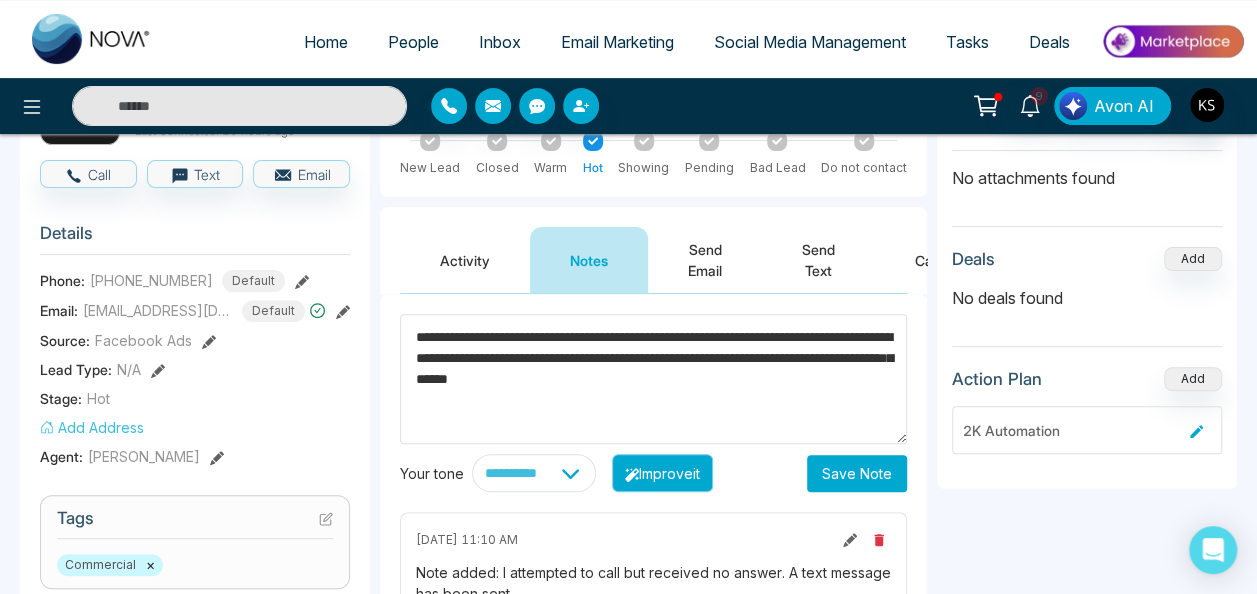 click on "Improve  it" at bounding box center [662, 473] 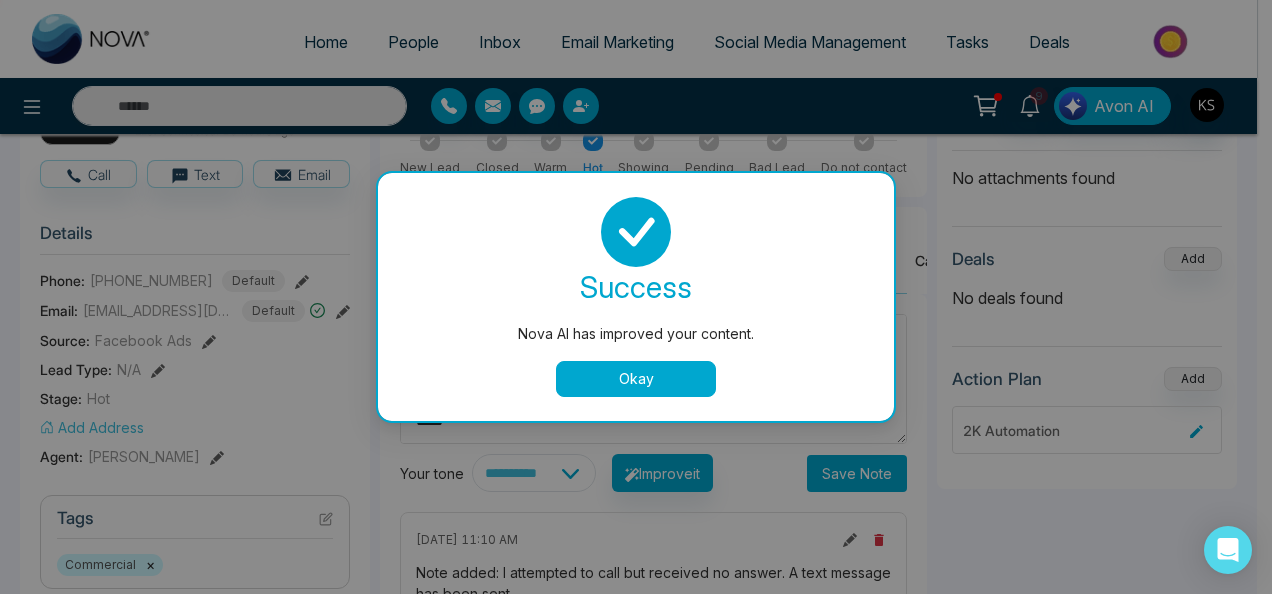 click on "Okay" at bounding box center [636, 379] 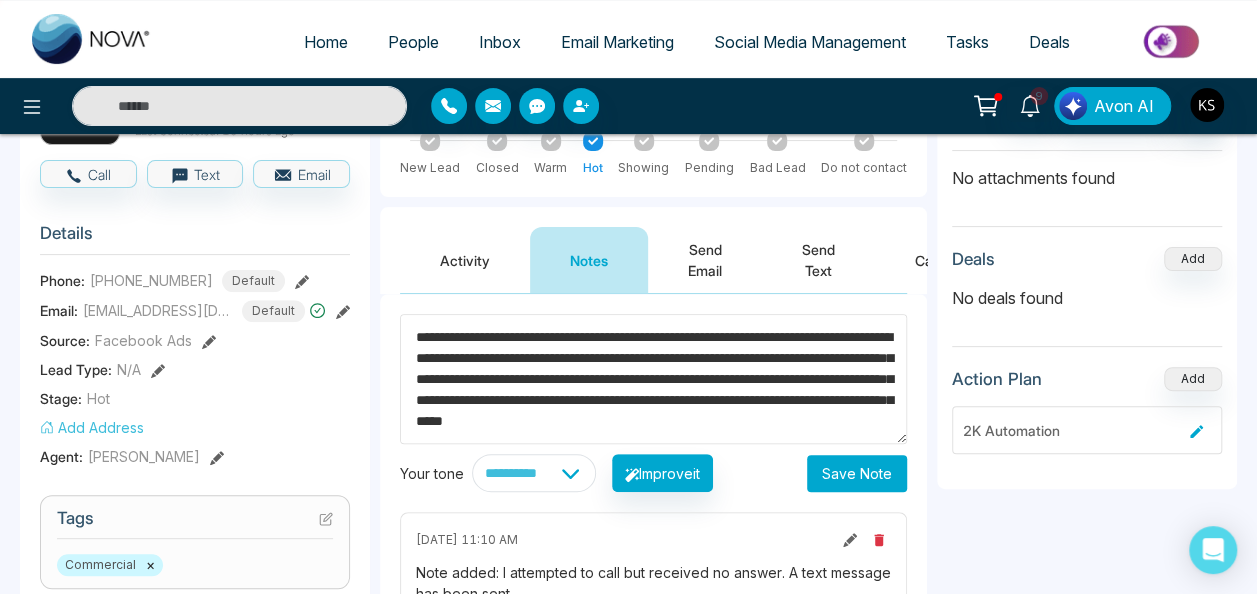 click on "**********" at bounding box center [653, 379] 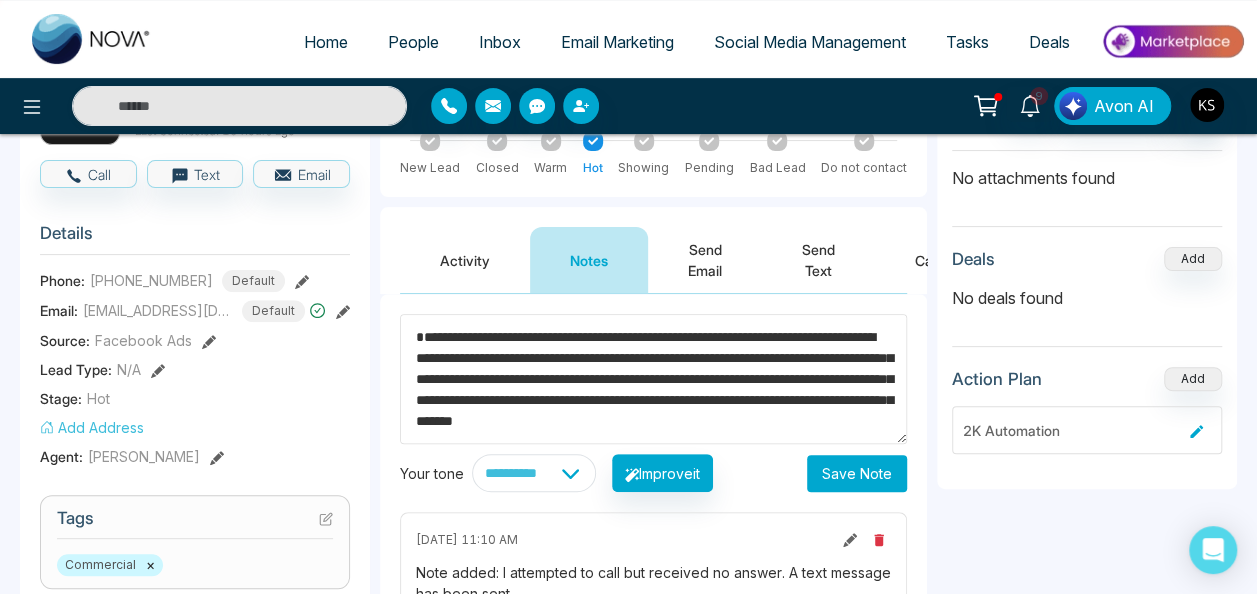 click on "**********" at bounding box center [653, 379] 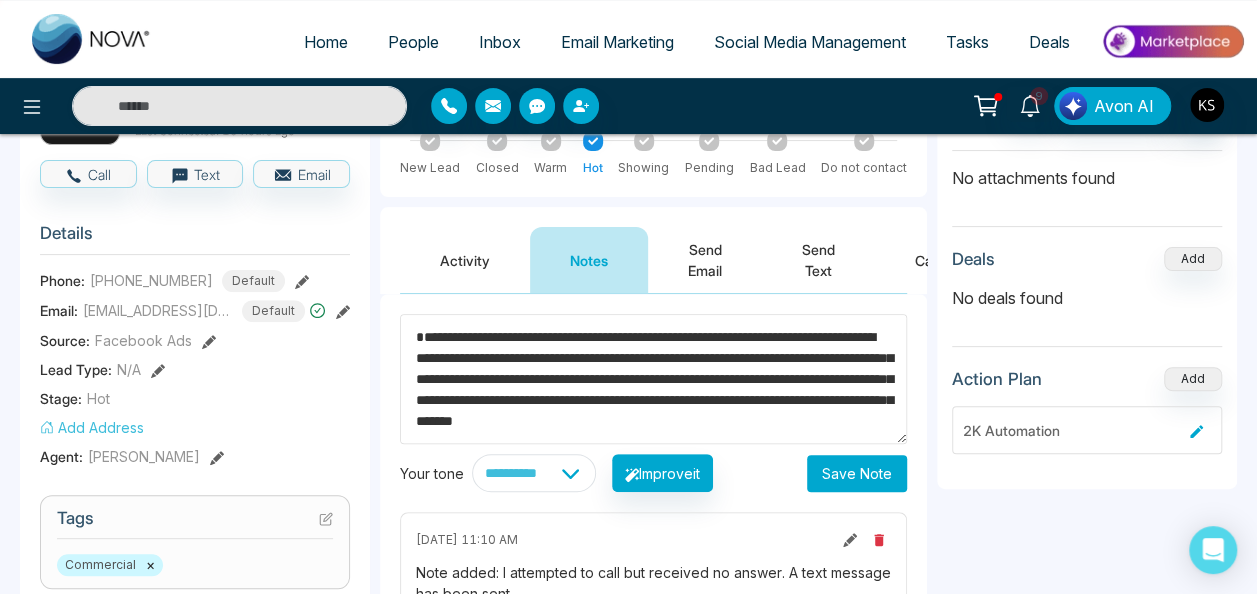 click on "**********" at bounding box center (653, 379) 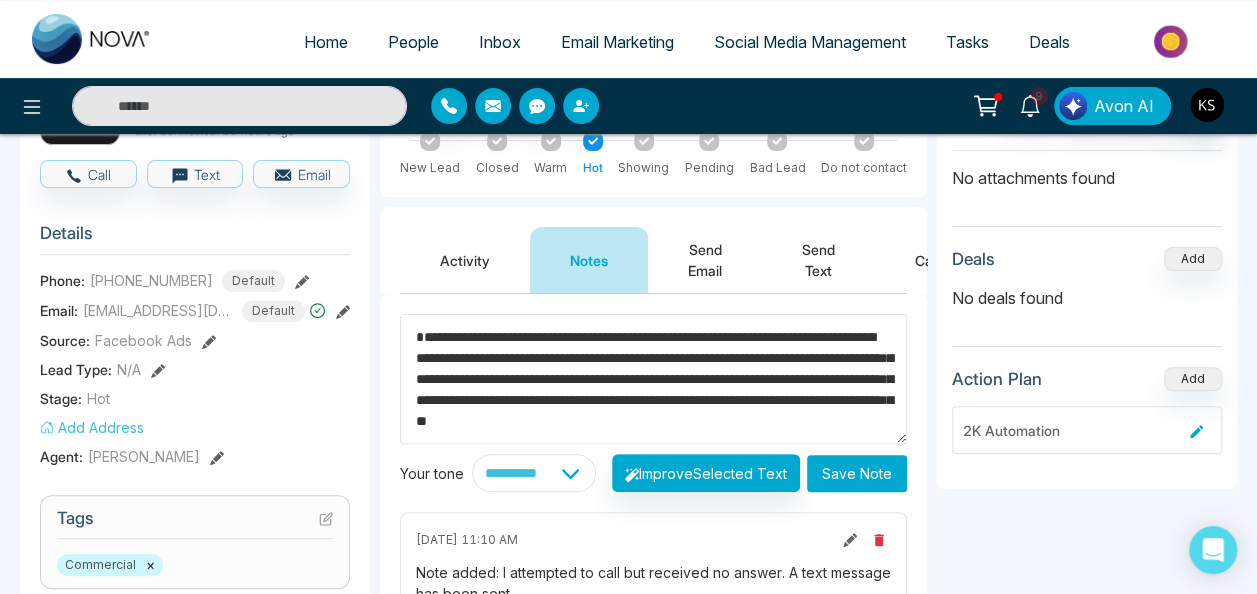click on "**********" at bounding box center [653, 379] 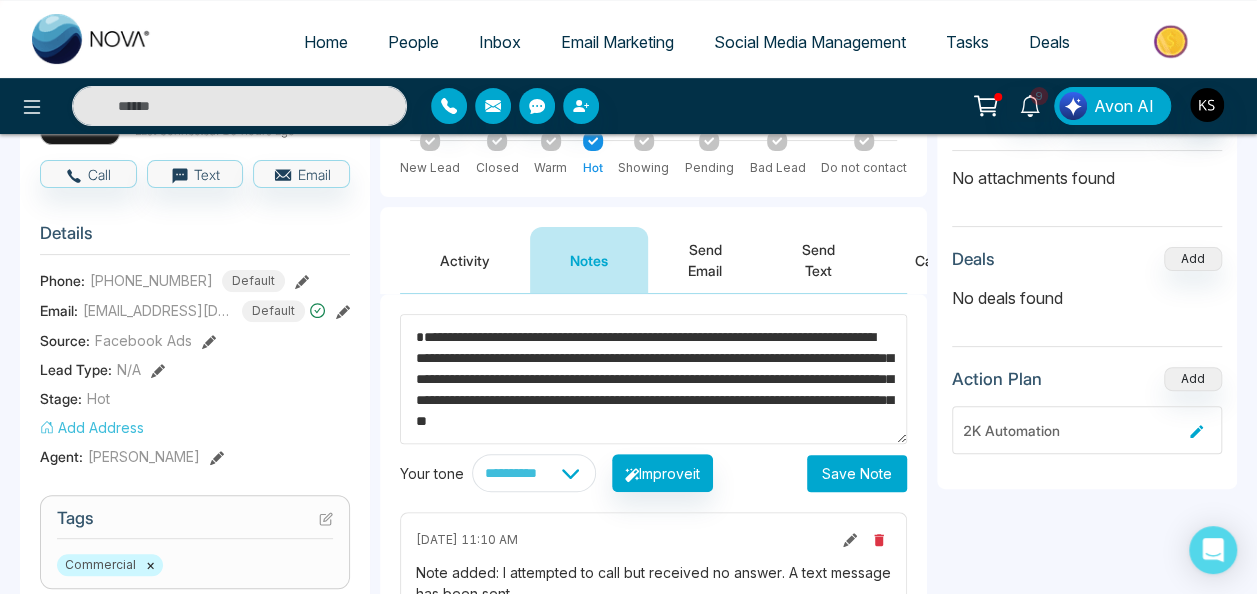 click on "**********" at bounding box center [653, 379] 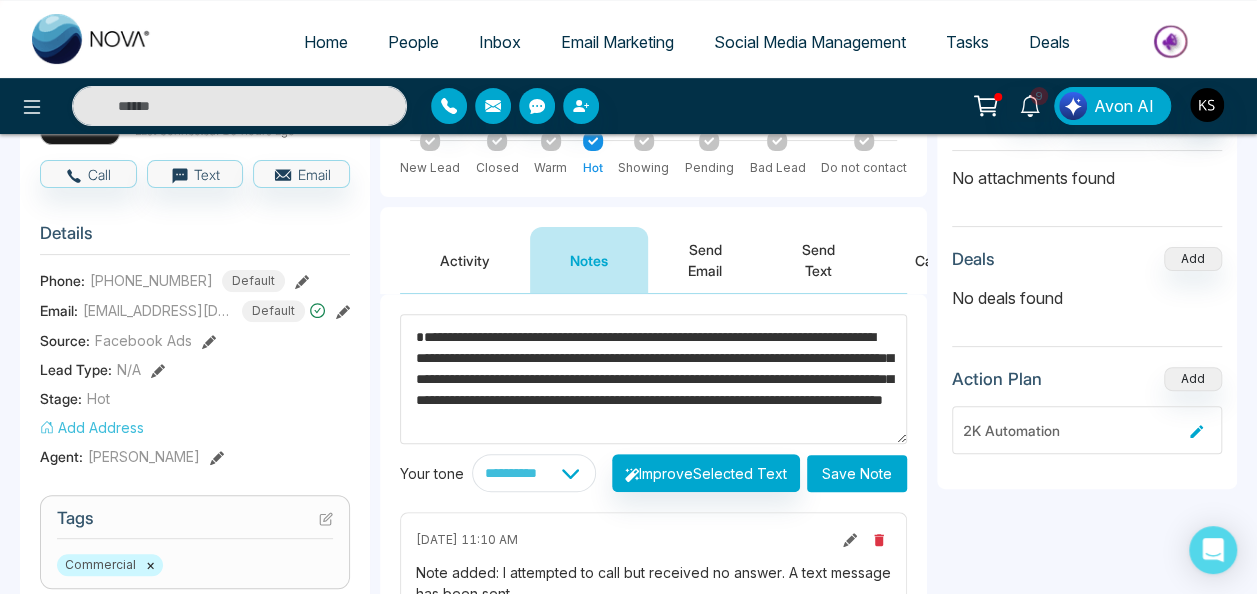 click on "**********" at bounding box center (653, 379) 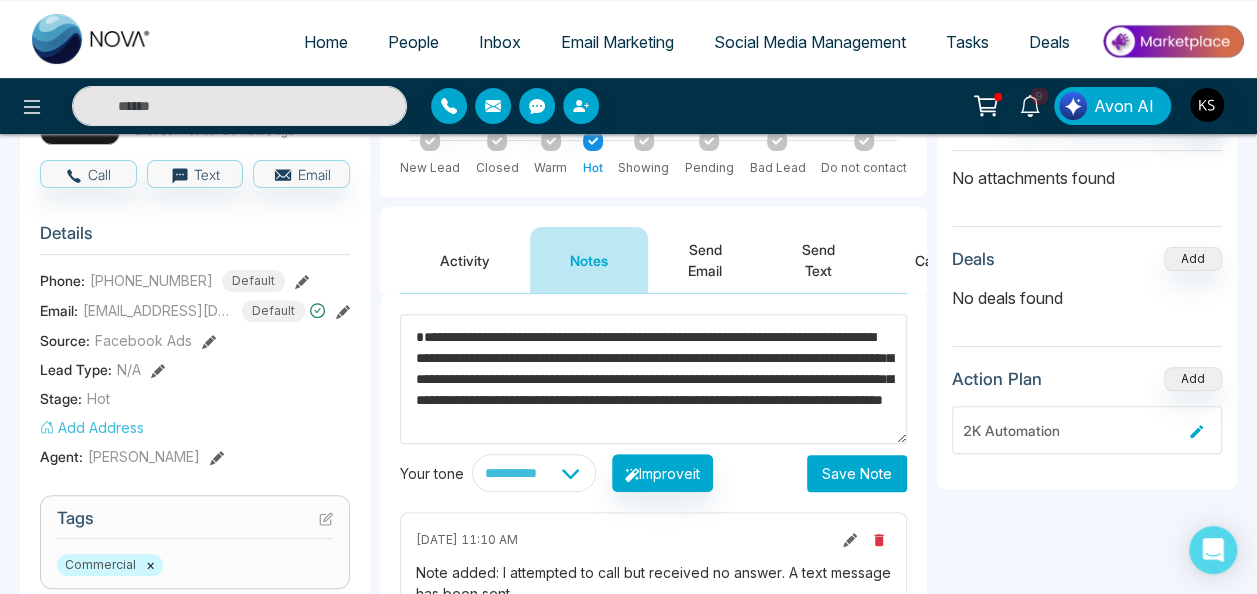 click on "**********" at bounding box center [653, 379] 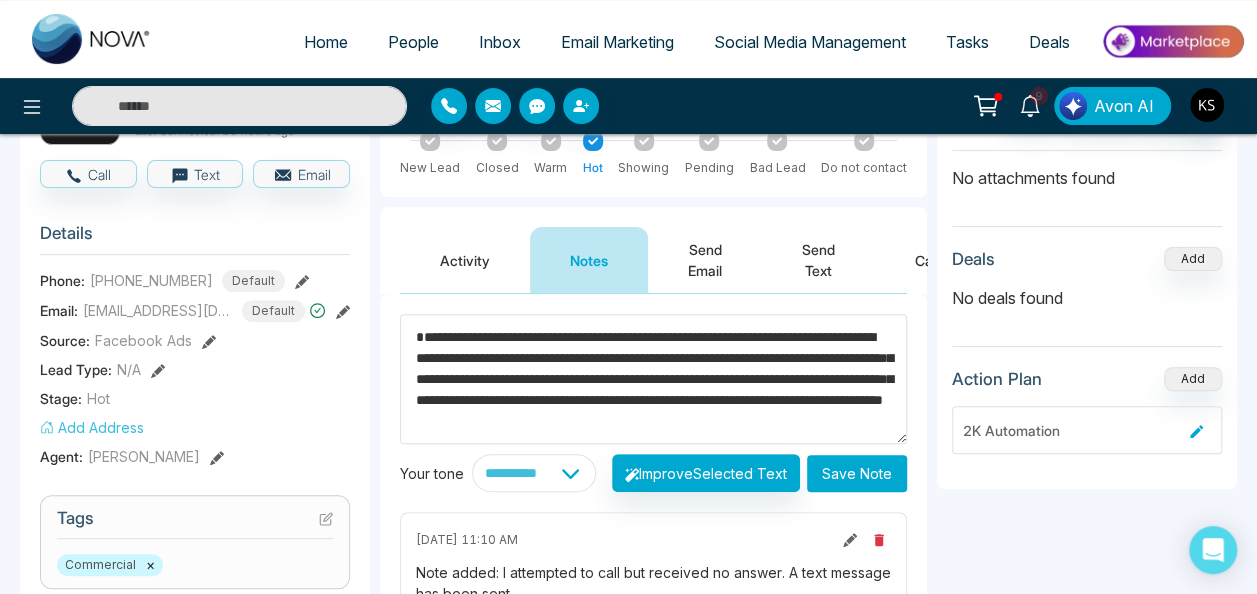 drag, startPoint x: 737, startPoint y: 394, endPoint x: 638, endPoint y: 401, distance: 99.24717 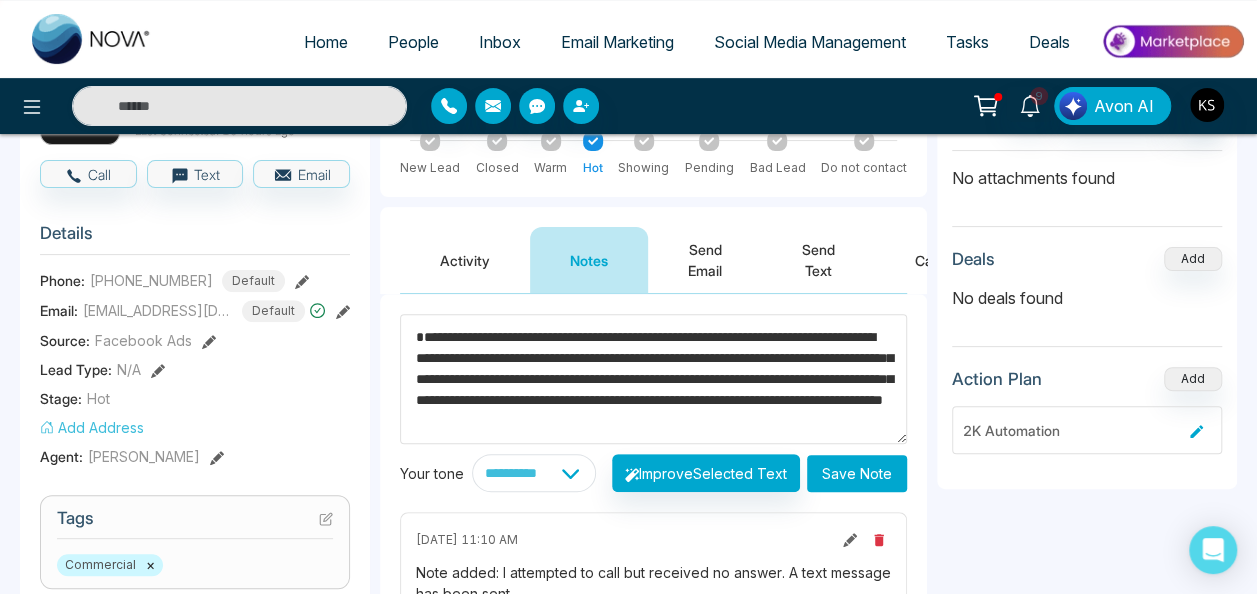 click on "**********" at bounding box center [653, 379] 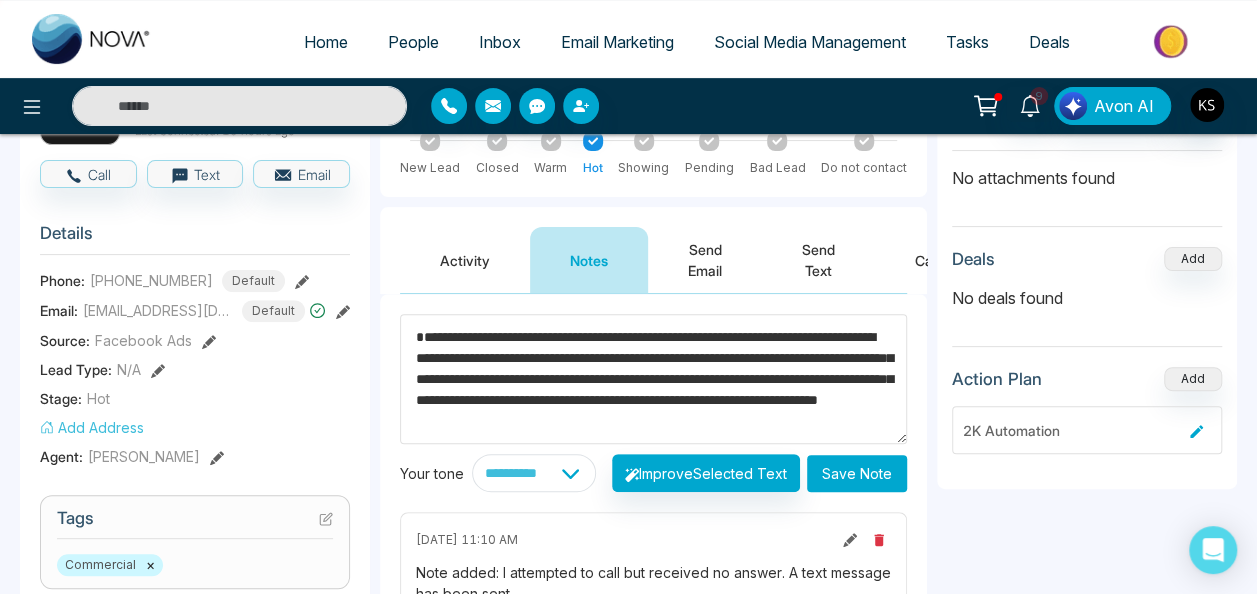 scroll, scrollTop: 20, scrollLeft: 0, axis: vertical 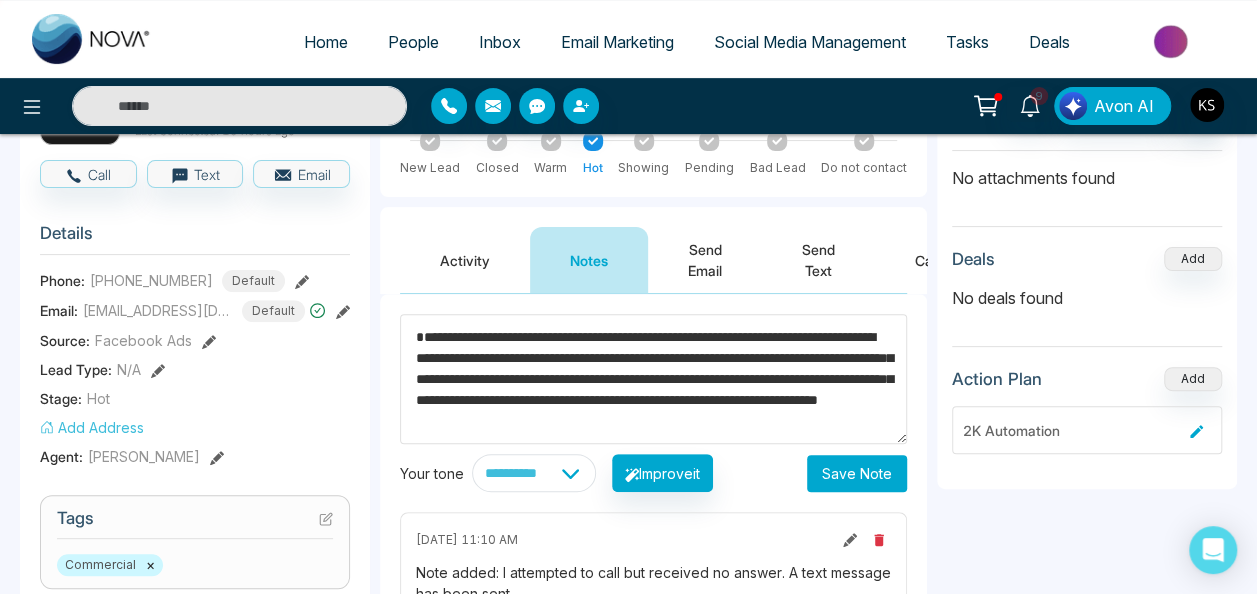 drag, startPoint x: 817, startPoint y: 409, endPoint x: 818, endPoint y: 426, distance: 17.029387 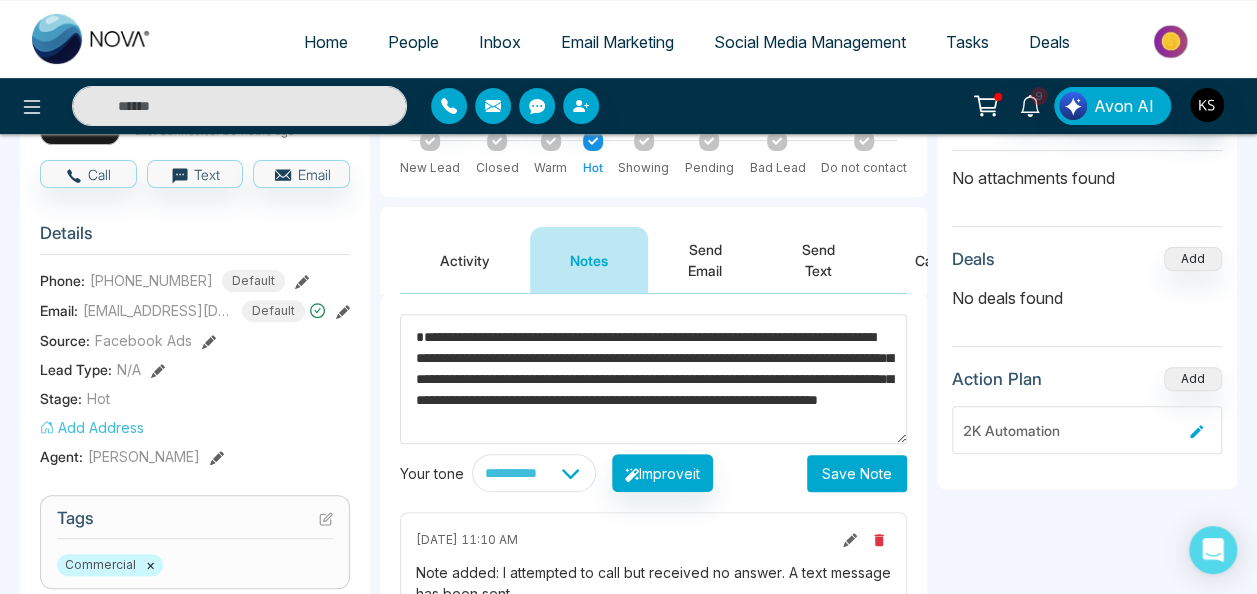 click on "**********" at bounding box center [653, 379] 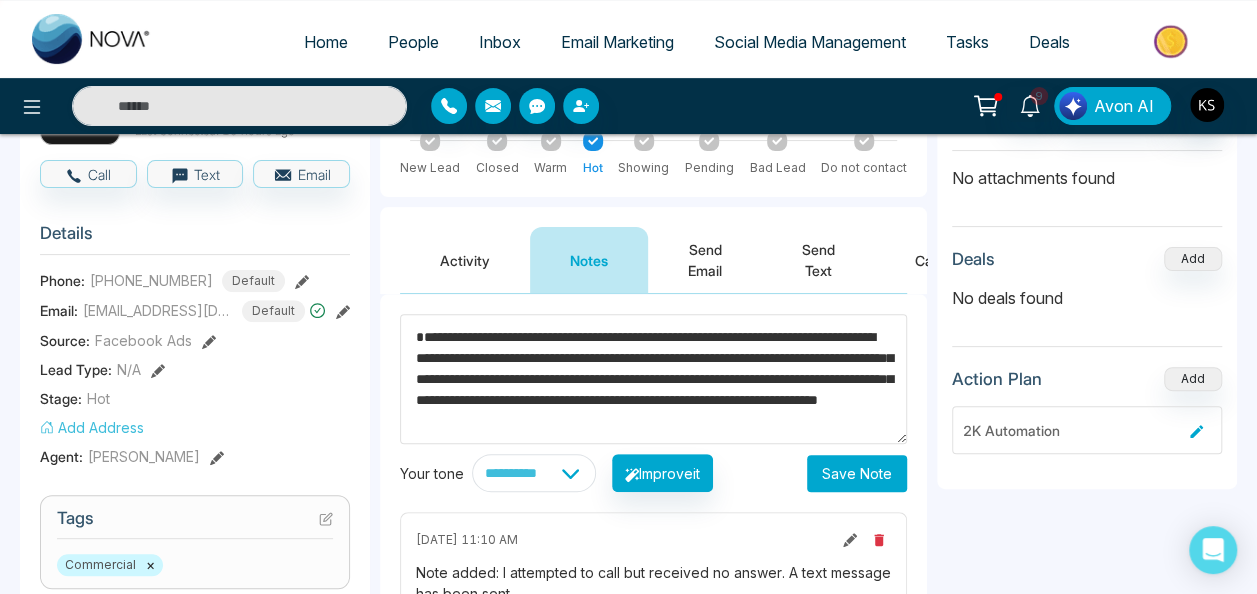 drag, startPoint x: 818, startPoint y: 400, endPoint x: 828, endPoint y: 420, distance: 22.36068 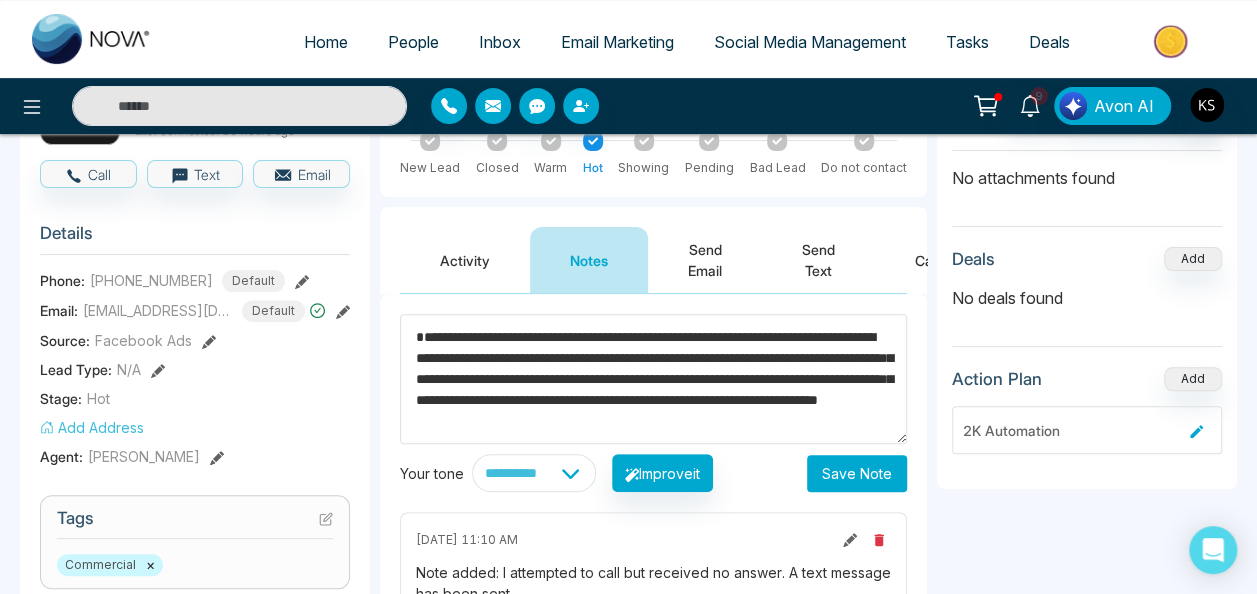 click on "**********" at bounding box center (653, 379) 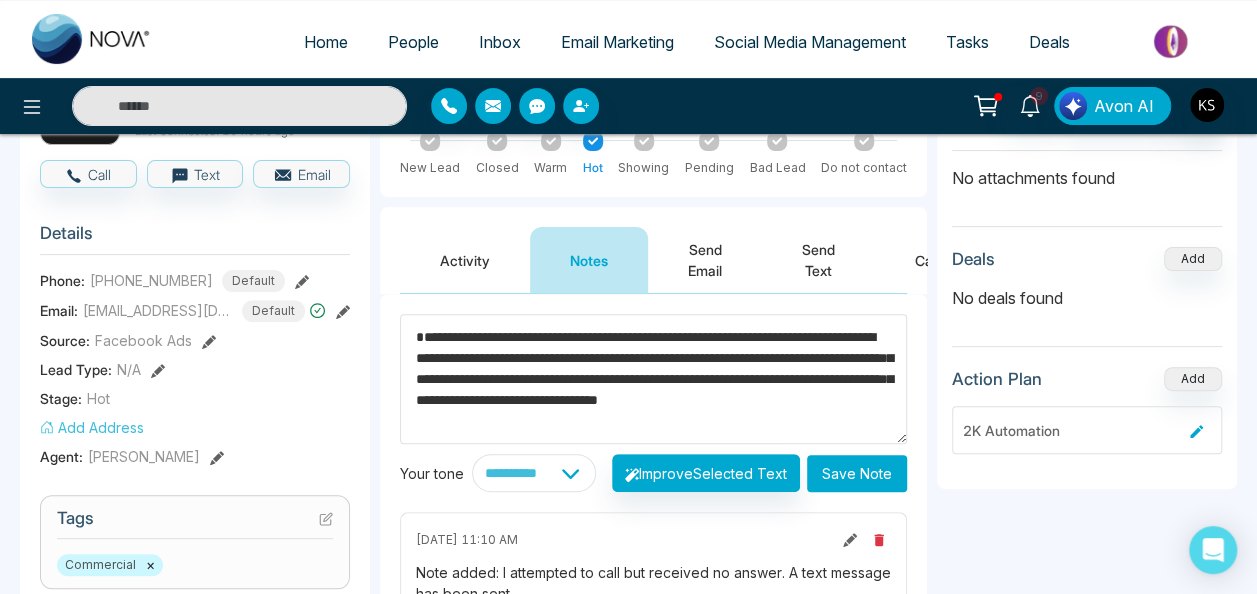 scroll, scrollTop: 0, scrollLeft: 0, axis: both 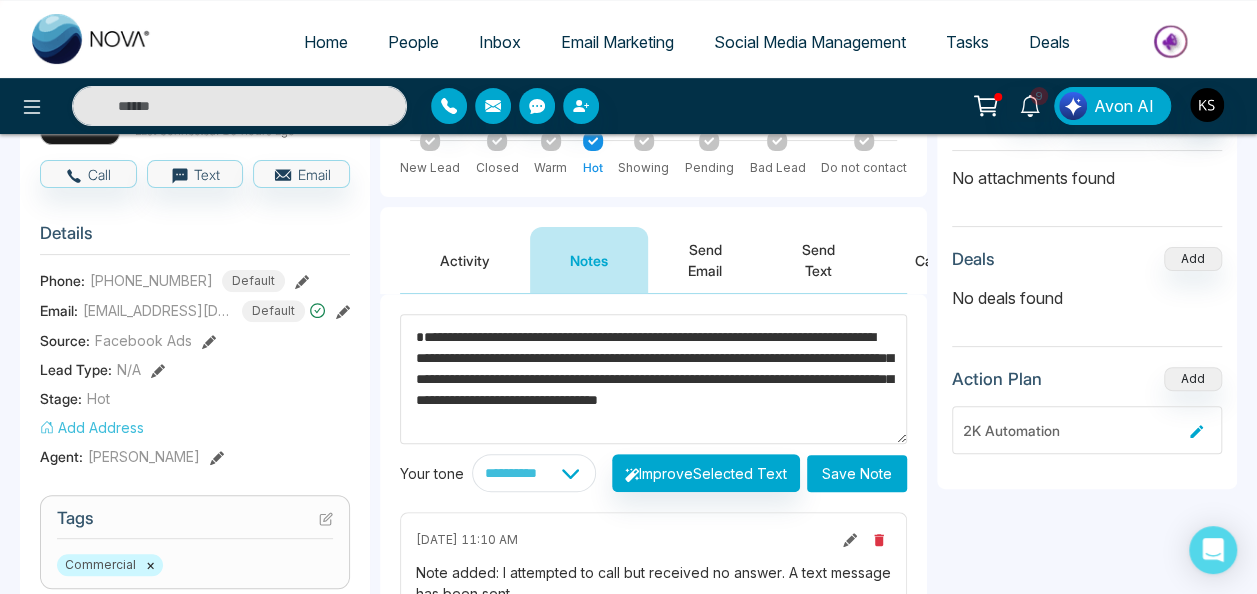 click on "**********" at bounding box center (653, 379) 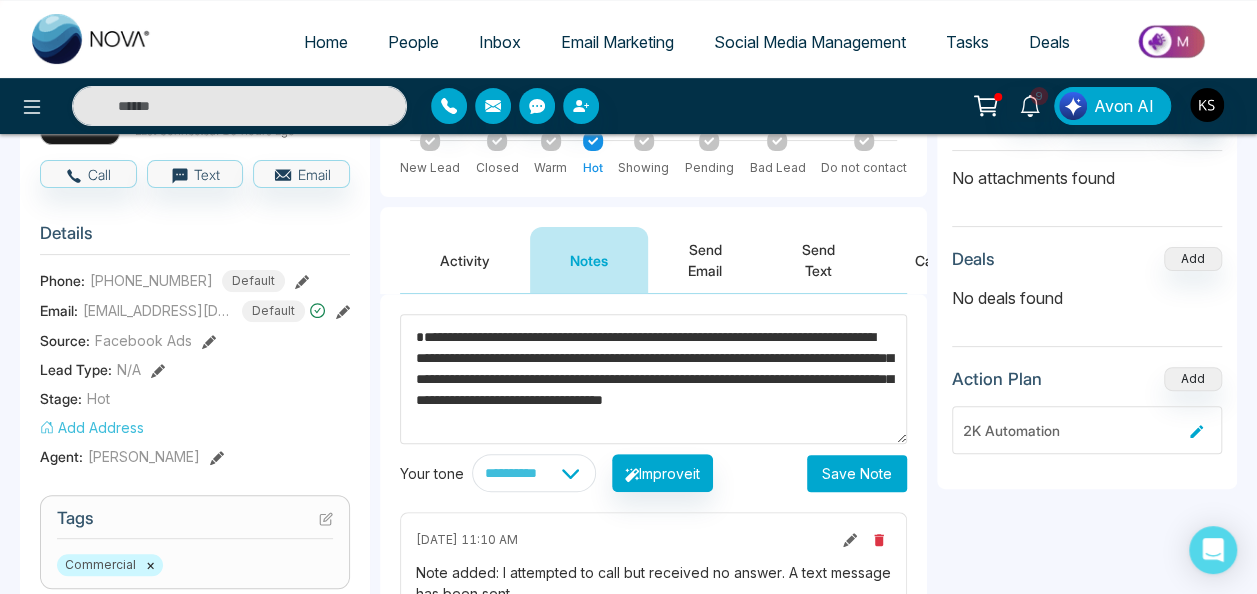 type on "**********" 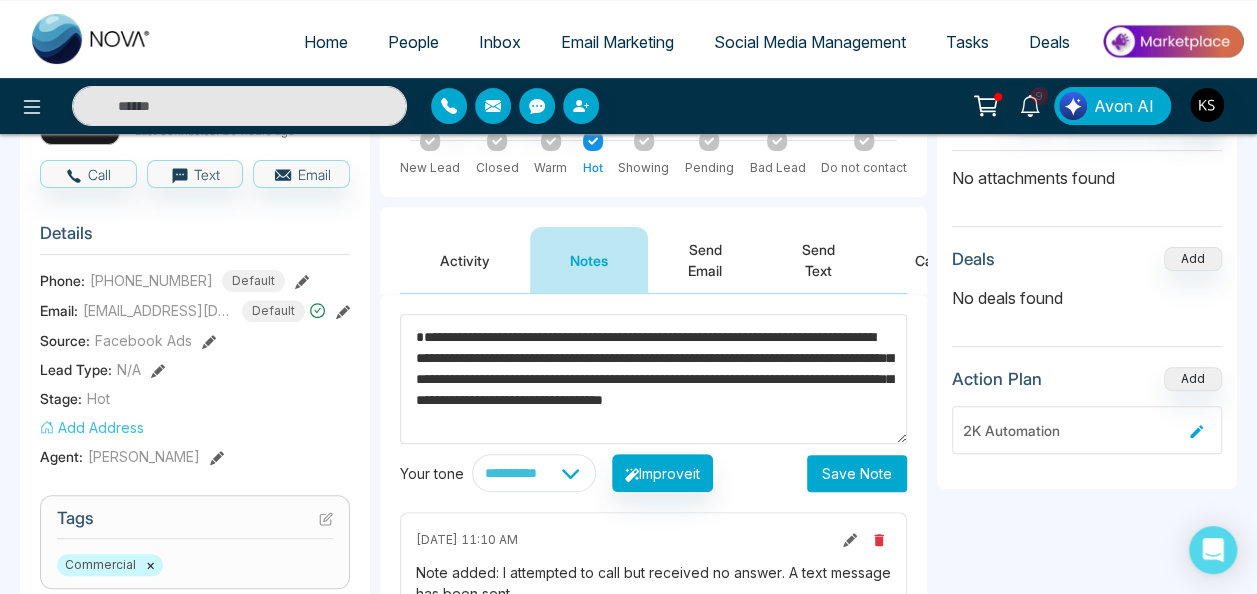 click on "Save Note" at bounding box center [857, 473] 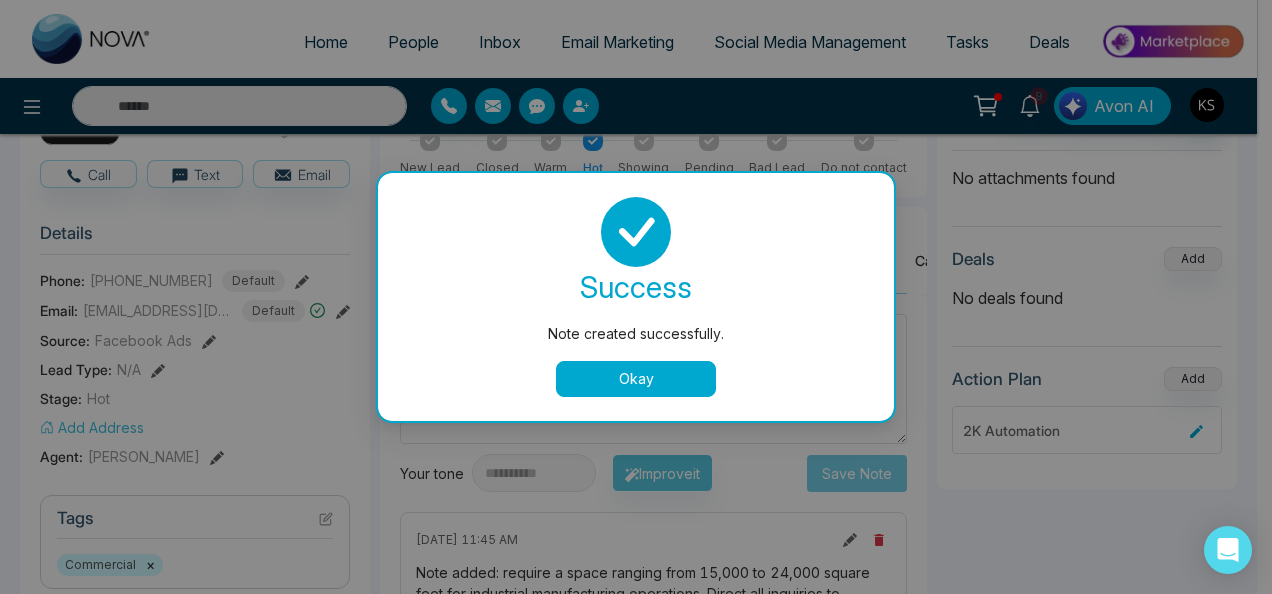 click on "Okay" at bounding box center [636, 379] 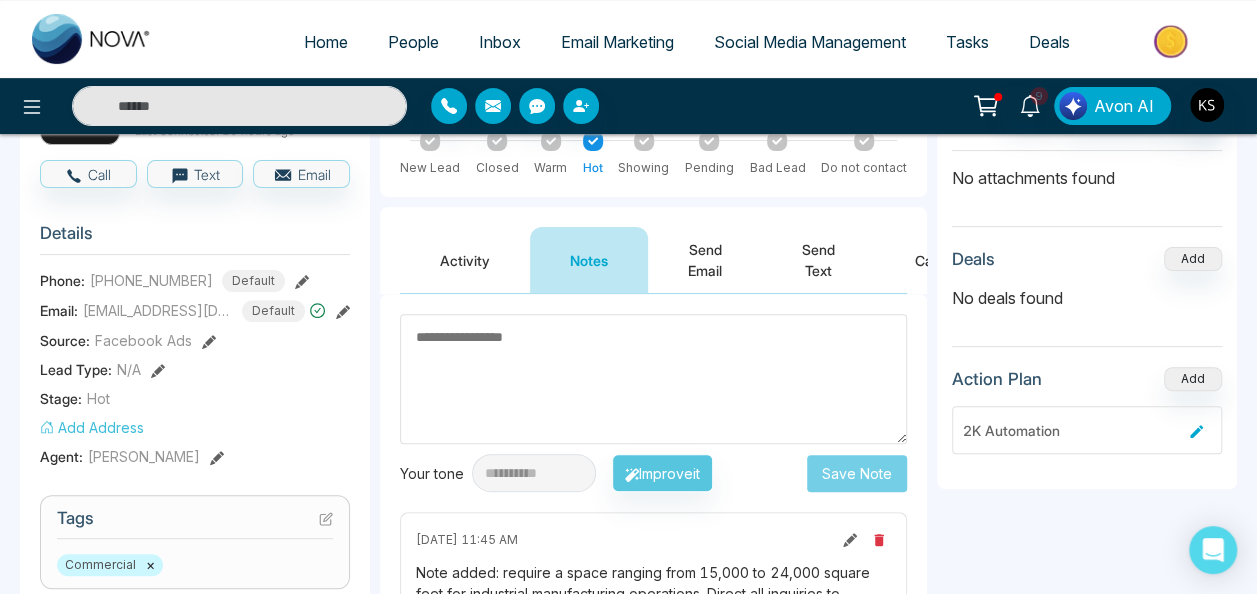click on "New Lead Closed Warm Hot Showing Pending Bad Lead Do not contact" at bounding box center (653, 154) 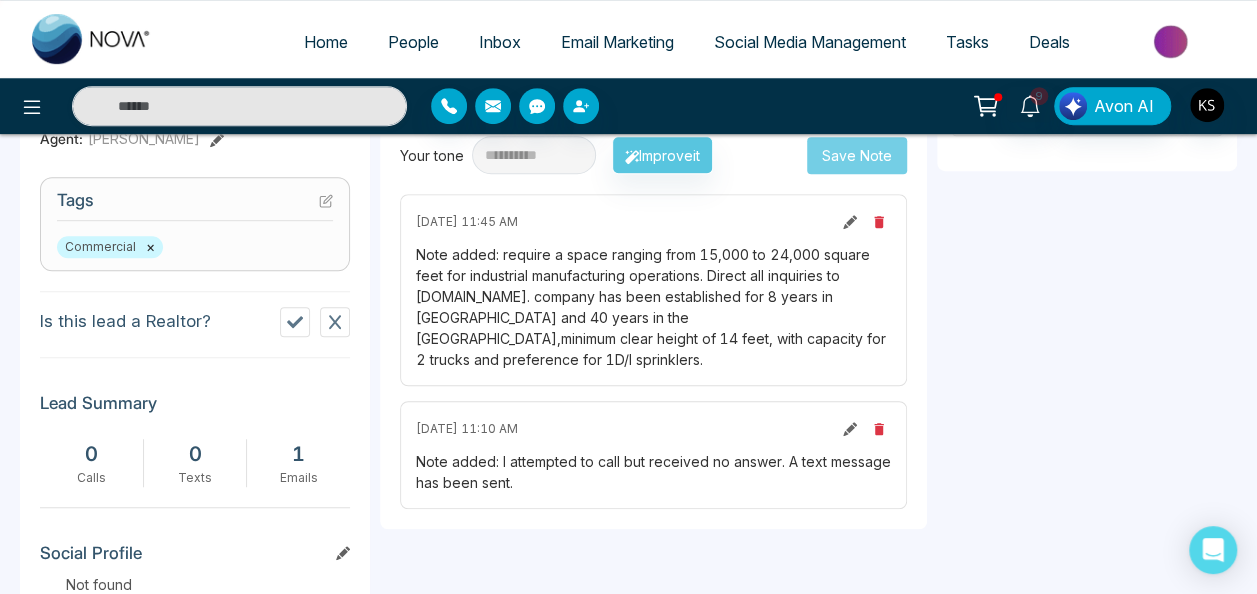 scroll, scrollTop: 422, scrollLeft: 0, axis: vertical 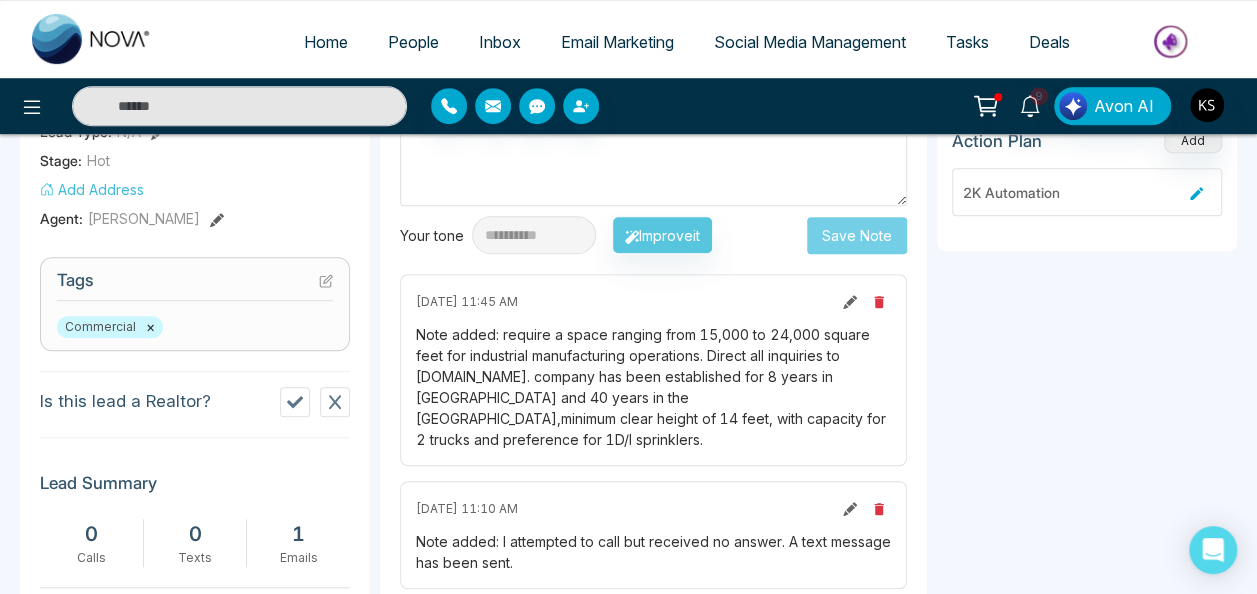 click 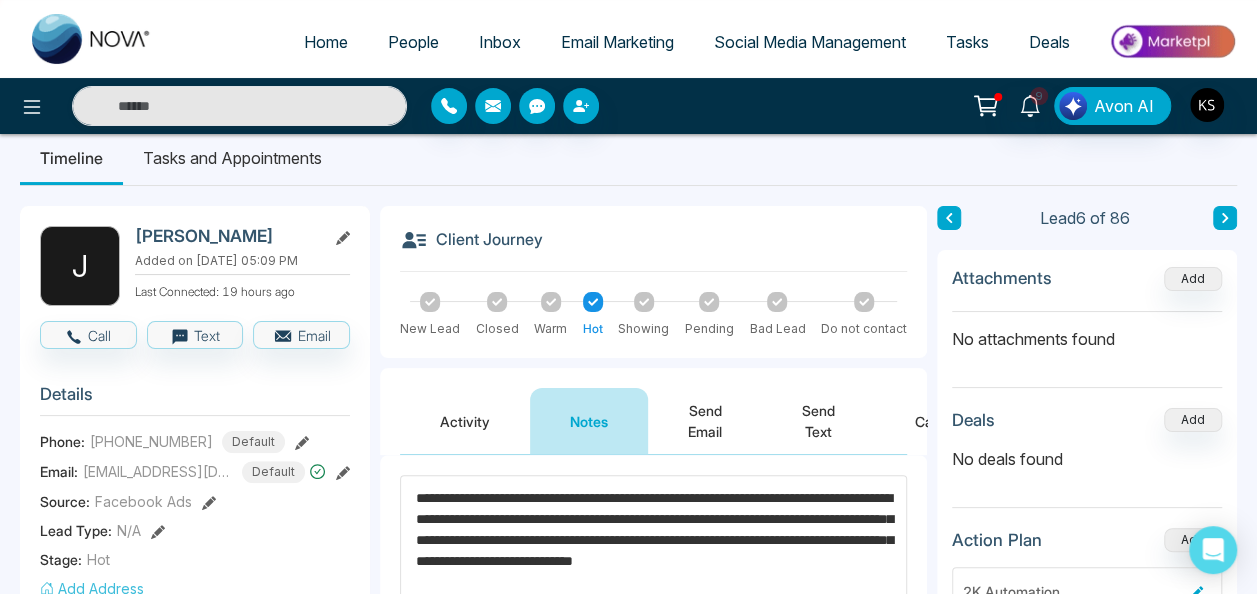 scroll, scrollTop: 0, scrollLeft: 0, axis: both 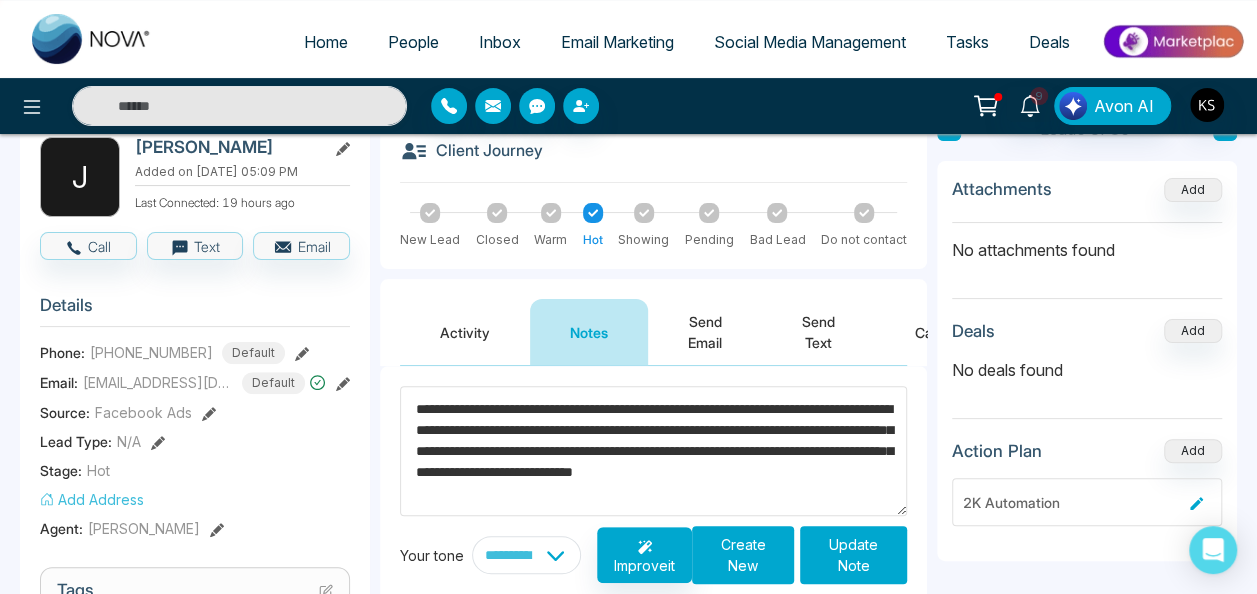 click on "**********" at bounding box center [653, 451] 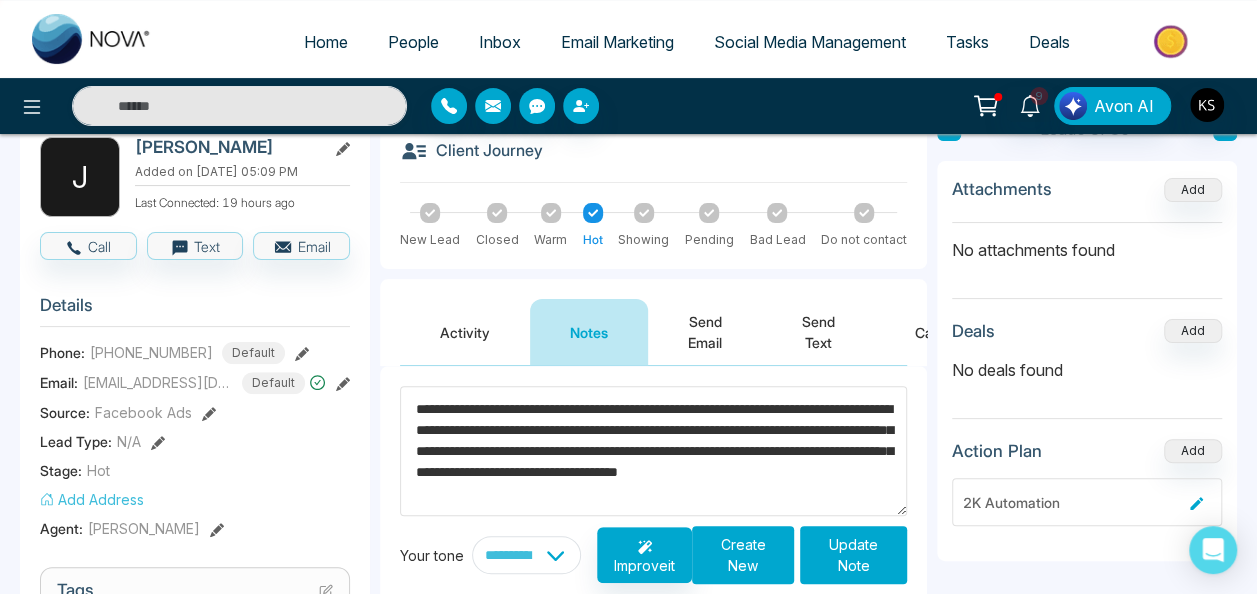 type on "**********" 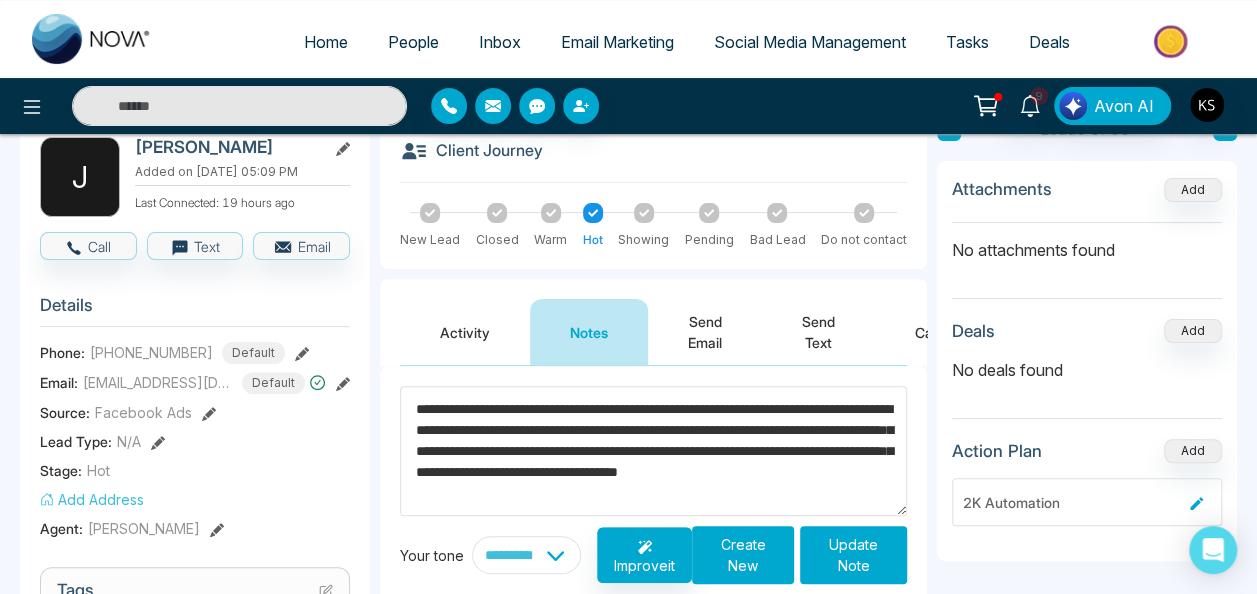 click on "Update Note" at bounding box center [853, 555] 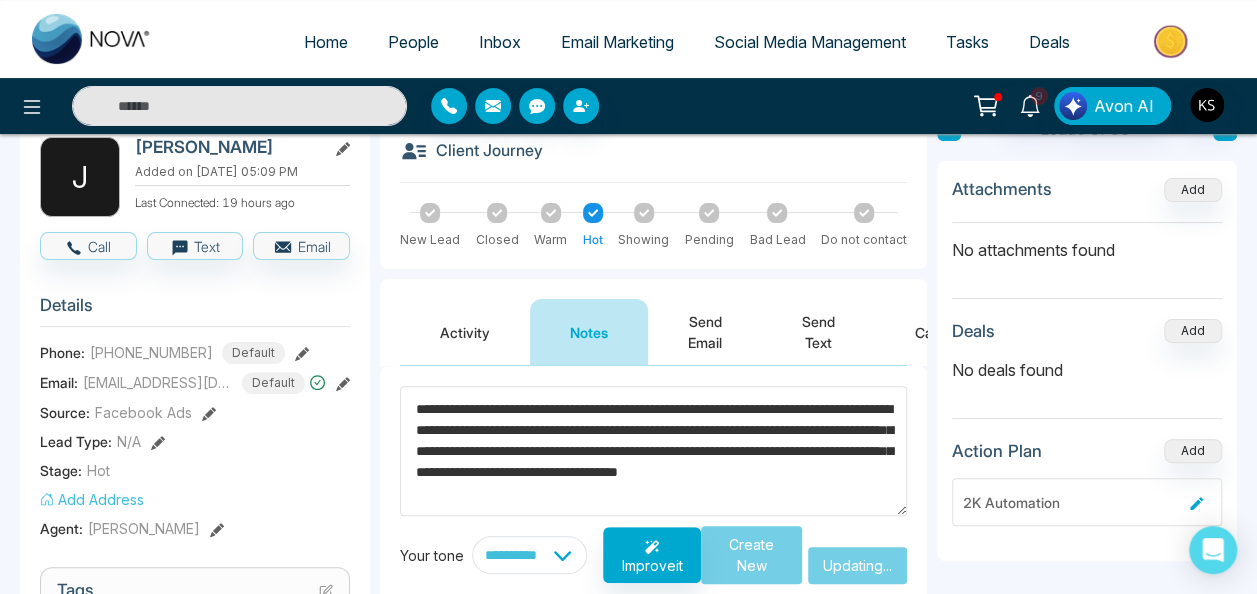 type 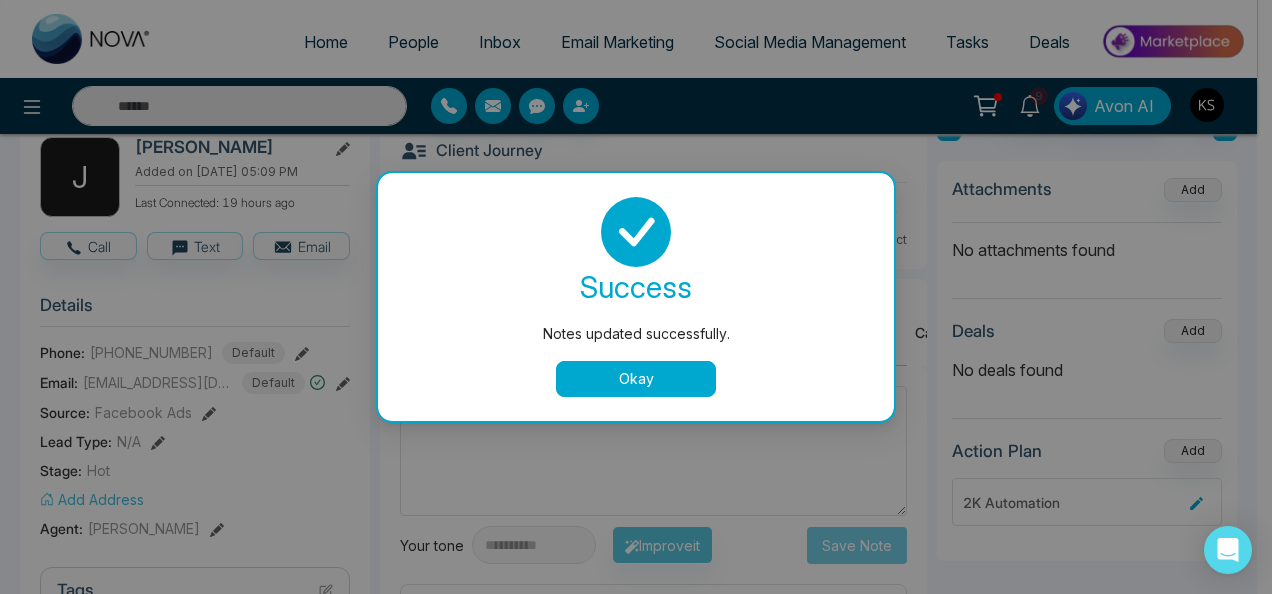 click on "Okay" at bounding box center (636, 379) 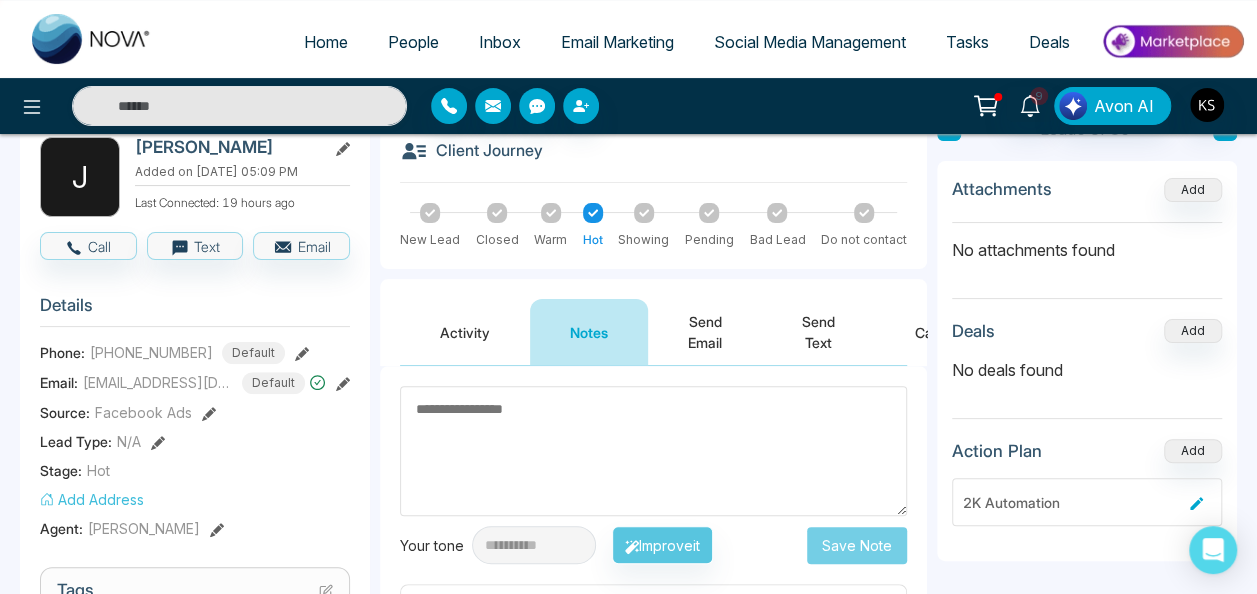 scroll, scrollTop: 0, scrollLeft: 0, axis: both 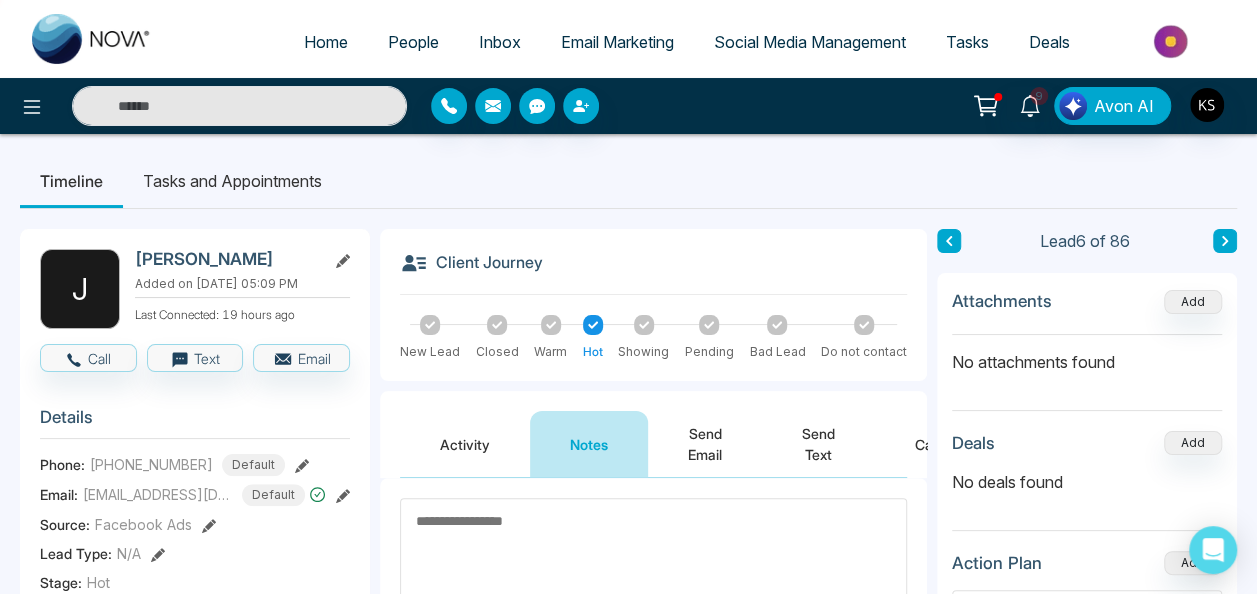 click 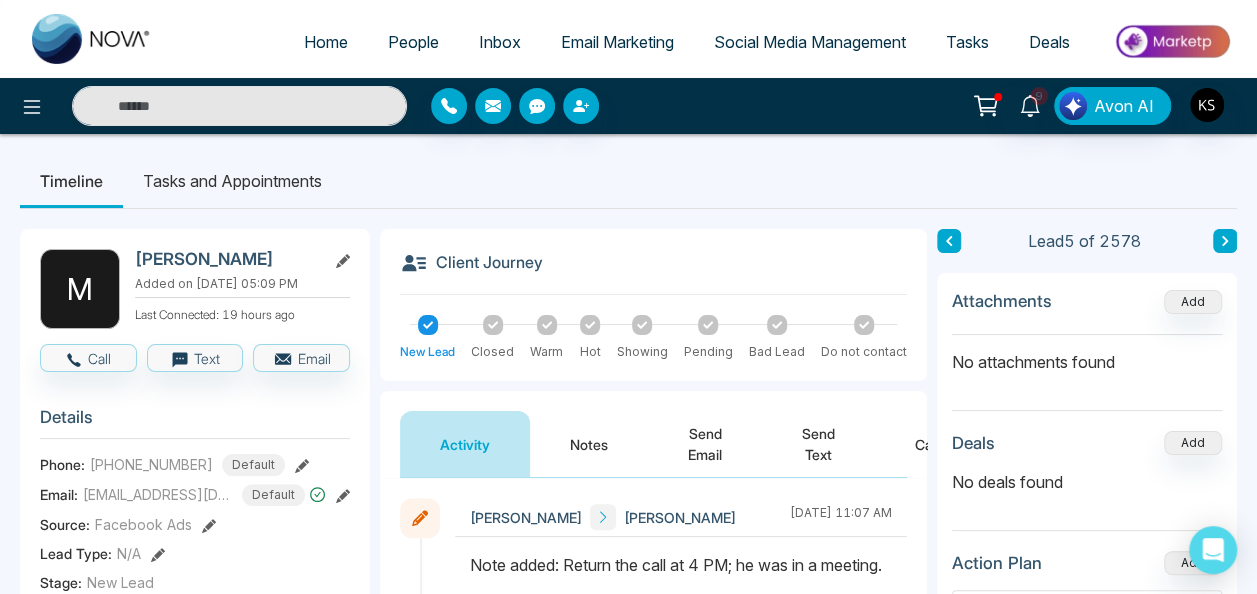 click at bounding box center [949, 241] 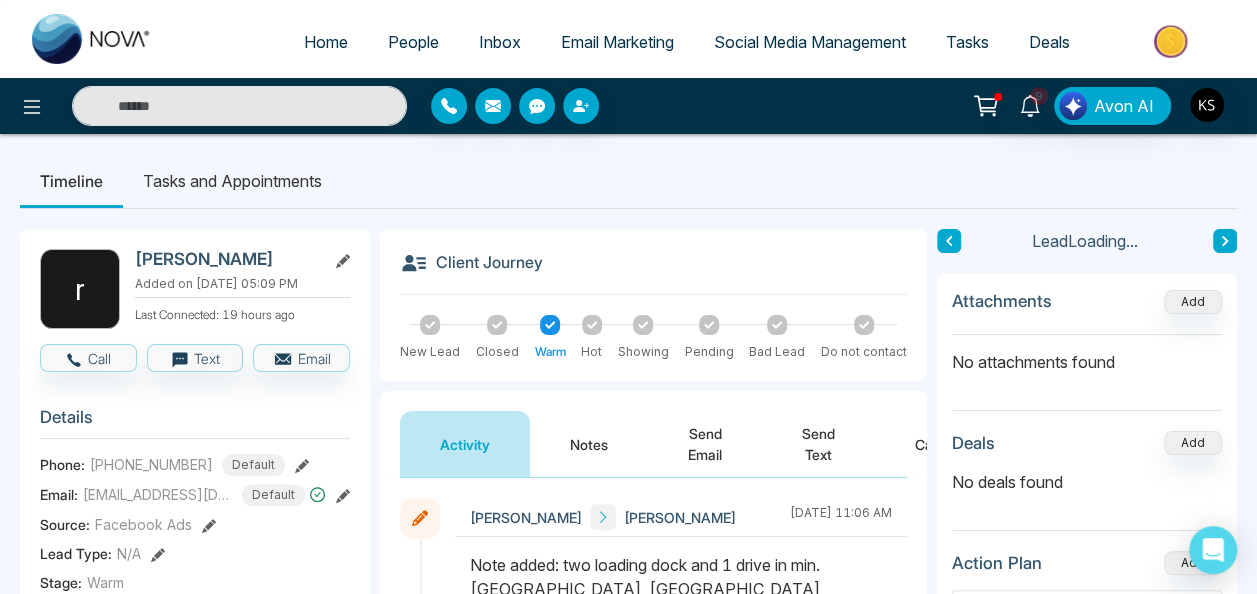 click at bounding box center [1225, 241] 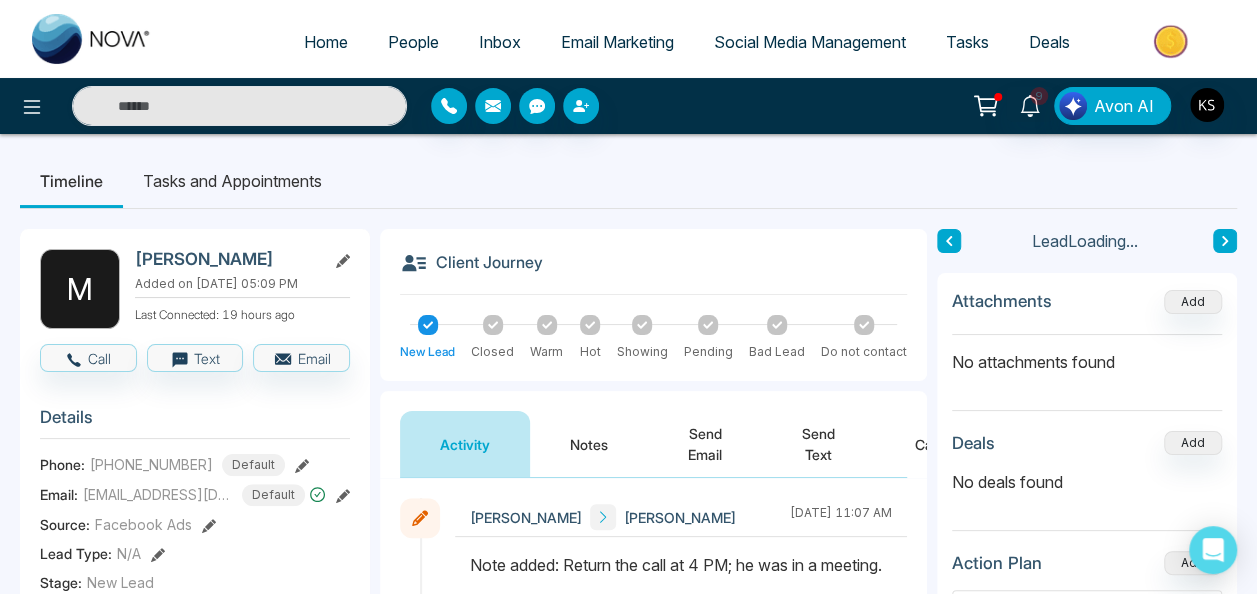 click at bounding box center [1225, 241] 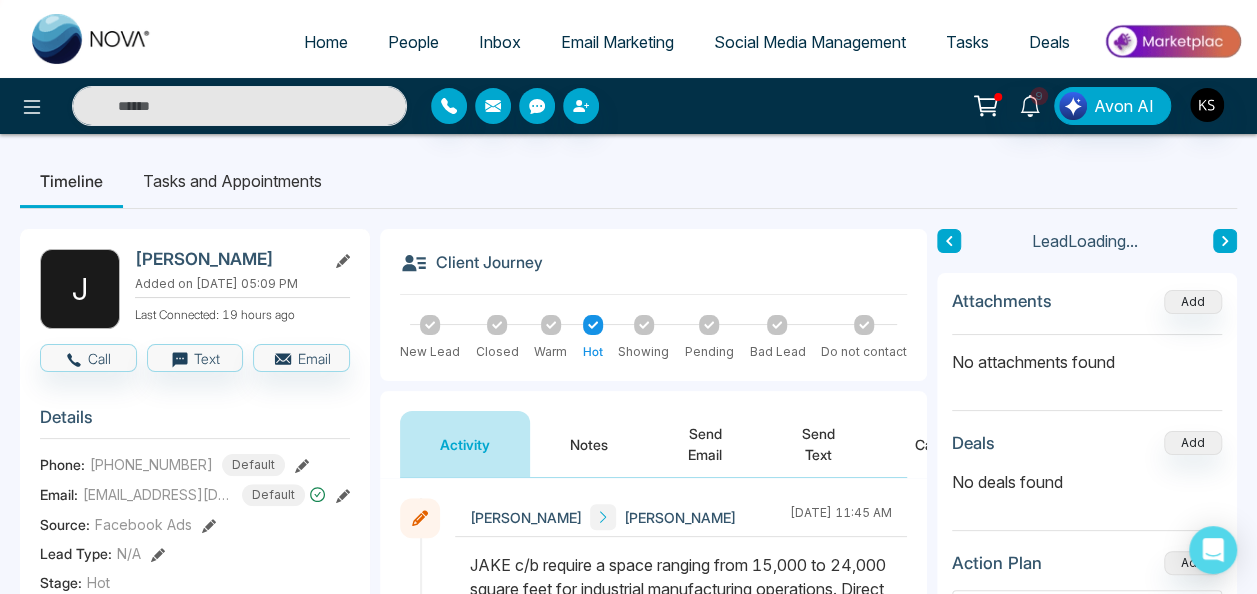click at bounding box center [1225, 241] 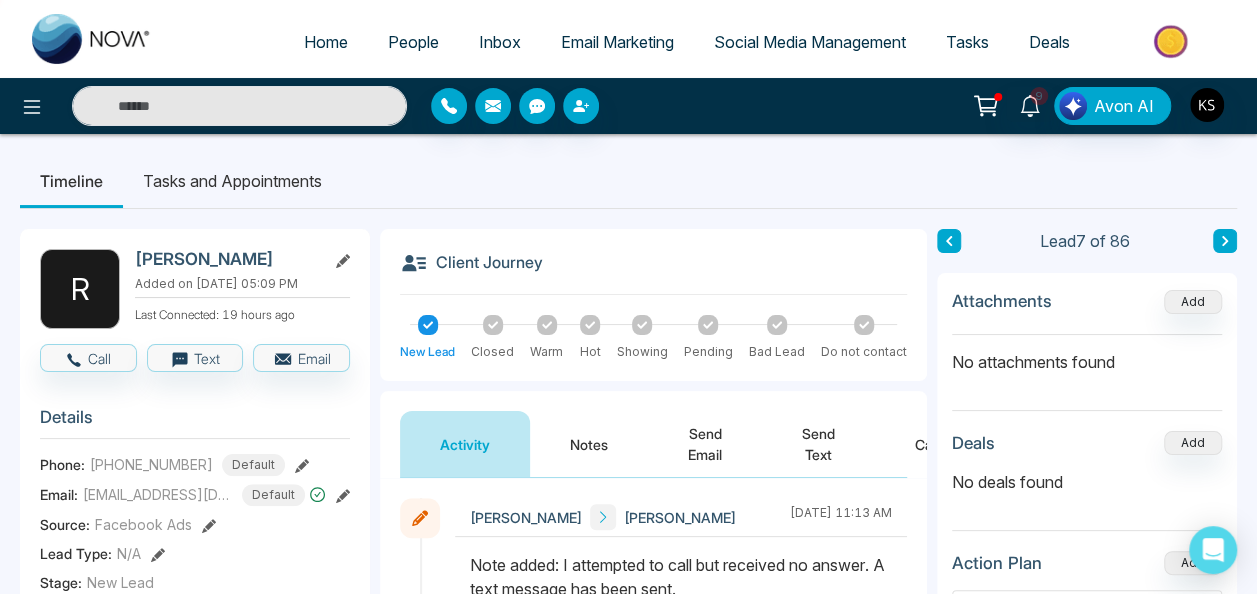 click at bounding box center [1225, 241] 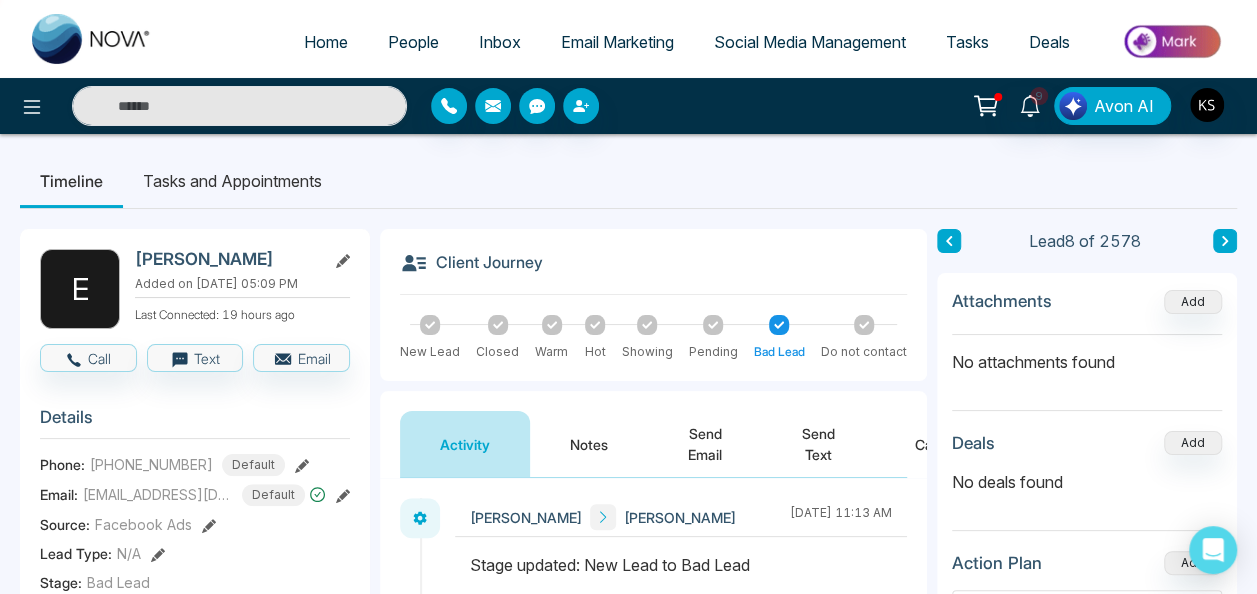 click at bounding box center (1225, 241) 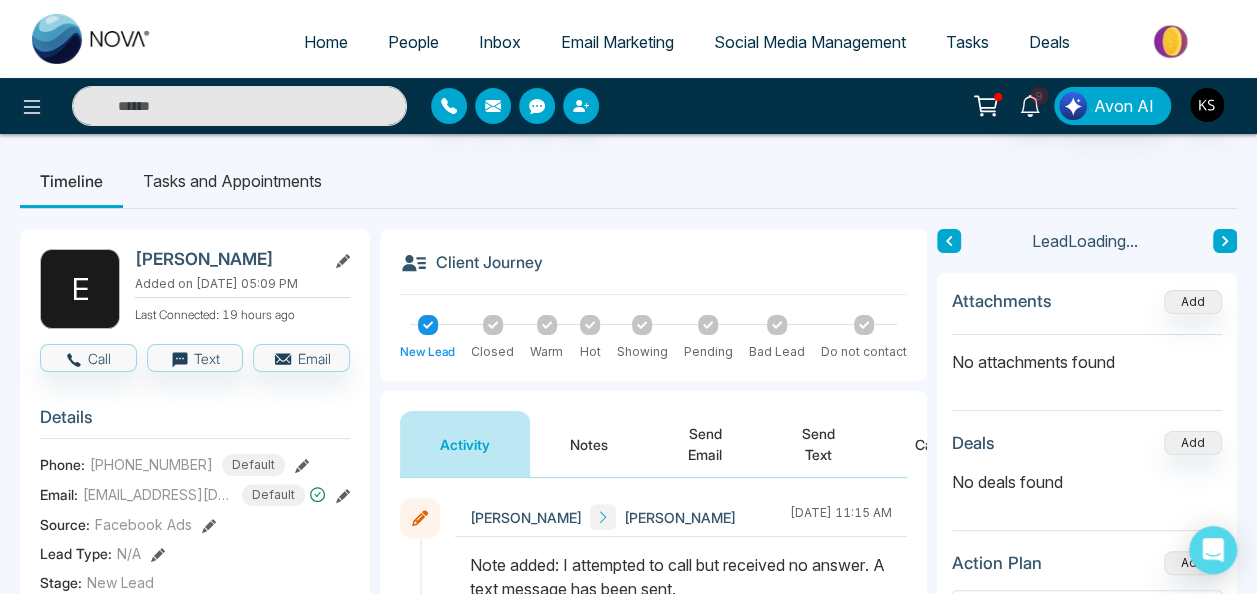 click on "Notes" at bounding box center (589, 444) 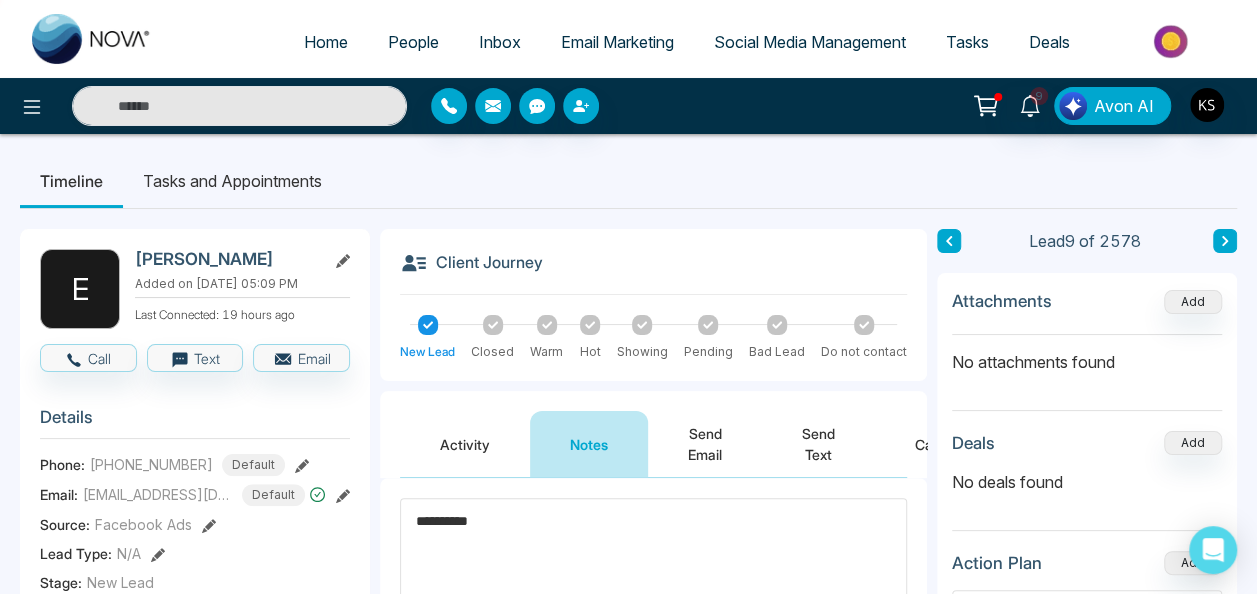 paste on "**********" 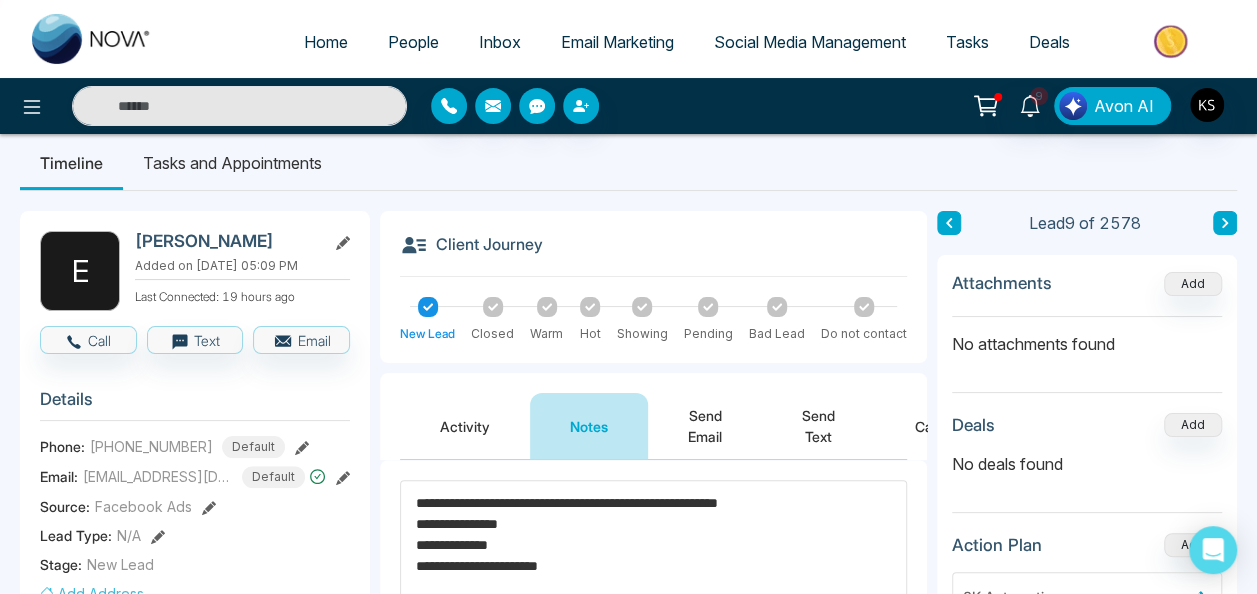 scroll, scrollTop: 32, scrollLeft: 0, axis: vertical 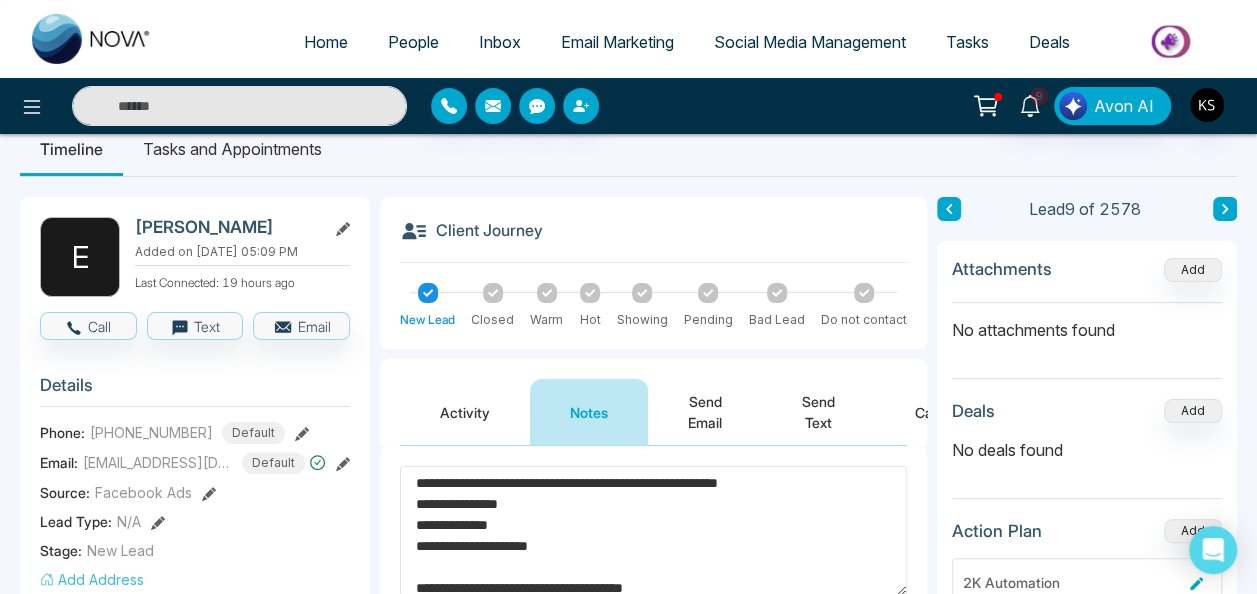 type on "**********" 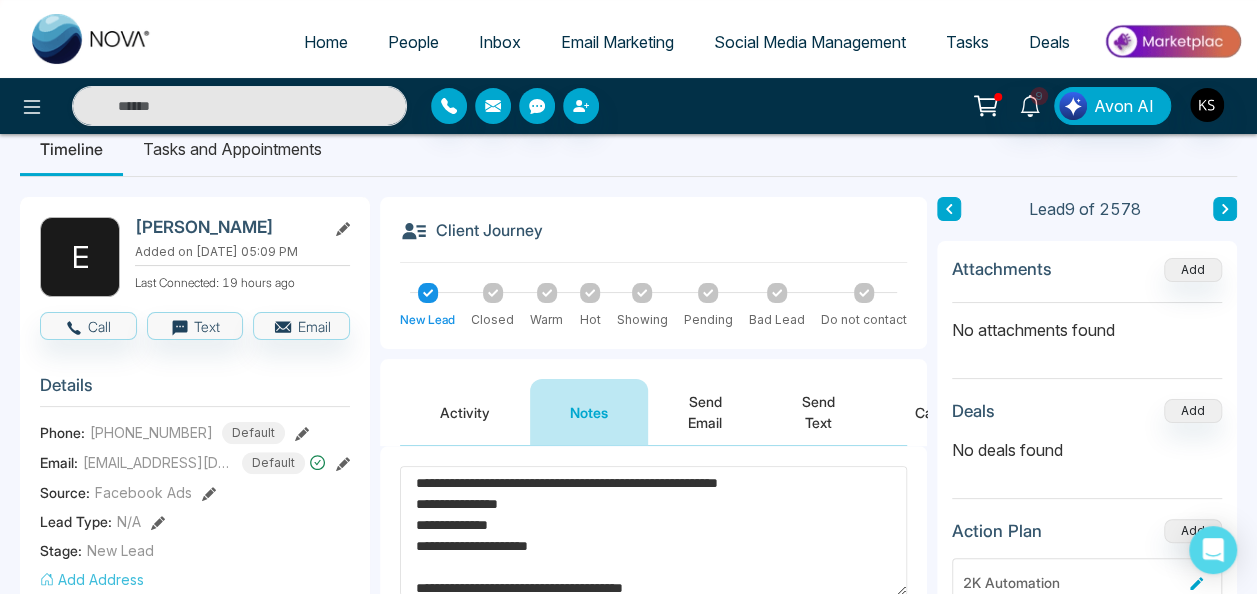 click at bounding box center (590, 293) 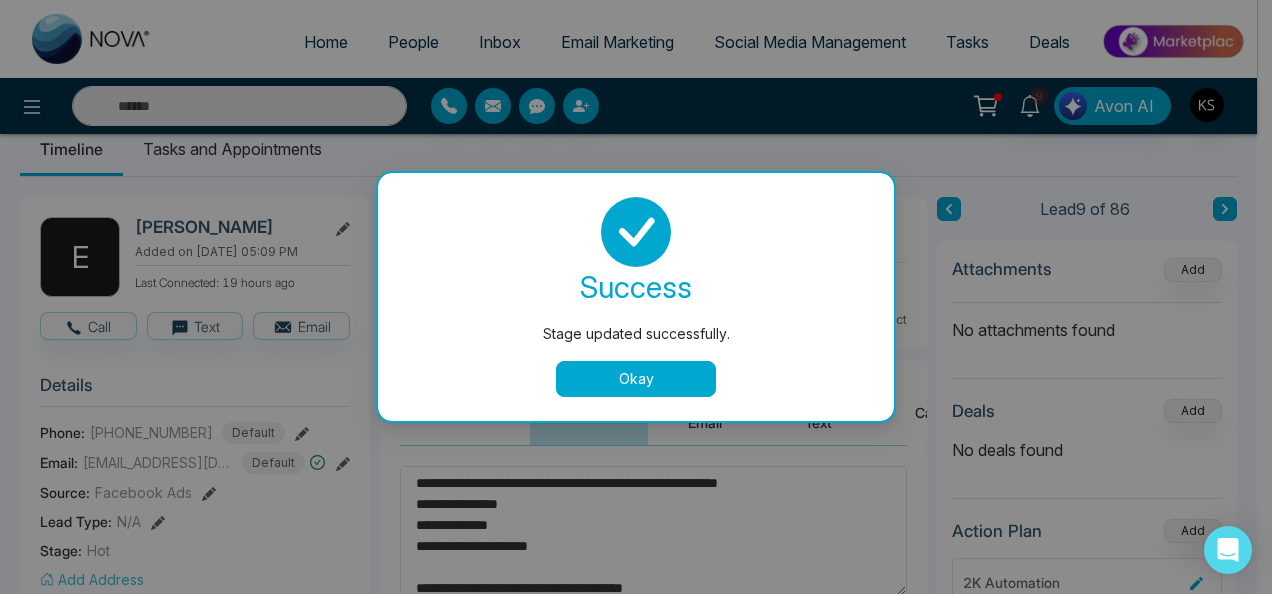 click on "Okay" at bounding box center (636, 379) 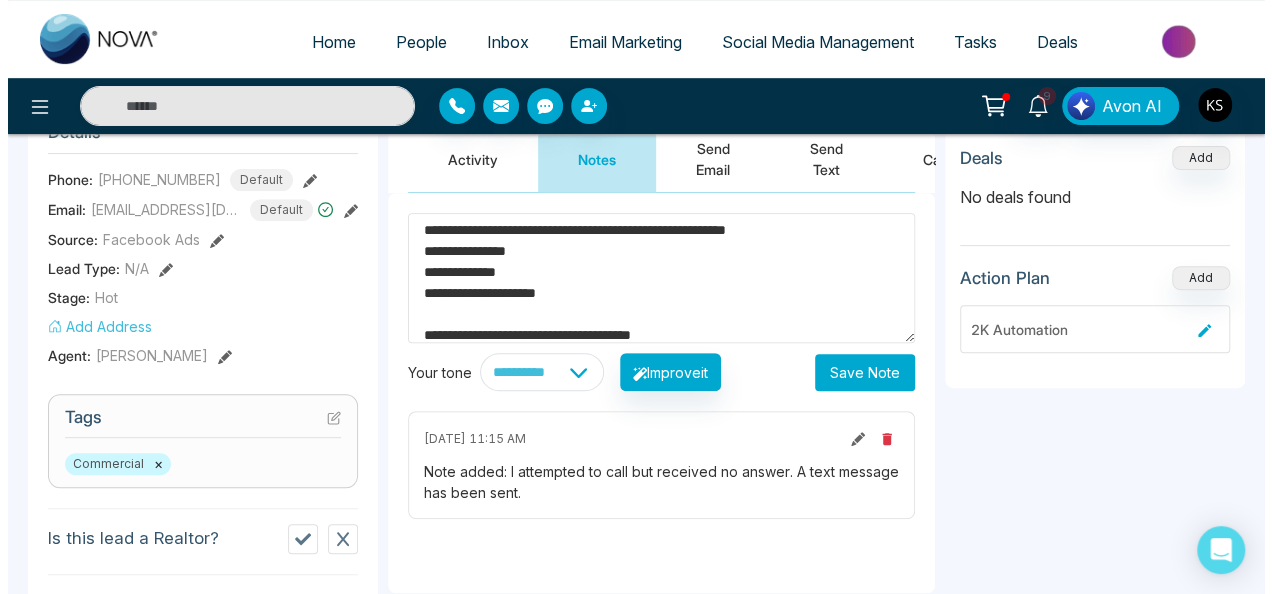 scroll, scrollTop: 278, scrollLeft: 0, axis: vertical 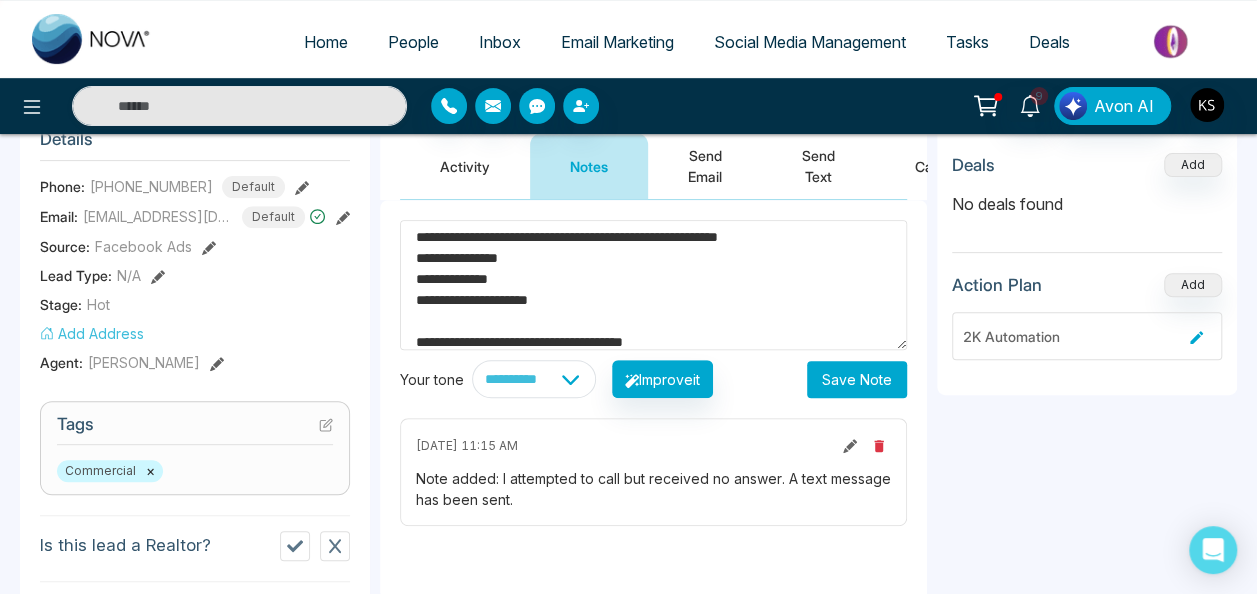 click on "Save Note" at bounding box center (857, 379) 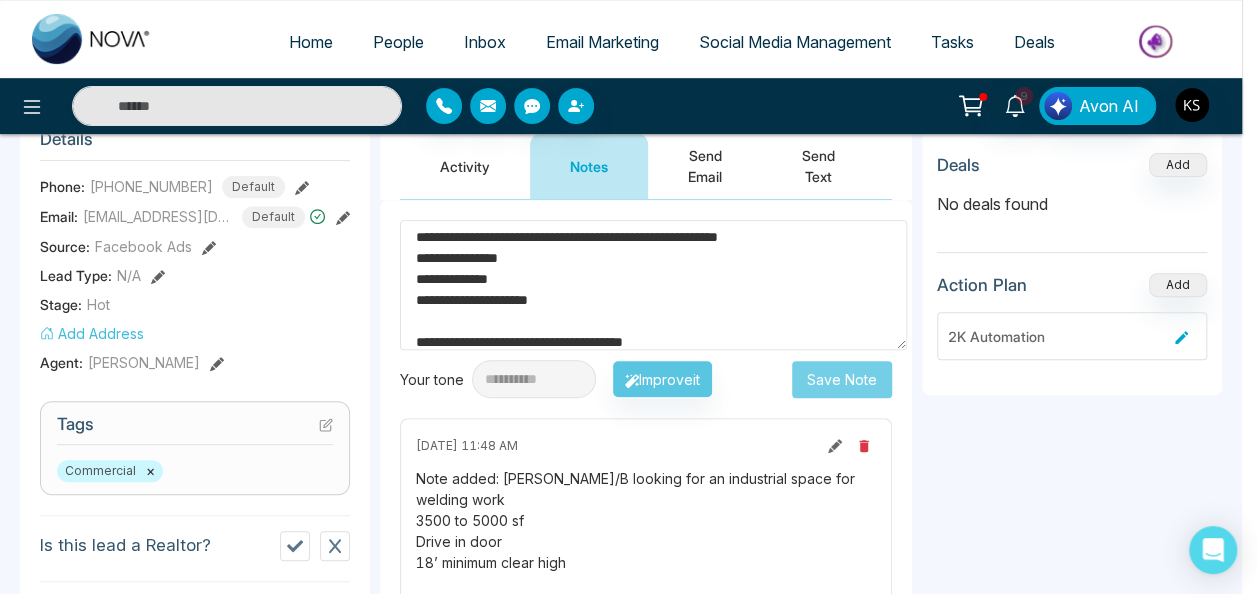 type 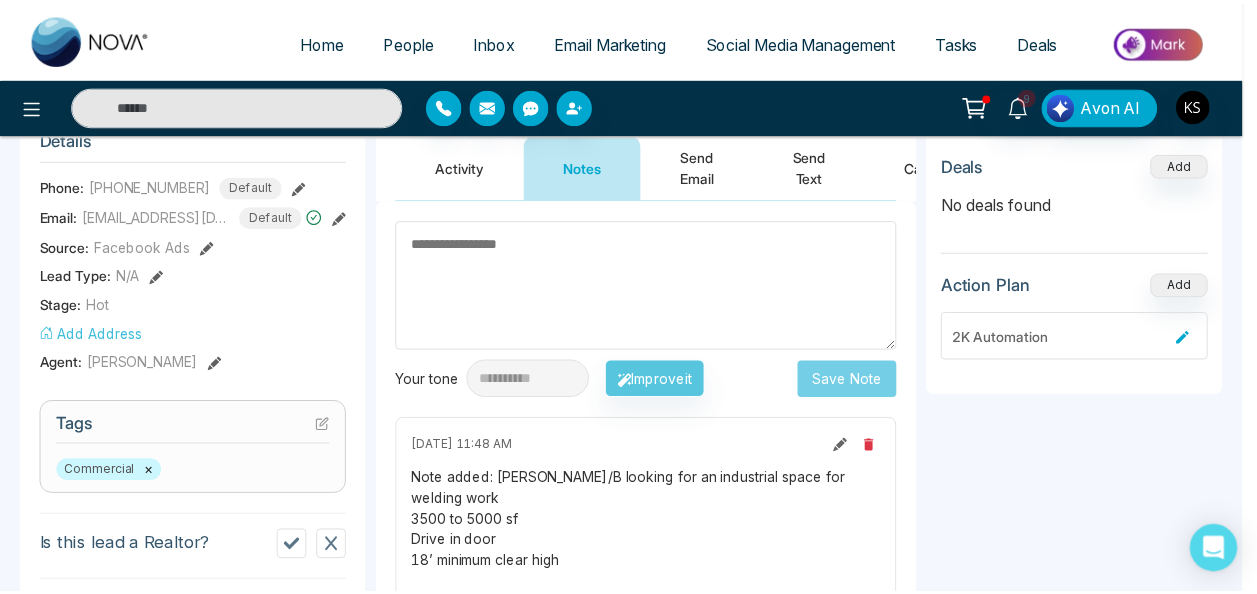 scroll, scrollTop: 0, scrollLeft: 0, axis: both 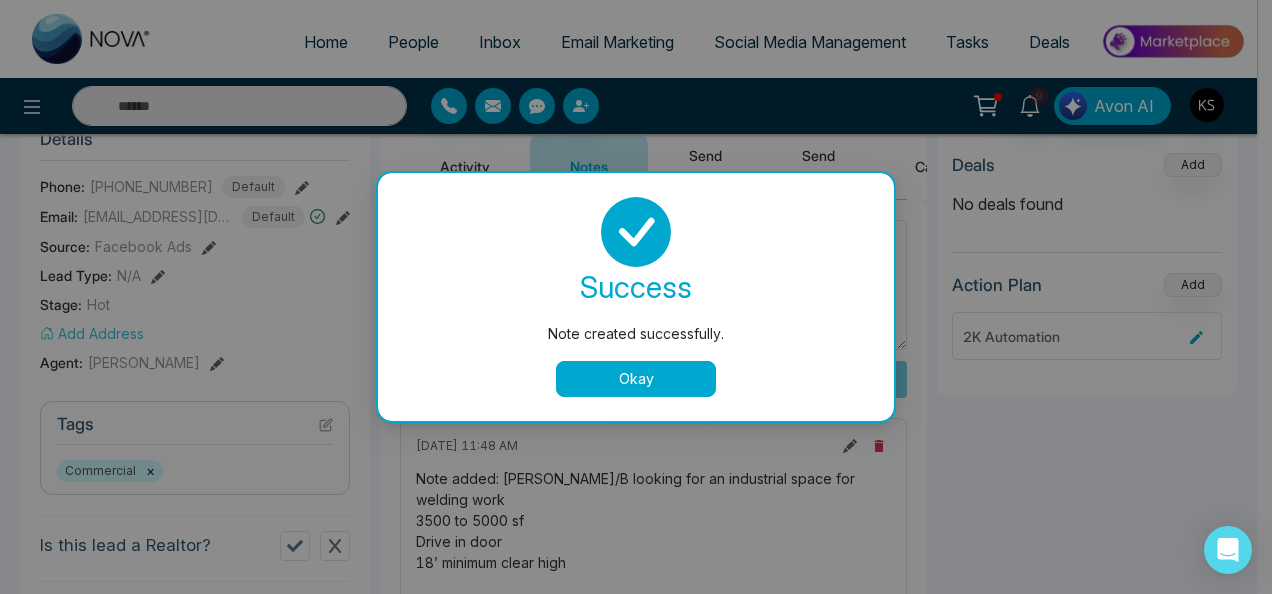 click on "Okay" at bounding box center [636, 379] 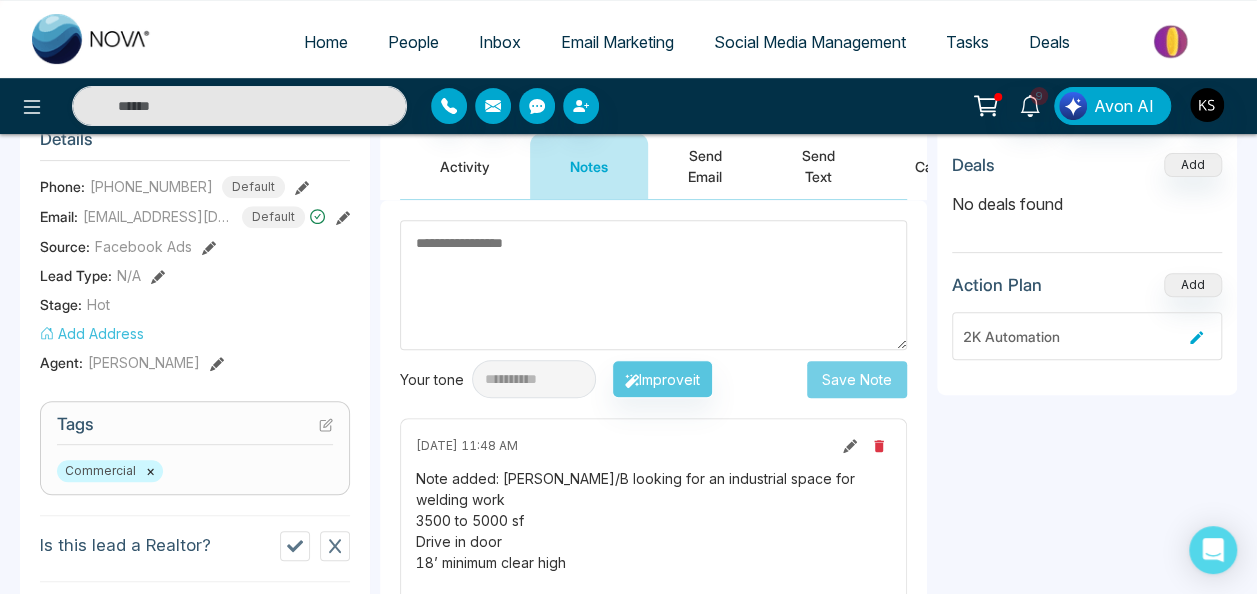 scroll, scrollTop: 0, scrollLeft: 0, axis: both 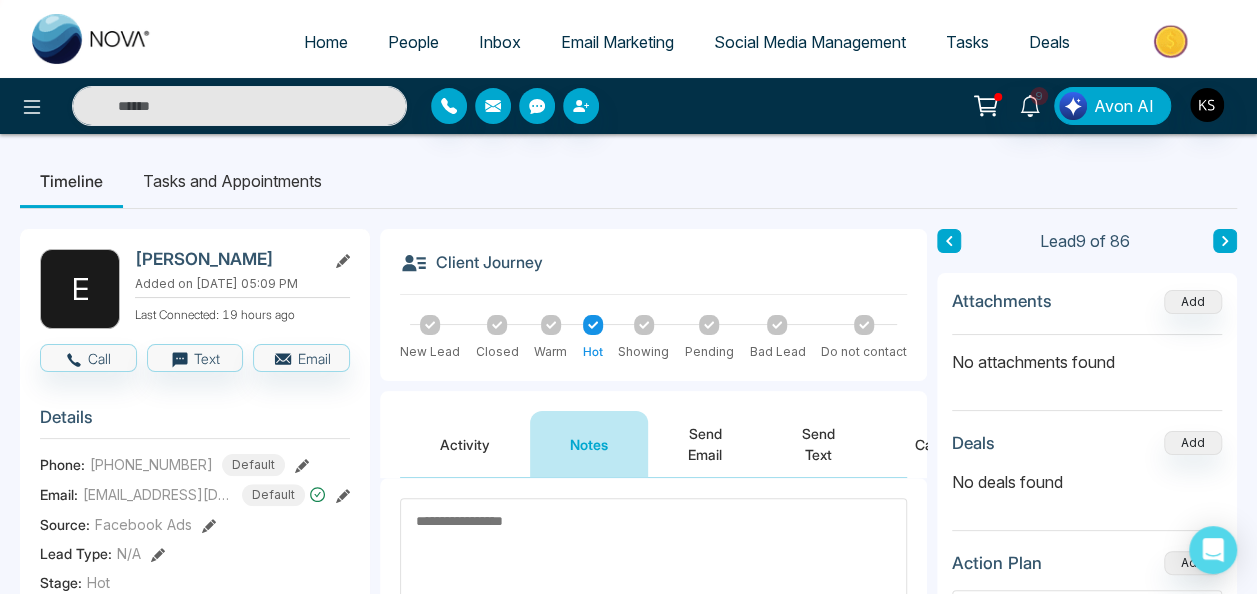 click 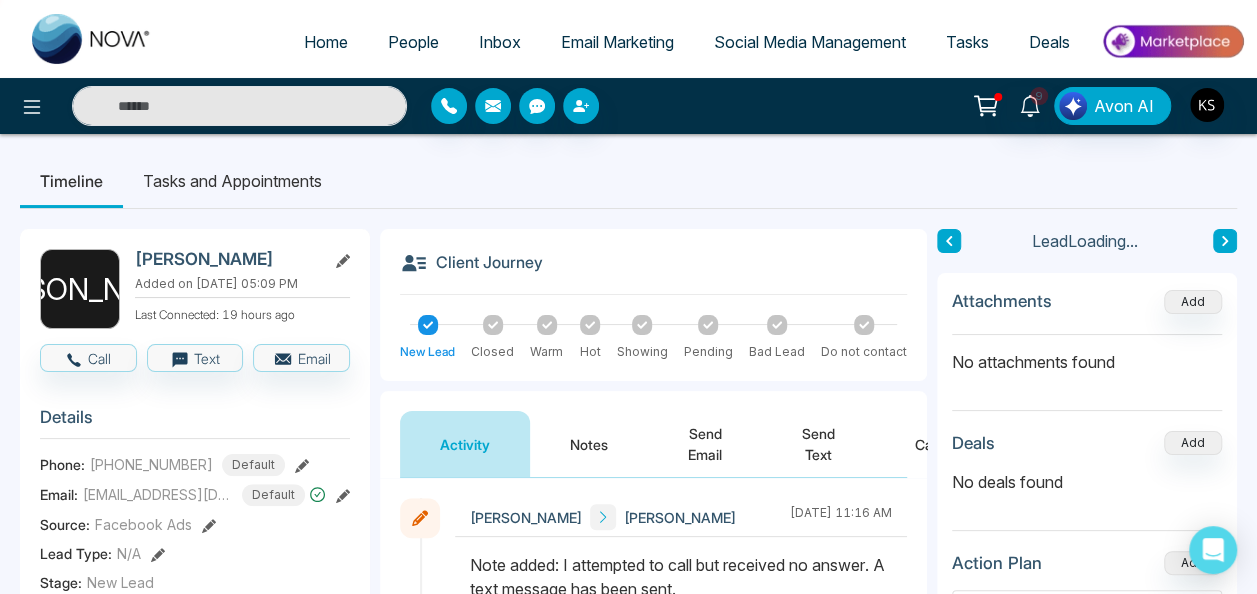 click 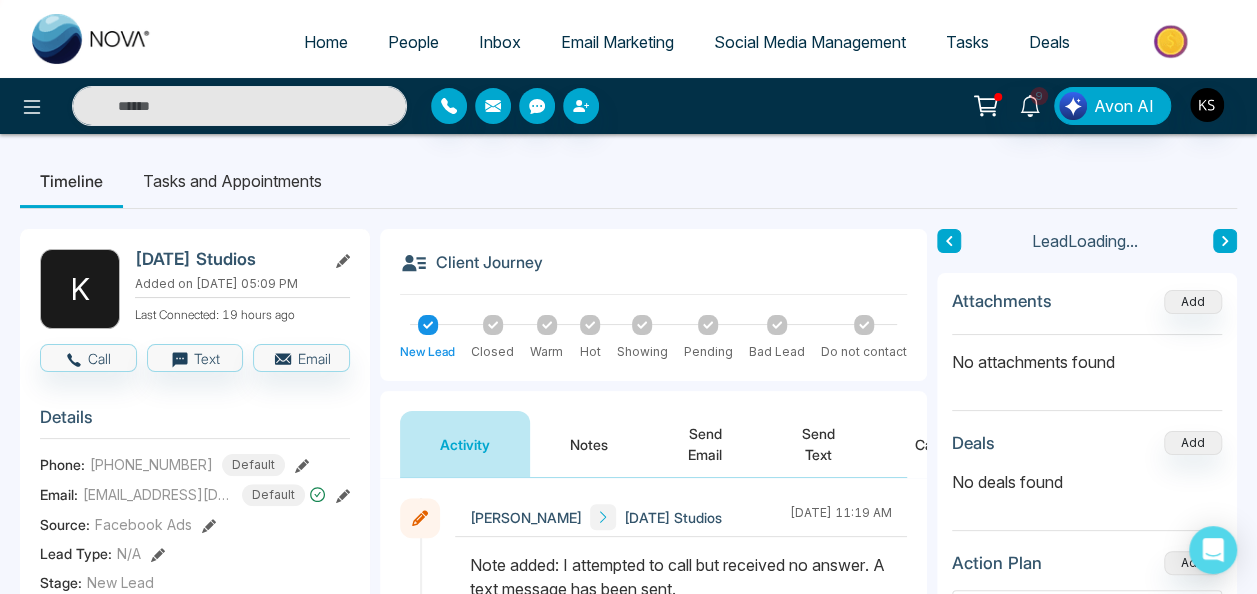 click 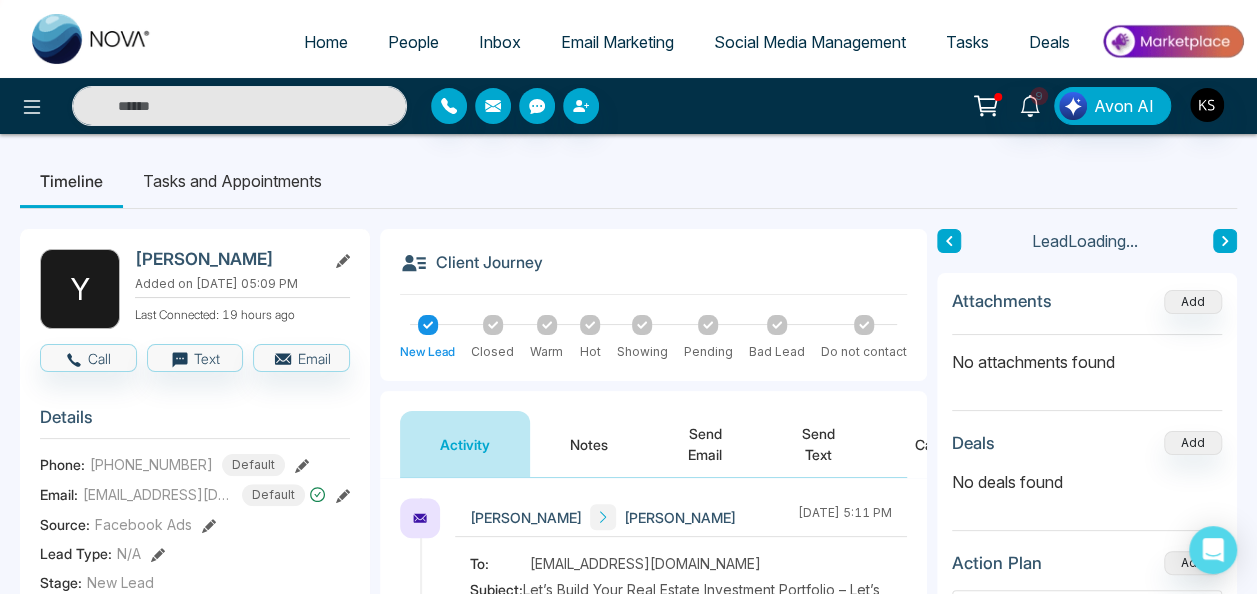 click on "Notes" at bounding box center [589, 444] 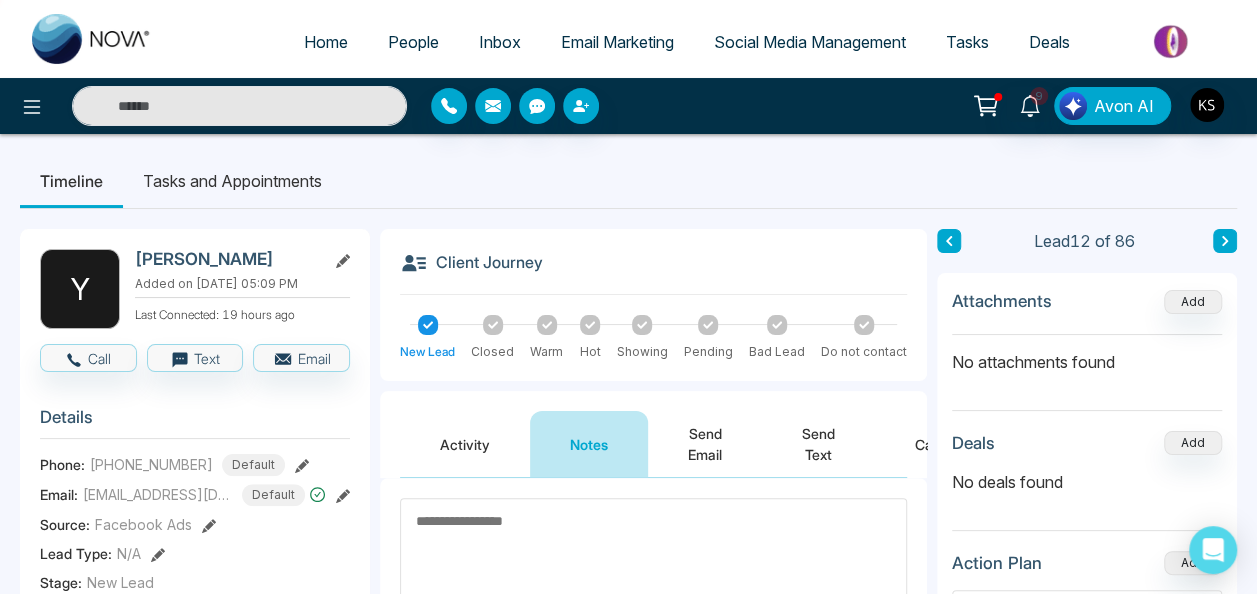 click on "Warm" at bounding box center (546, 338) 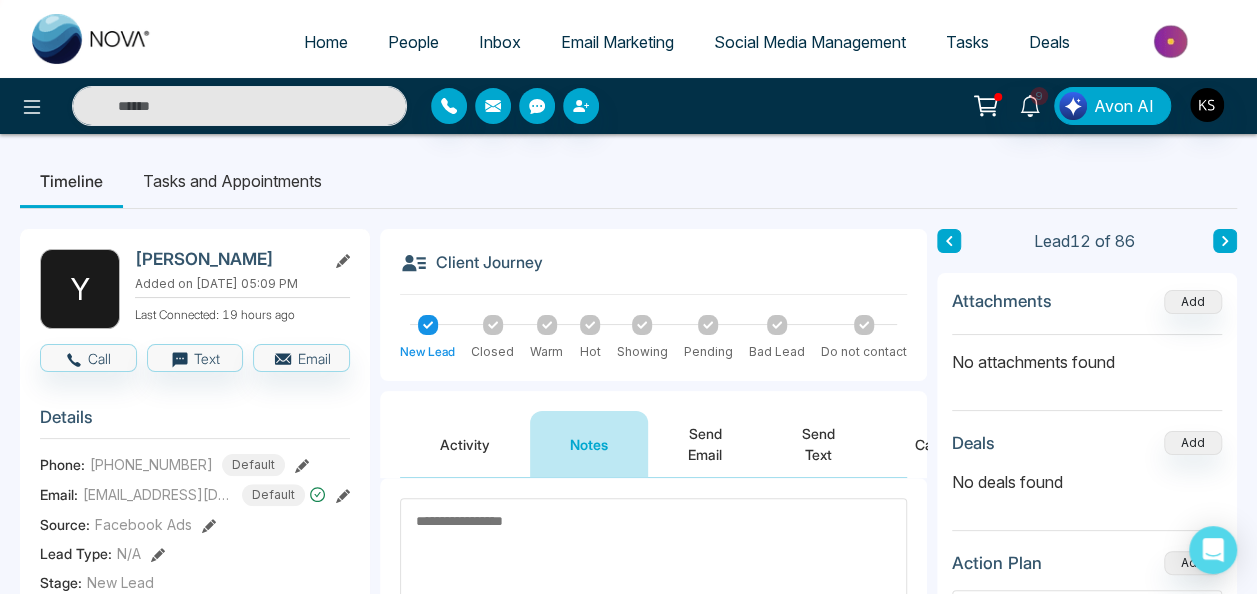 click at bounding box center (547, 325) 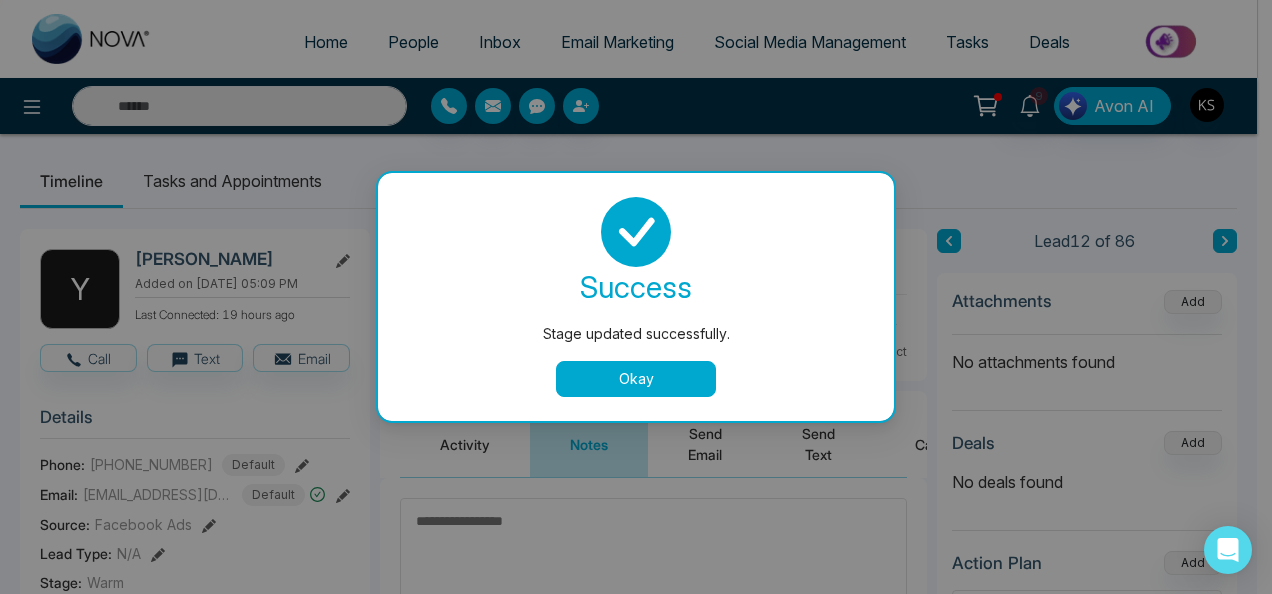 click on "Okay" at bounding box center (636, 379) 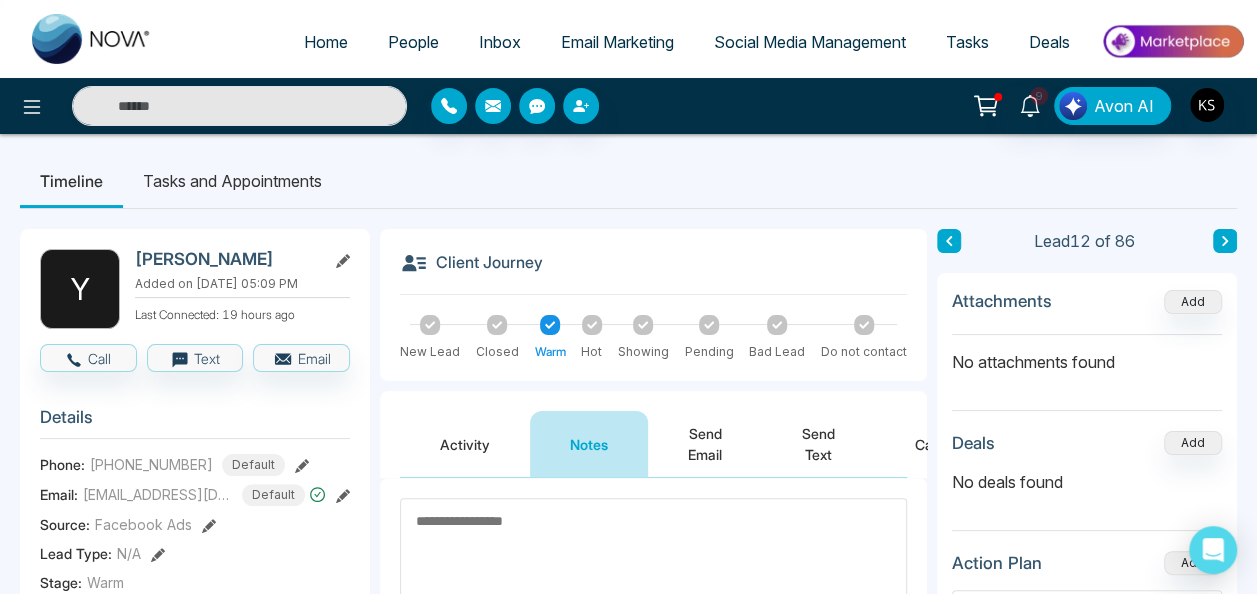 click at bounding box center [653, 563] 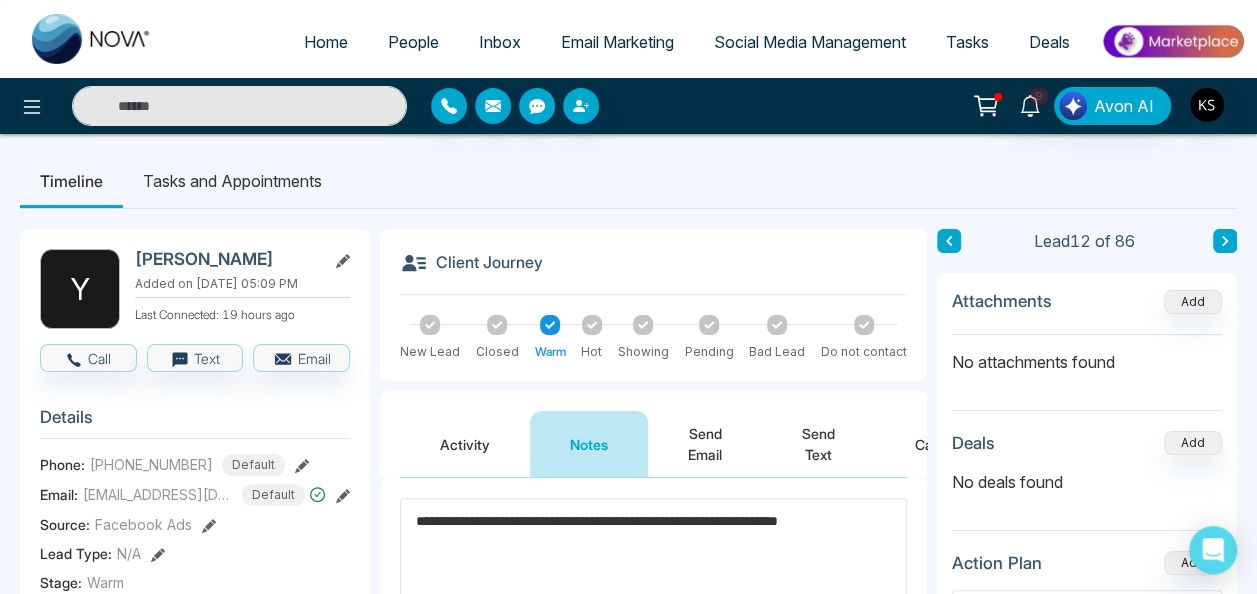 click on "**********" at bounding box center (653, 563) 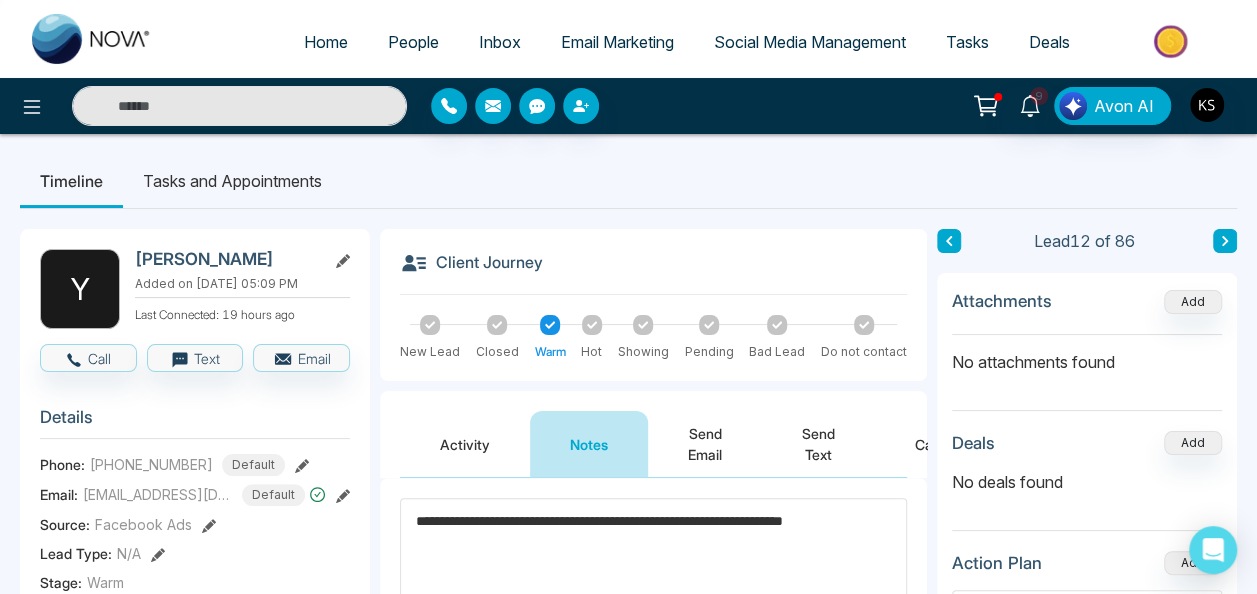 click on "**********" at bounding box center (653, 563) 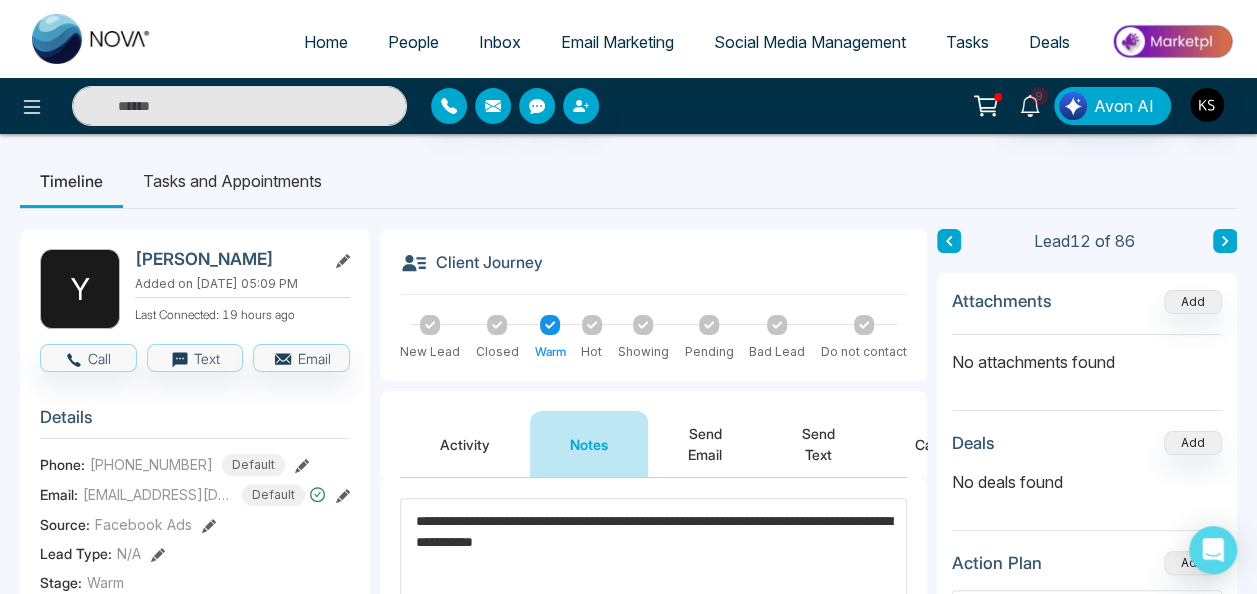 click on "**********" at bounding box center (653, 563) 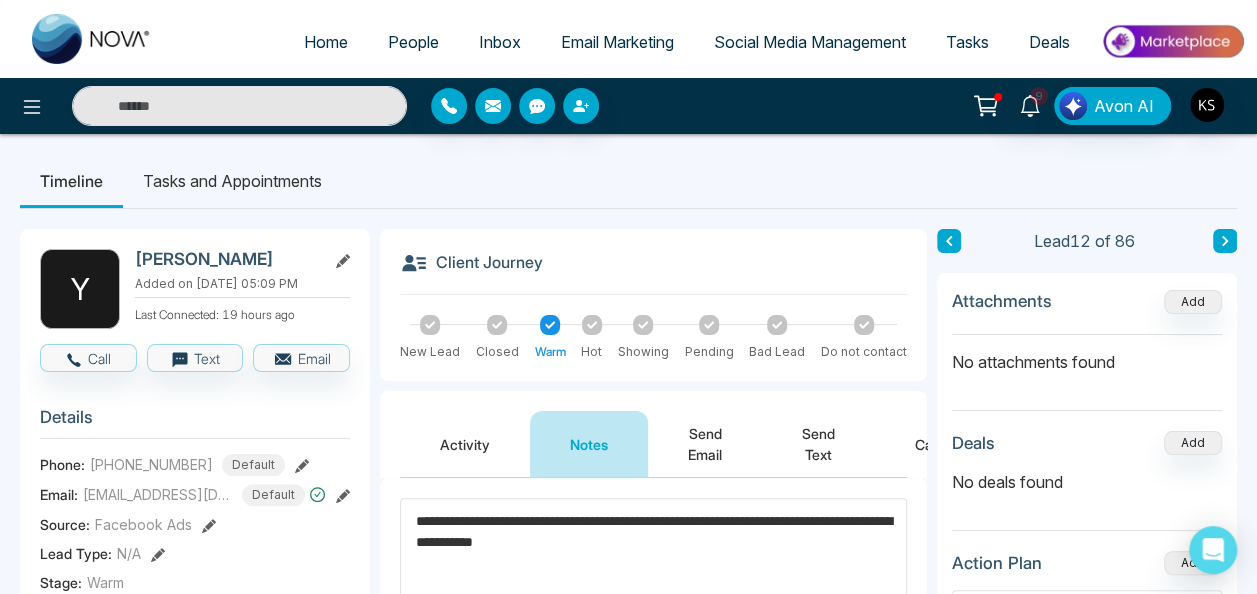 click on "**********" at bounding box center (653, 563) 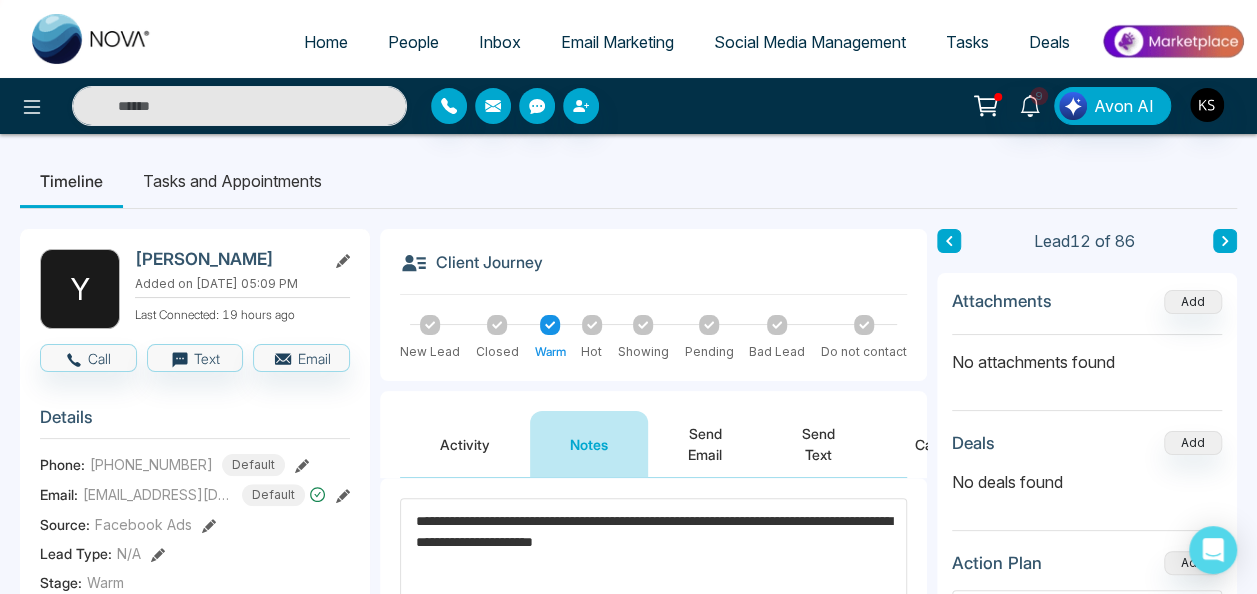 scroll, scrollTop: 110, scrollLeft: 0, axis: vertical 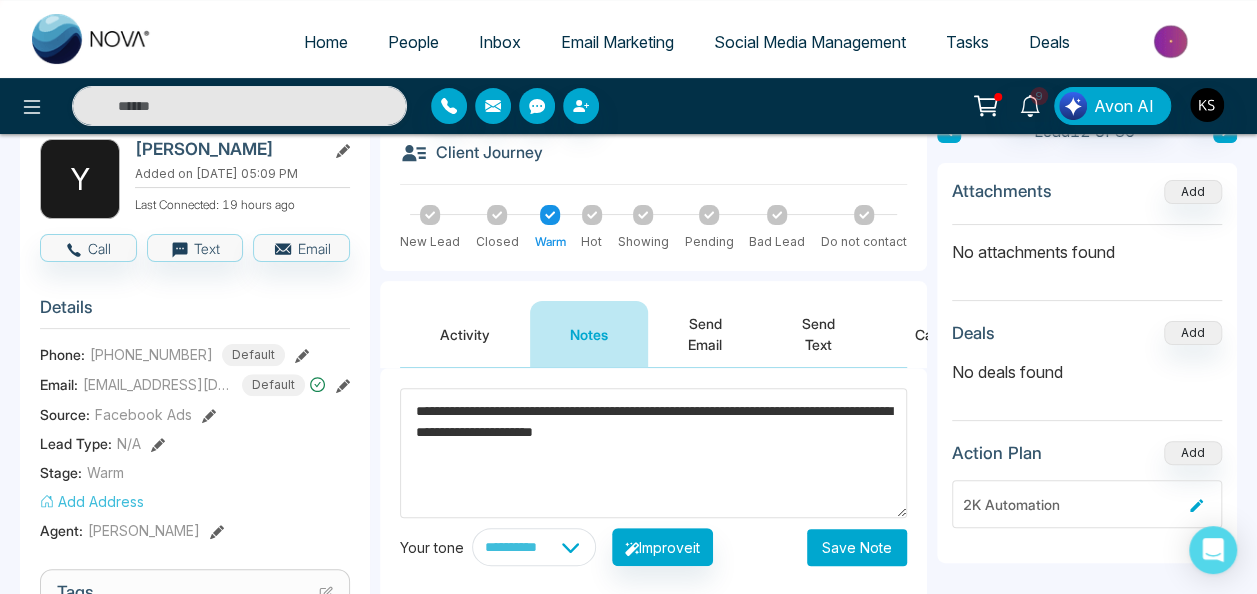 type on "**********" 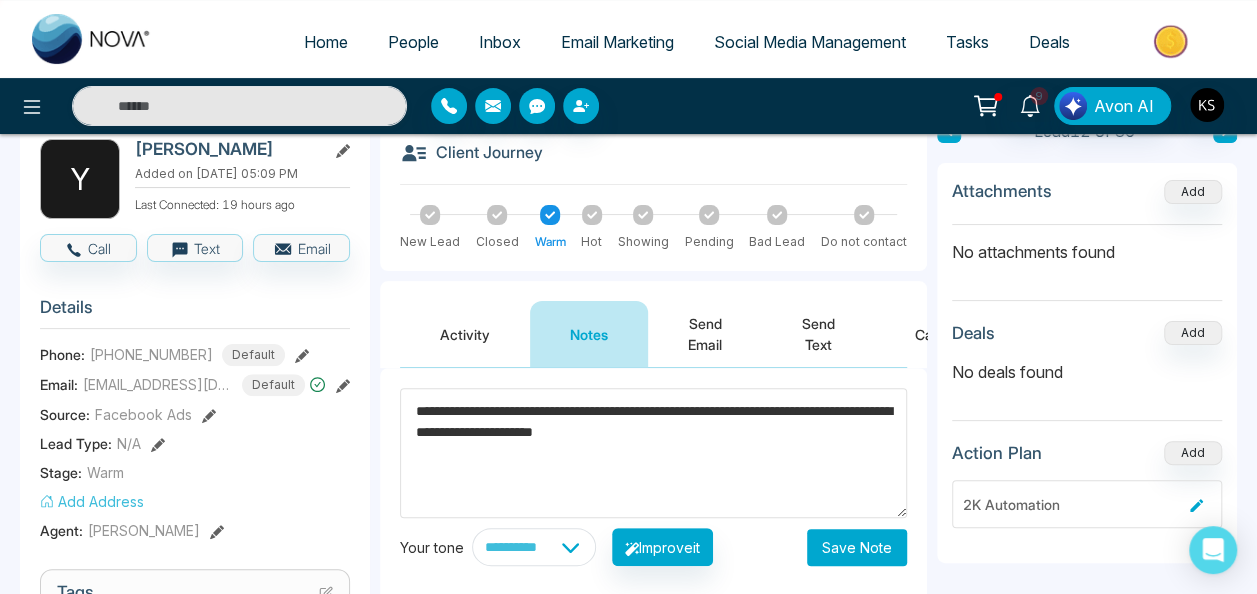 click on "Save Note" at bounding box center (857, 547) 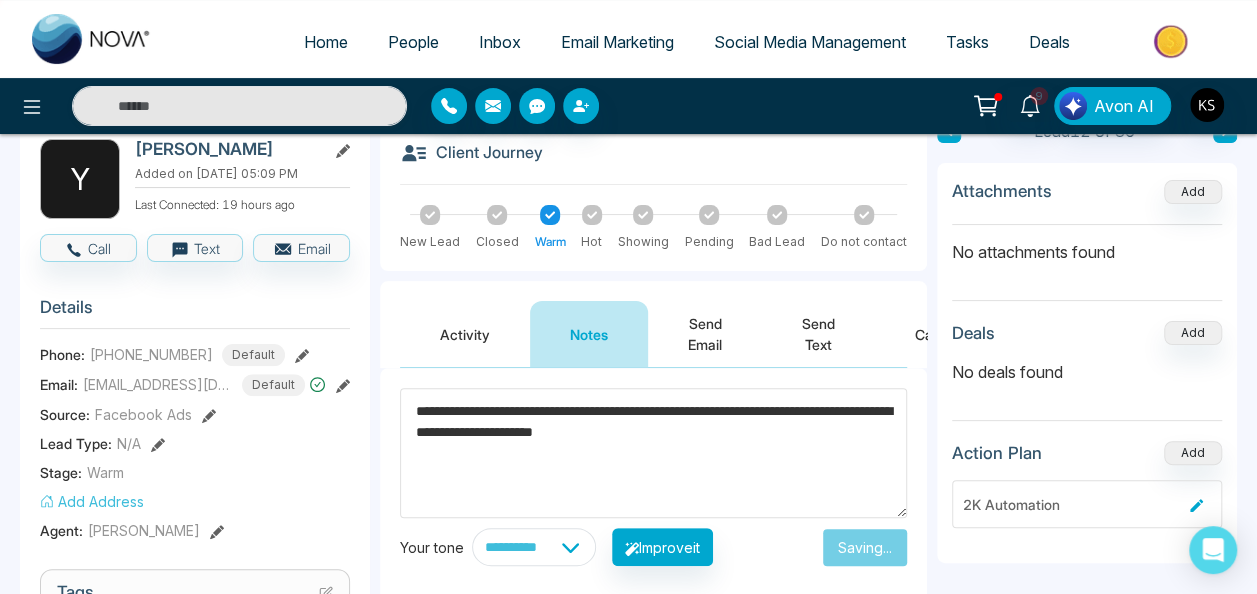 type 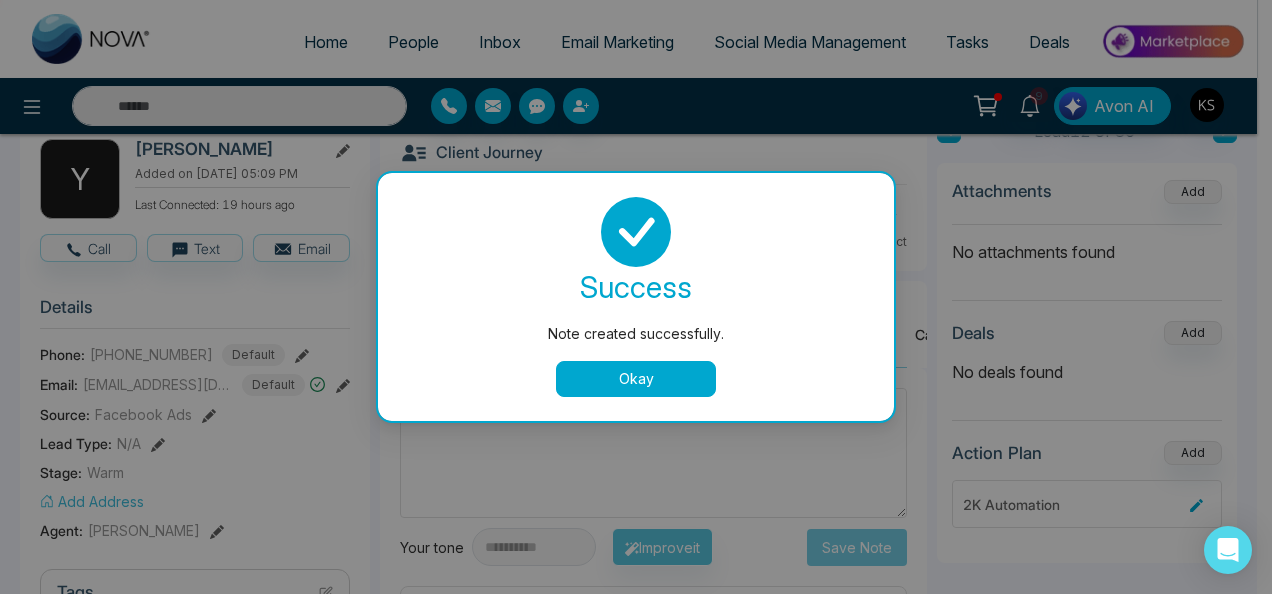 click on "Okay" at bounding box center [636, 379] 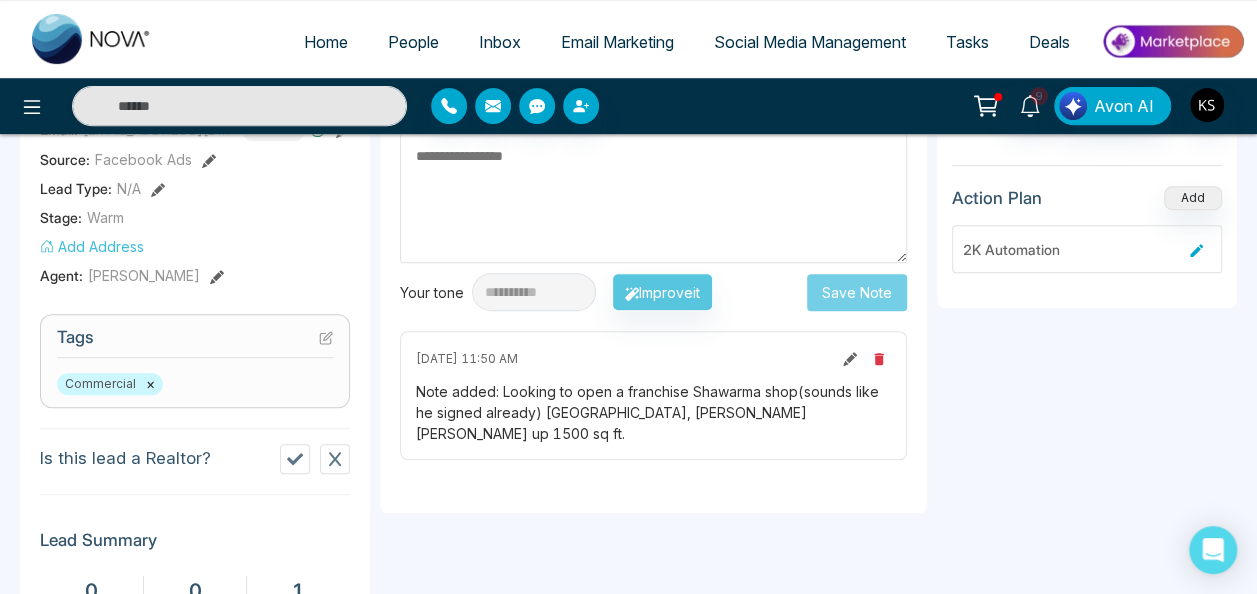 scroll, scrollTop: 0, scrollLeft: 0, axis: both 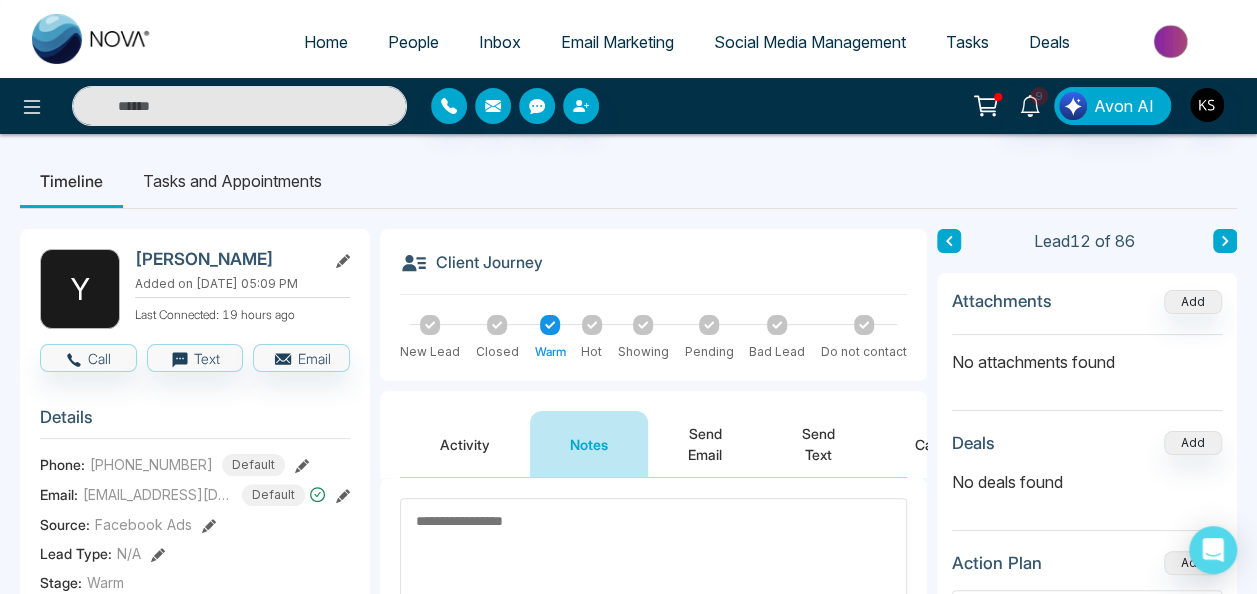 click 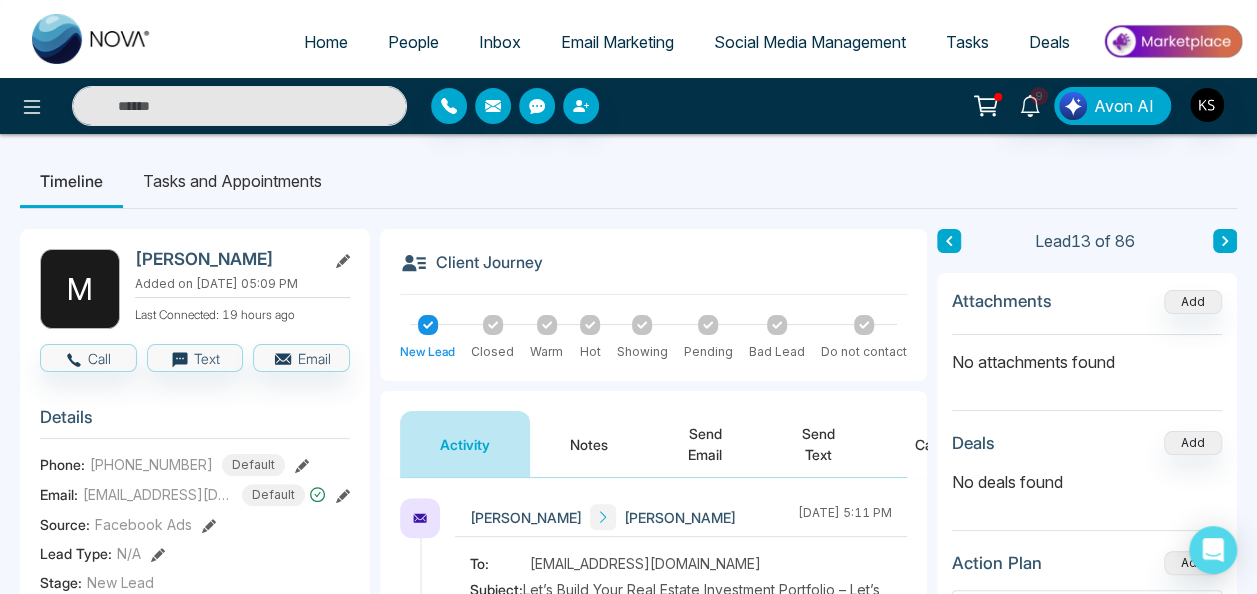 click at bounding box center [949, 241] 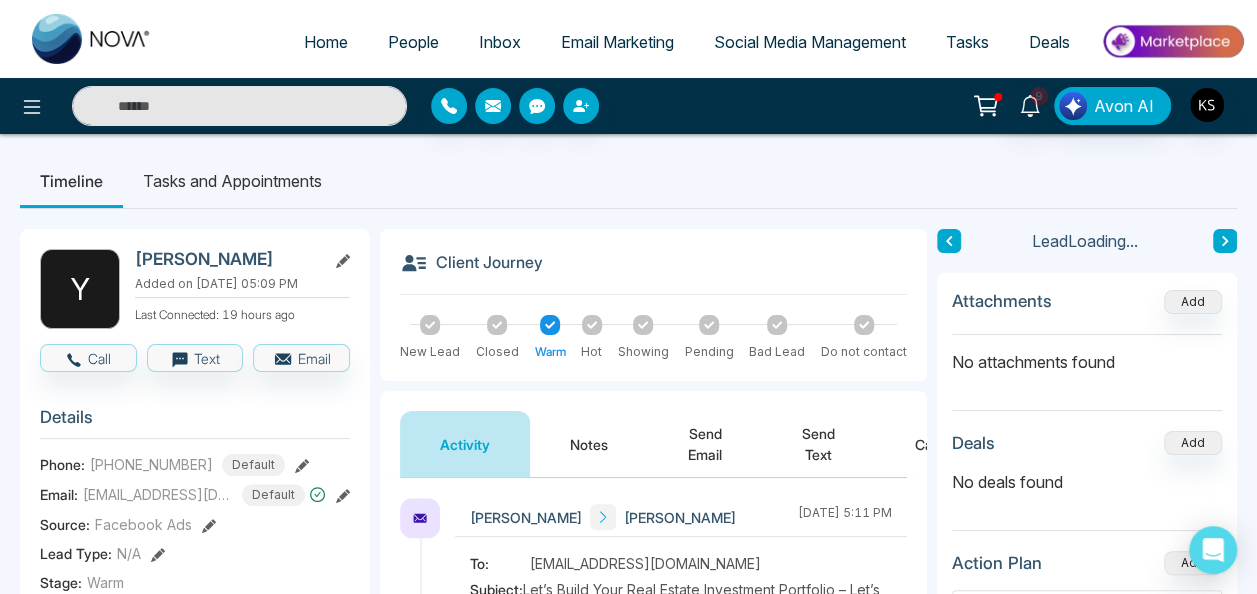click at bounding box center (949, 241) 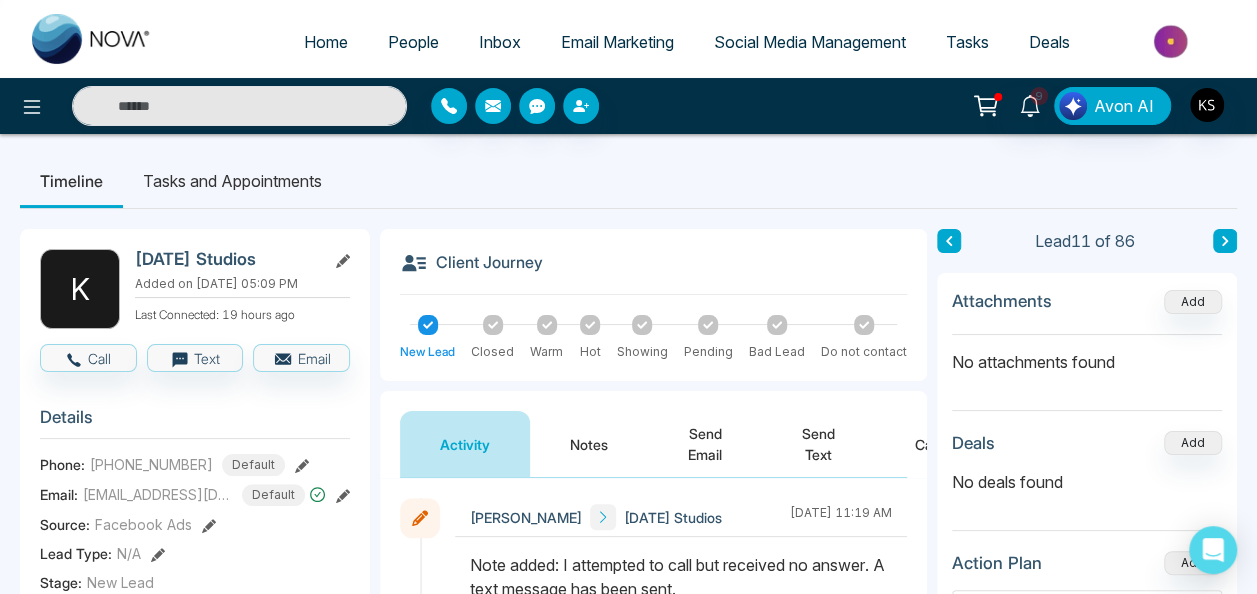 click at bounding box center [949, 241] 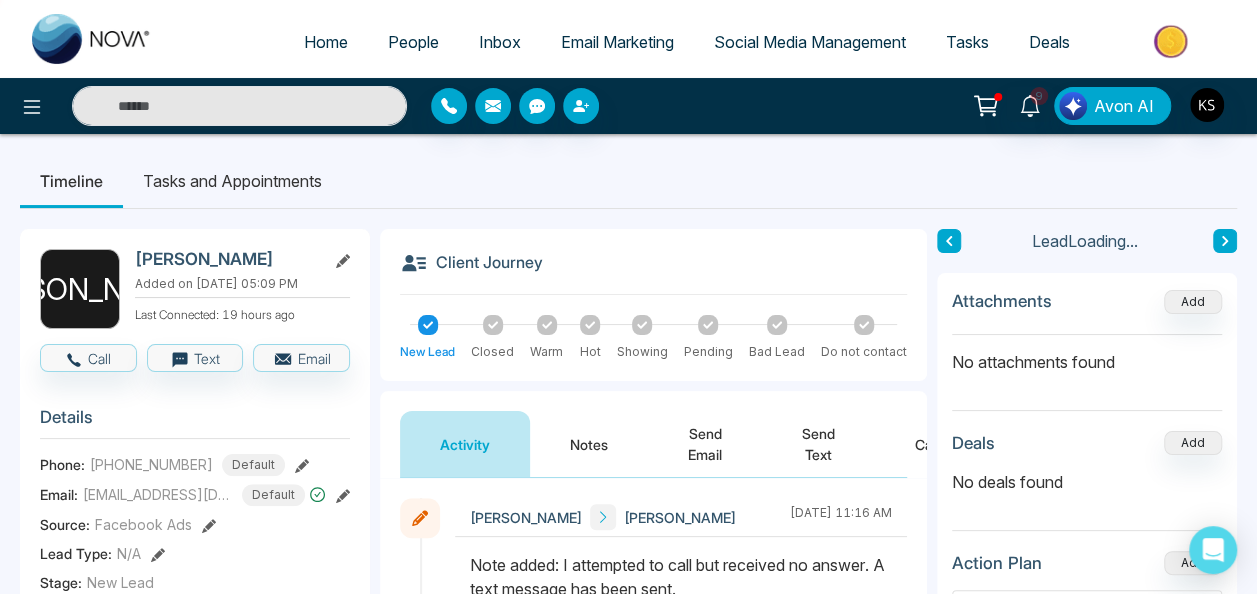 click at bounding box center [949, 241] 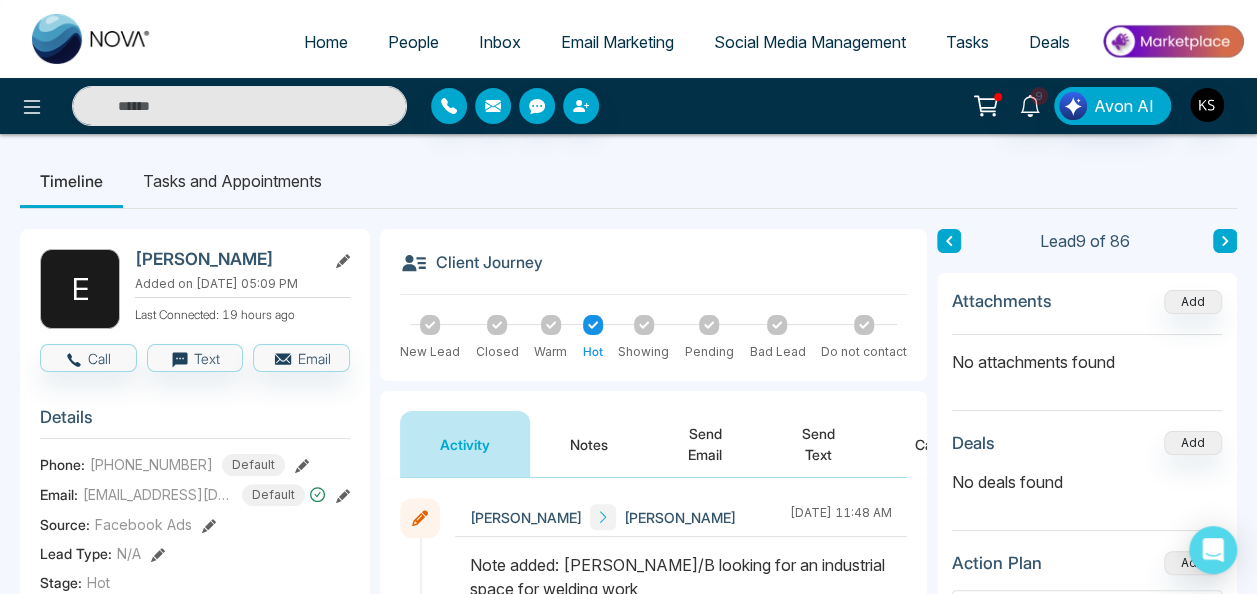 click at bounding box center (949, 241) 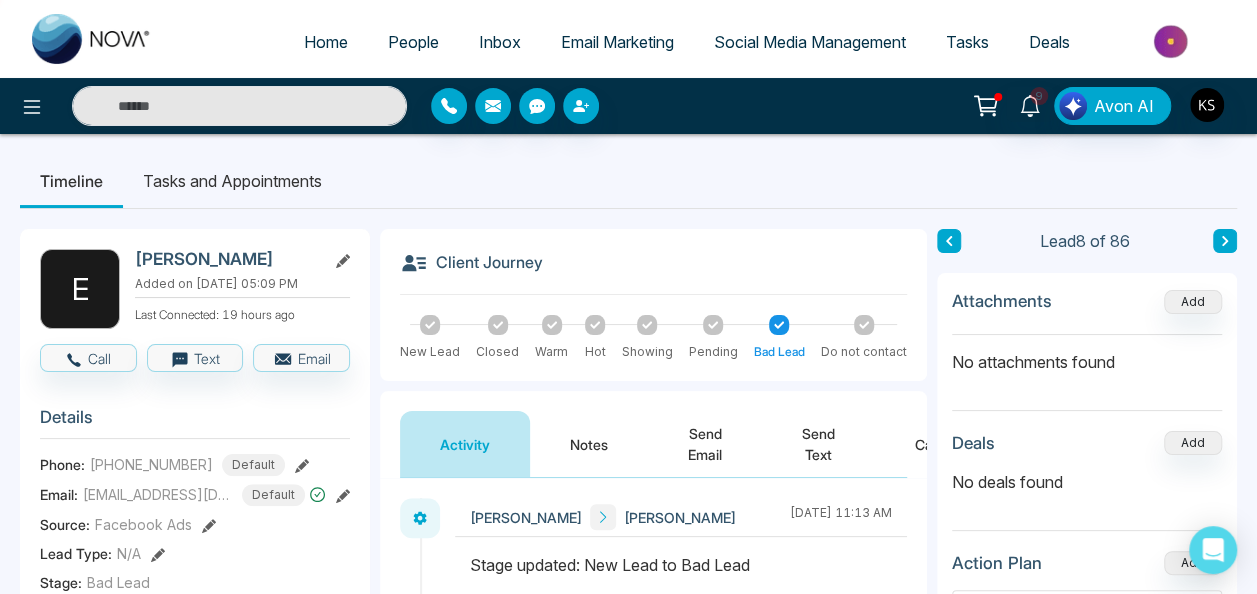 click at bounding box center [1225, 241] 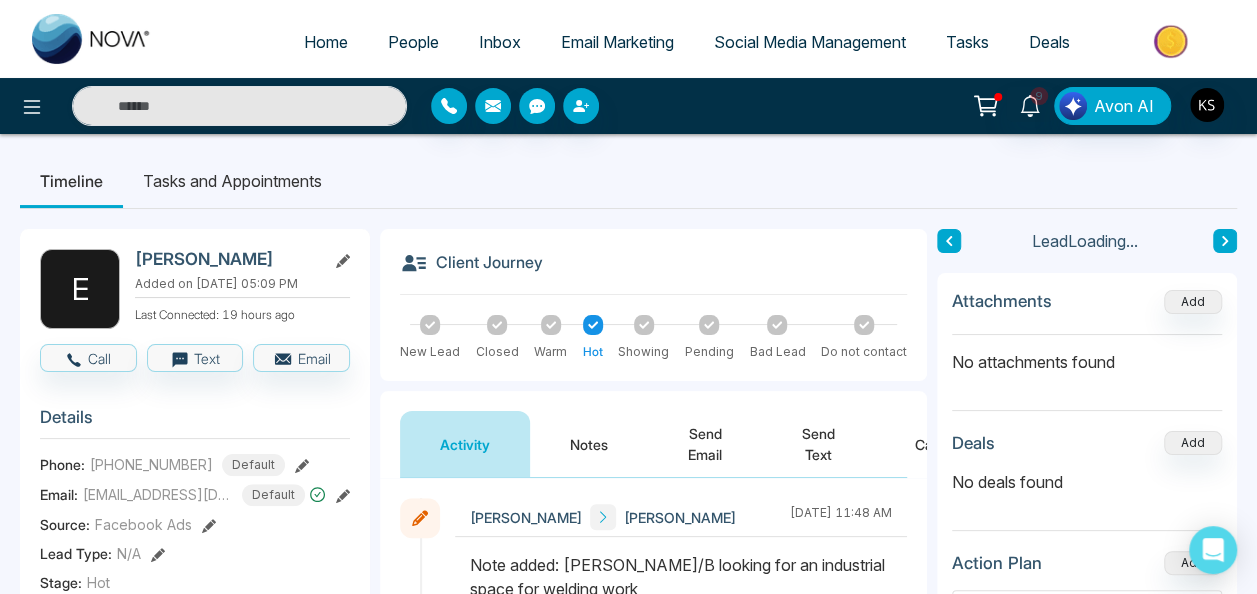 click at bounding box center [1225, 241] 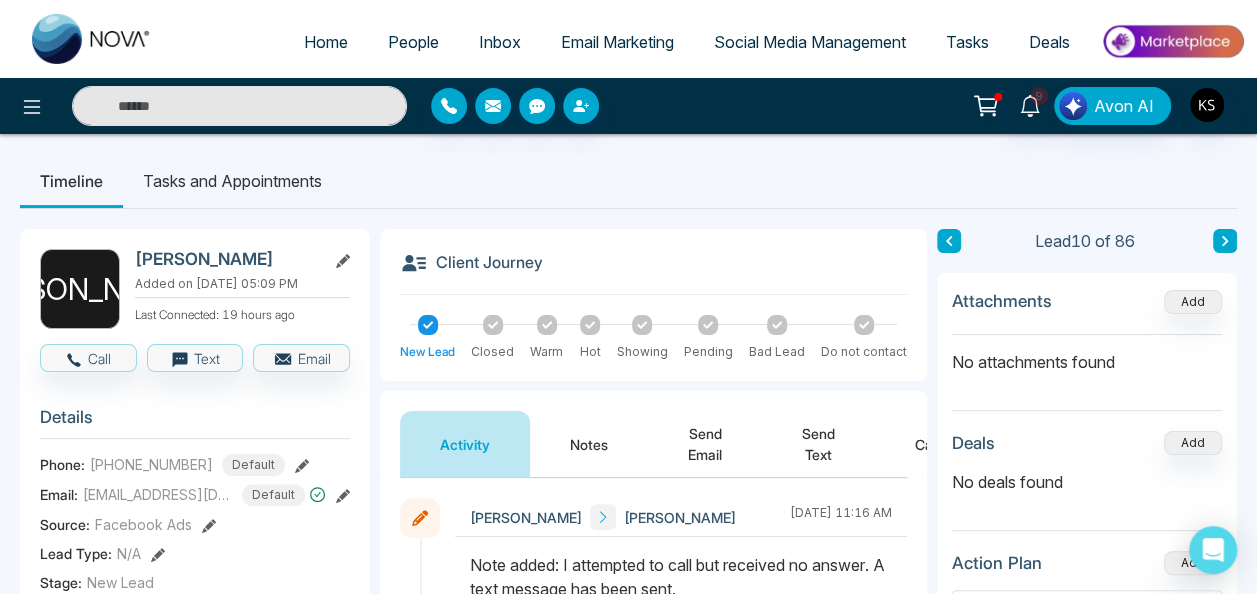click at bounding box center [1225, 241] 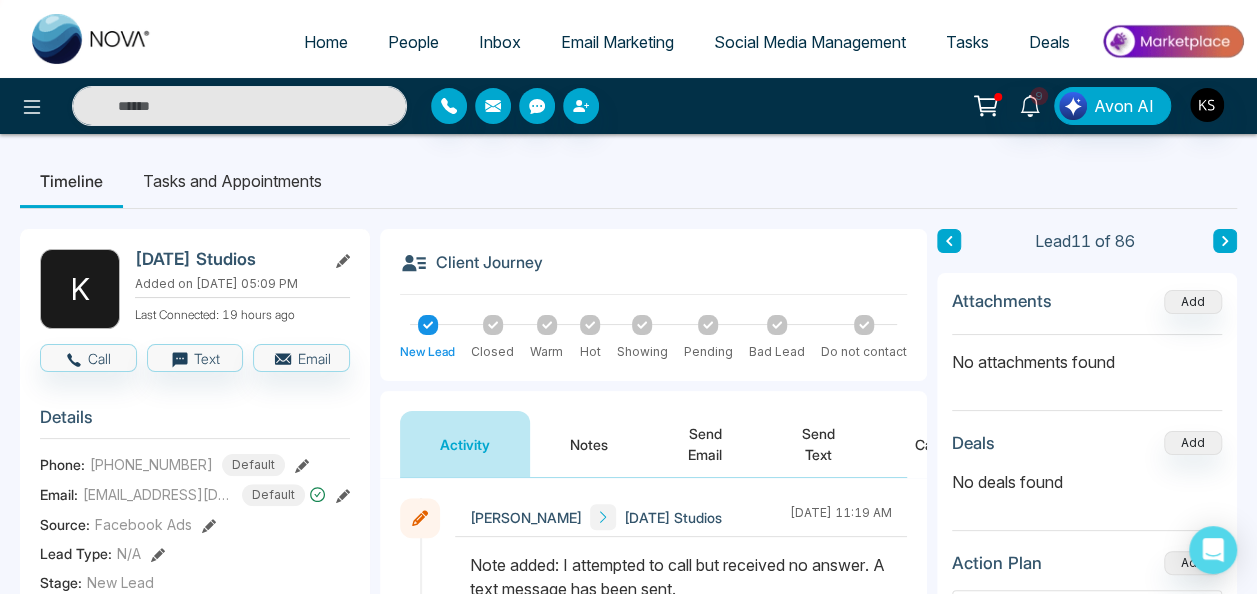 click at bounding box center (1225, 241) 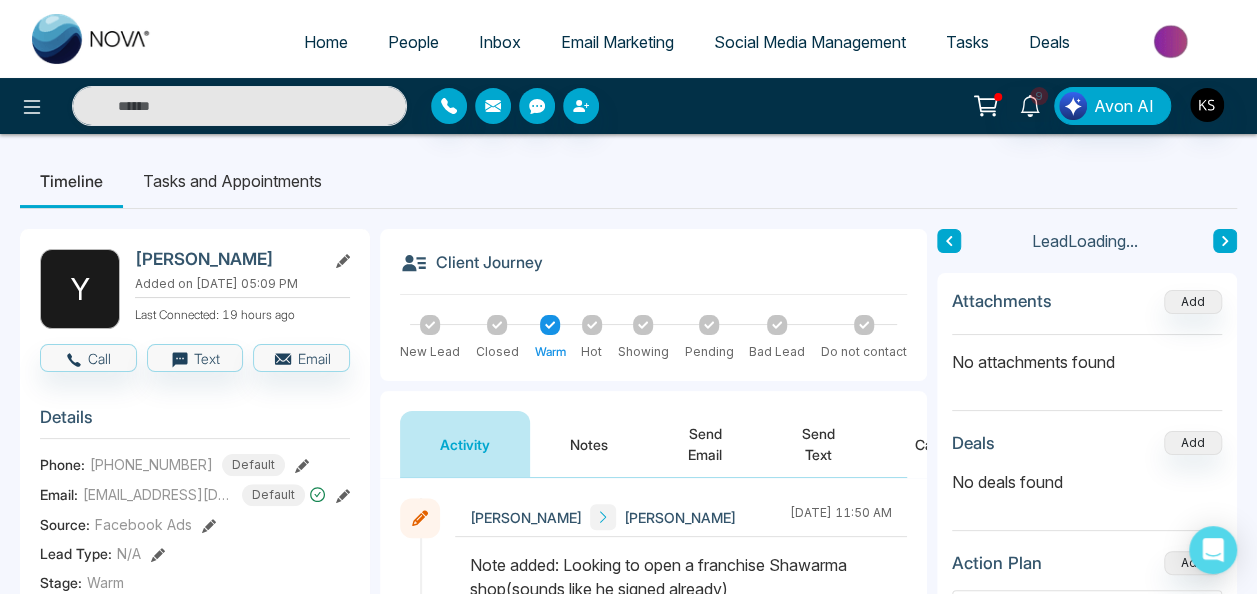 click at bounding box center (1225, 241) 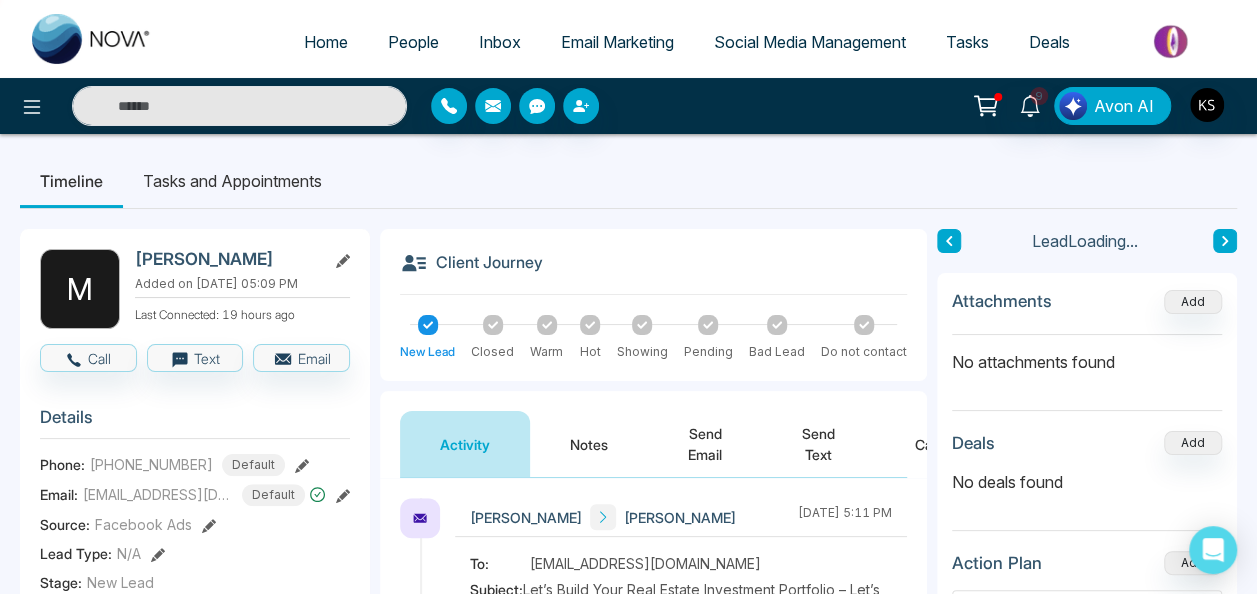 click at bounding box center (1225, 241) 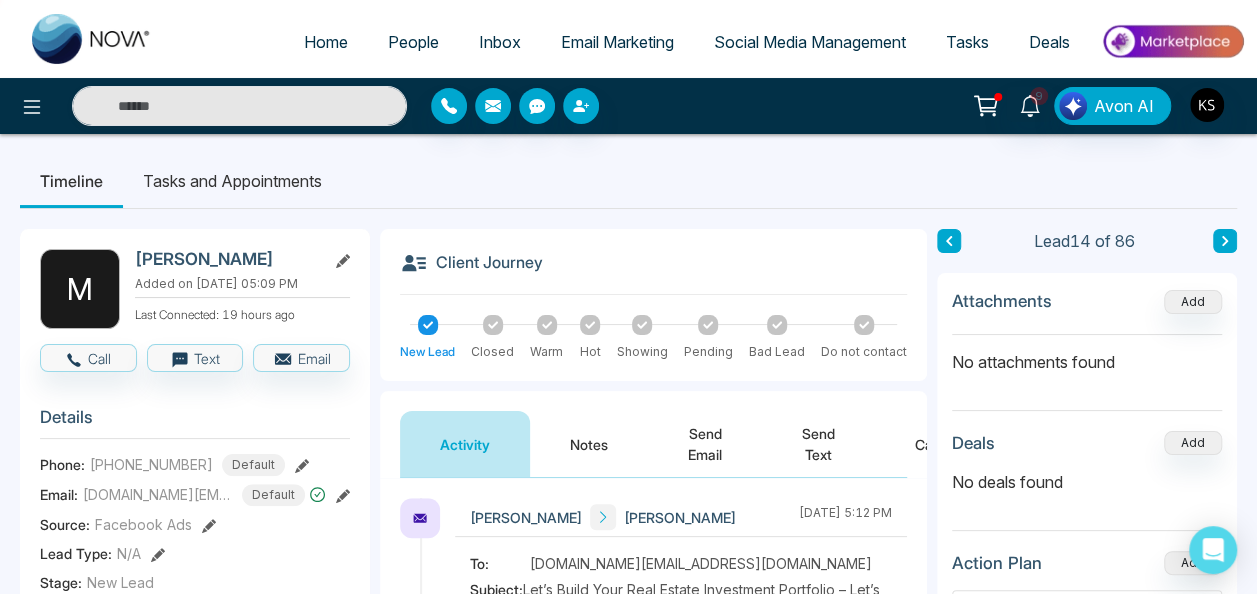 click at bounding box center [949, 241] 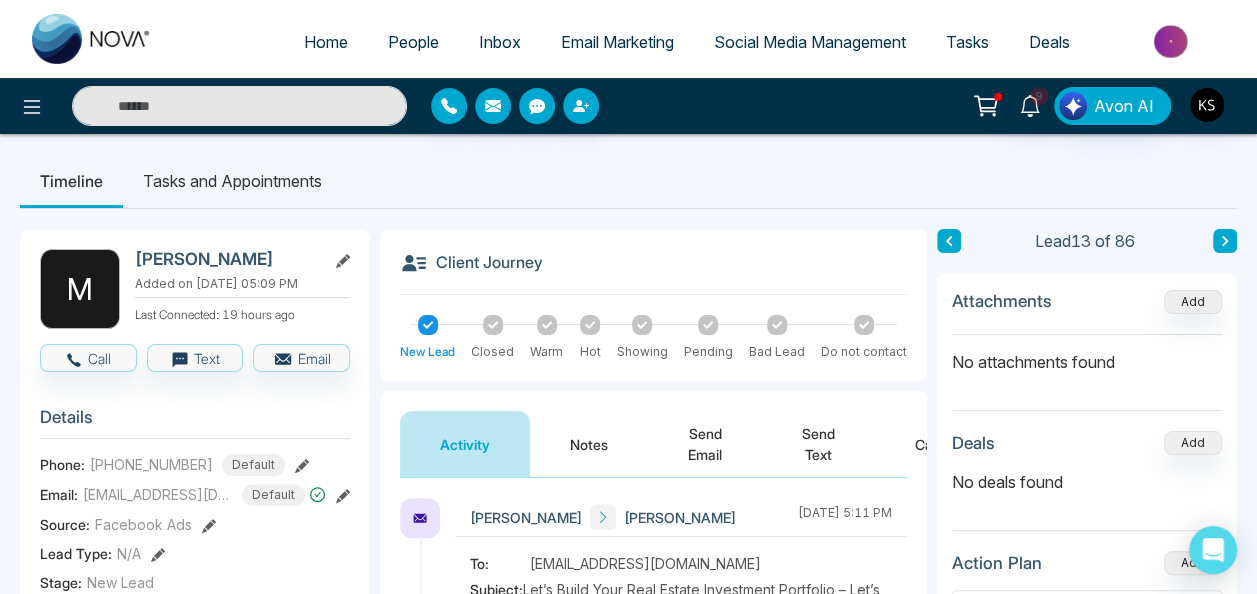 click at bounding box center [949, 241] 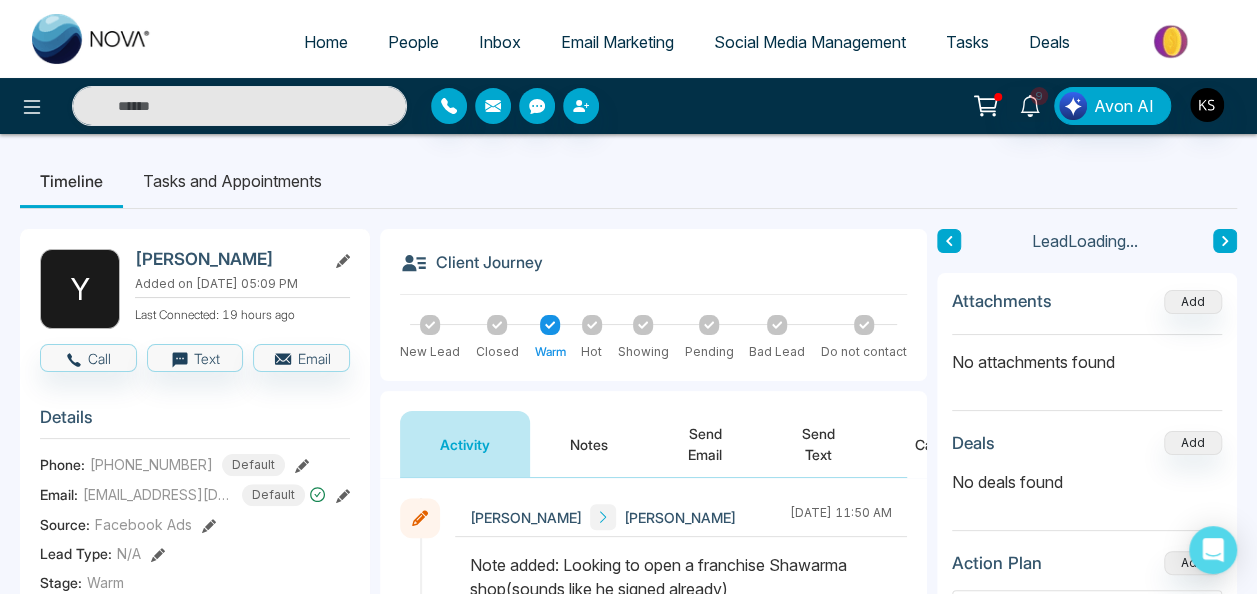 click at bounding box center (949, 241) 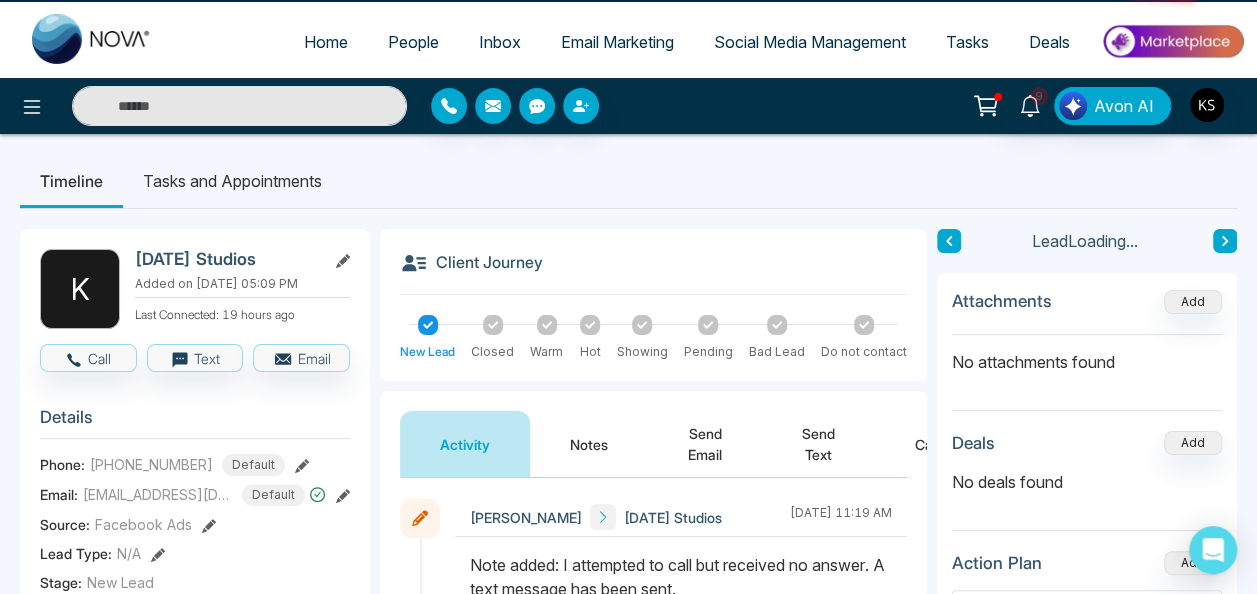 click at bounding box center (949, 241) 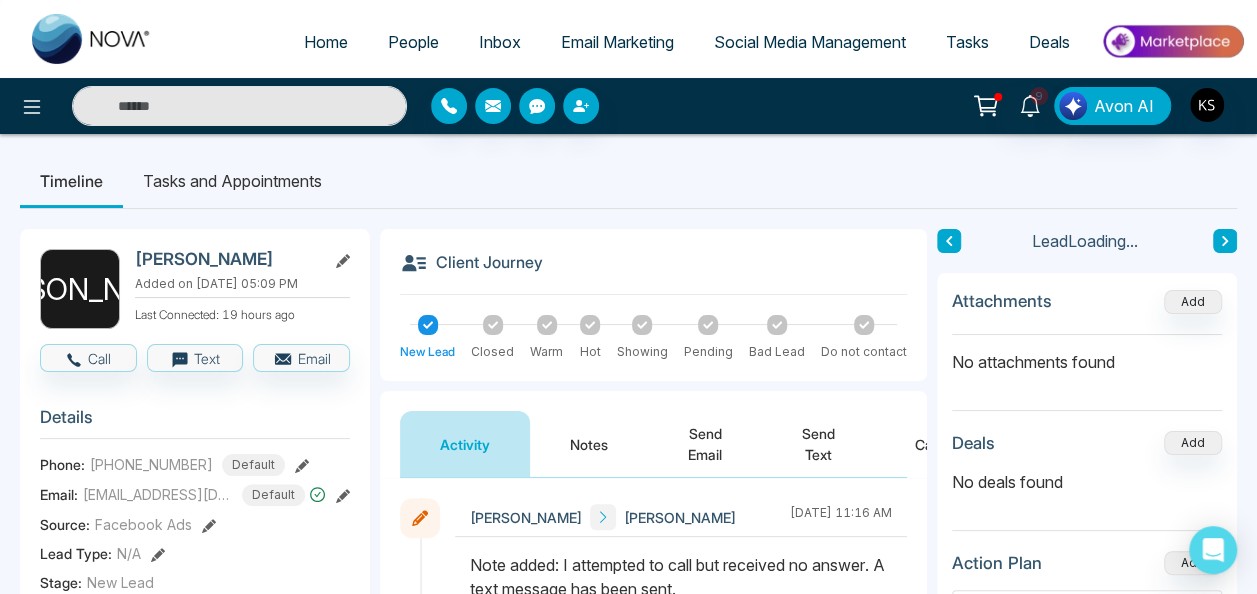 click at bounding box center [949, 241] 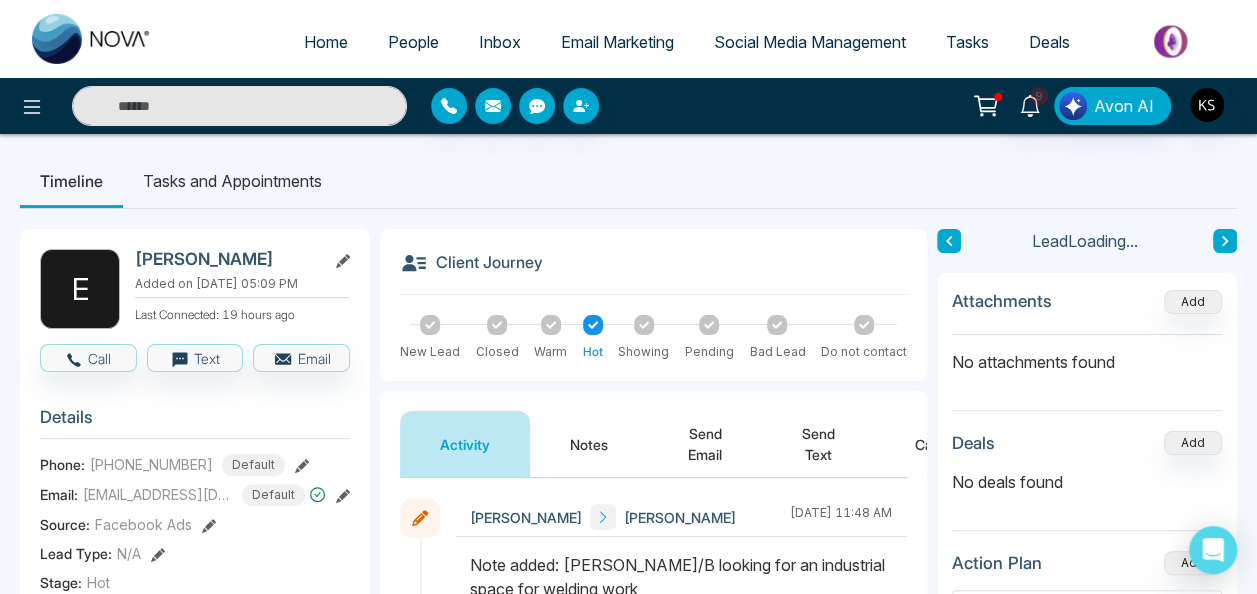 click at bounding box center [949, 241] 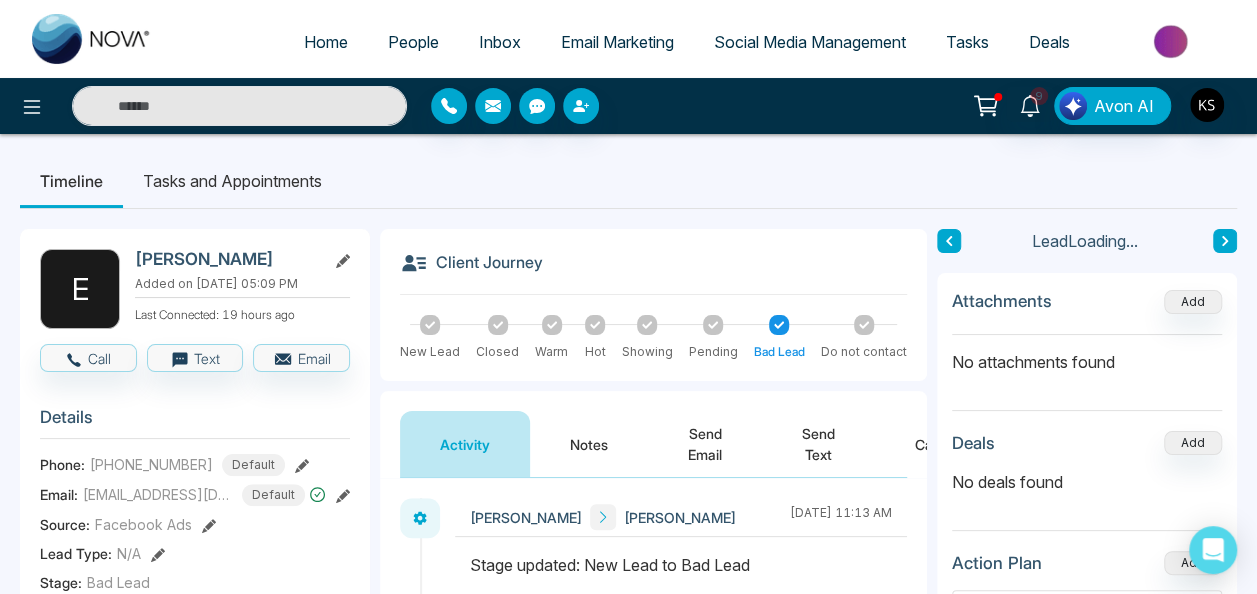 click at bounding box center (949, 241) 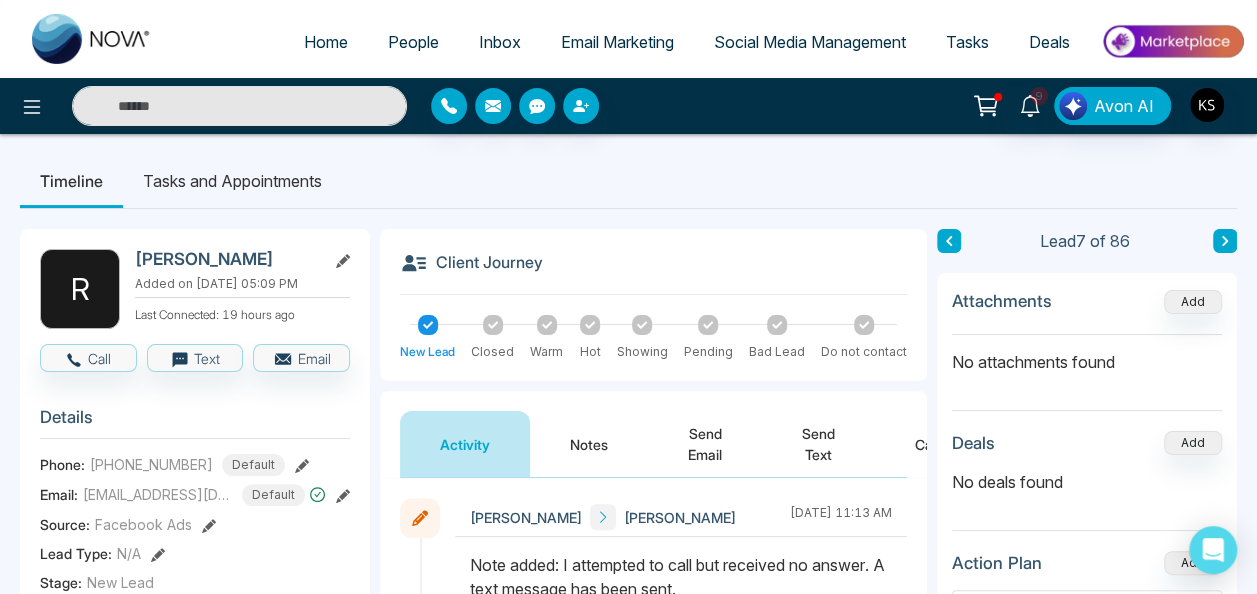click at bounding box center (1225, 241) 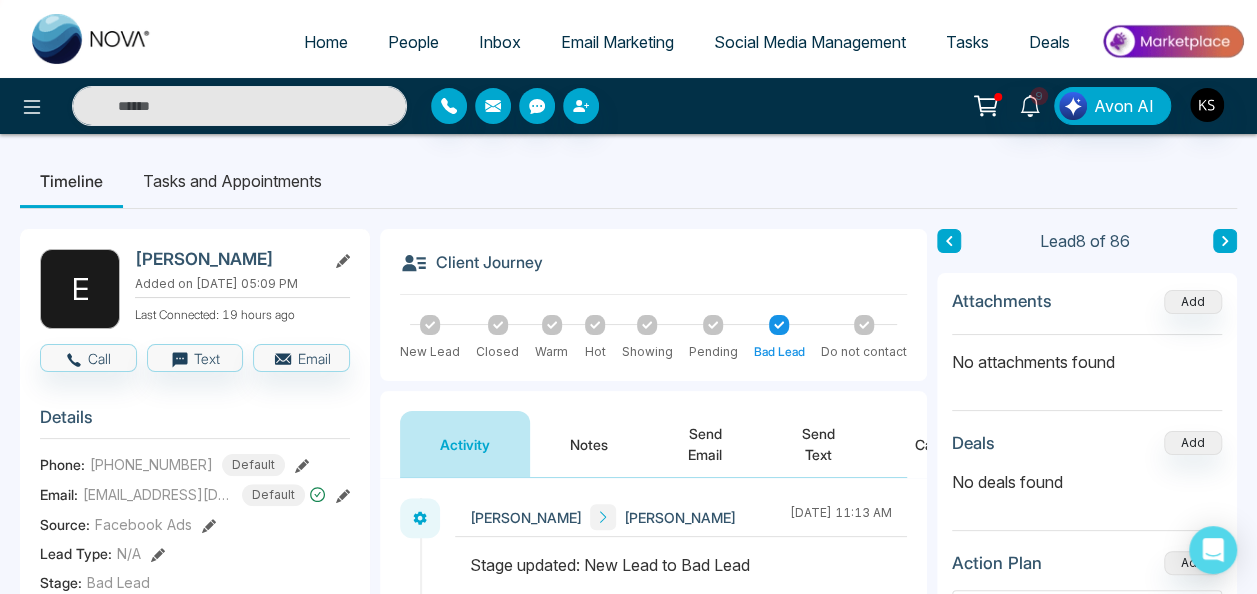 click at bounding box center [1225, 241] 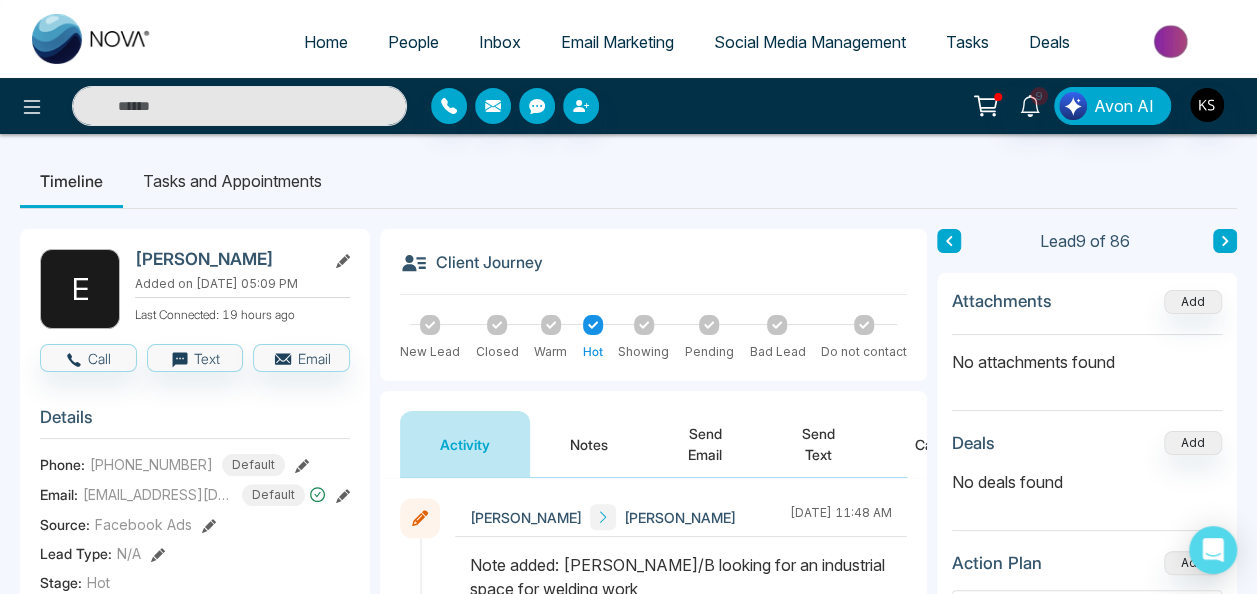 click 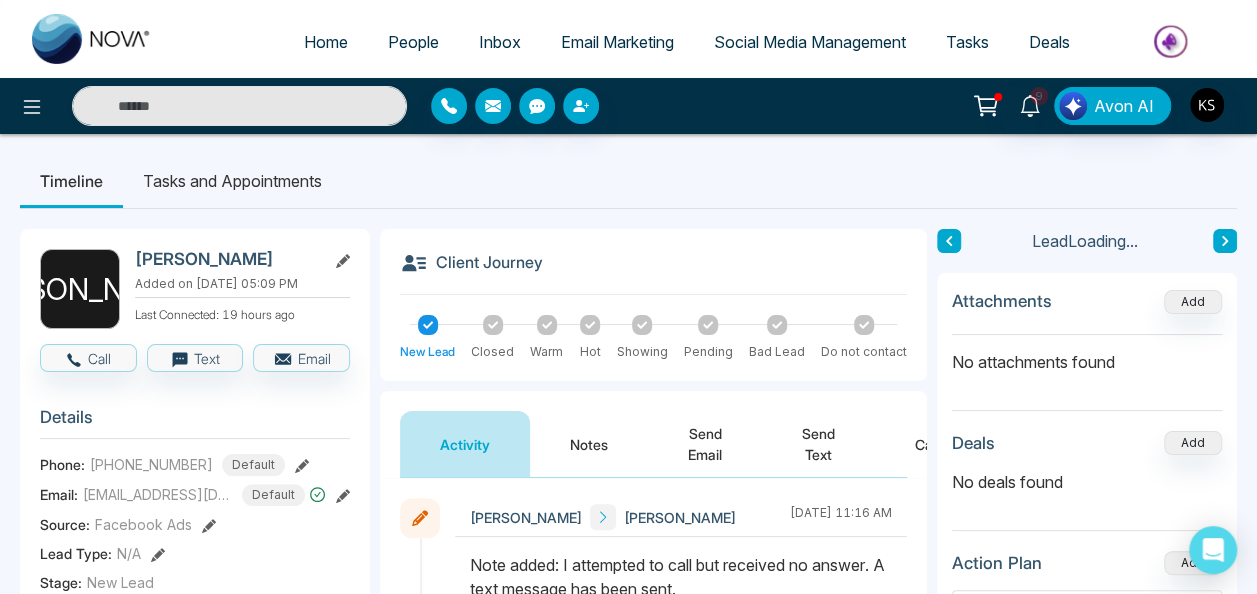 click 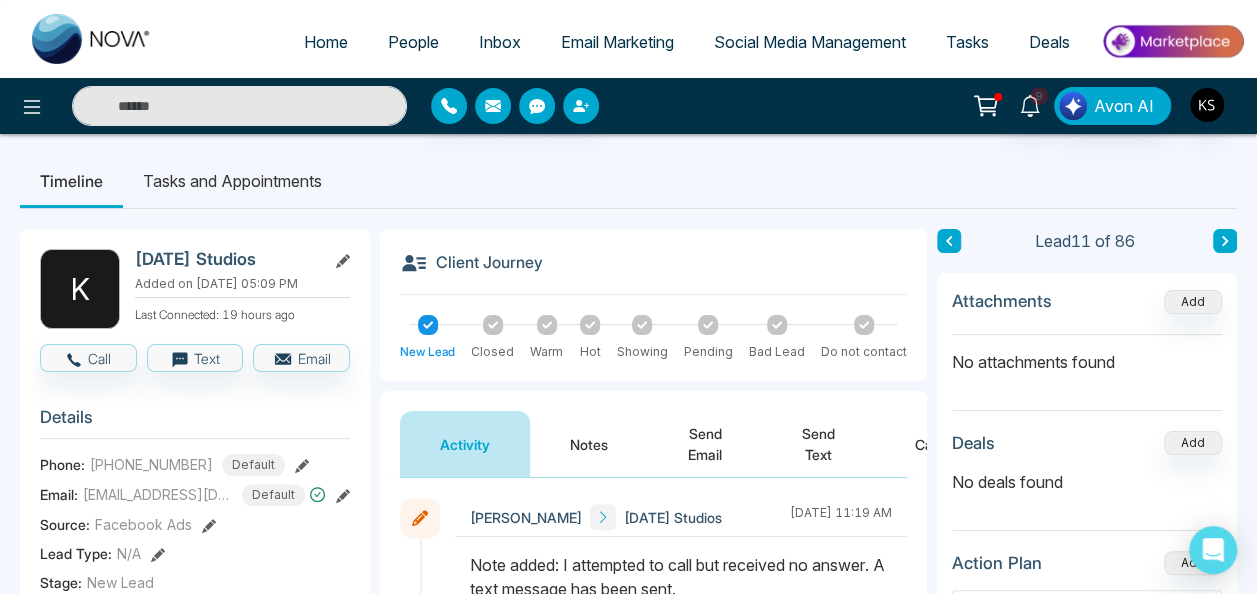 click 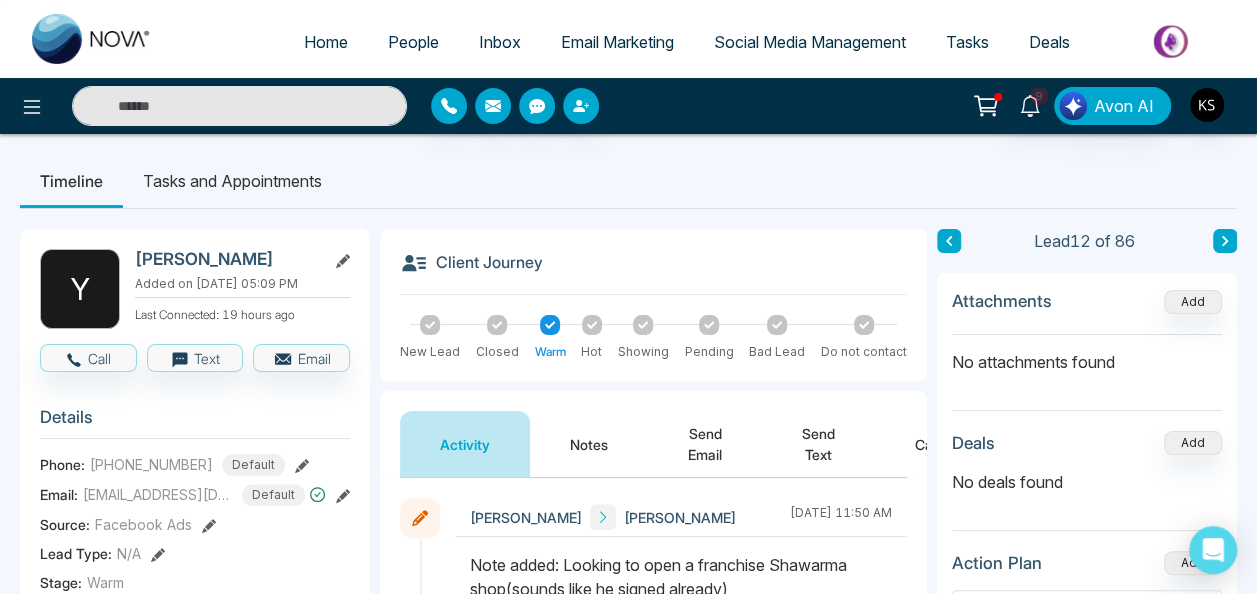 click 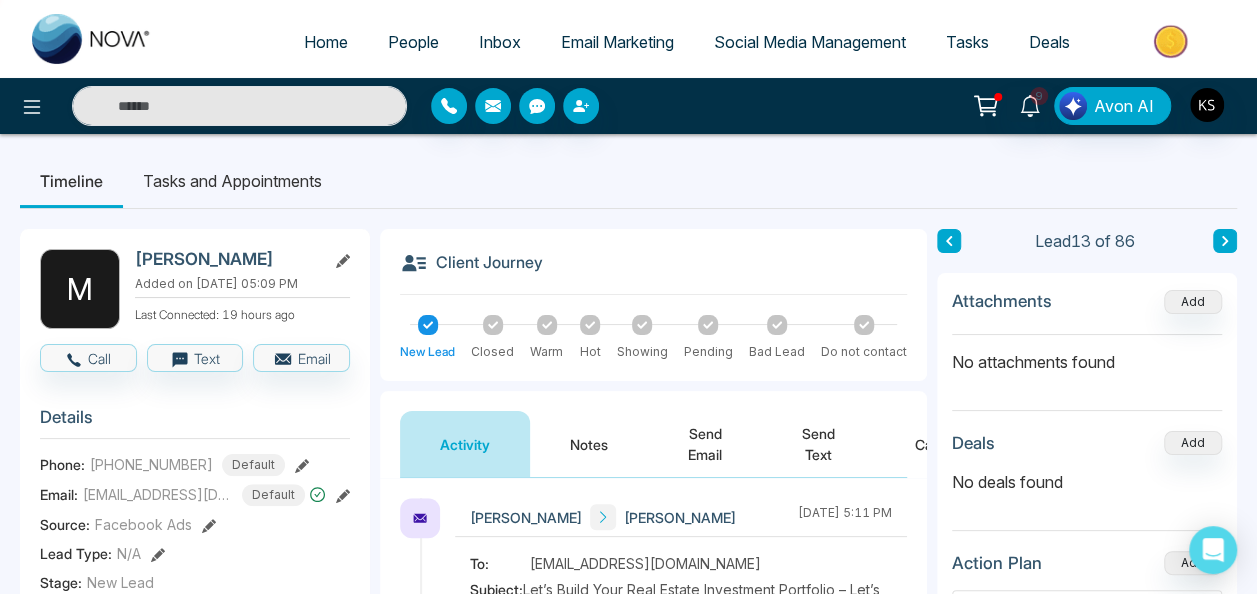 click 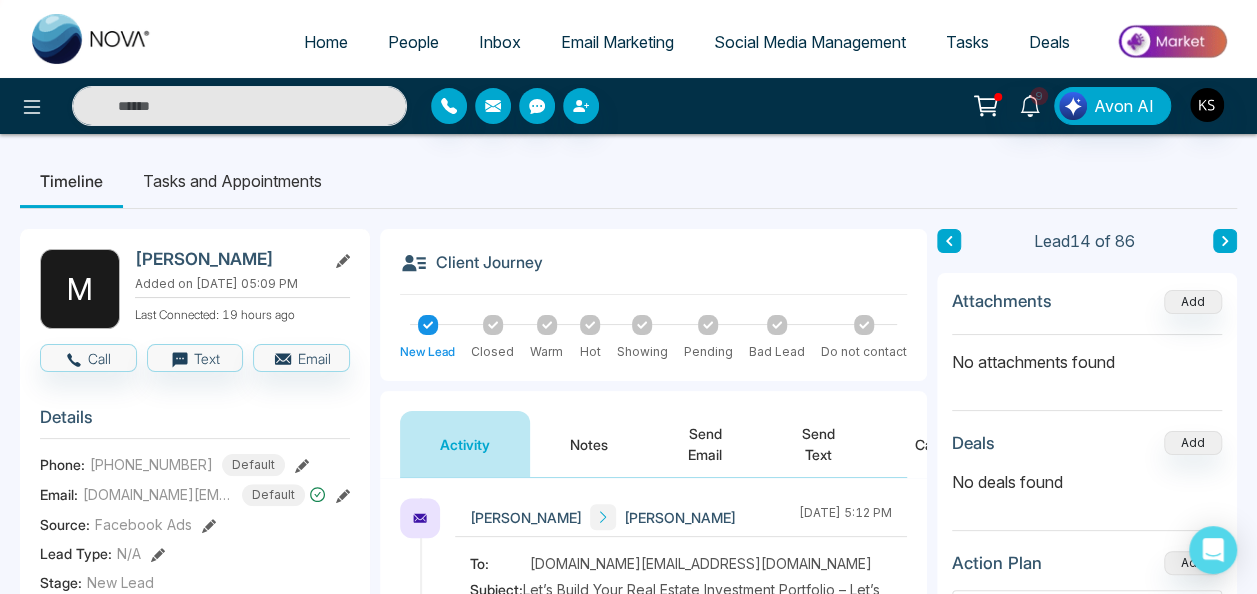 click 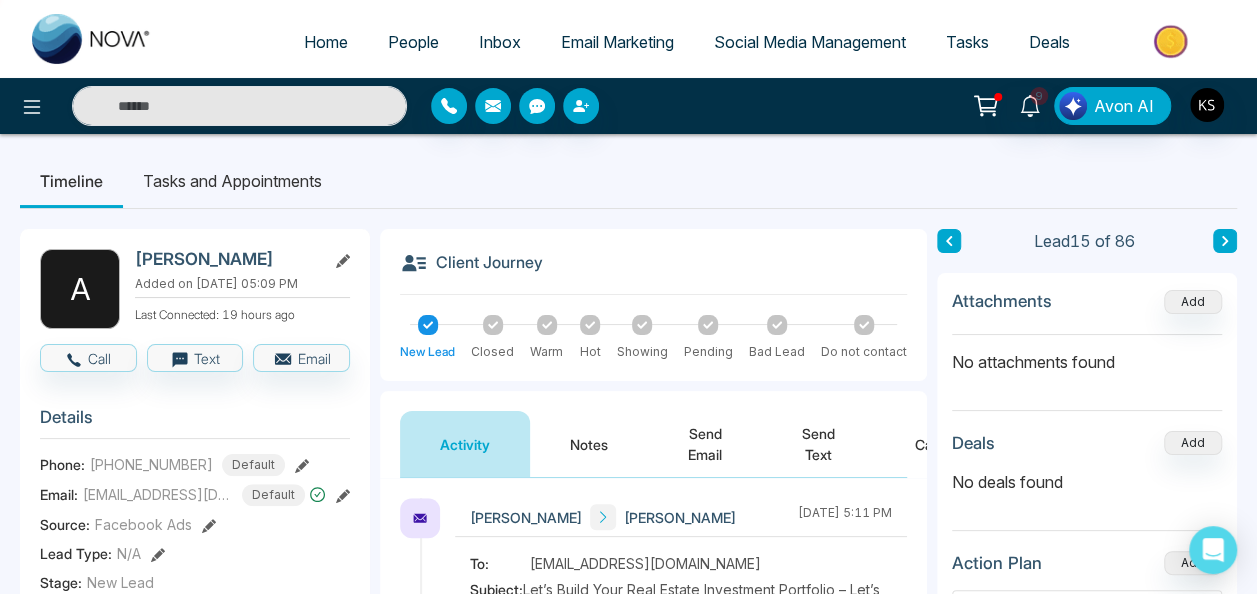 click at bounding box center (949, 241) 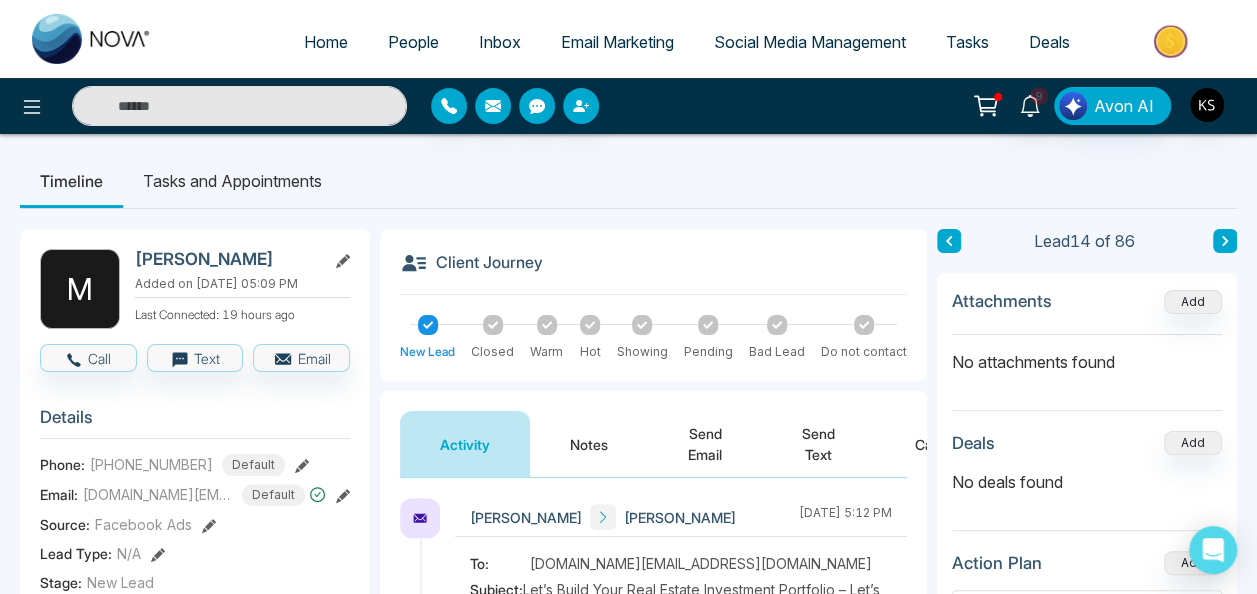 click at bounding box center [949, 241] 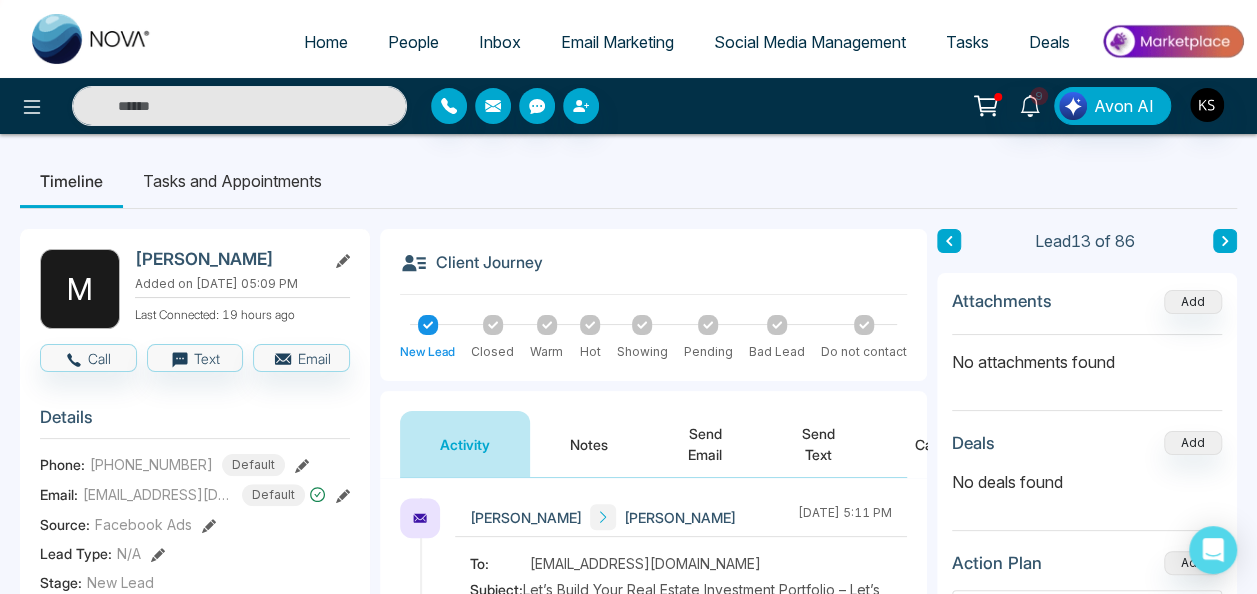 click at bounding box center (1225, 241) 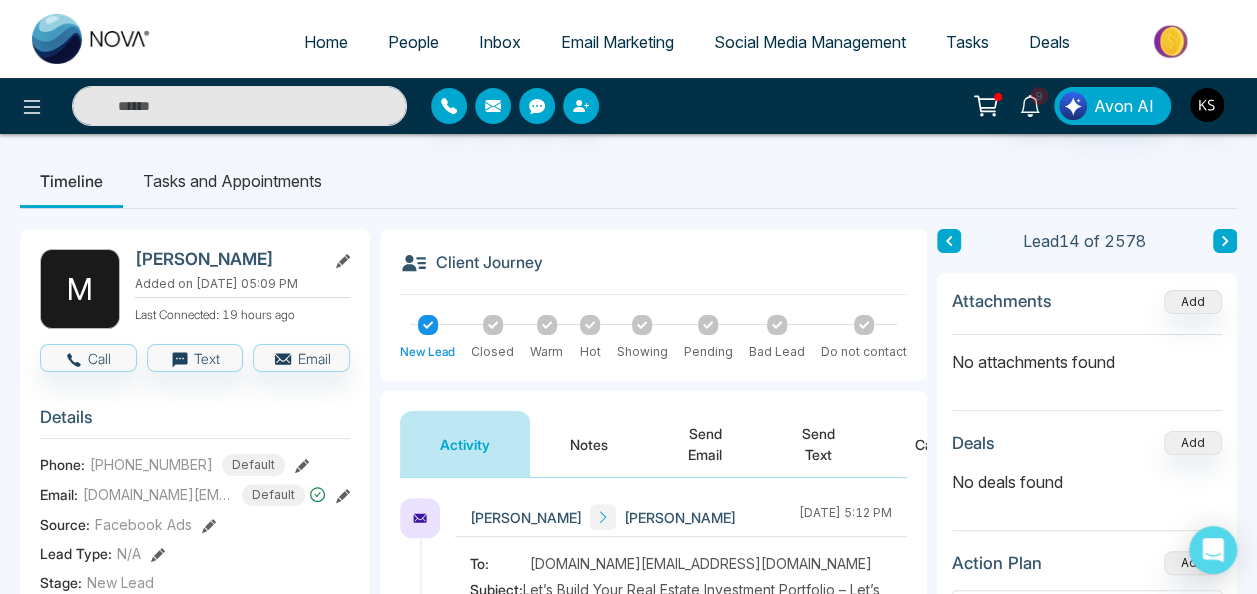 click at bounding box center [1225, 241] 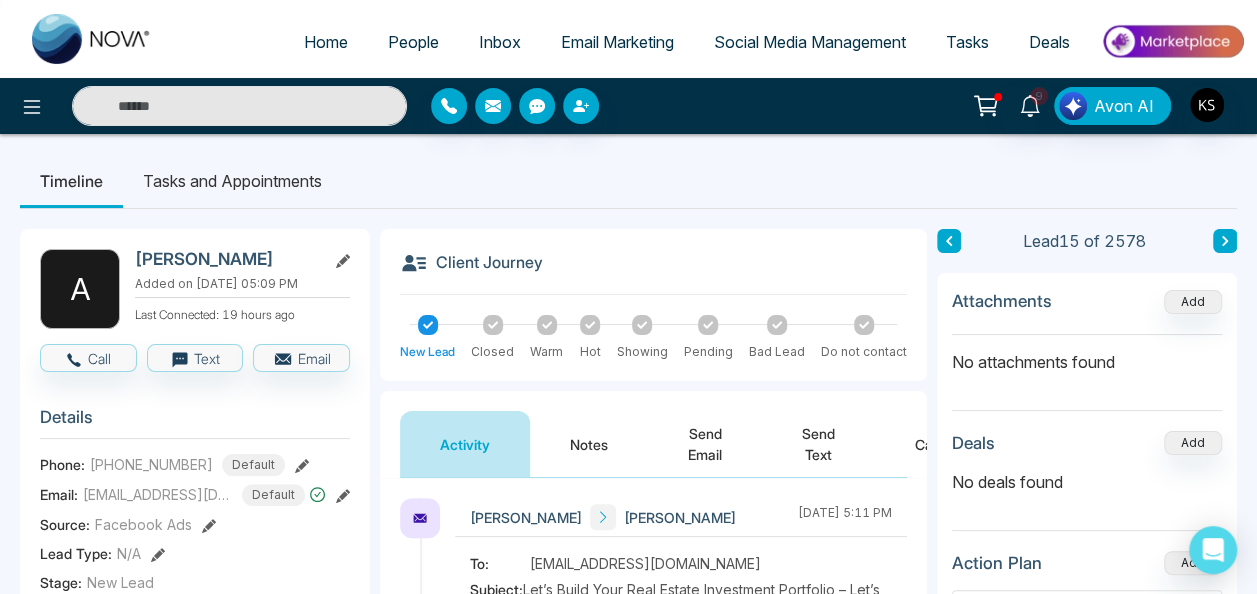 click at bounding box center (1225, 241) 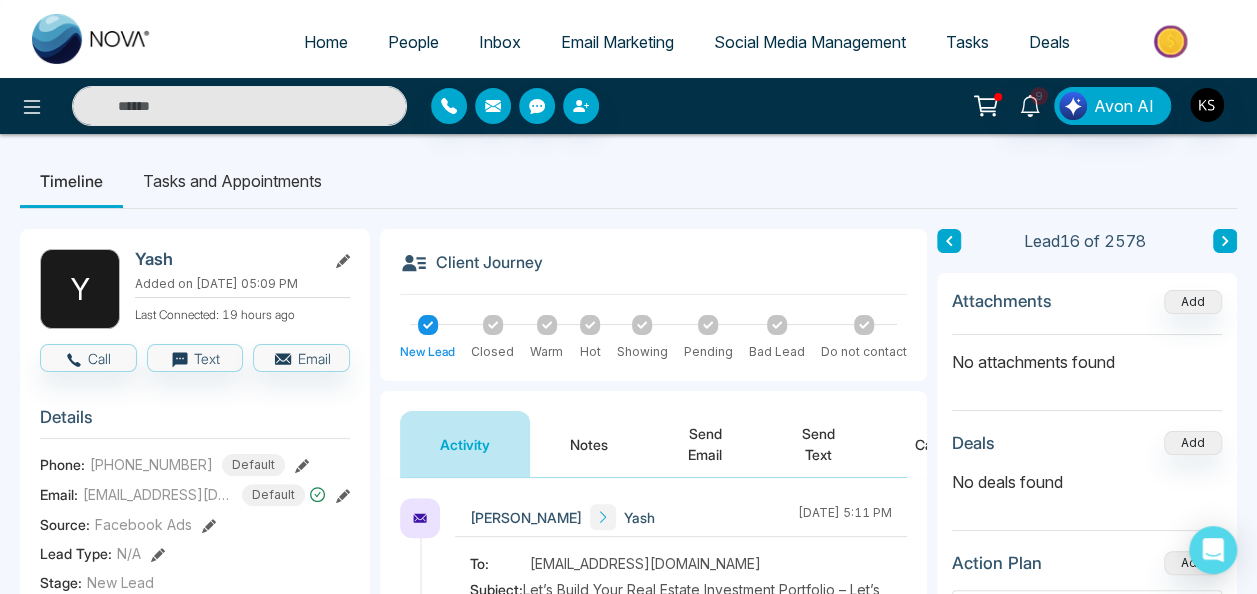 click on "Lead  16 of 2578 Attachments Add No attachments found Deals Add No deals found Action Plan Add 2K Automation" at bounding box center [1087, 853] 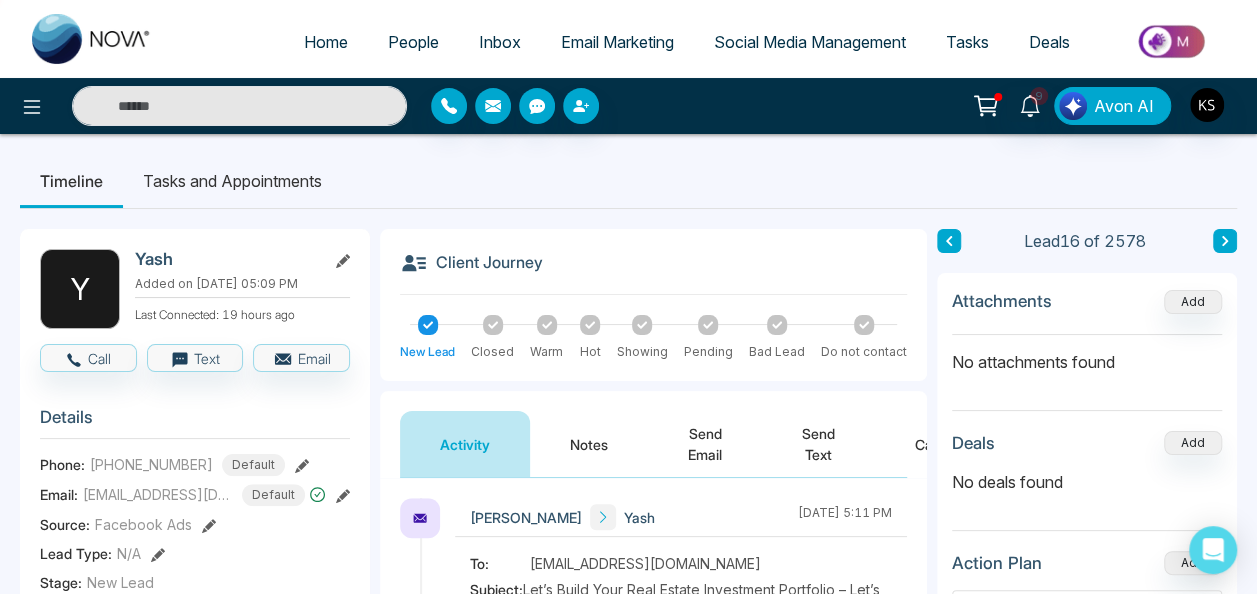 click 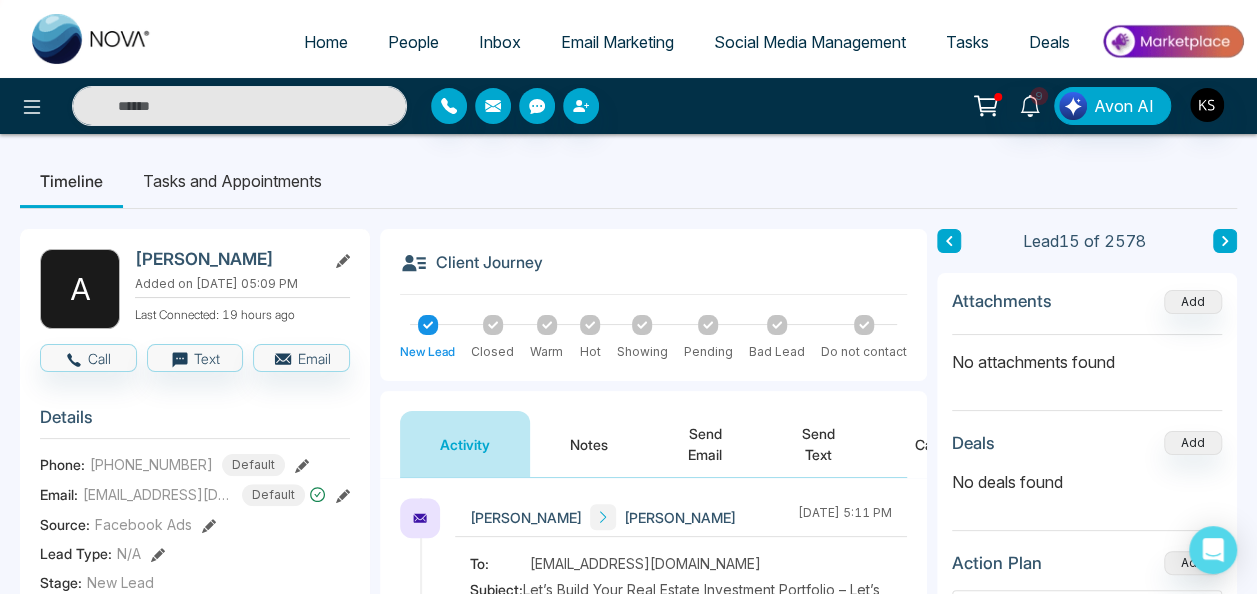 click on "Notes" at bounding box center [589, 444] 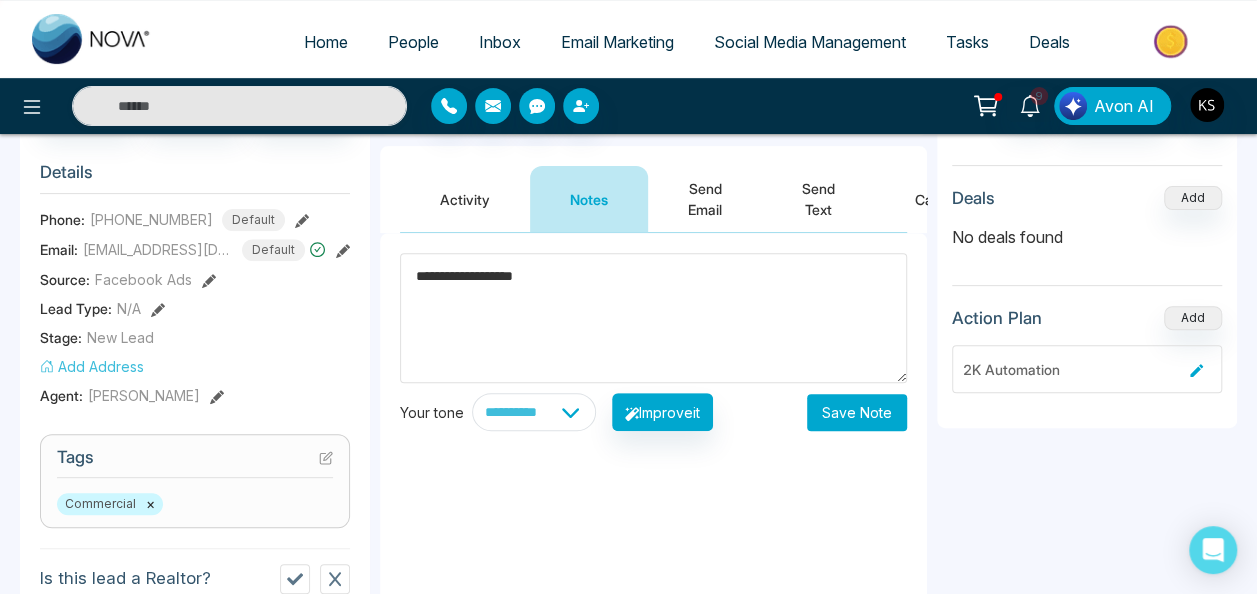 scroll, scrollTop: 258, scrollLeft: 0, axis: vertical 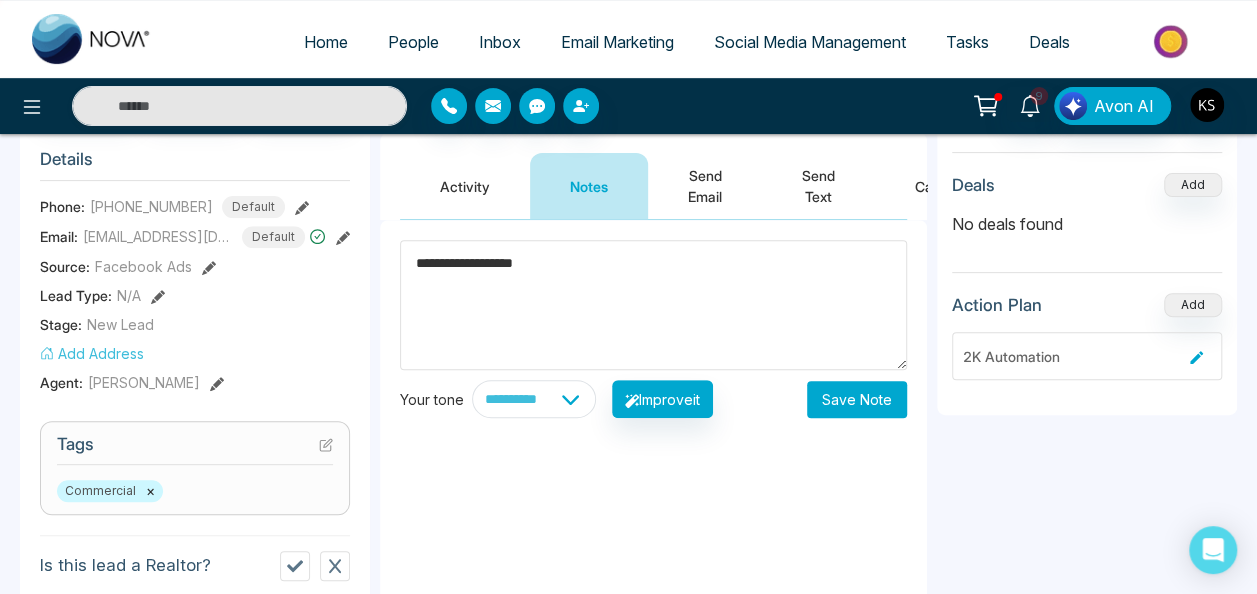 type on "**********" 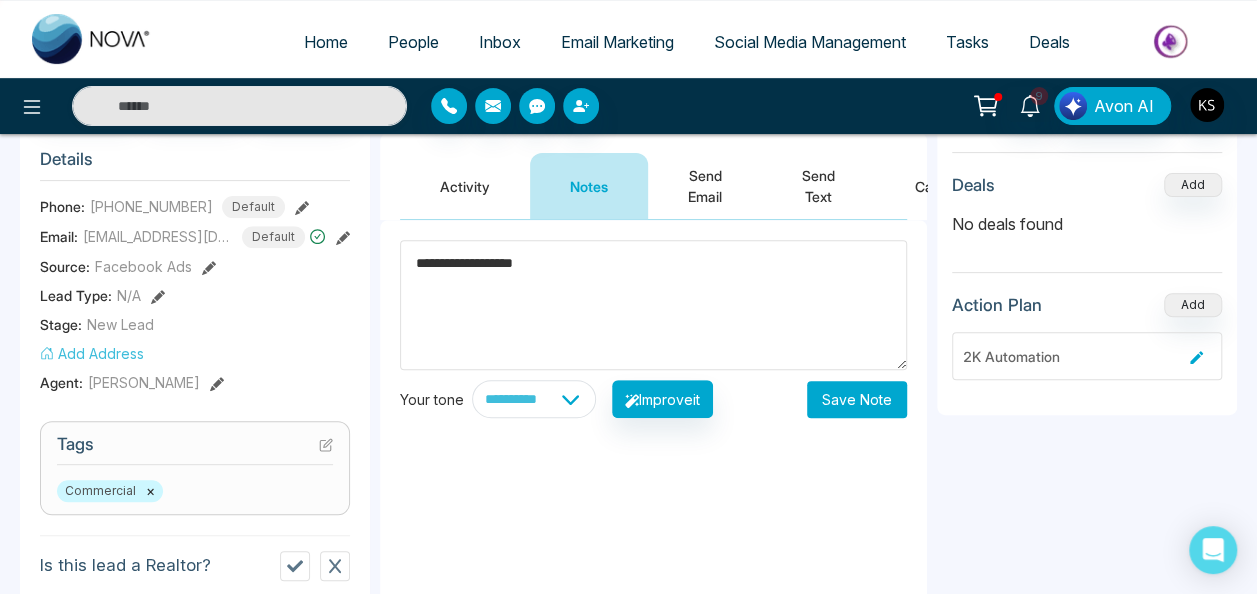 click on "Save Note" at bounding box center [857, 399] 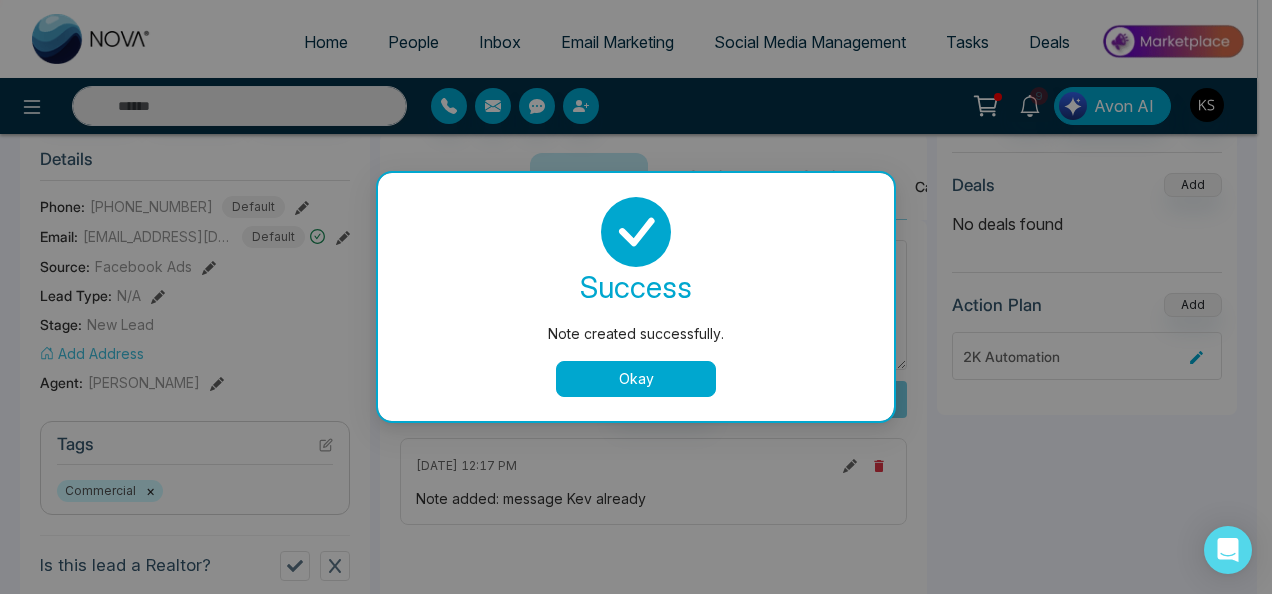 click on "Okay" at bounding box center [636, 379] 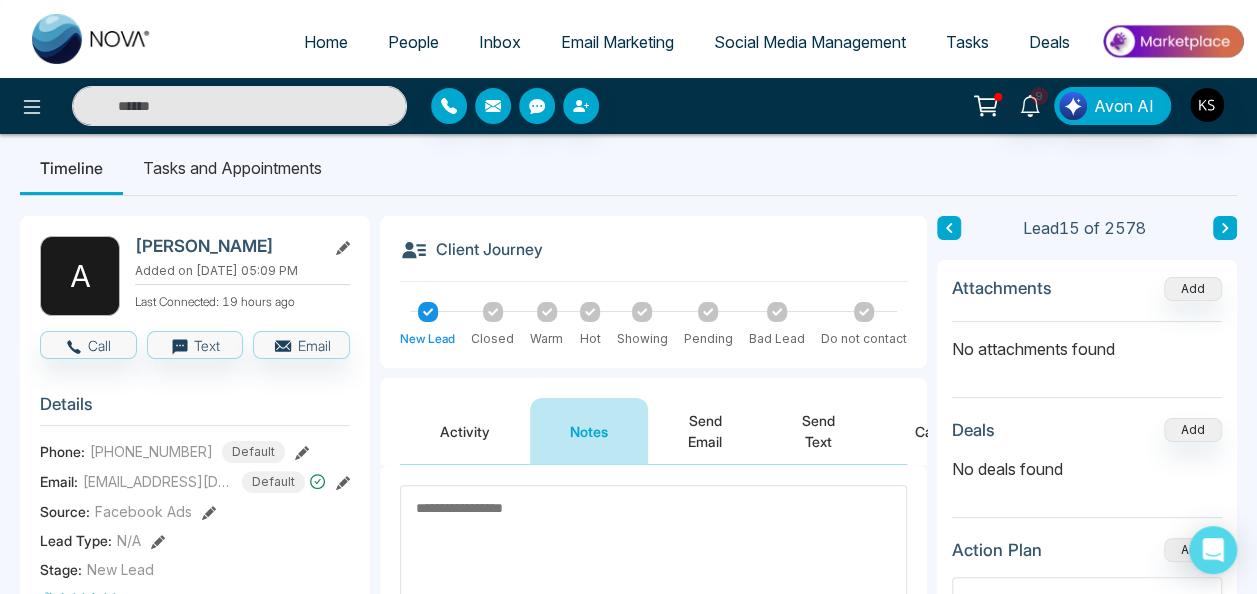 scroll, scrollTop: 0, scrollLeft: 0, axis: both 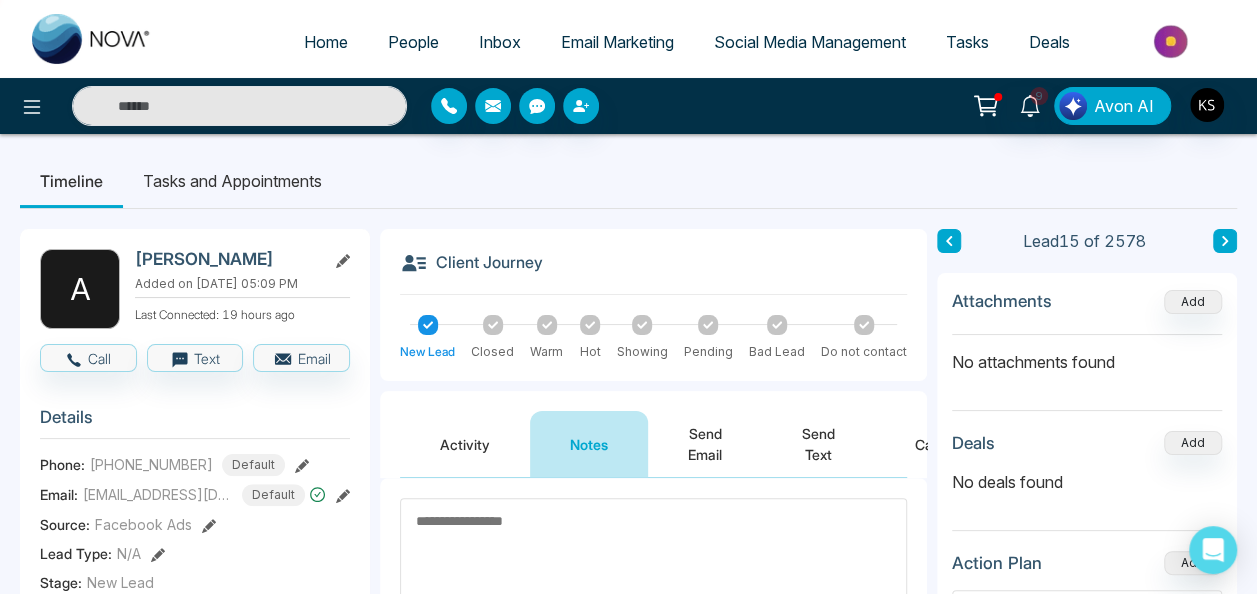 click at bounding box center [653, 563] 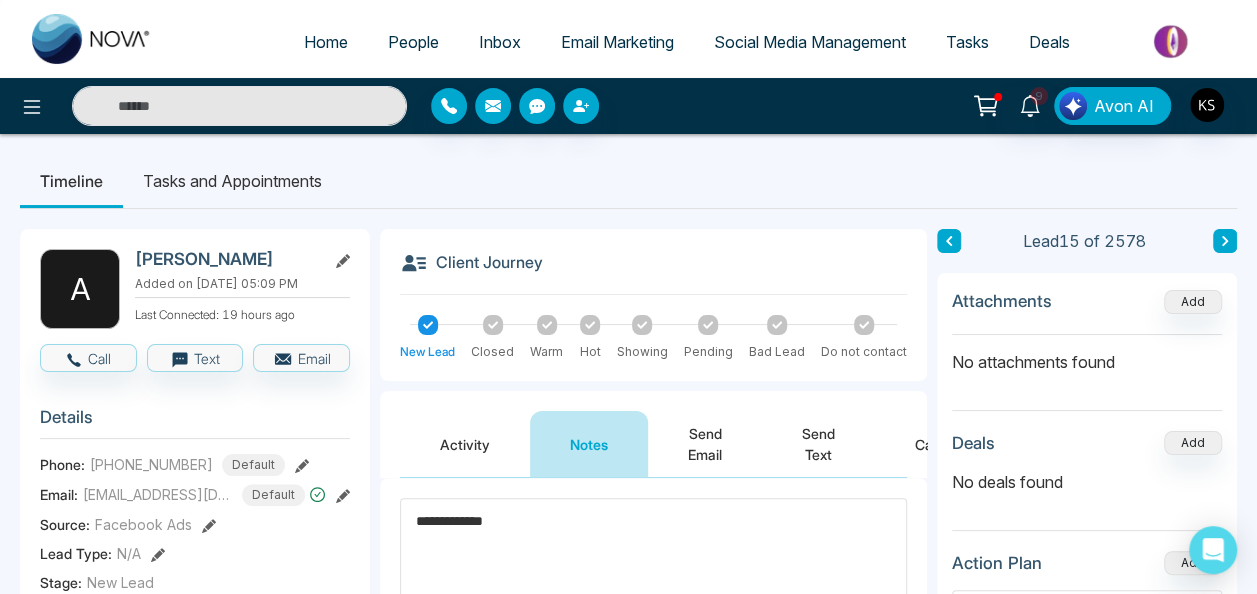 click on "**********" at bounding box center [653, 563] 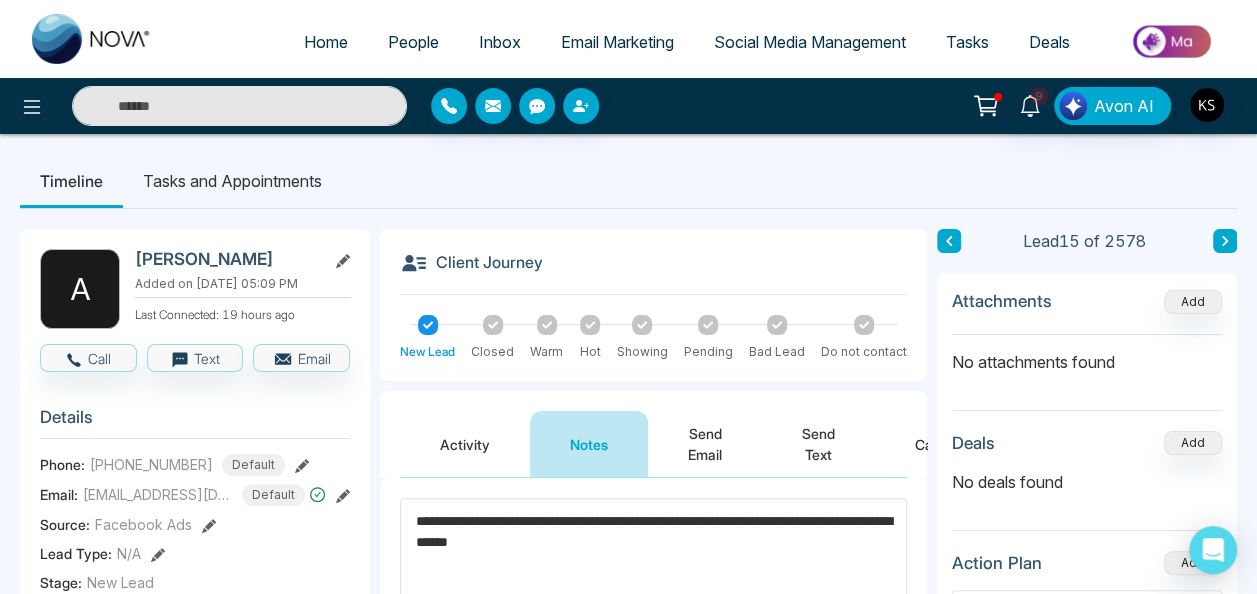 type on "**********" 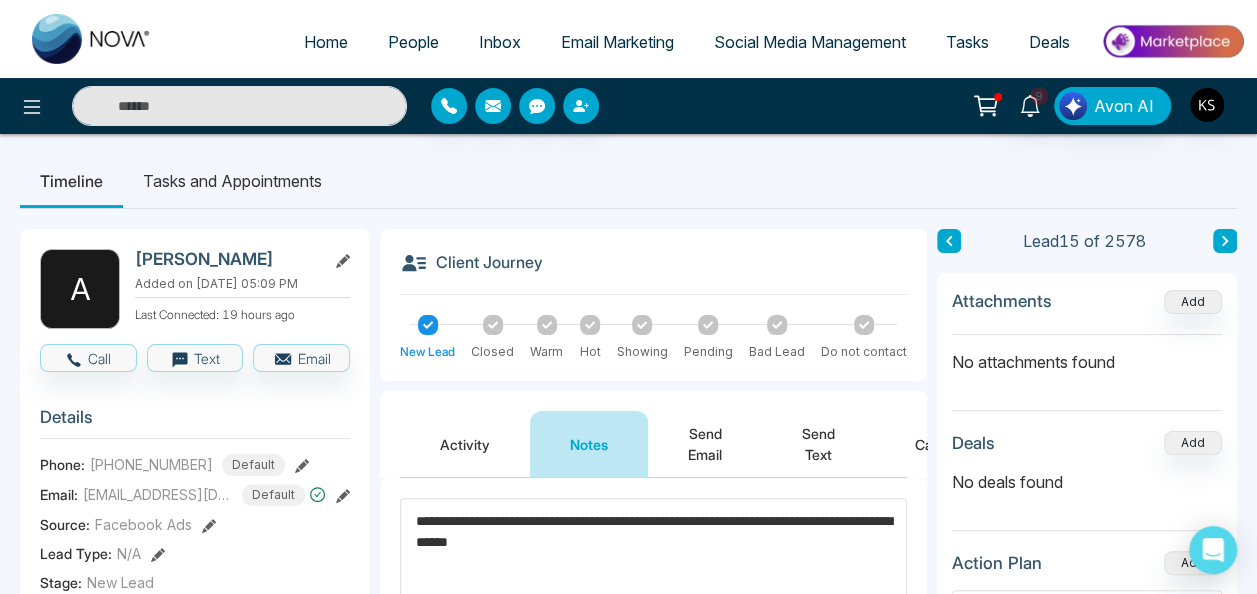 click at bounding box center (547, 325) 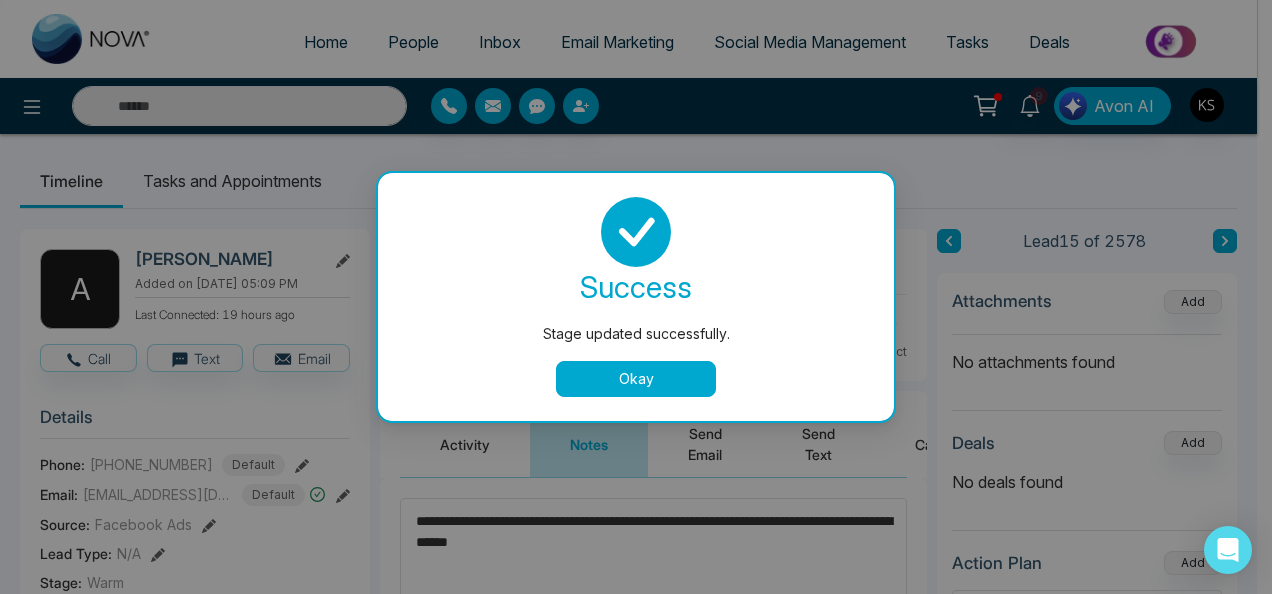click on "success Stage updated successfully.   Okay" at bounding box center (636, 297) 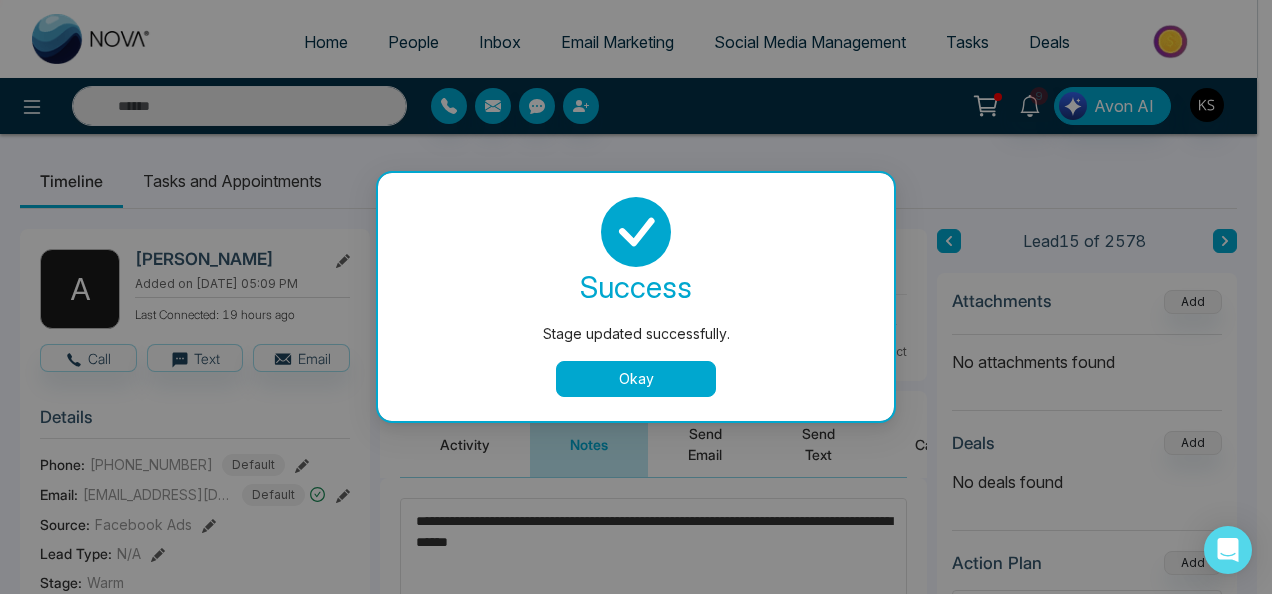click on "Okay" at bounding box center [636, 379] 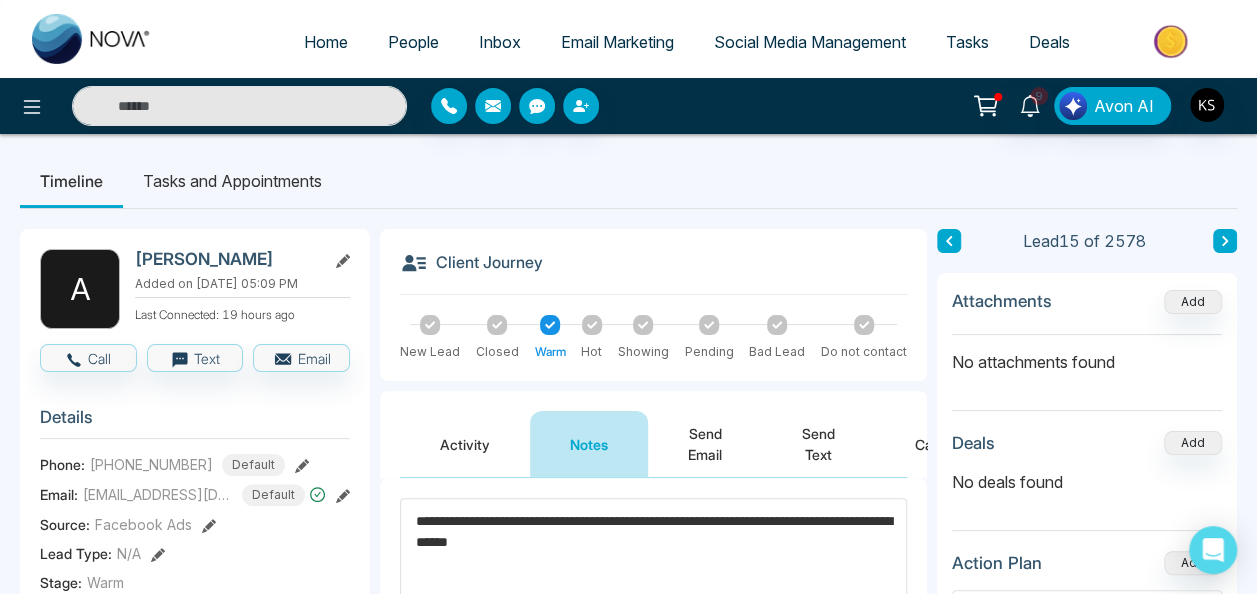 scroll, scrollTop: 519, scrollLeft: 0, axis: vertical 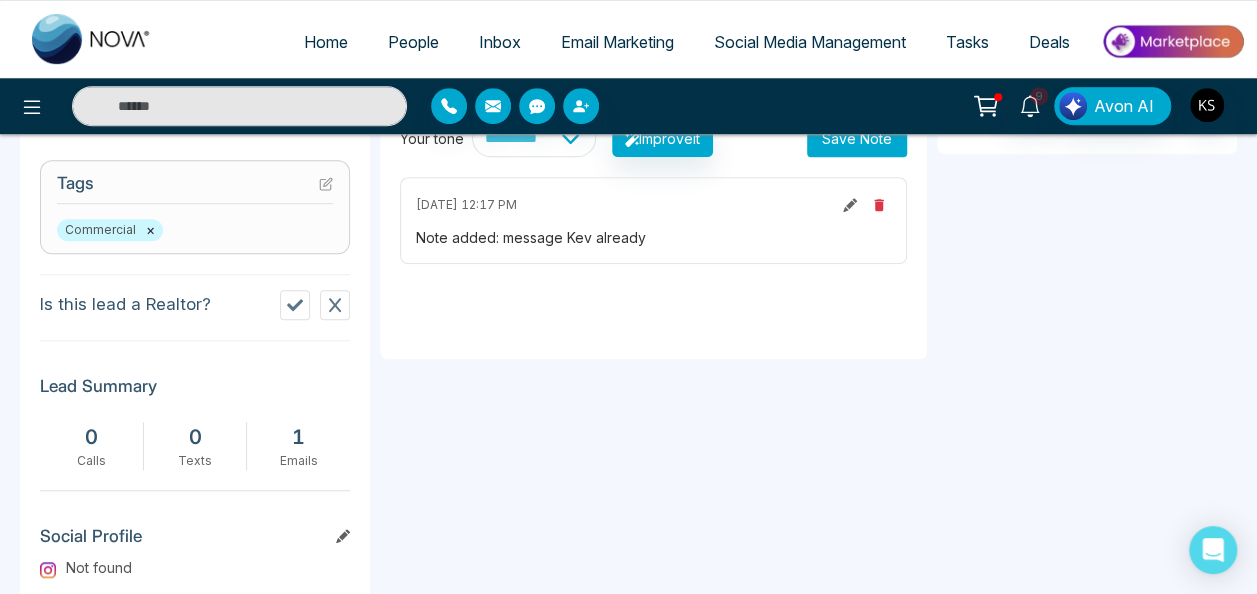 click on "Save Note" at bounding box center (857, 138) 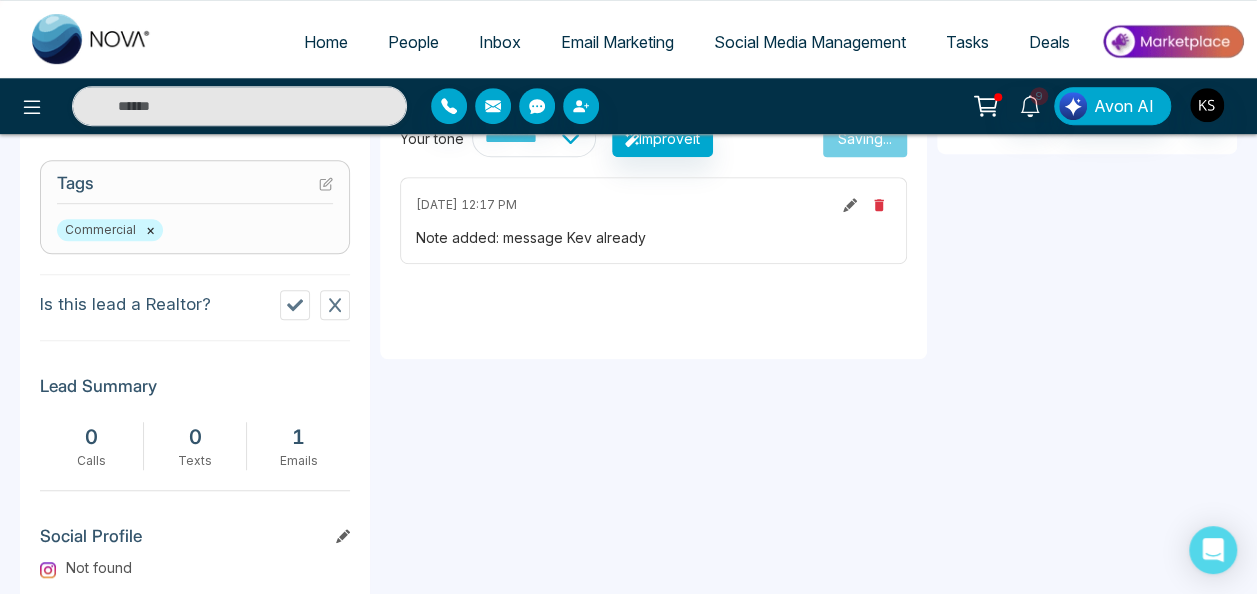 type 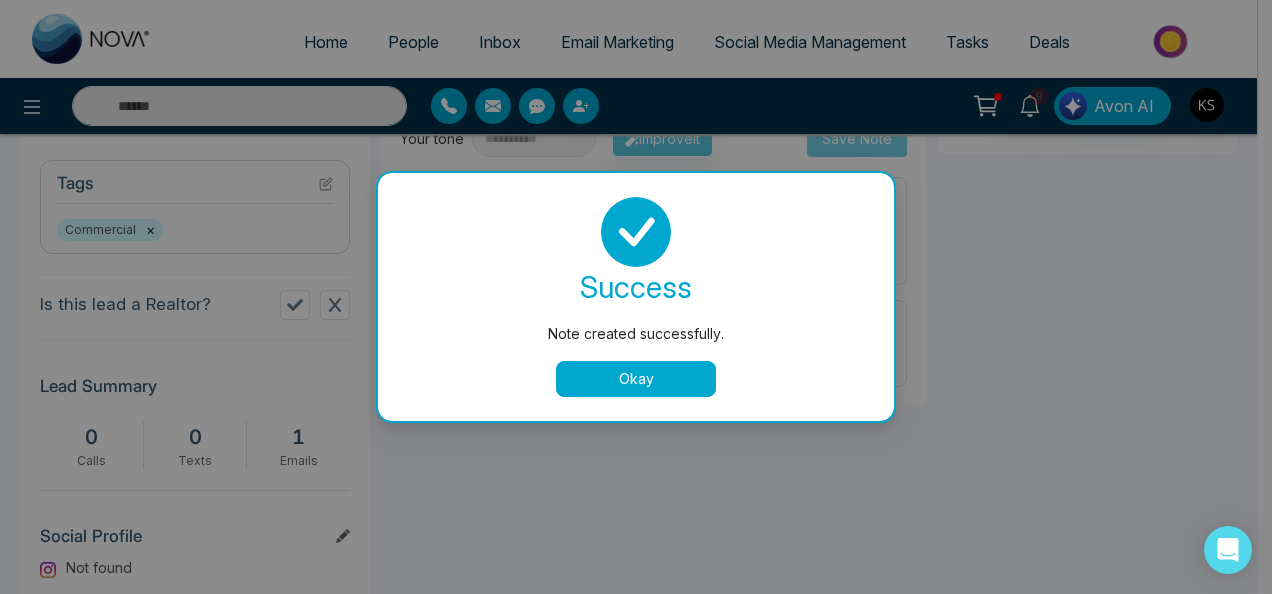 click on "Okay" at bounding box center [636, 379] 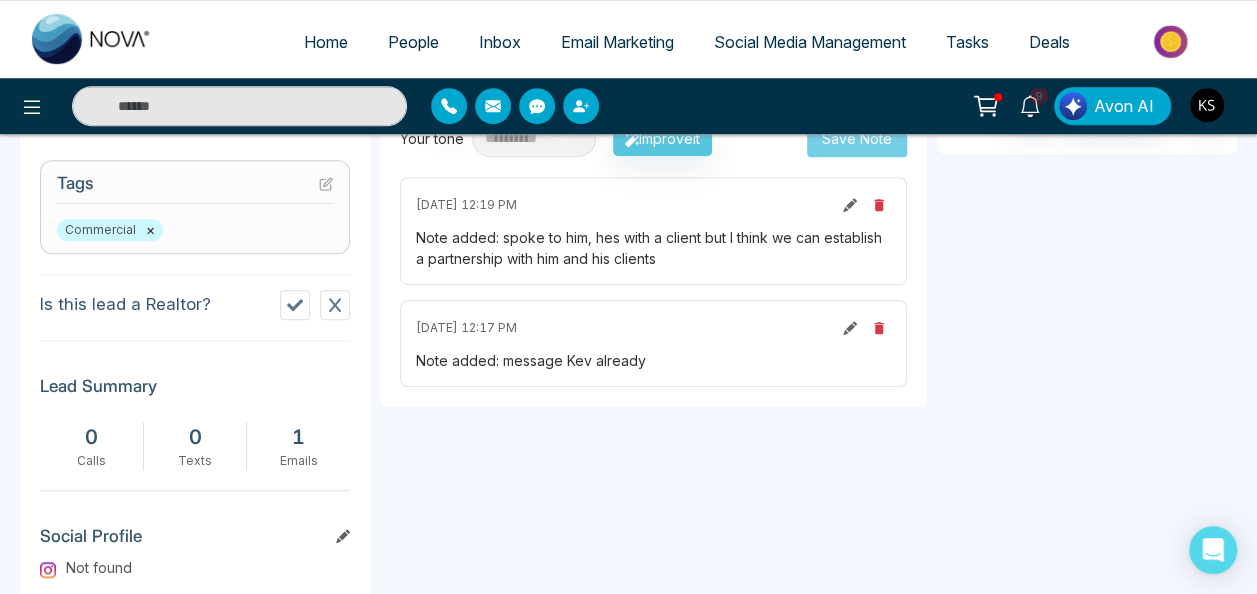 scroll, scrollTop: 0, scrollLeft: 0, axis: both 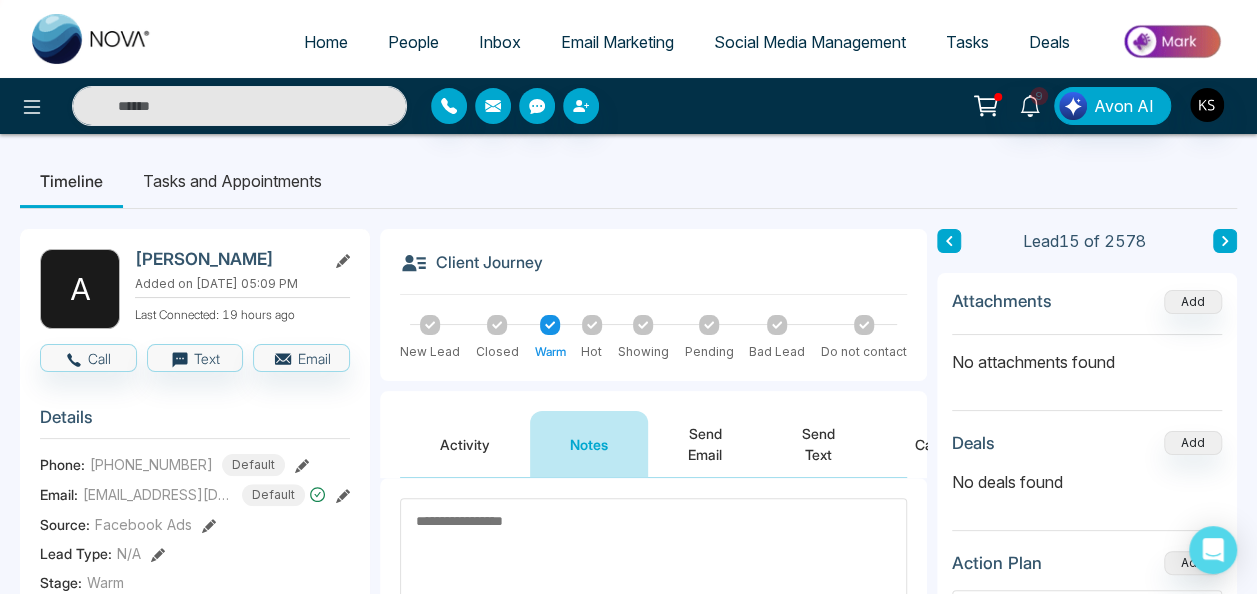 click at bounding box center [949, 241] 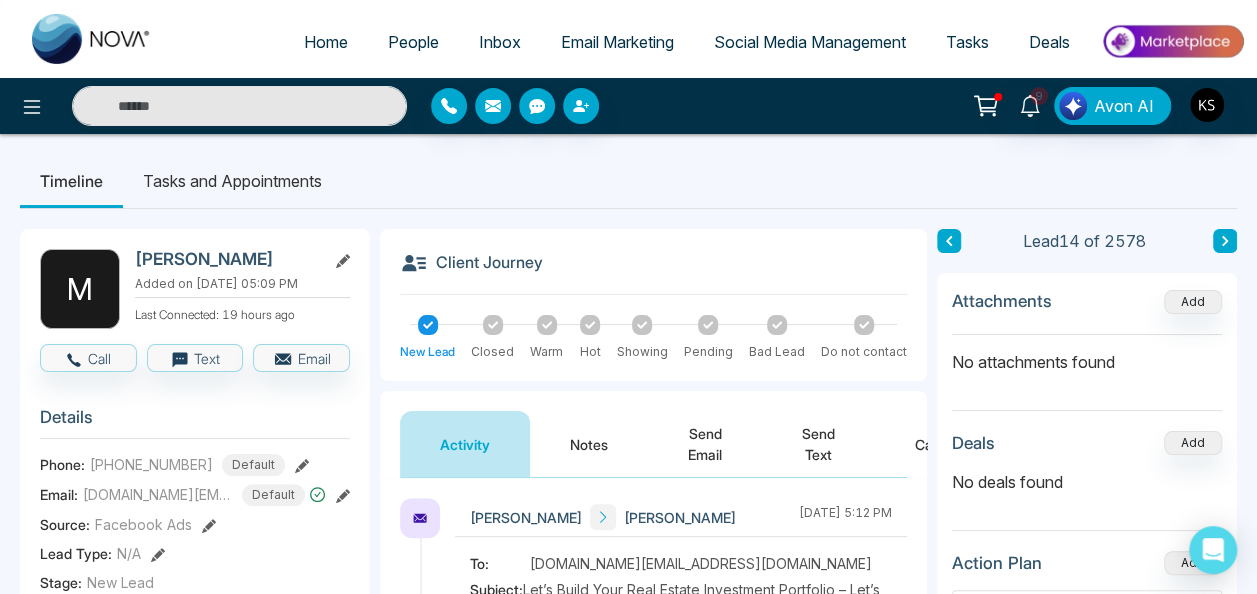 click on "Notes" at bounding box center [589, 444] 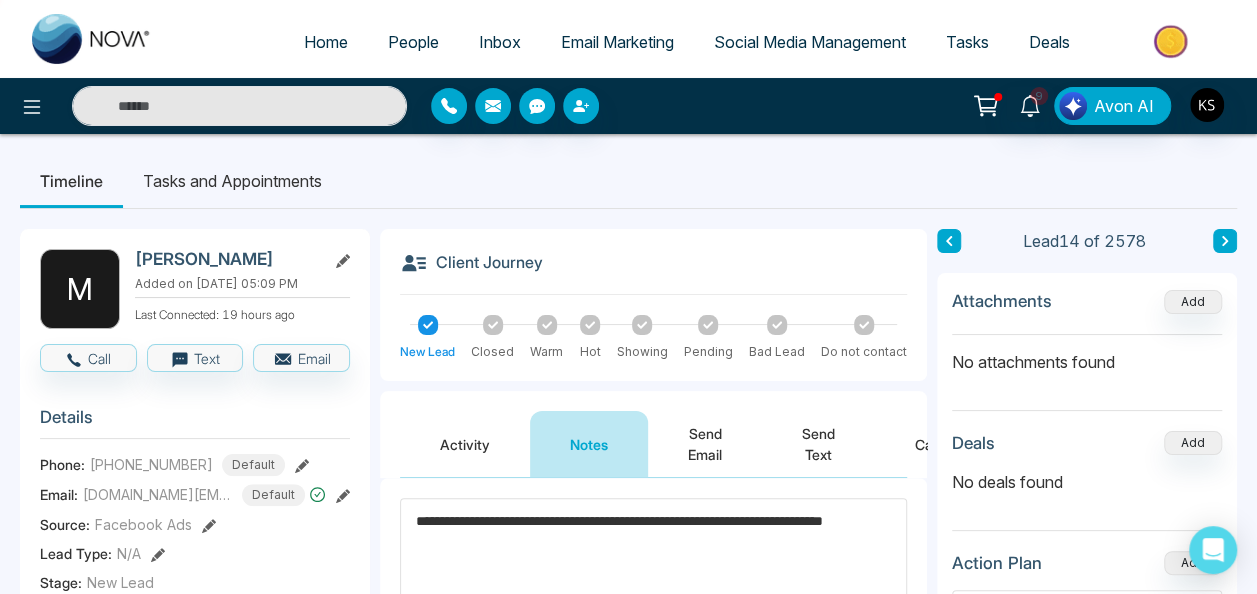 type on "**********" 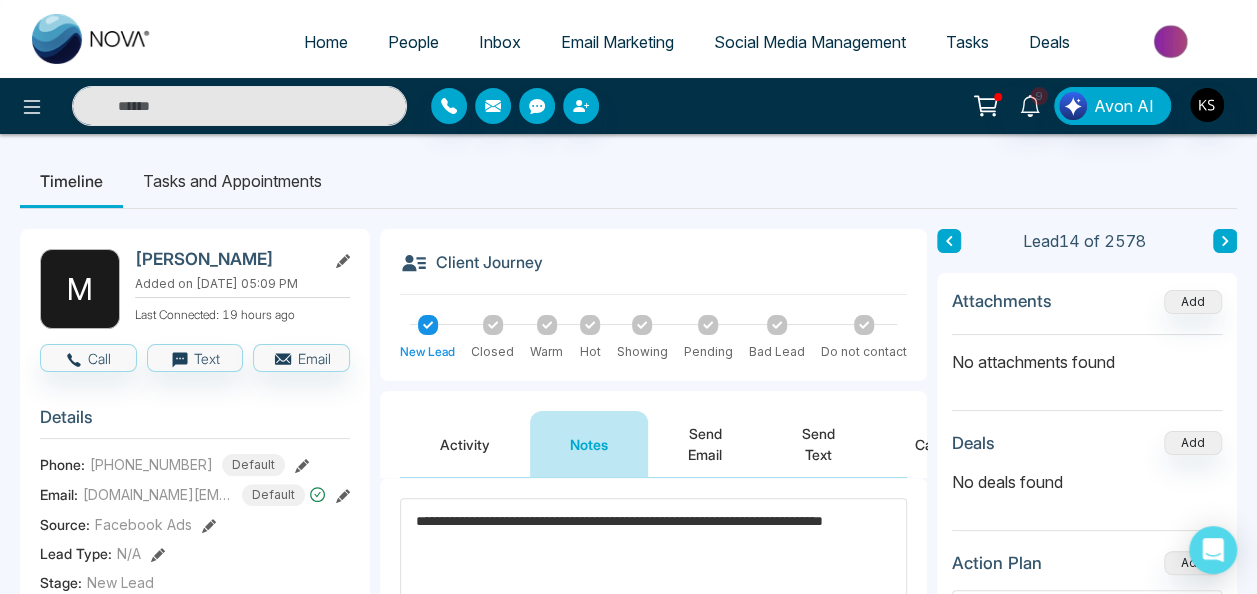 click at bounding box center [547, 325] 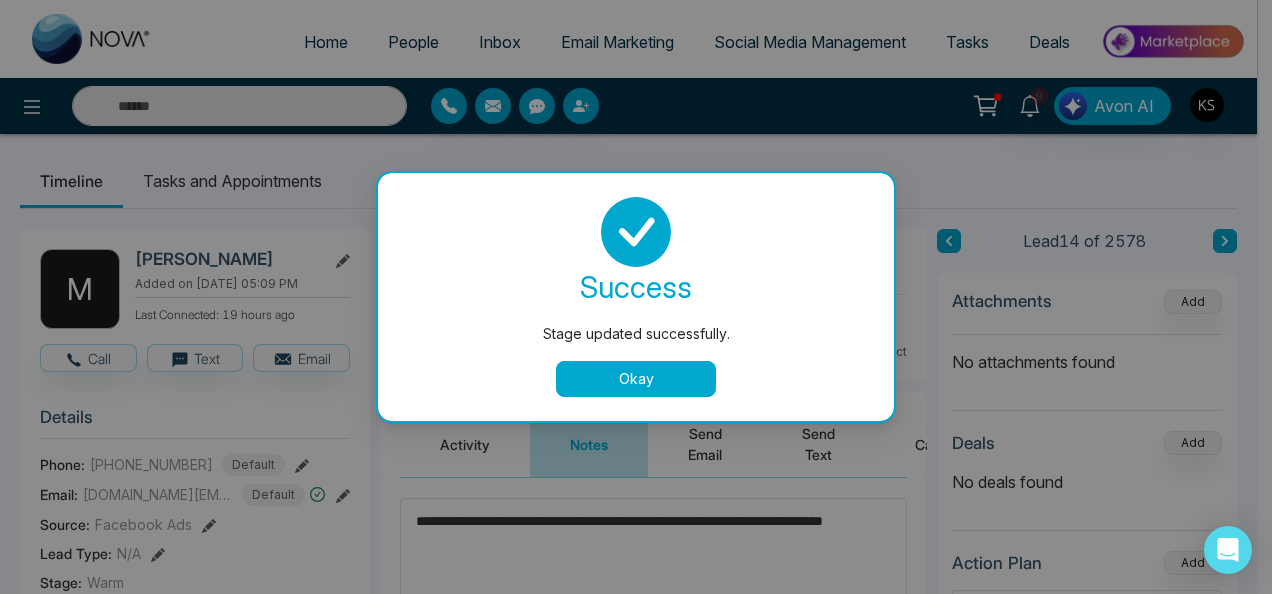 click on "Okay" at bounding box center (636, 379) 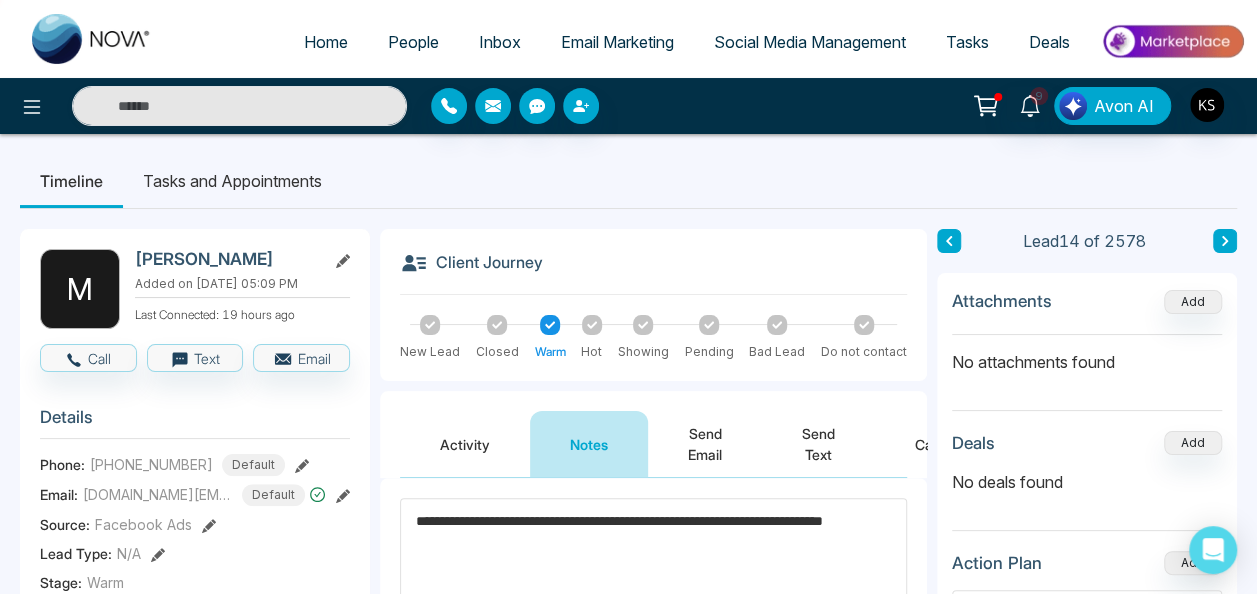 click 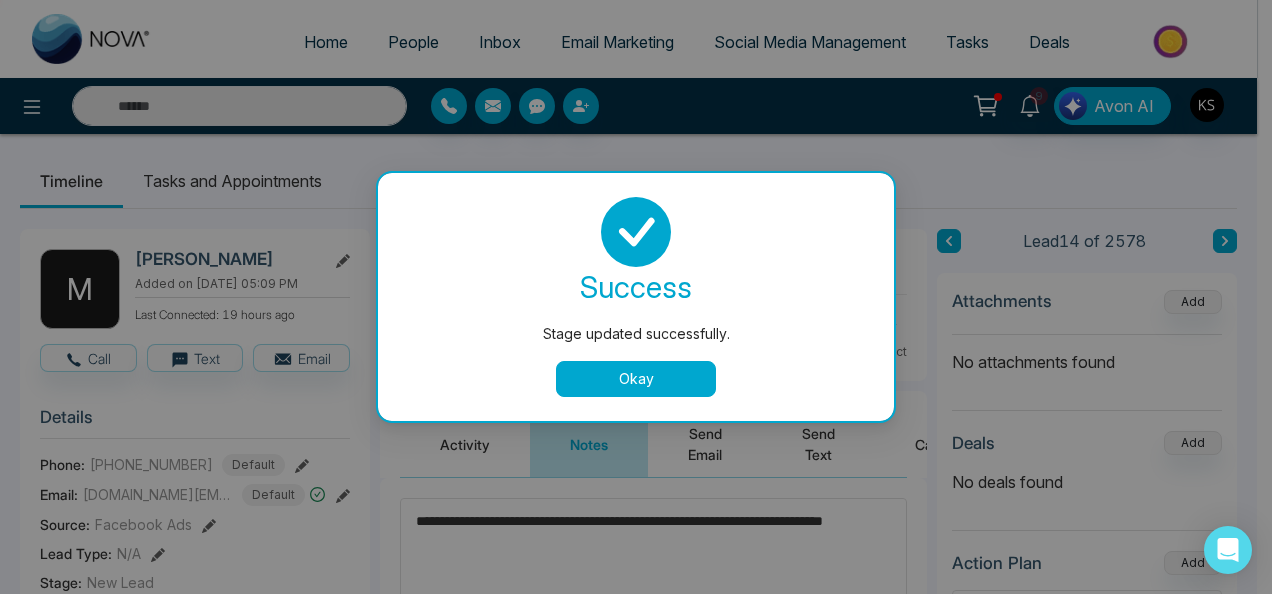 click on "Okay" at bounding box center [636, 379] 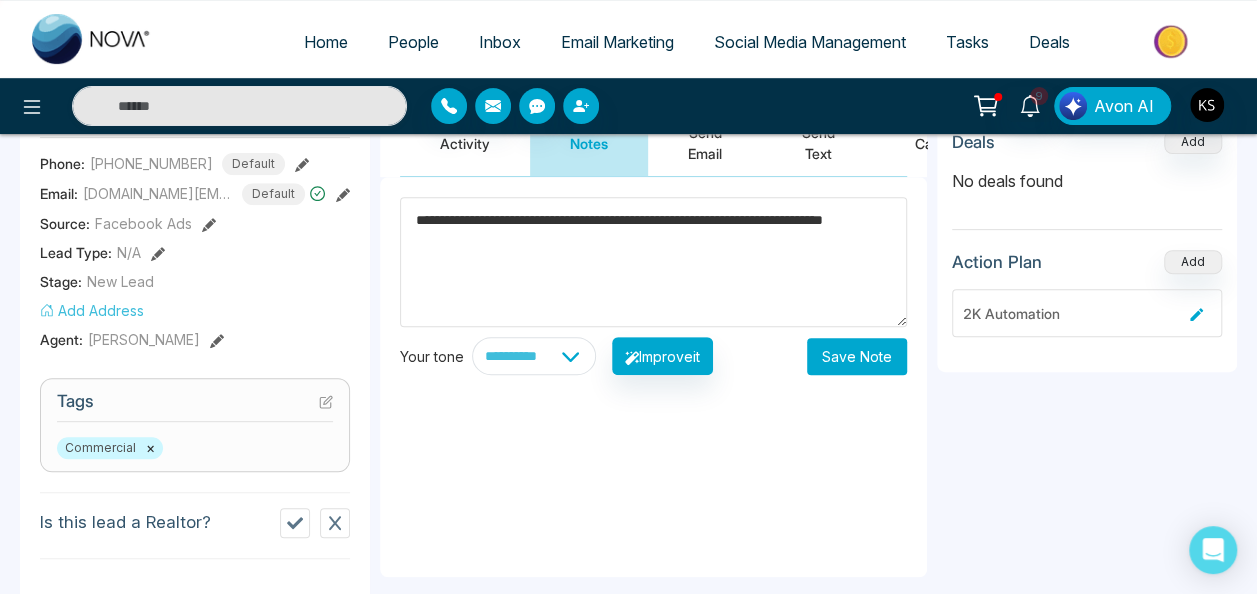 scroll, scrollTop: 292, scrollLeft: 0, axis: vertical 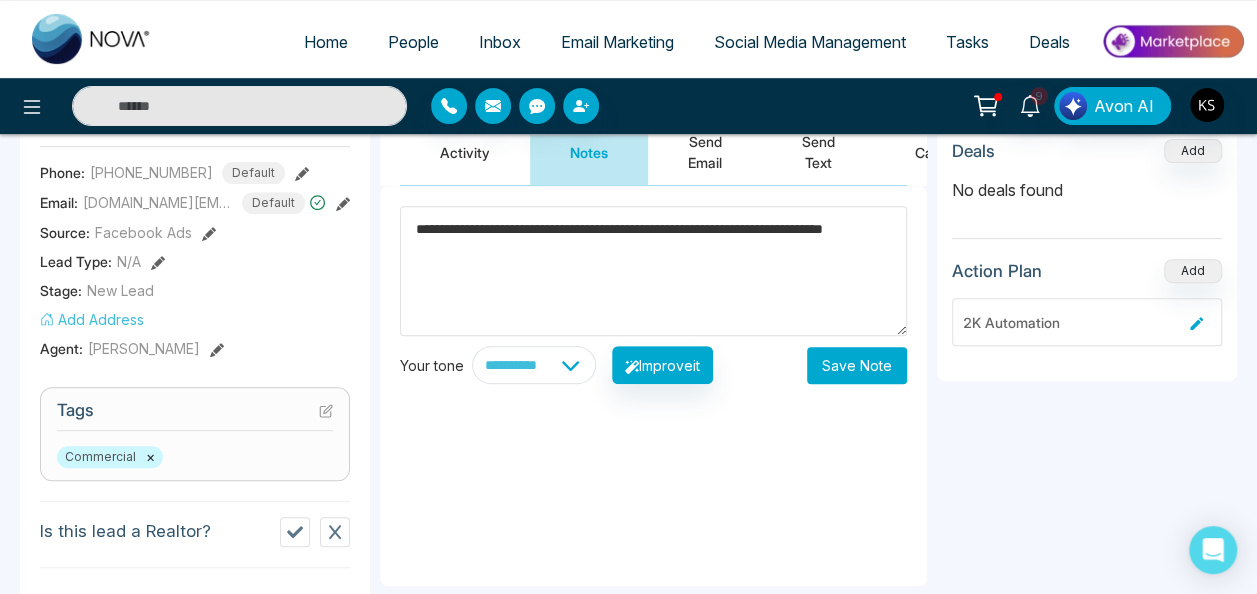 click on "Save Note" at bounding box center [857, 365] 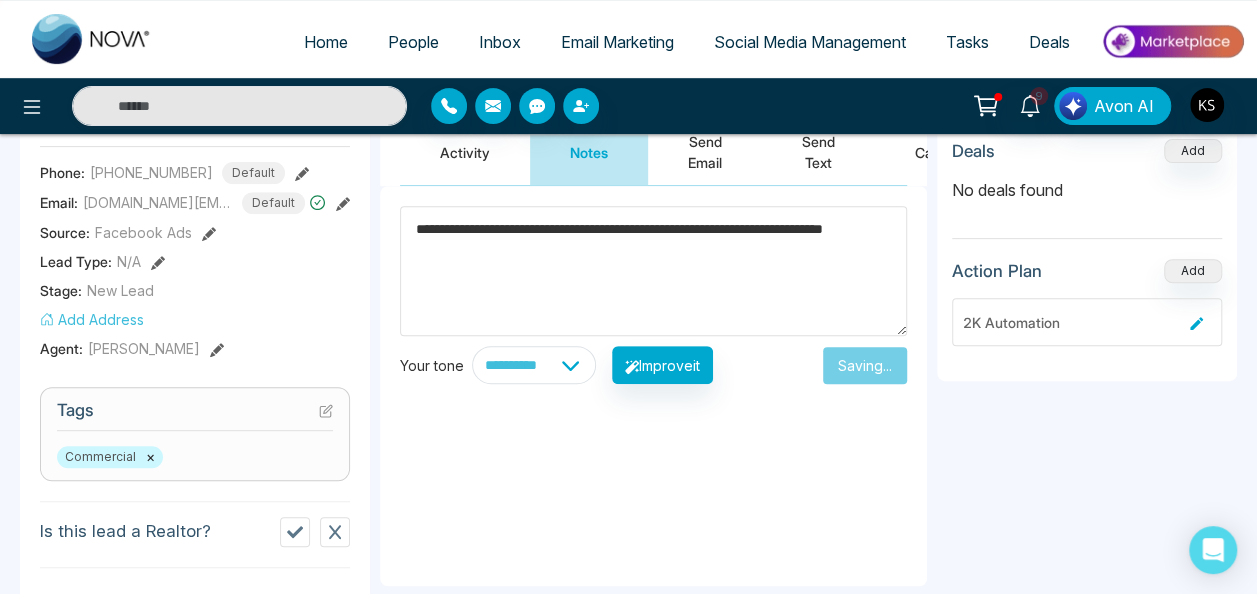 type 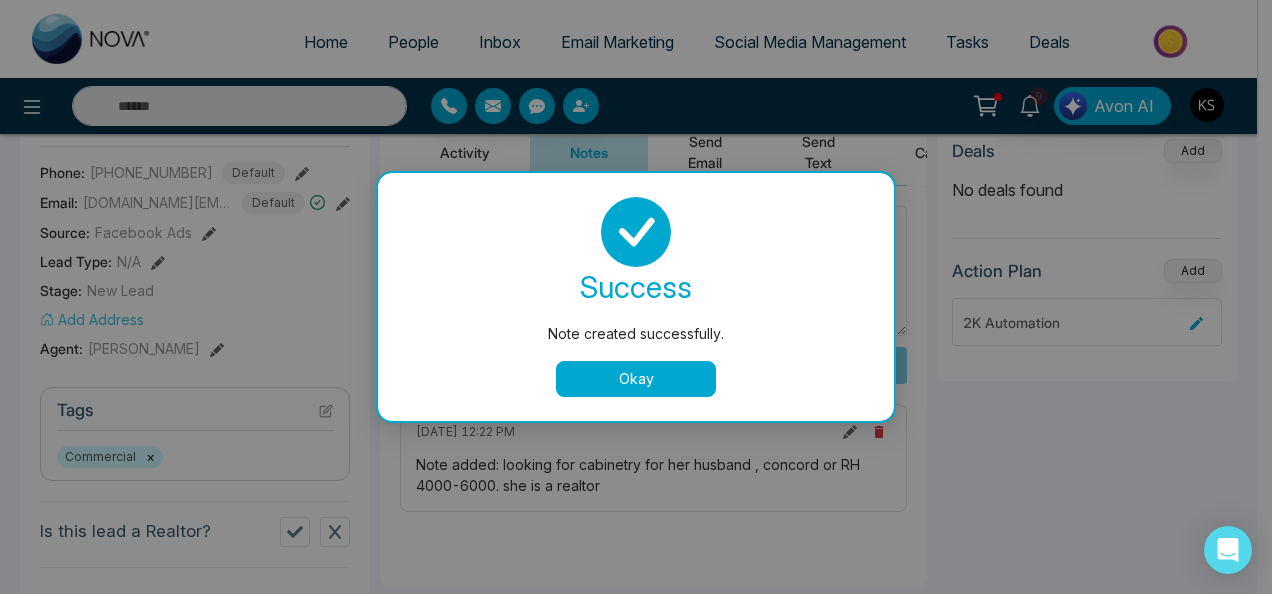 click on "Okay" at bounding box center [636, 379] 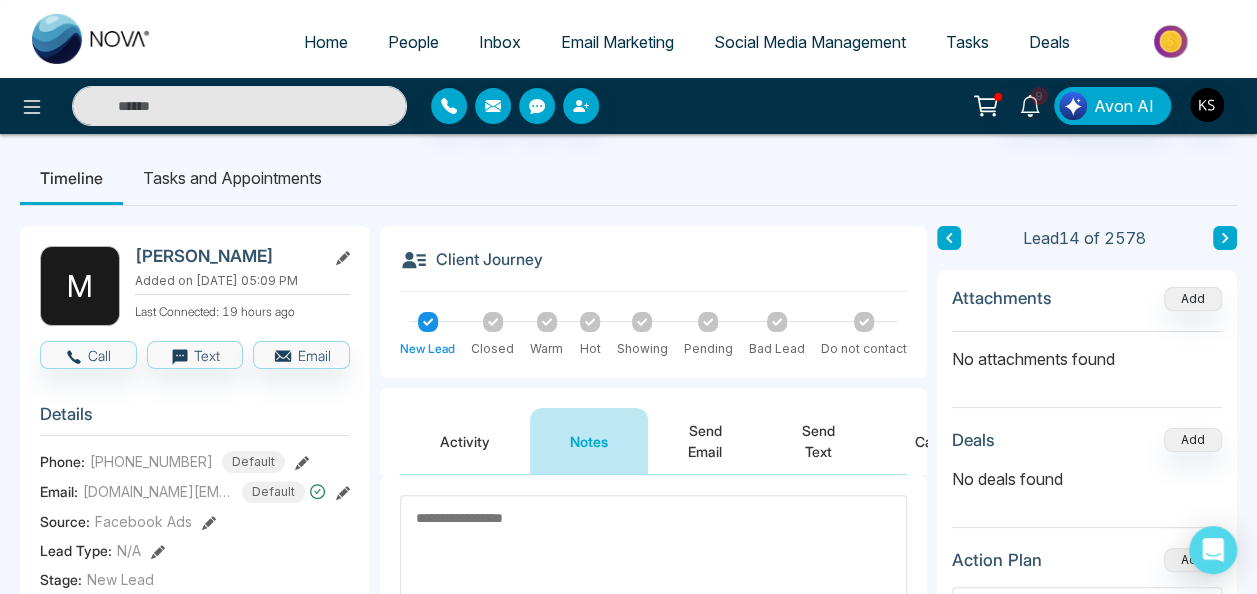scroll, scrollTop: 0, scrollLeft: 0, axis: both 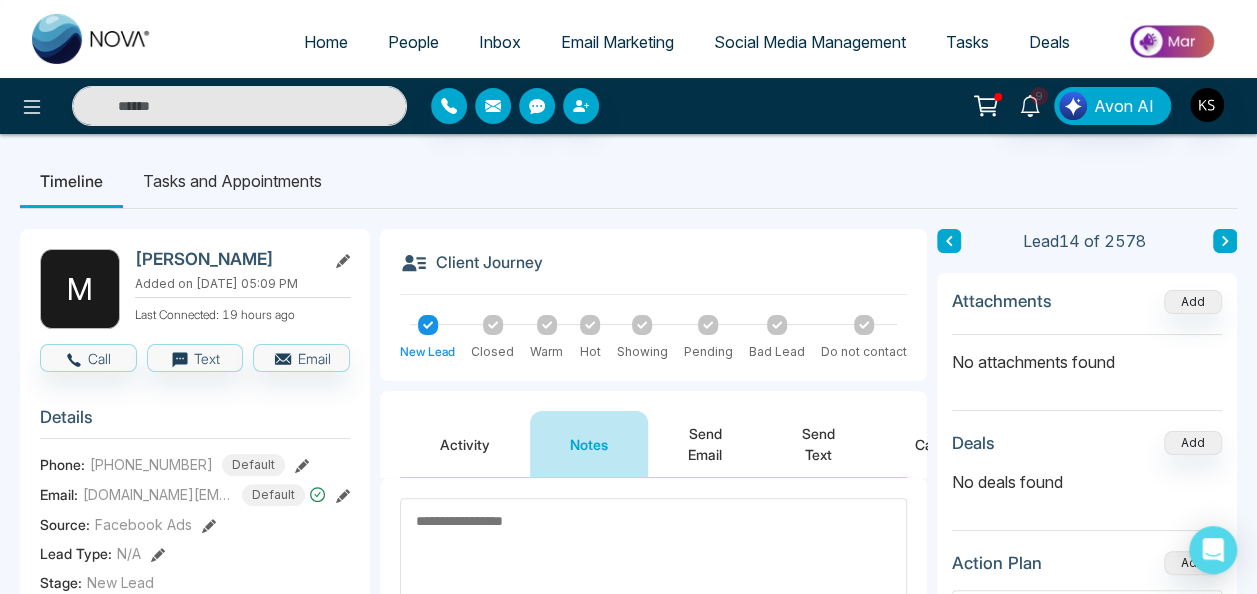 click 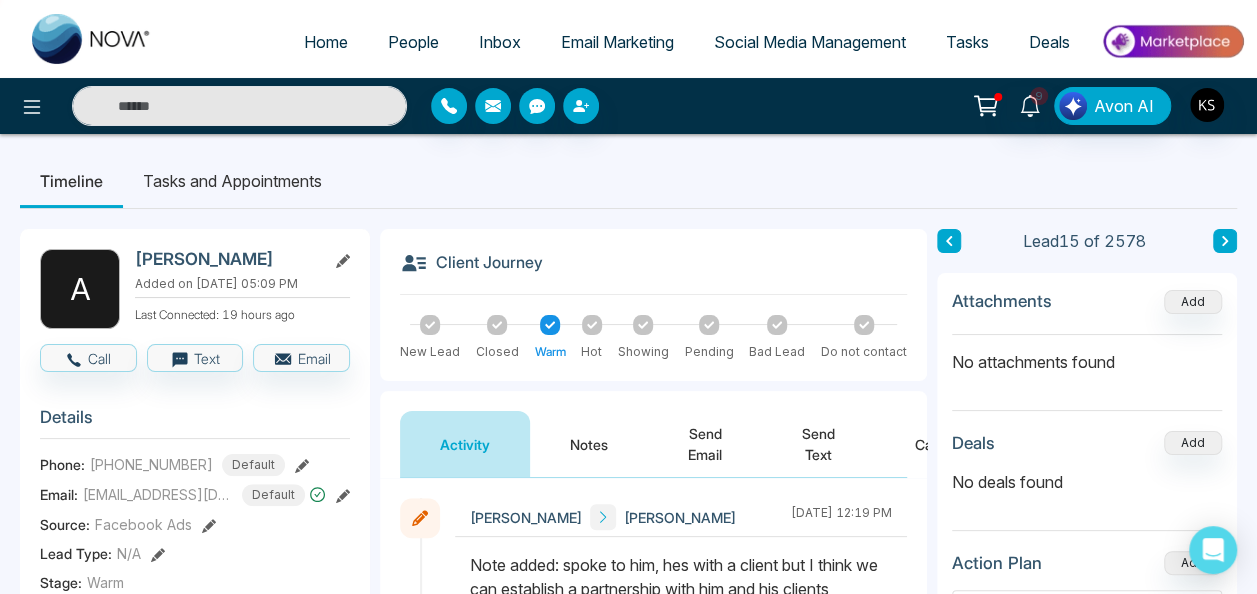 click 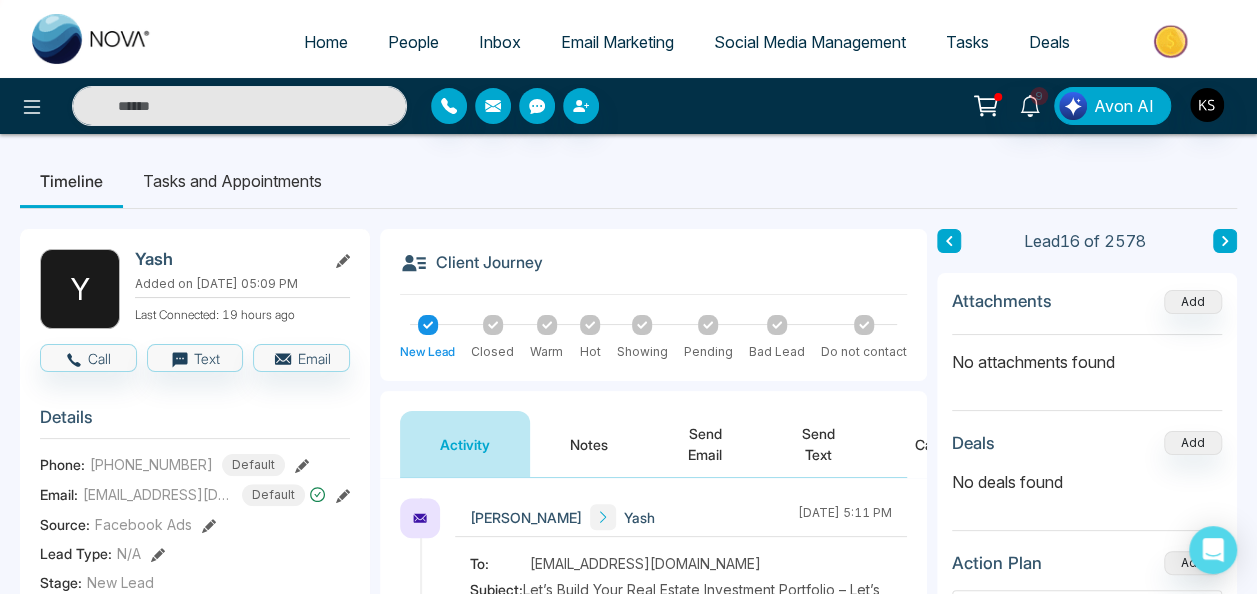 click 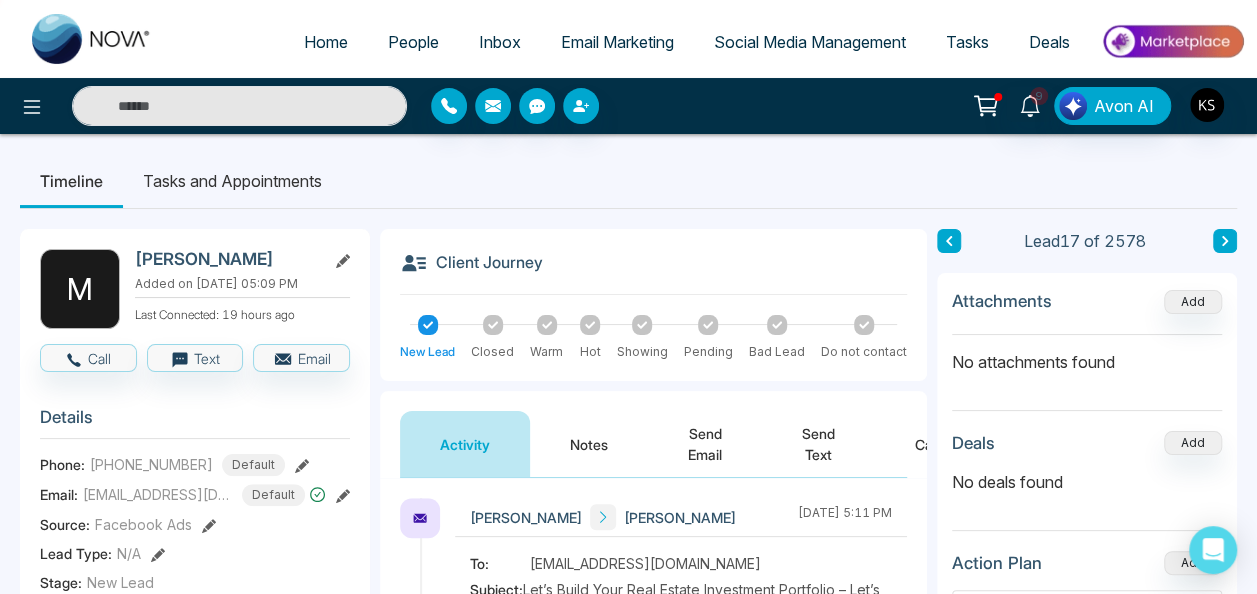 click 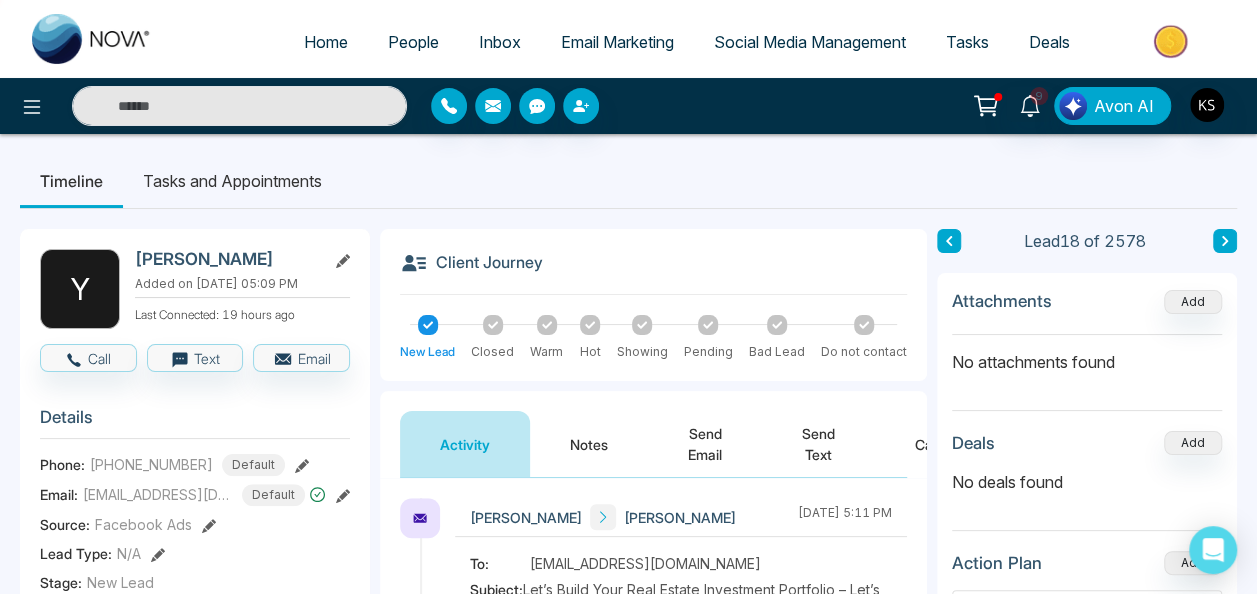 click at bounding box center (1225, 241) 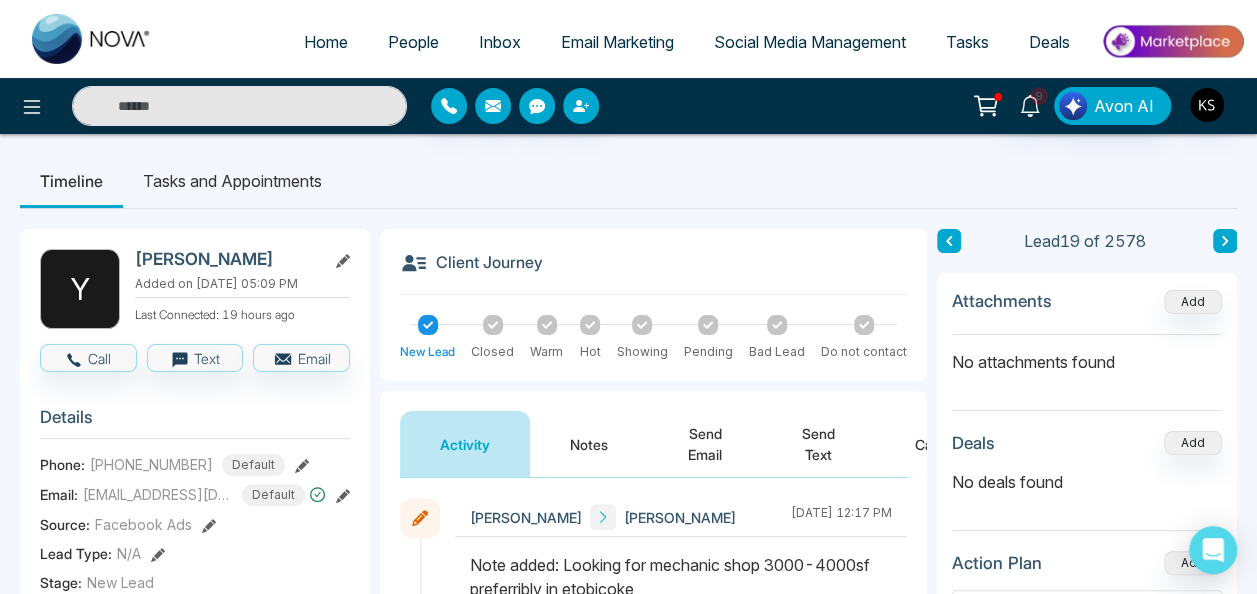click 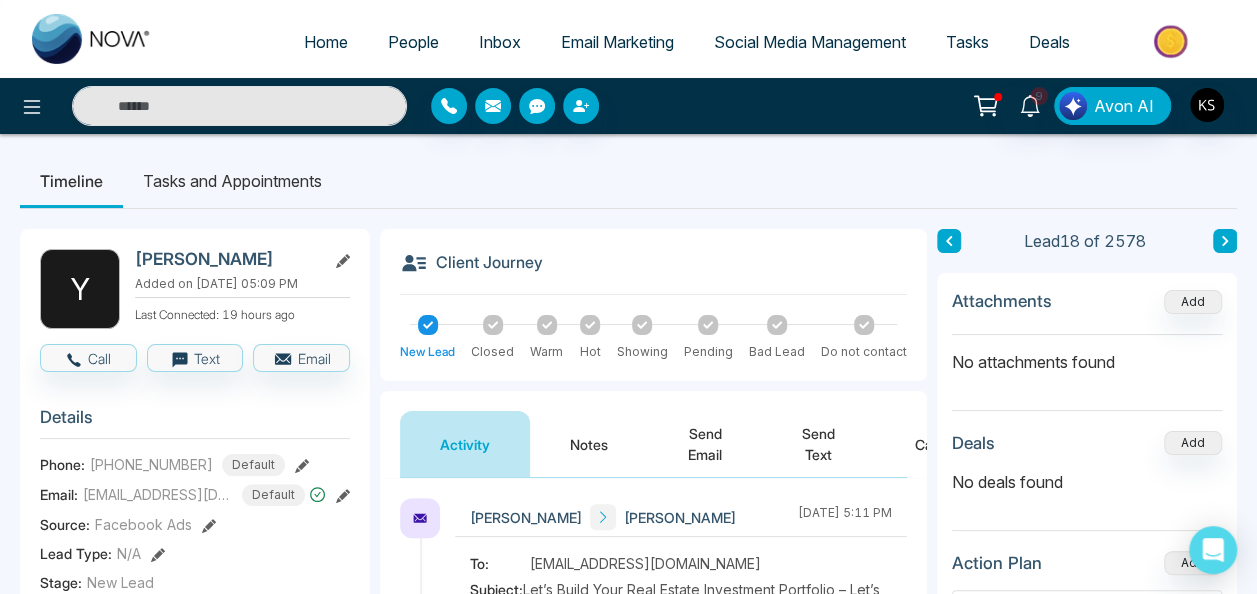 click 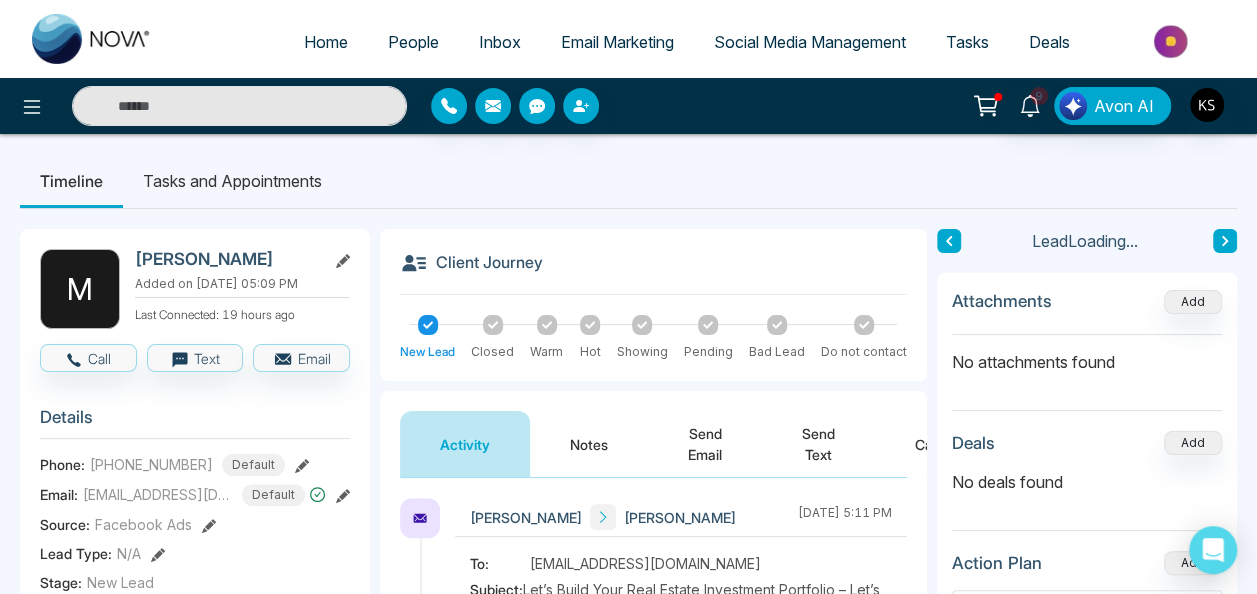 click 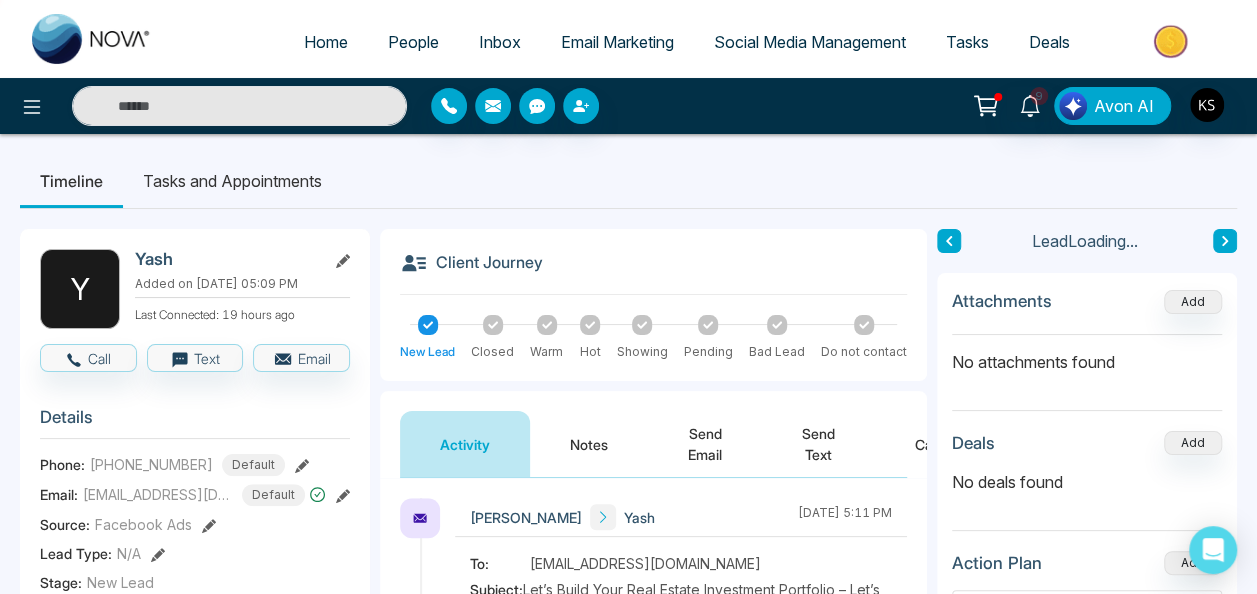 click 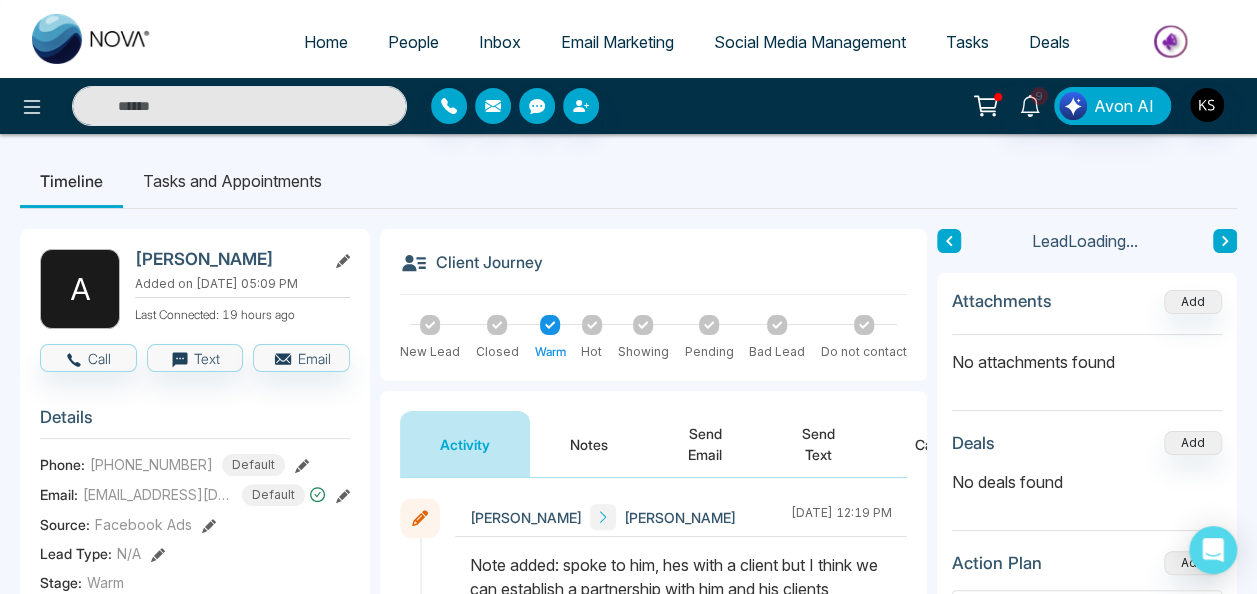 click 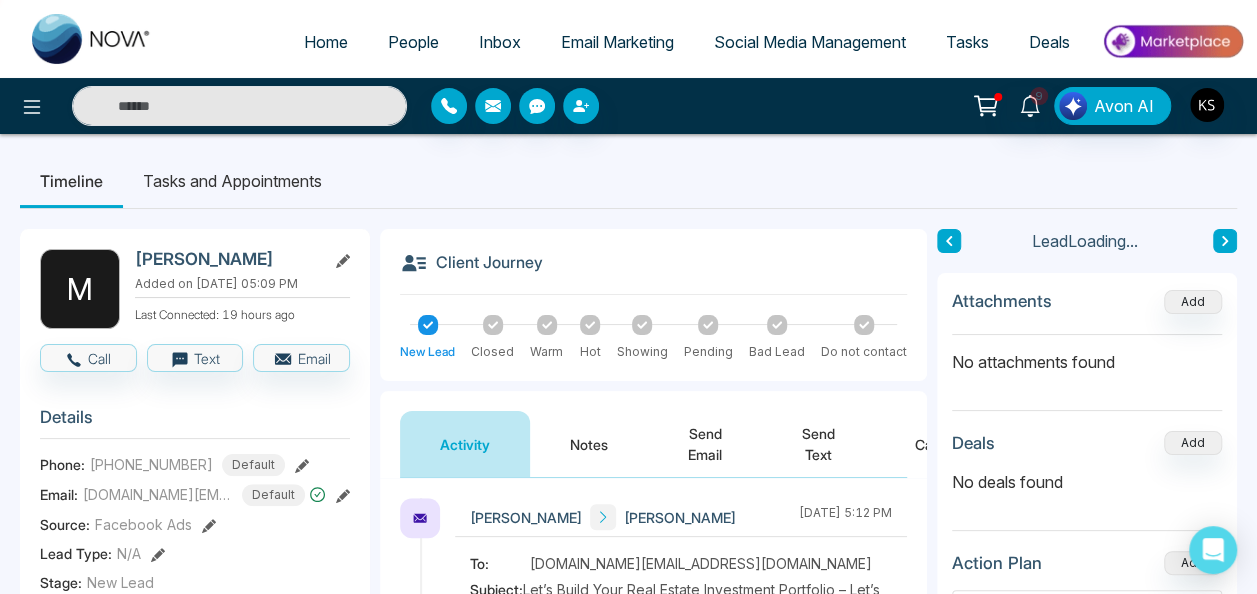 click 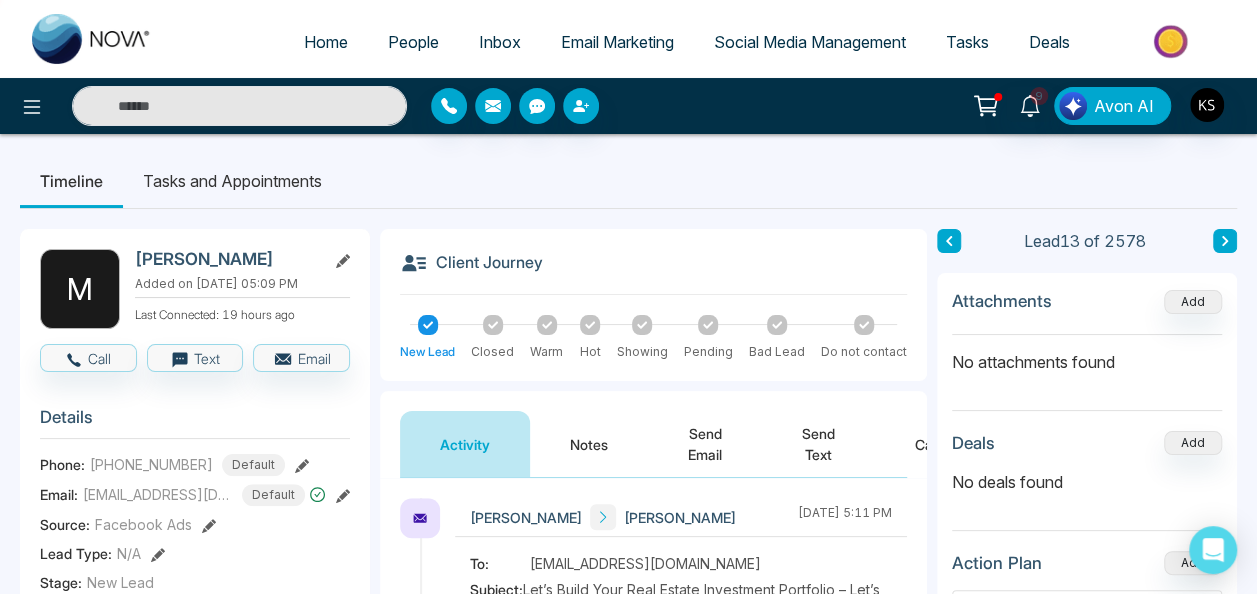 click on "Notes" at bounding box center [589, 444] 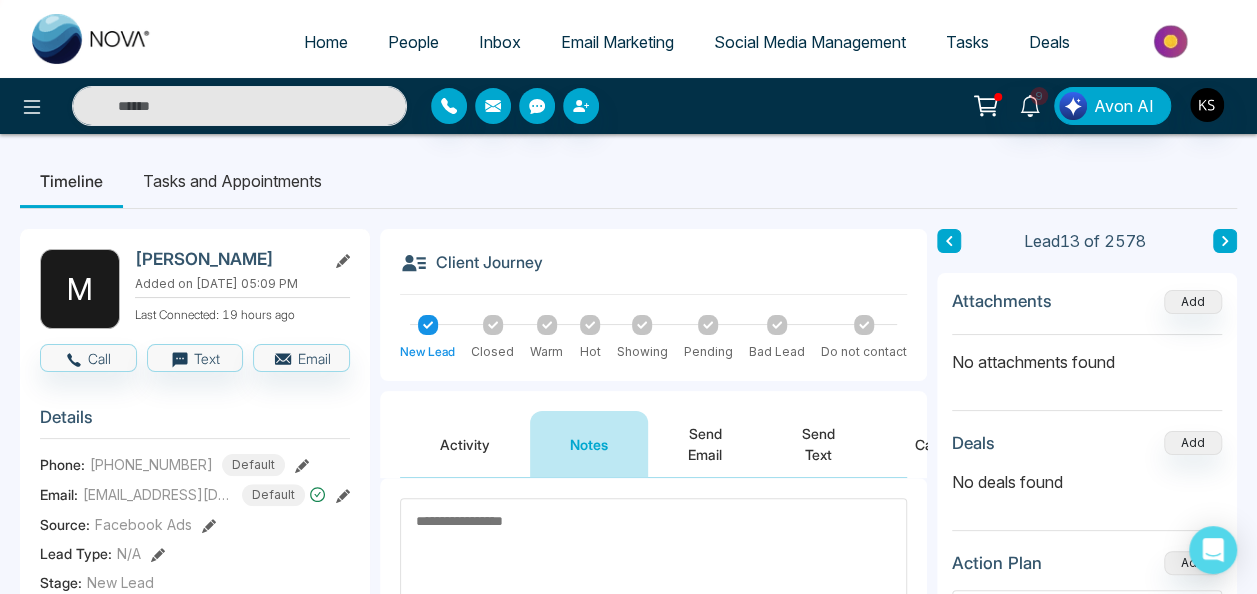 type on "**********" 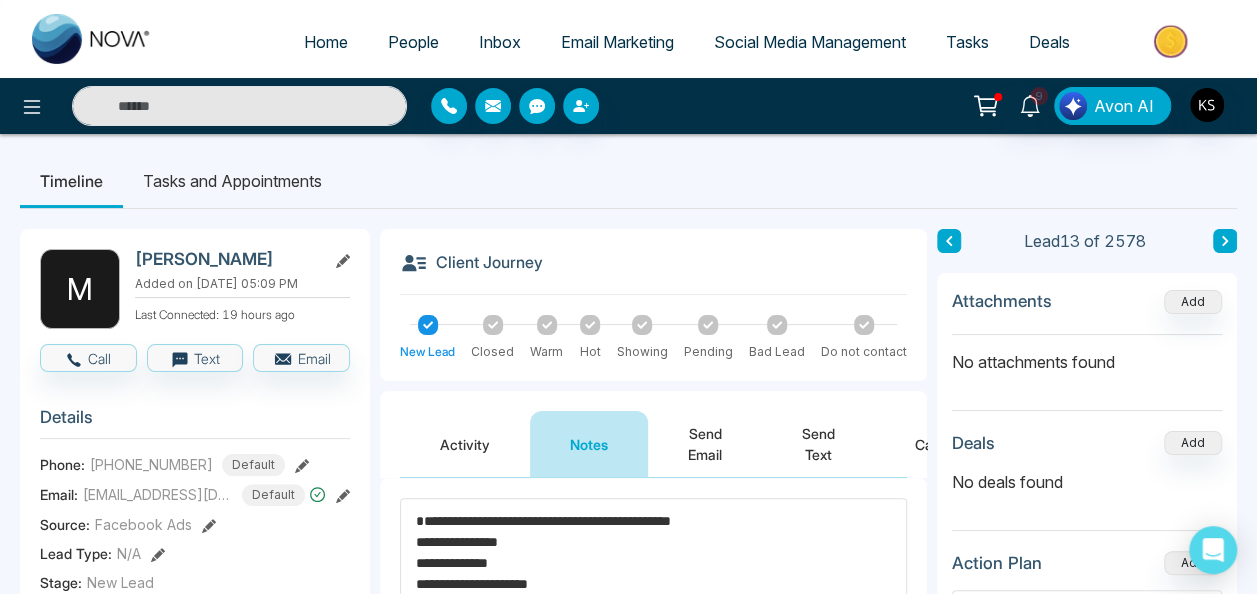 drag, startPoint x: 584, startPoint y: 580, endPoint x: 395, endPoint y: 470, distance: 218.68013 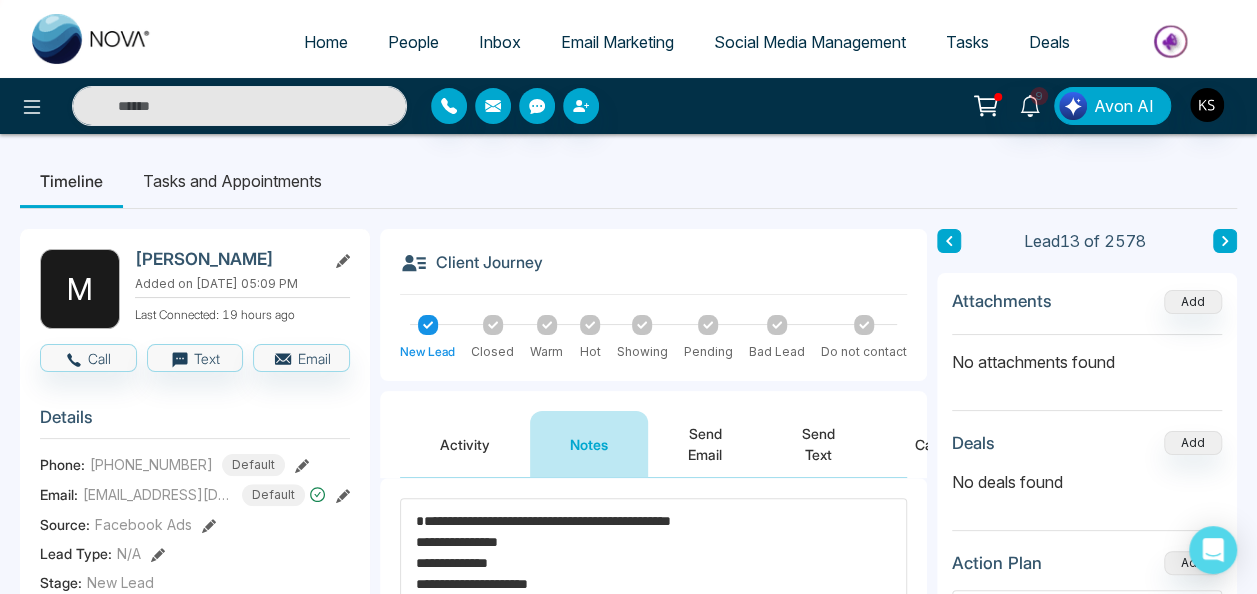 click on "**********" at bounding box center [653, 934] 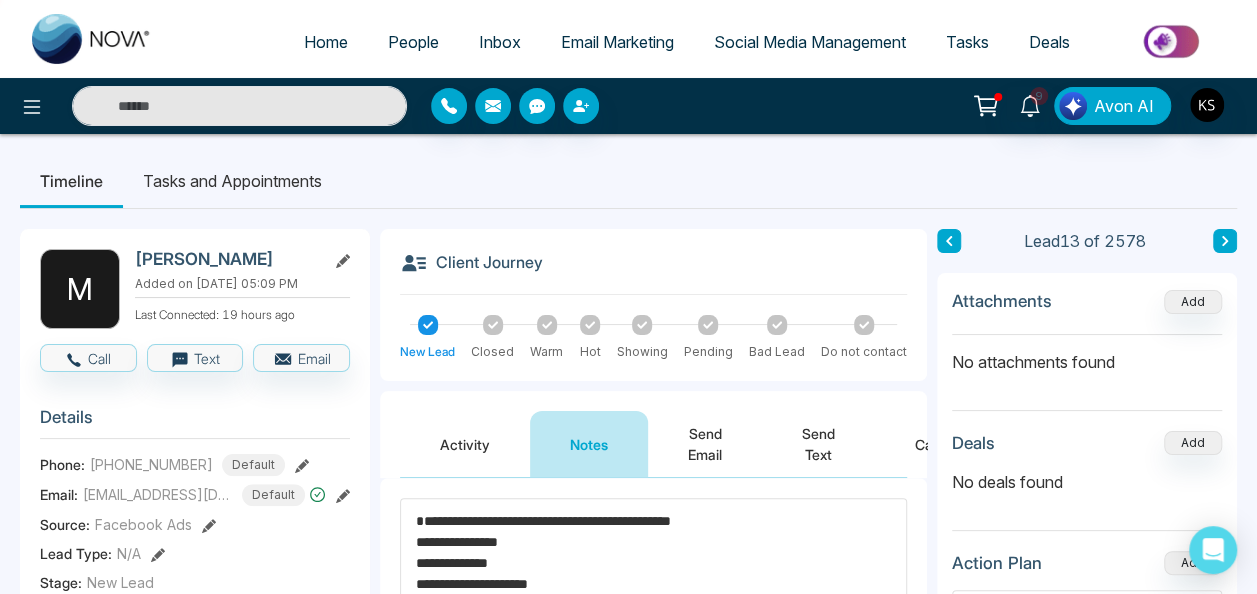 type 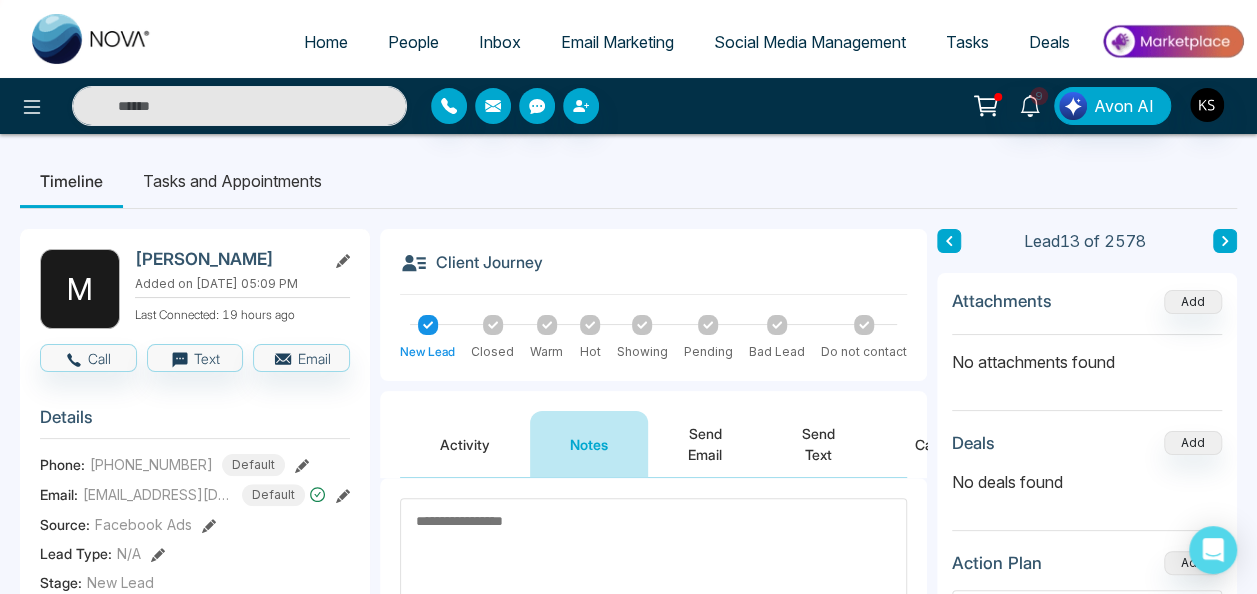 click on "Lead  13 of 2578 Attachments Add No attachments found Deals Add No deals found Action Plan Add 2K Automation" at bounding box center (1087, 853) 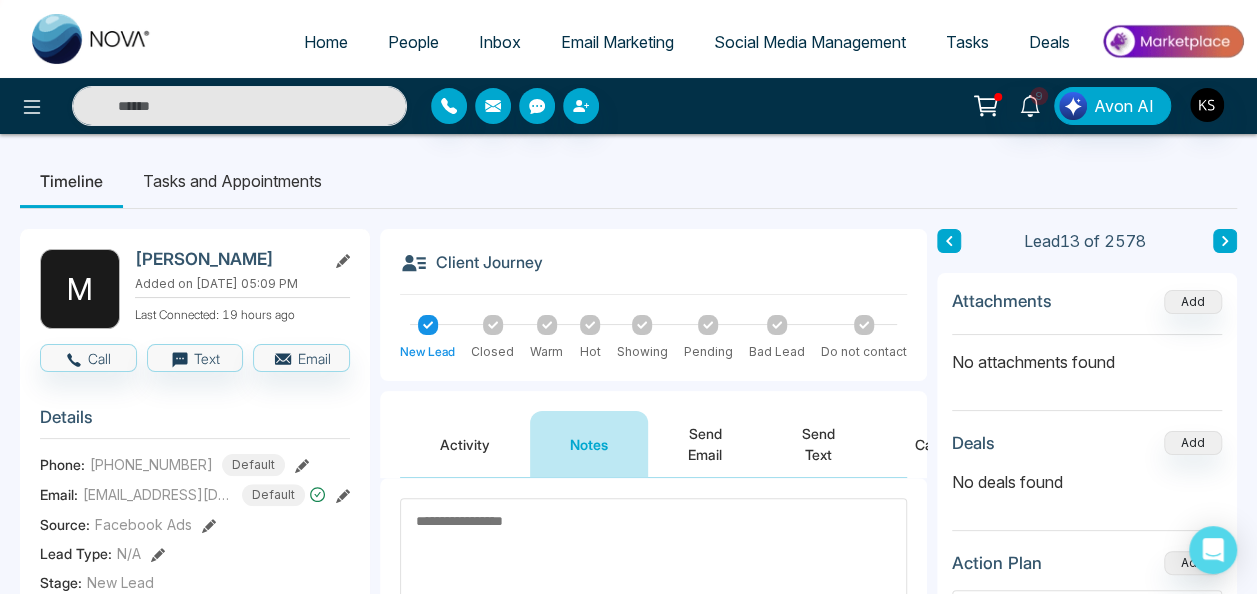 click on "Lead  13 of 2578 Attachments Add No attachments found Deals Add No deals found Action Plan Add 2K Automation" at bounding box center (1087, 853) 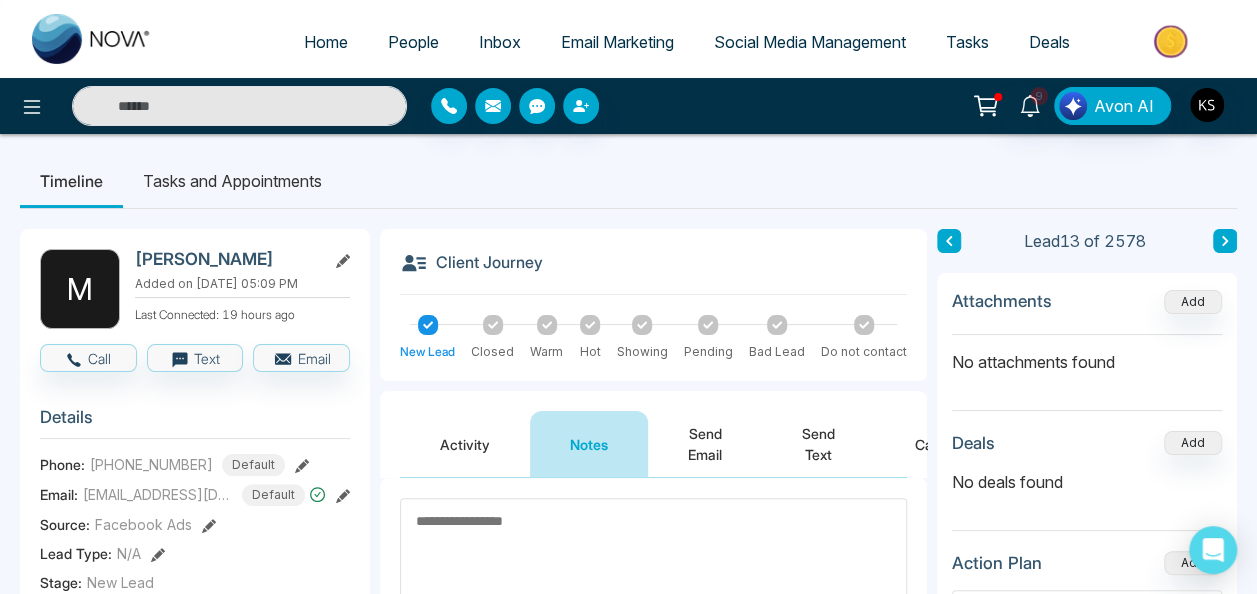 drag, startPoint x: 950, startPoint y: 252, endPoint x: 946, endPoint y: 242, distance: 10.770329 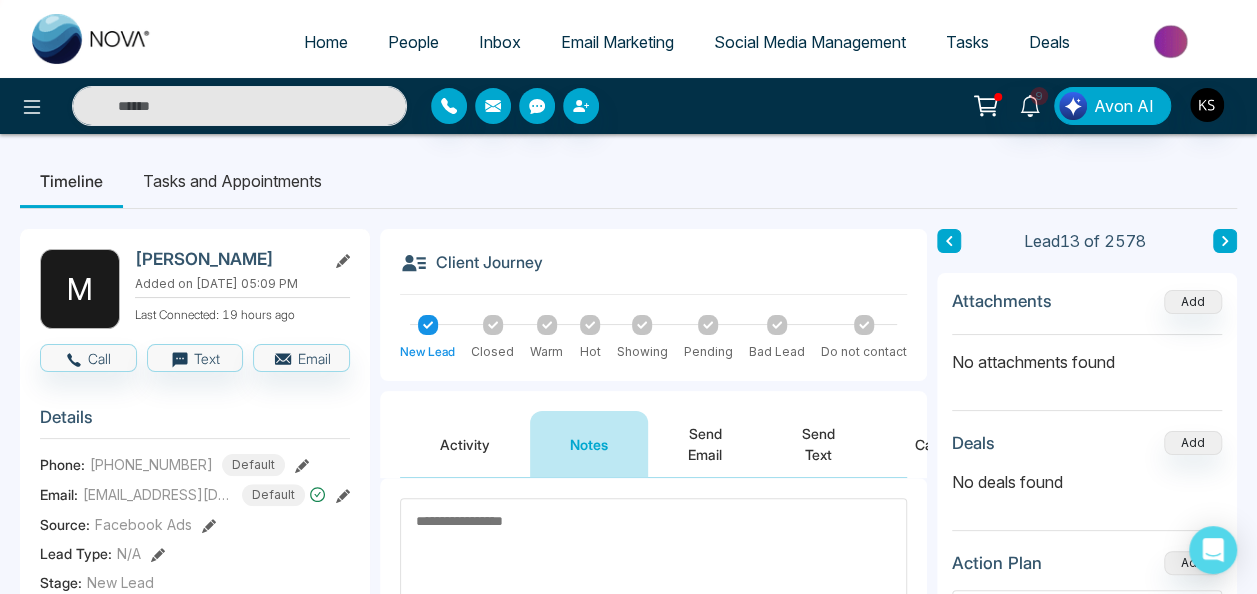 click 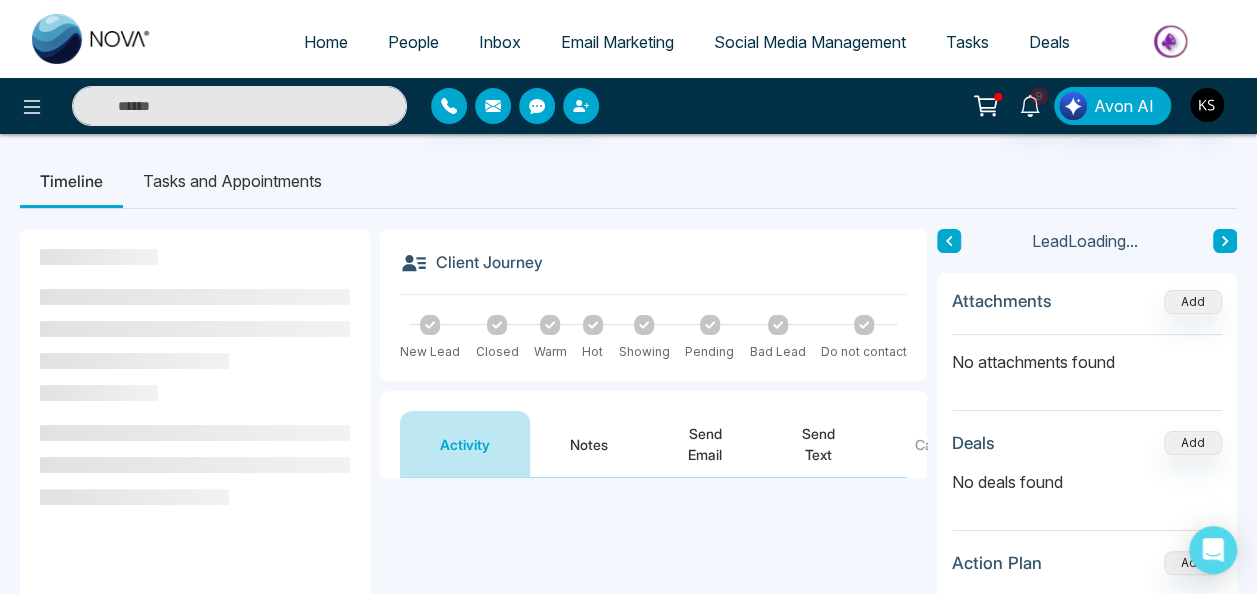 click 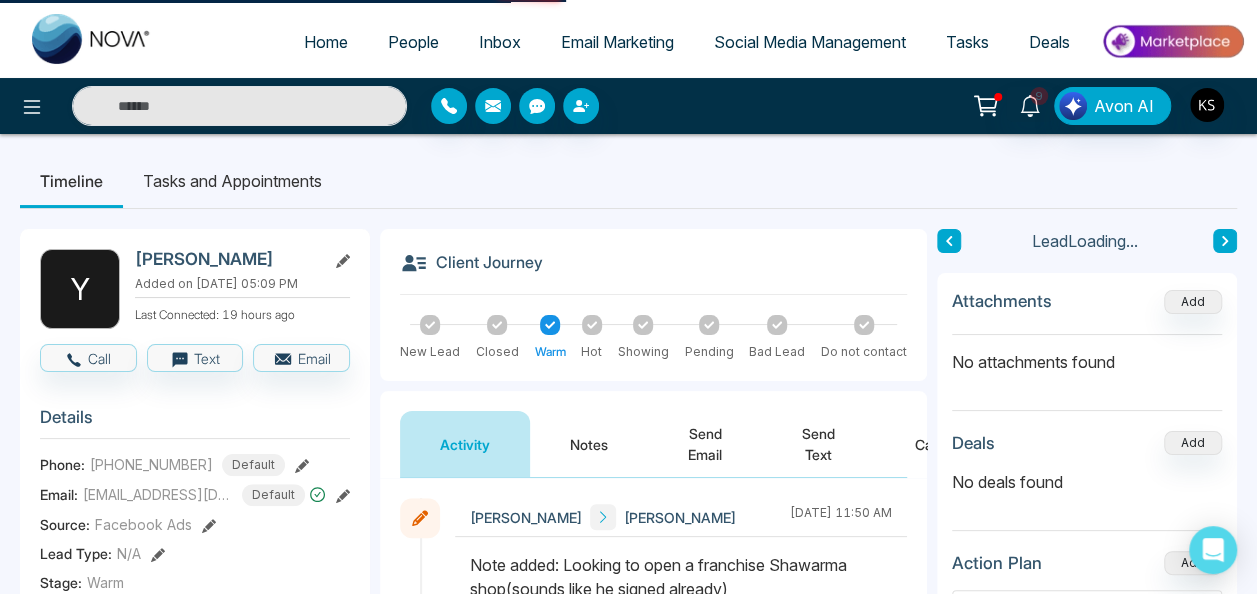 click 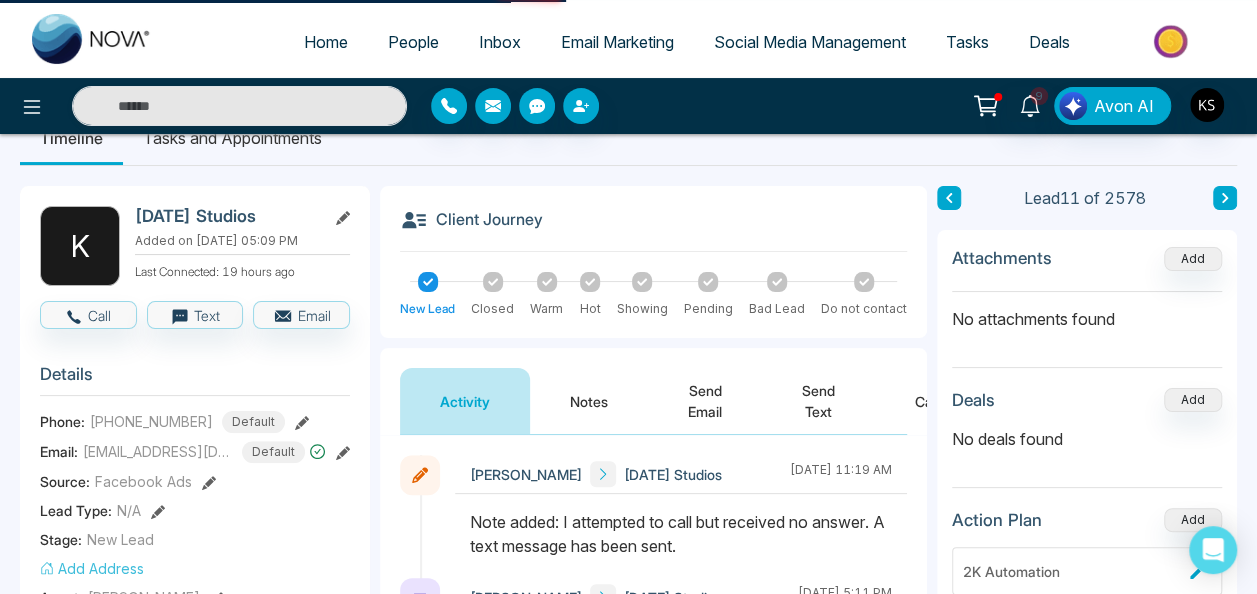 scroll, scrollTop: 48, scrollLeft: 0, axis: vertical 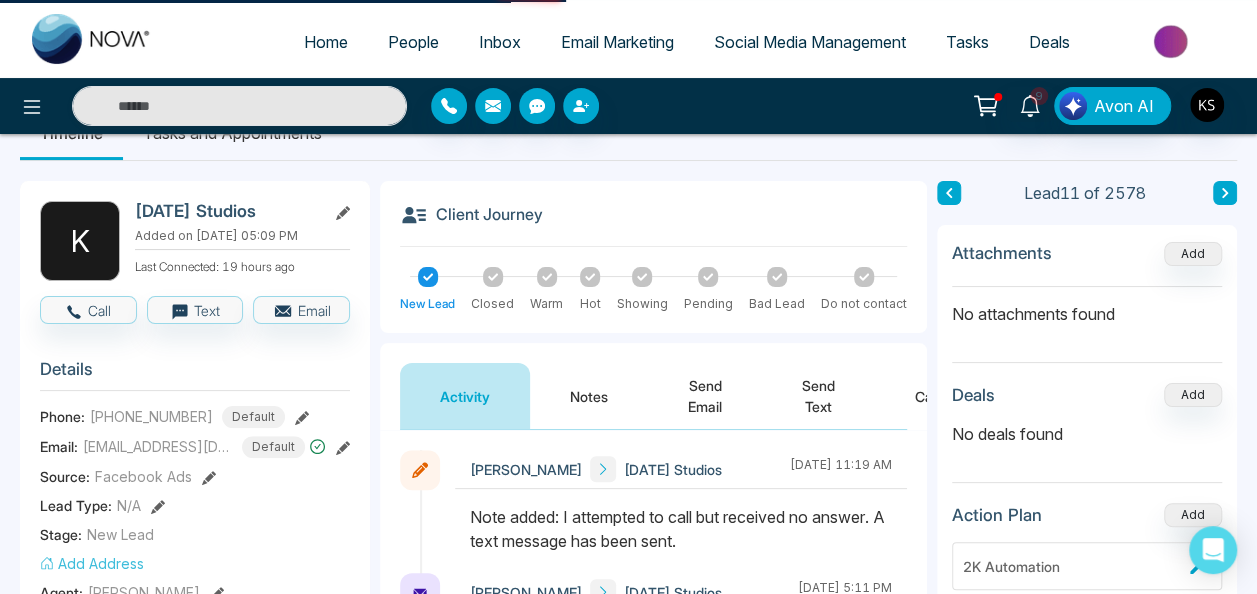 drag, startPoint x: 703, startPoint y: 587, endPoint x: 564, endPoint y: 516, distance: 156.08331 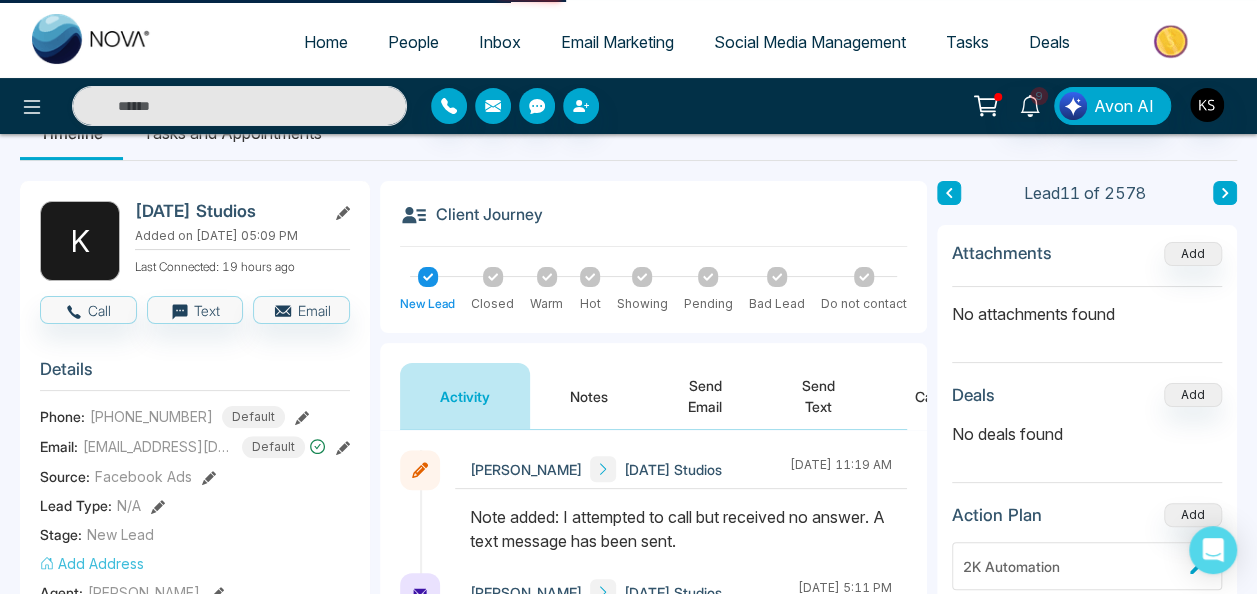 click on "Note added: I attempted to call but received no answer. A text message has been sent." at bounding box center (681, 529) 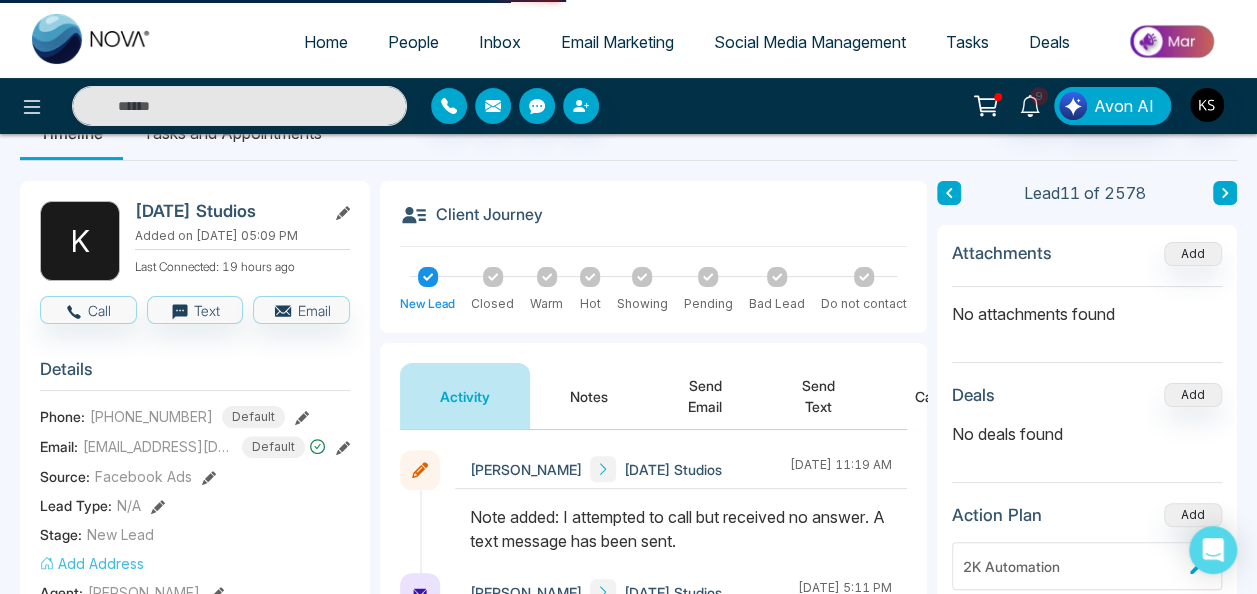 click at bounding box center [1225, 193] 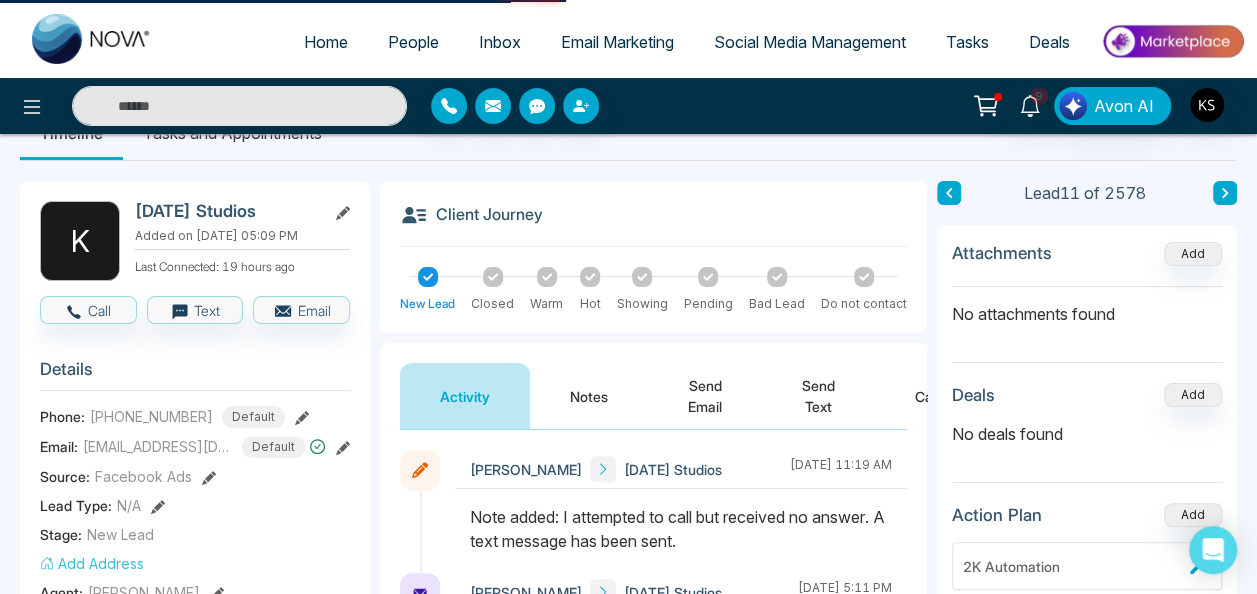 scroll, scrollTop: 0, scrollLeft: 0, axis: both 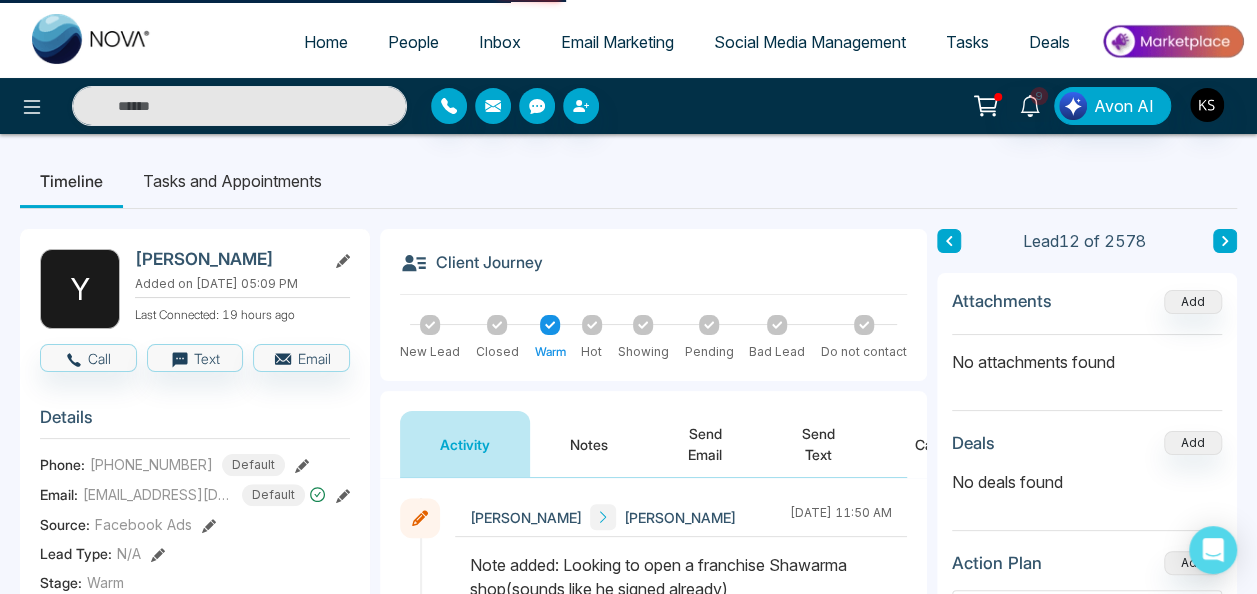 click on "Lead  12 of 2578" at bounding box center [1087, 241] 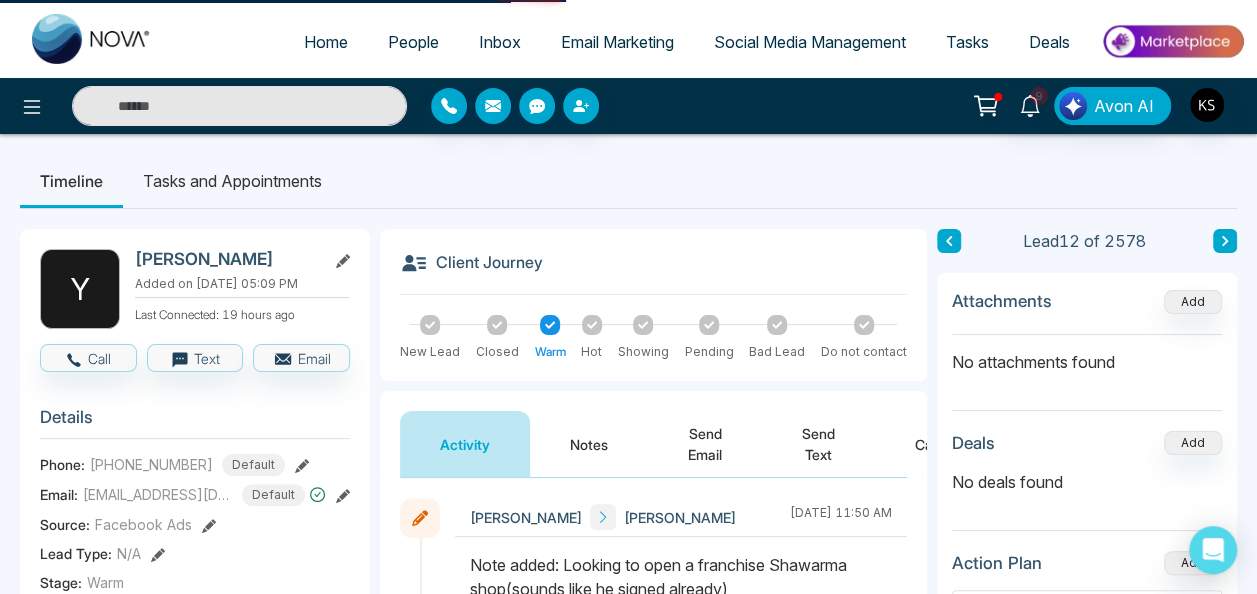 click 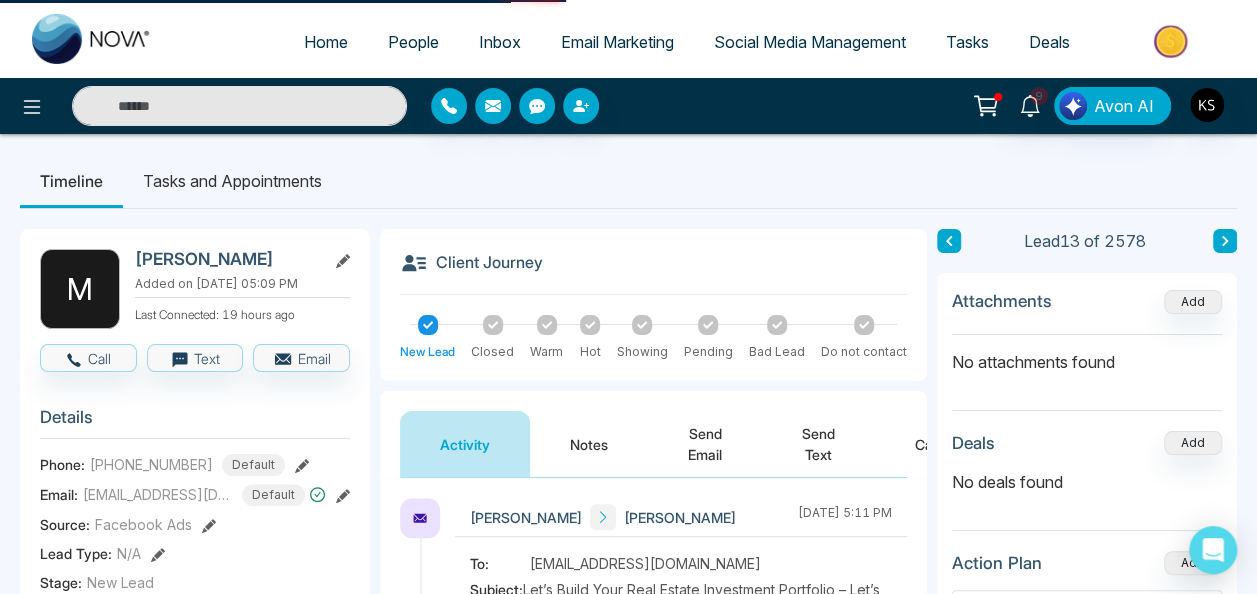 click on "Notes" at bounding box center (589, 444) 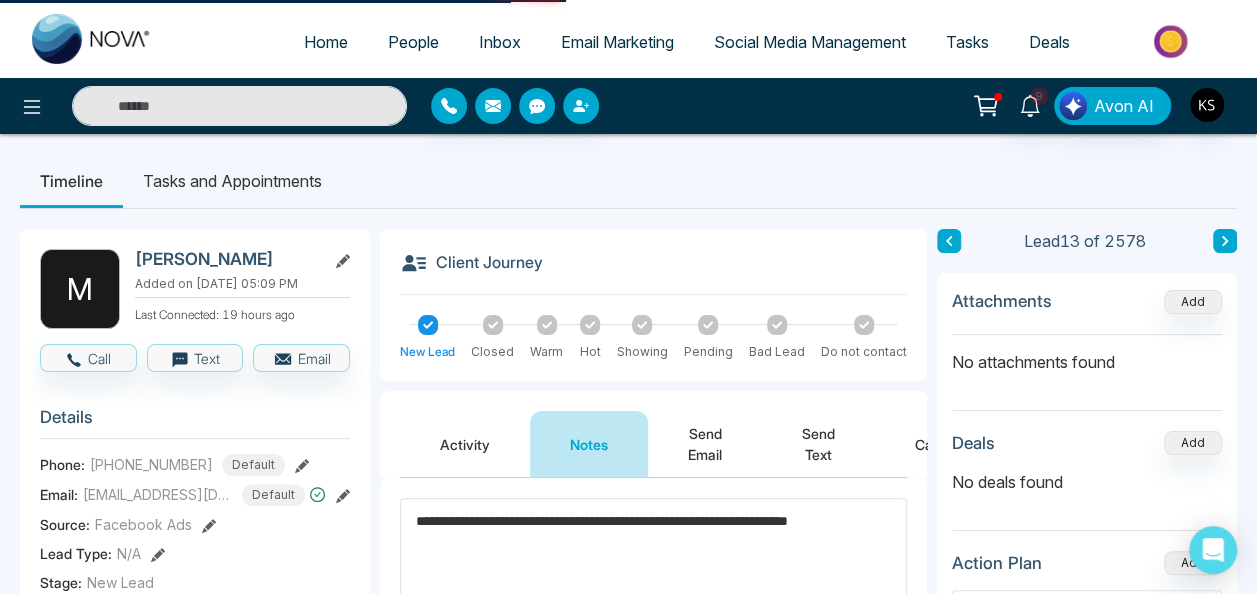 type on "**********" 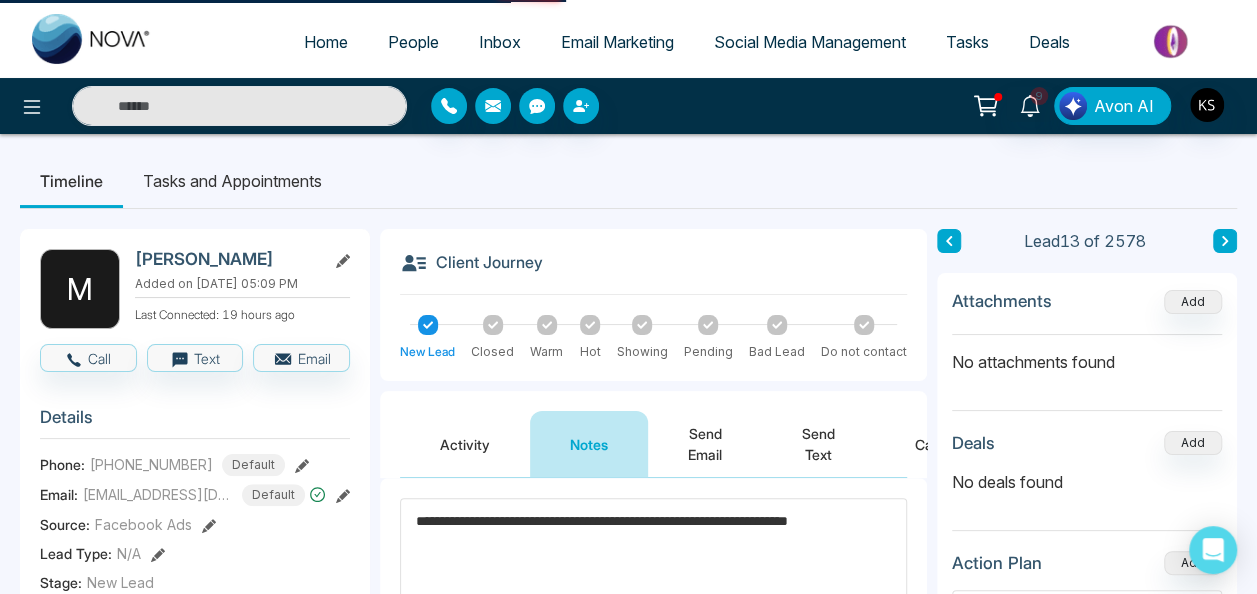 click 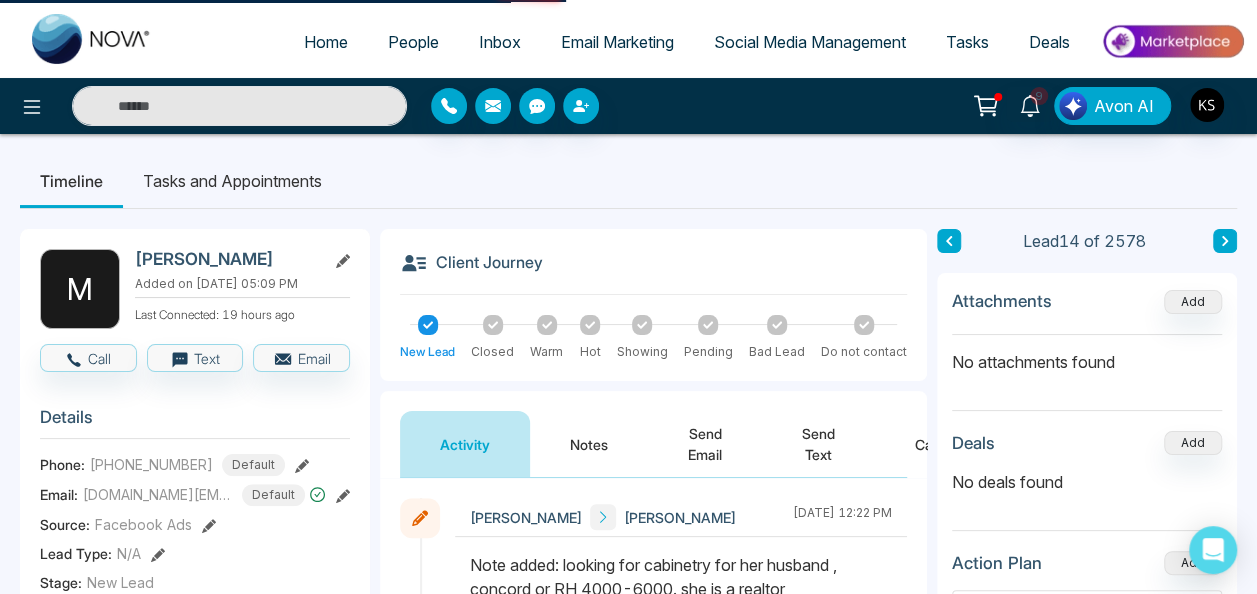 click 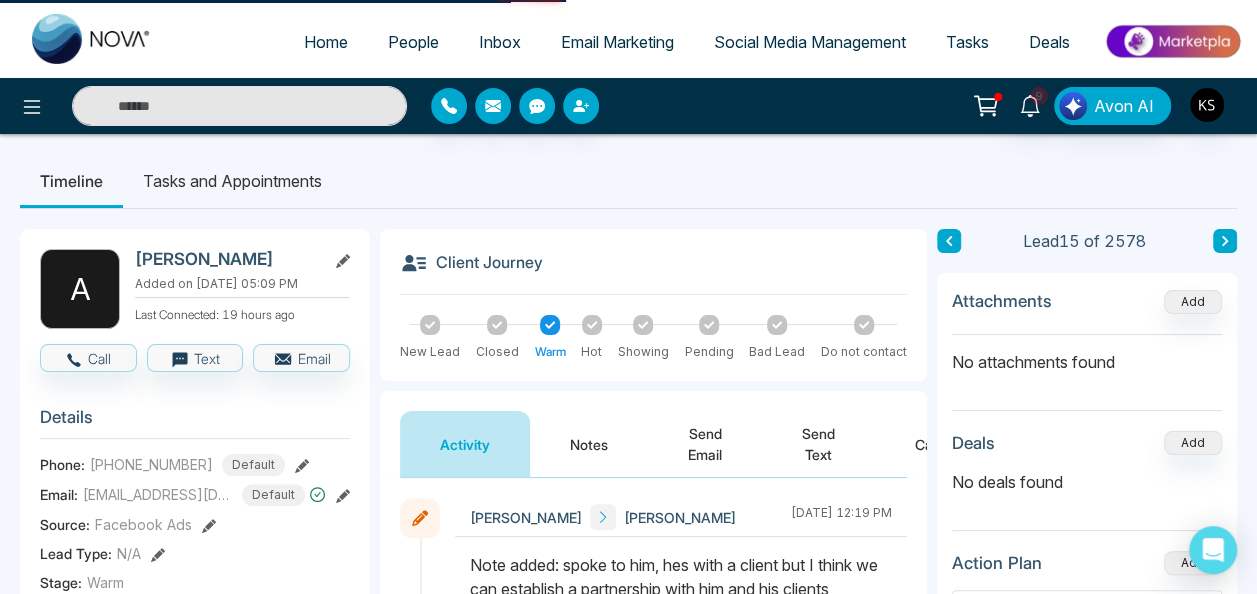 click 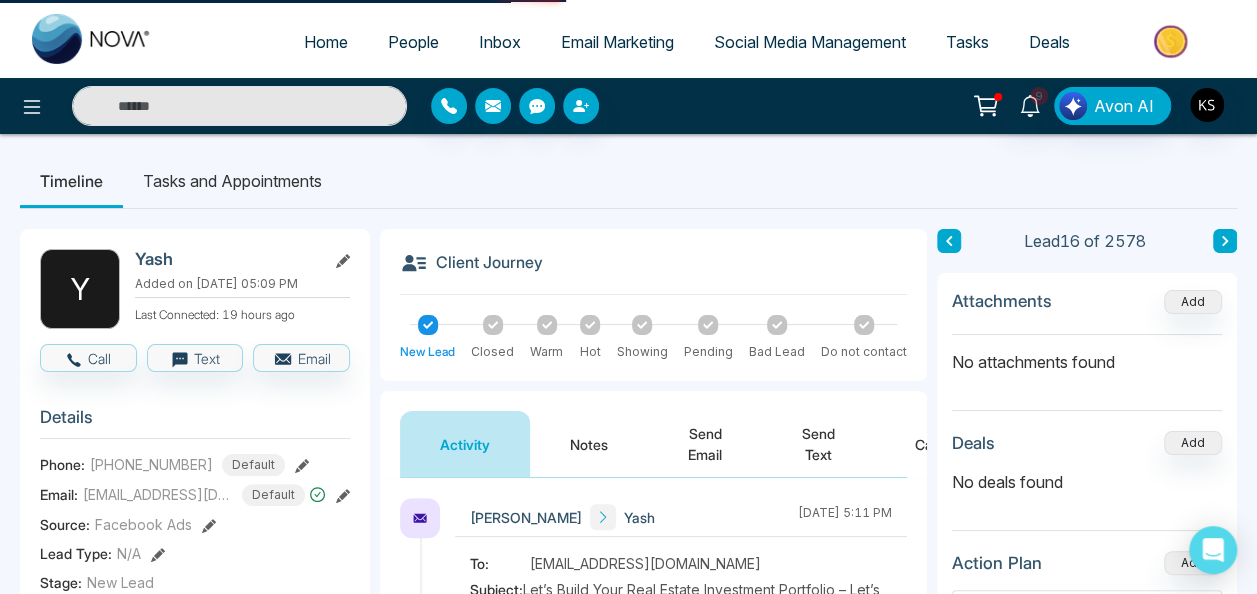 click on "Notes" at bounding box center [589, 444] 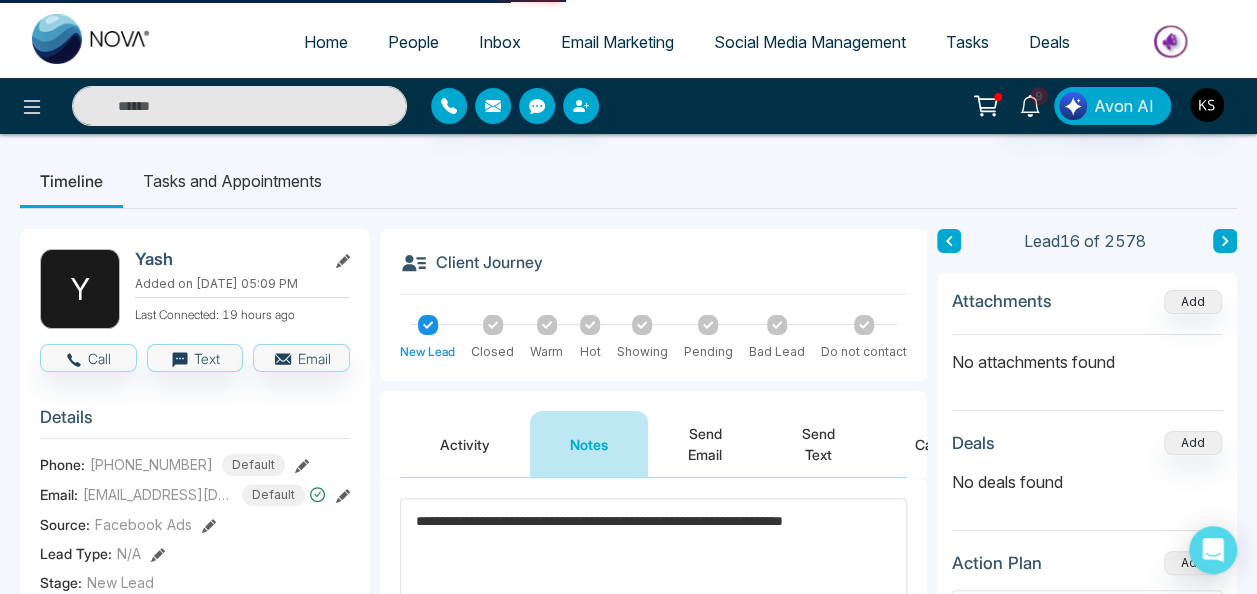 scroll, scrollTop: 519, scrollLeft: 0, axis: vertical 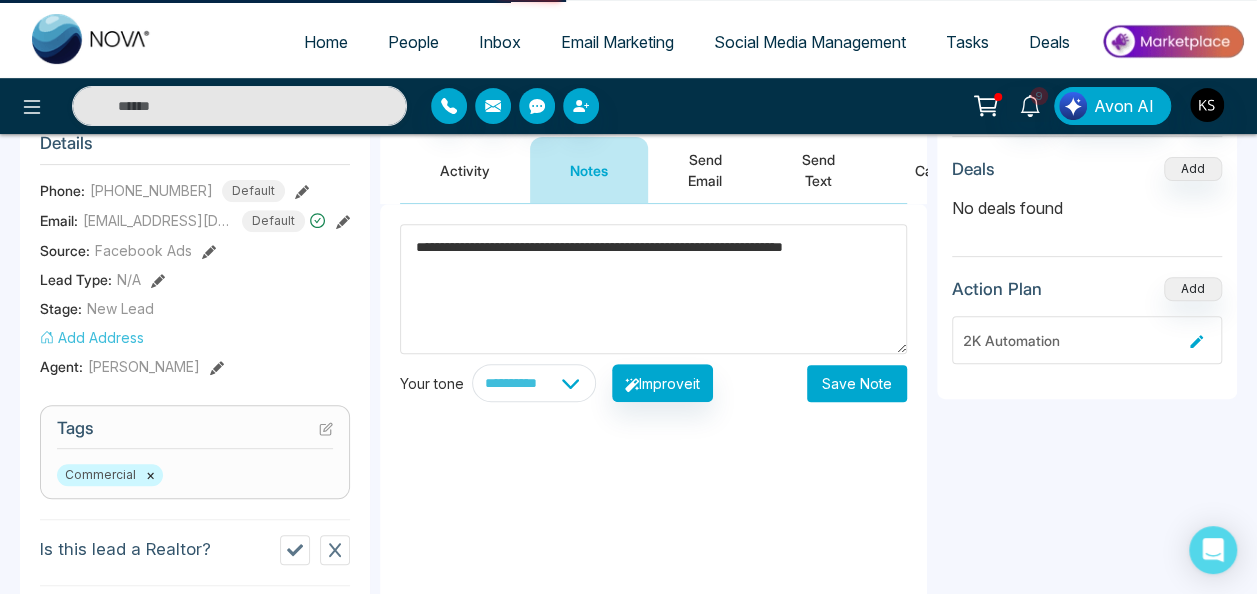 type on "**********" 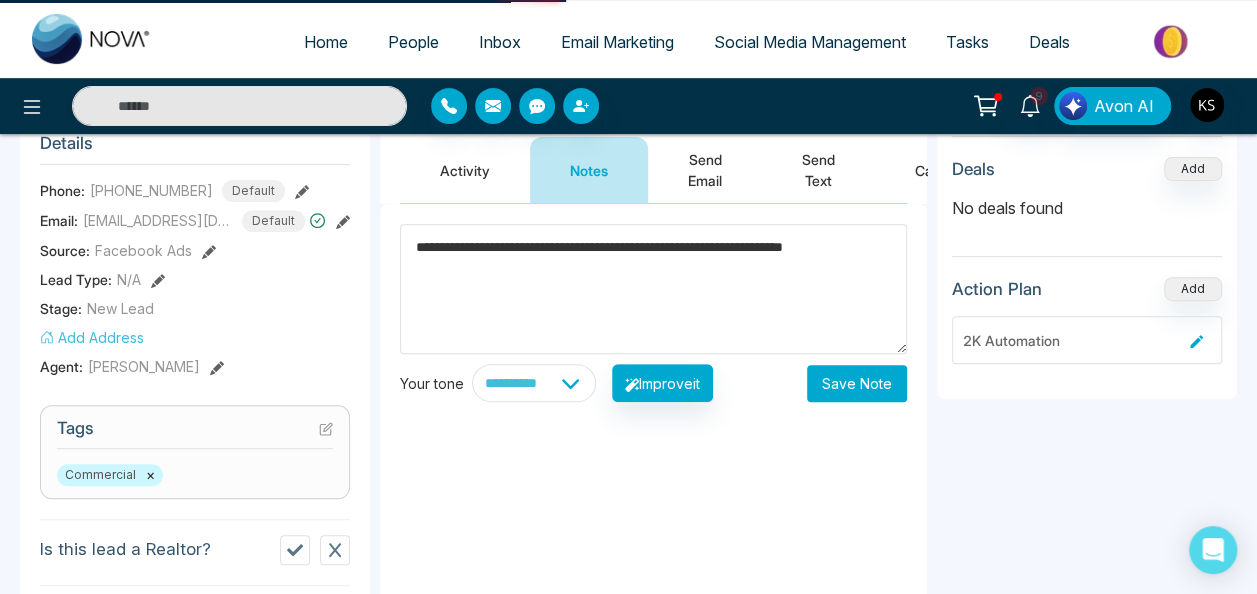 click on "Save Note" at bounding box center [857, 383] 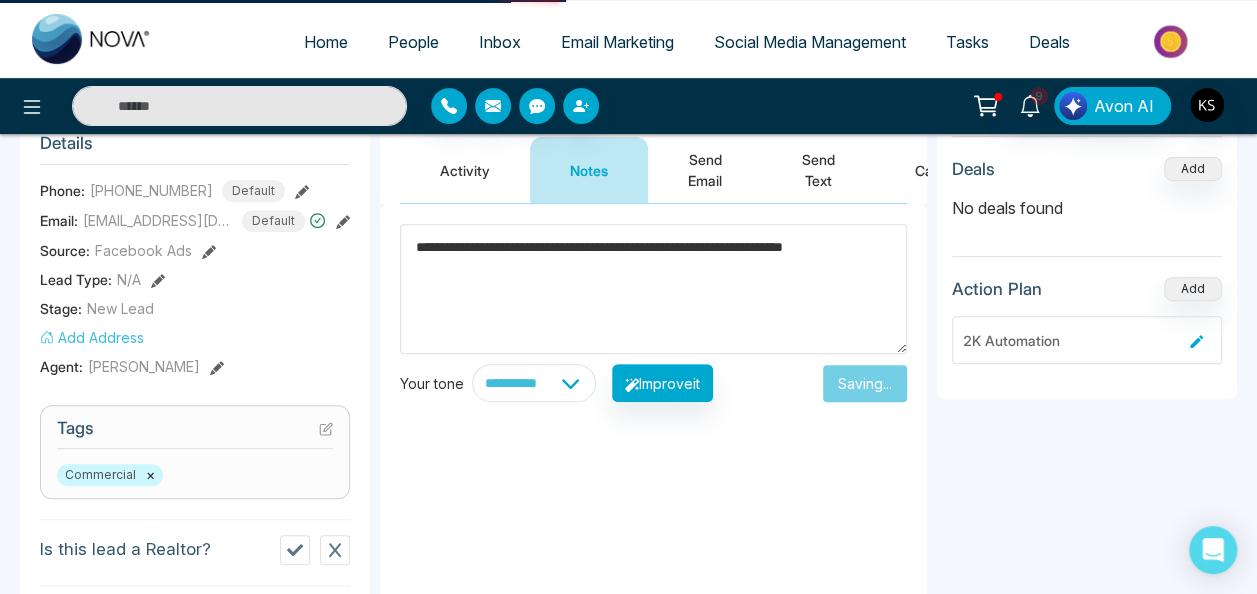 type 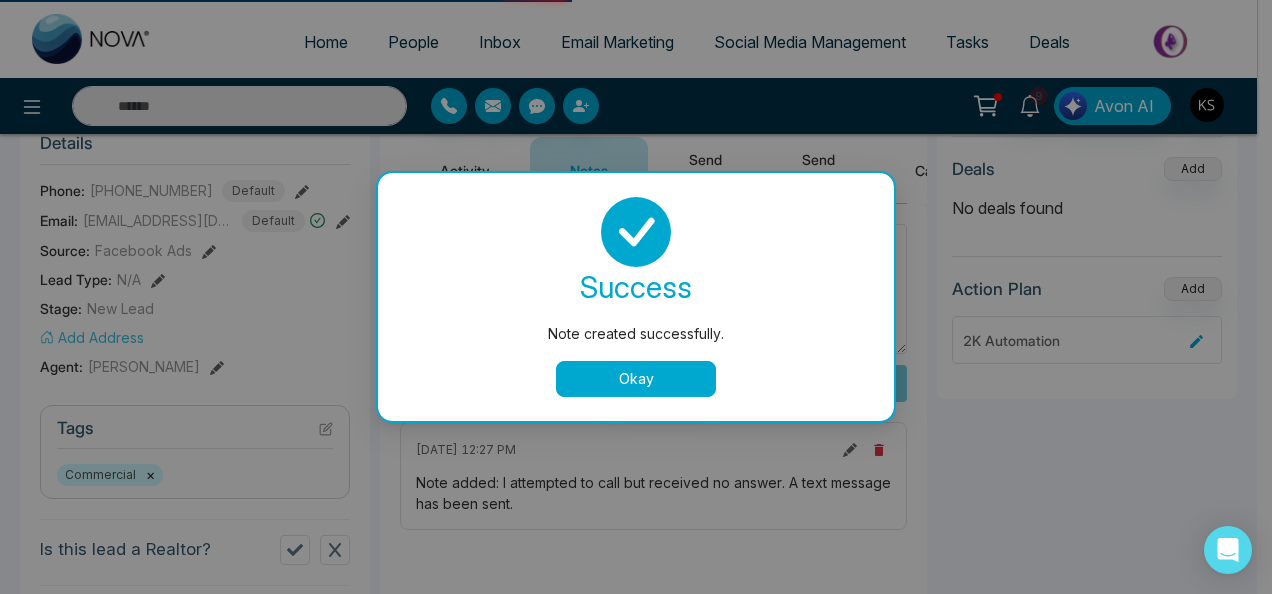 click on "Okay" at bounding box center (636, 379) 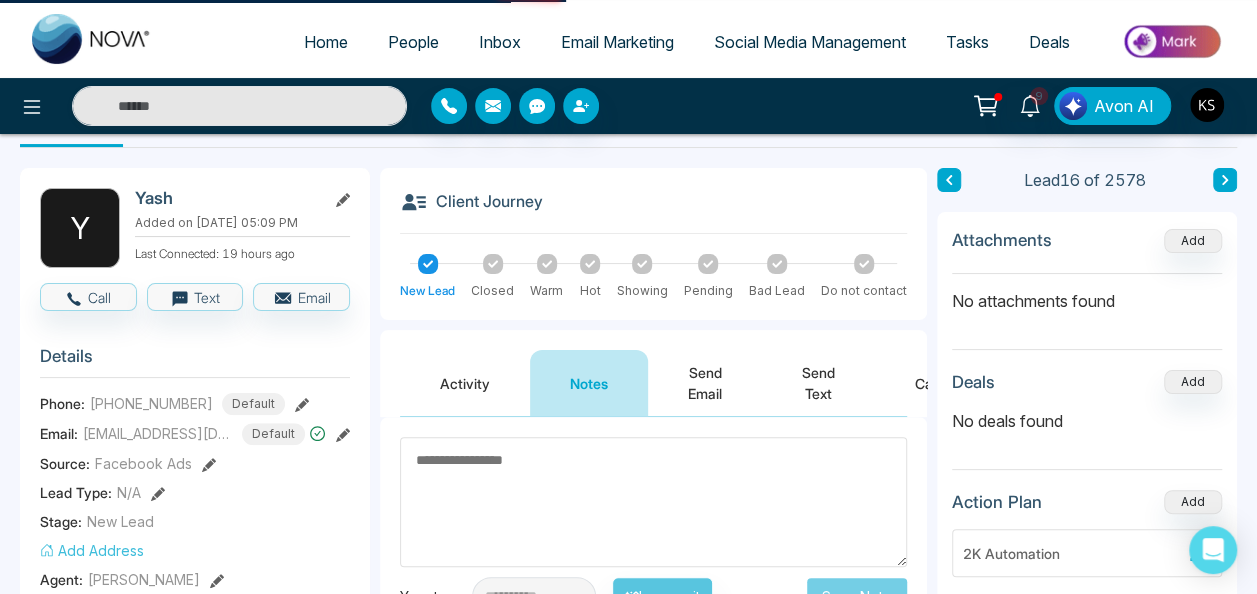scroll, scrollTop: 0, scrollLeft: 0, axis: both 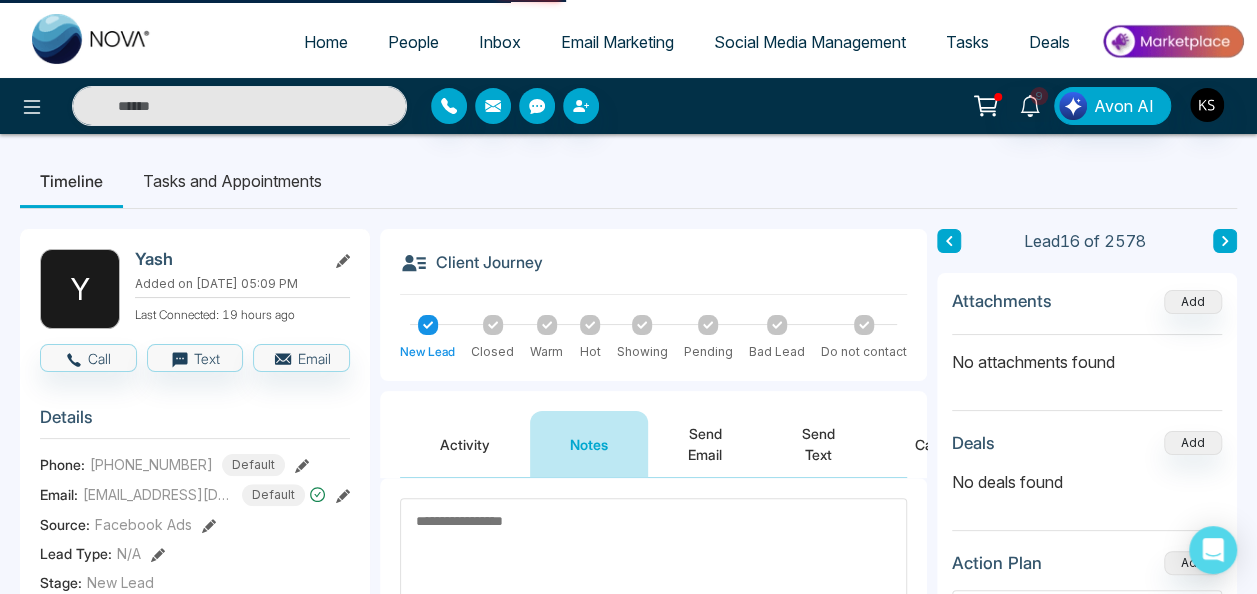 click at bounding box center [1225, 241] 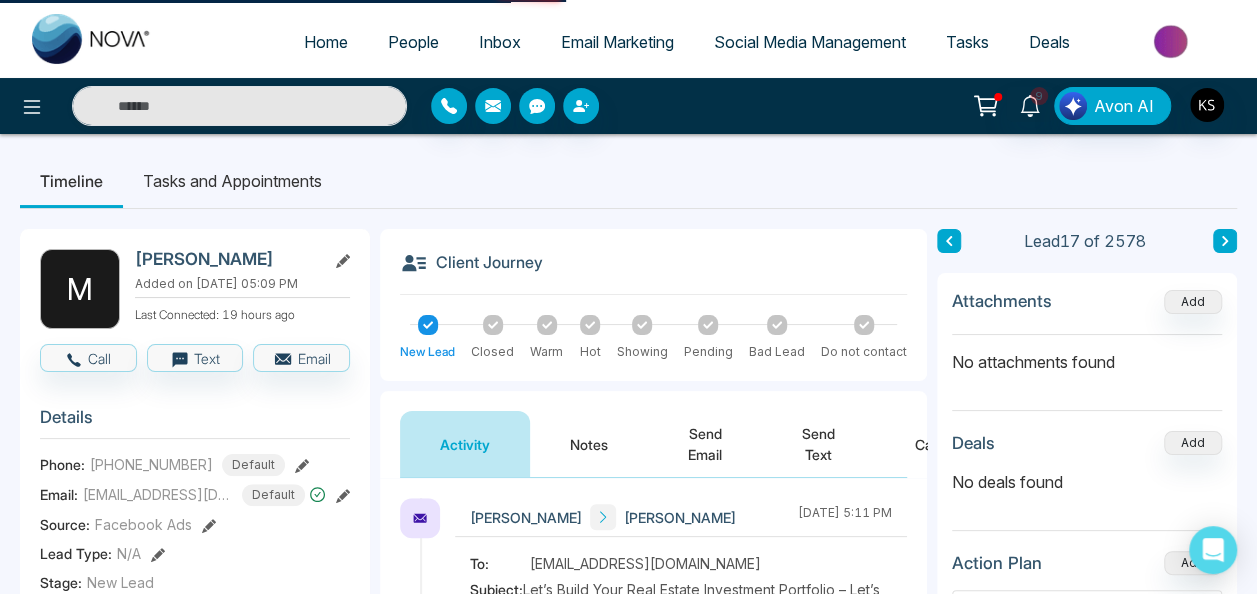 click on "Notes" at bounding box center [589, 444] 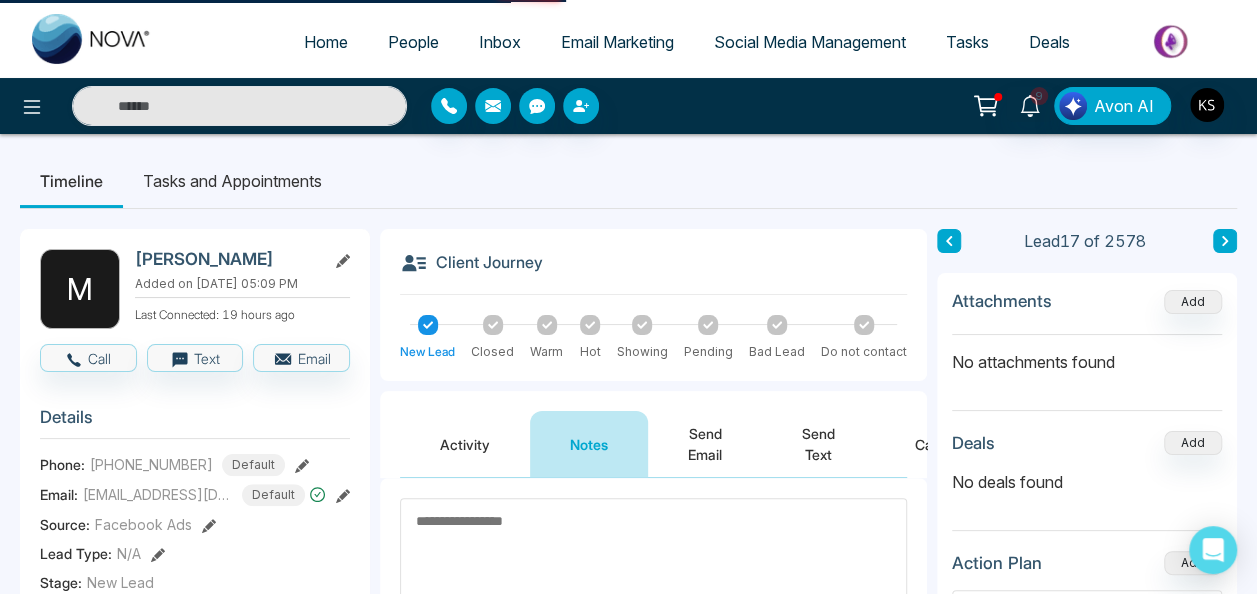 click at bounding box center (653, 563) 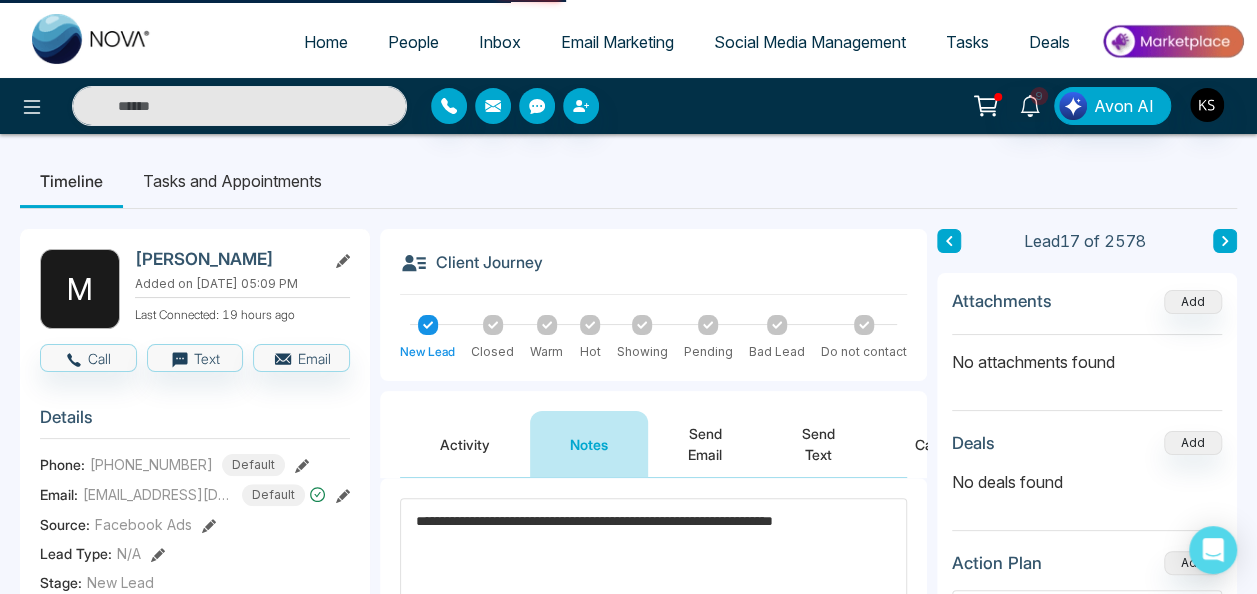click on "**********" at bounding box center (653, 563) 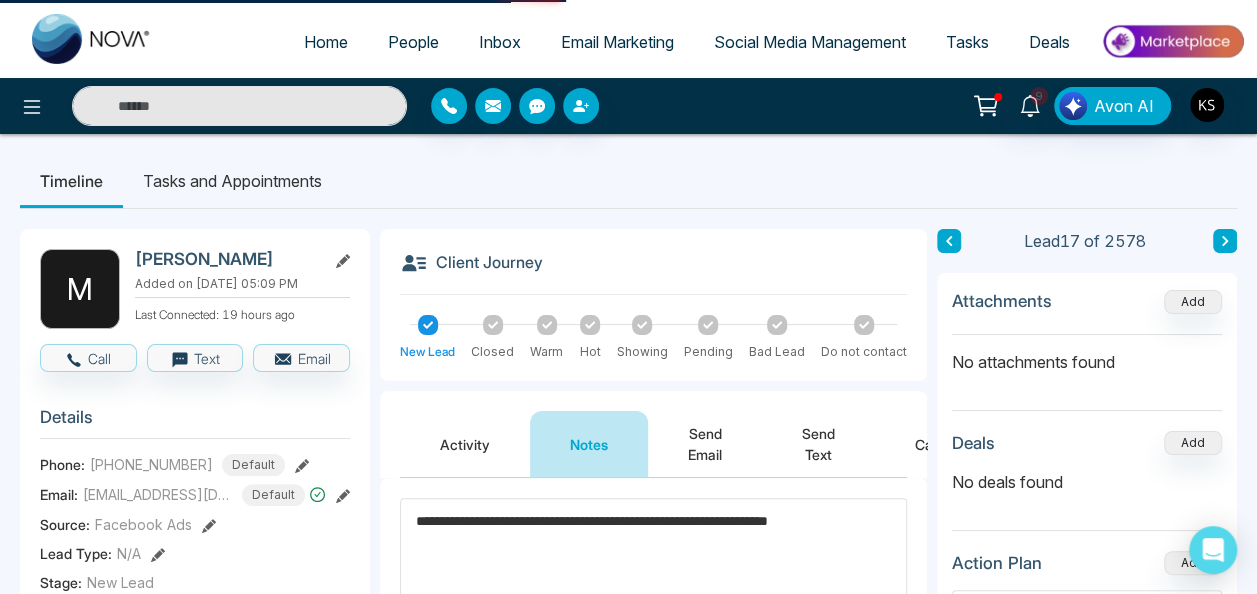click on "**********" at bounding box center [653, 563] 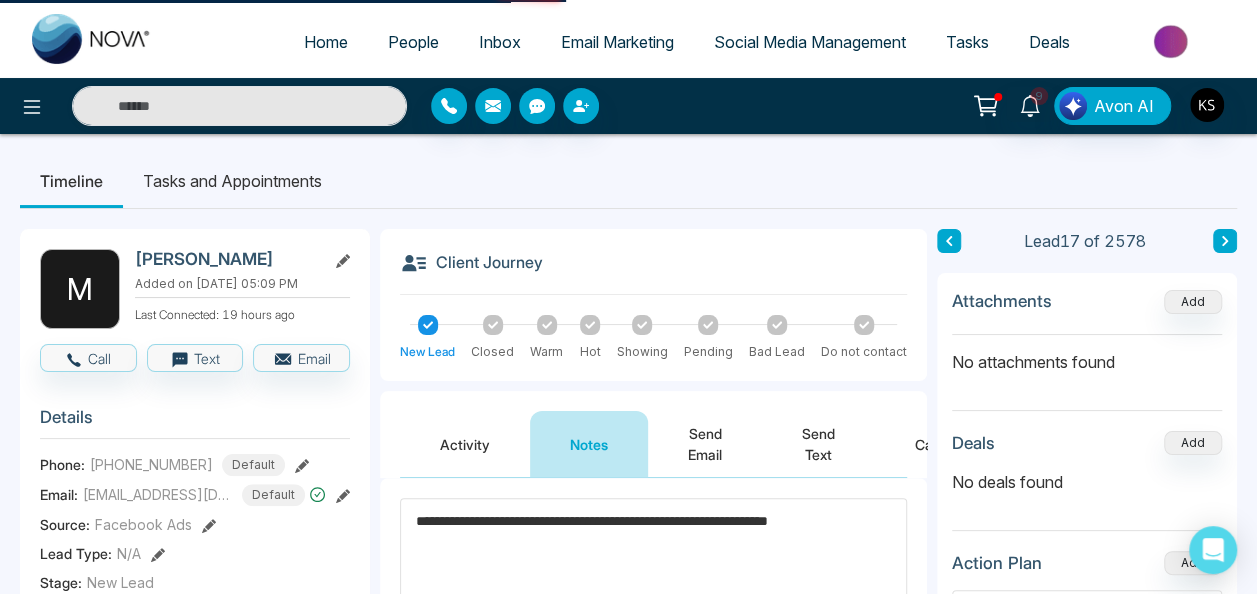 click on "**********" at bounding box center [653, 563] 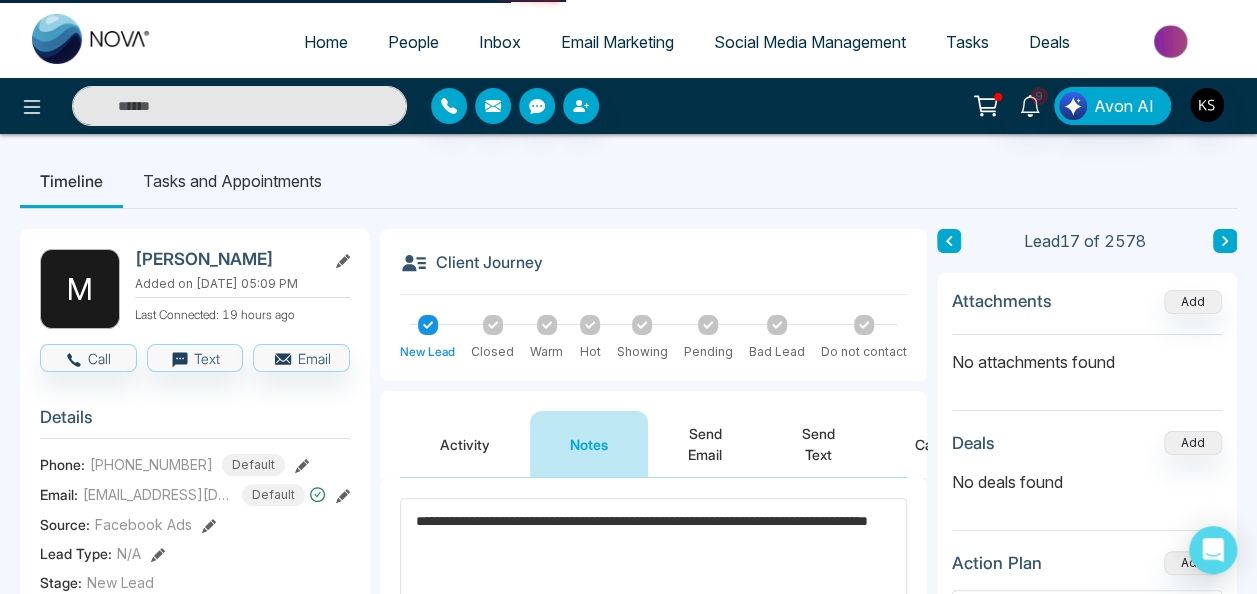 type on "**********" 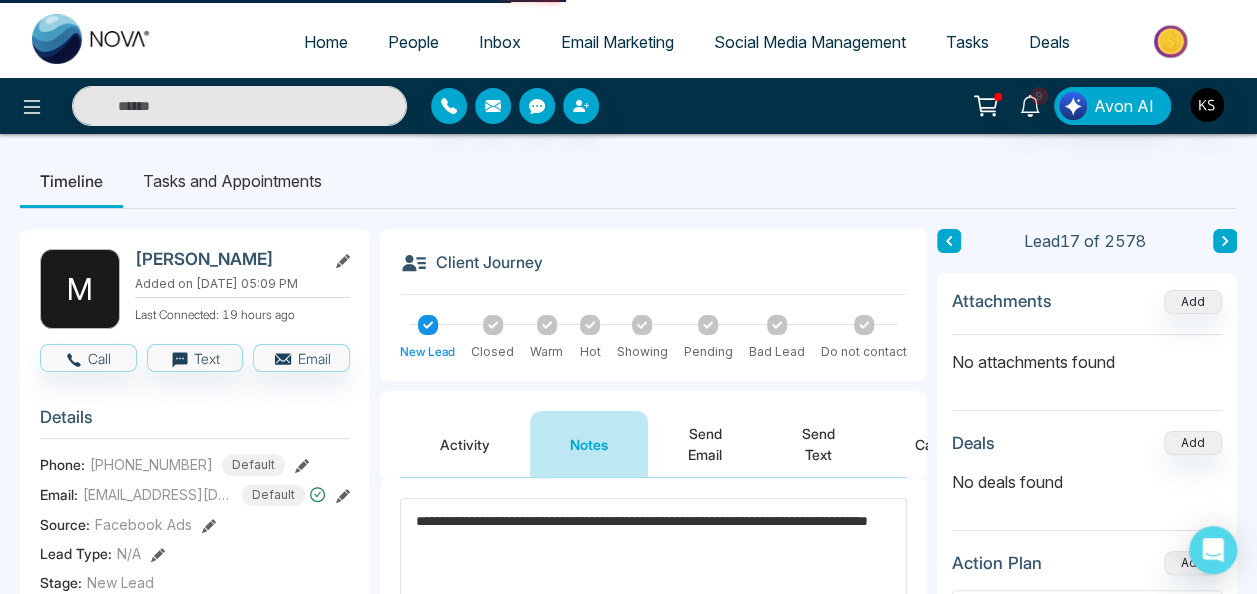 click at bounding box center (547, 325) 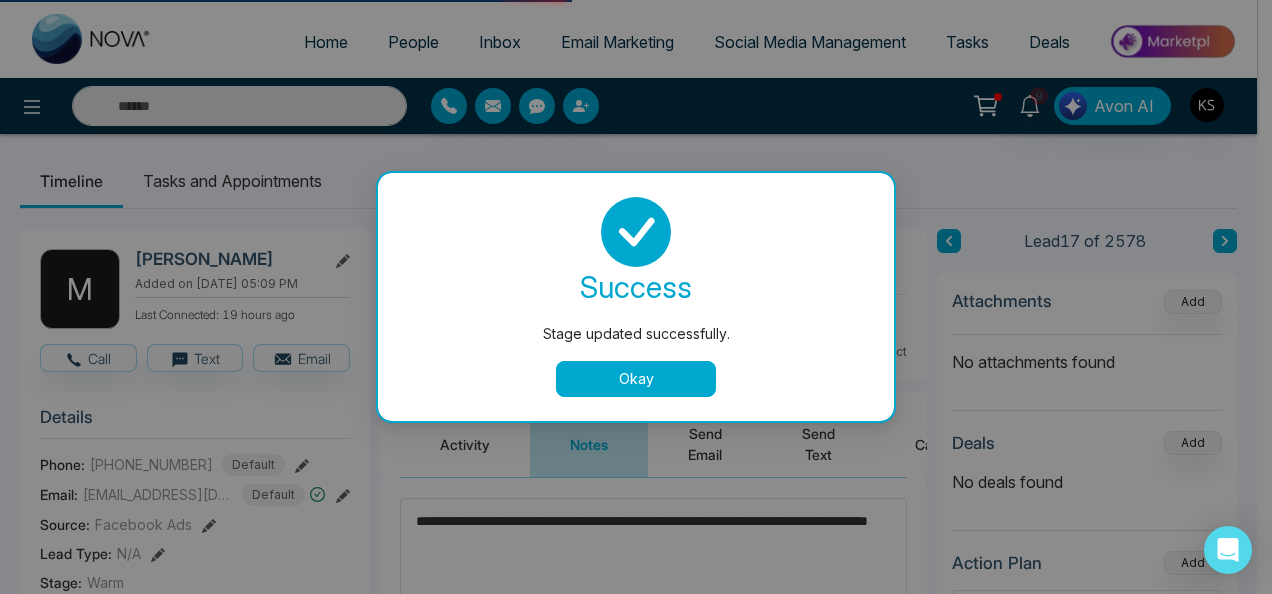 click on "Okay" at bounding box center (636, 379) 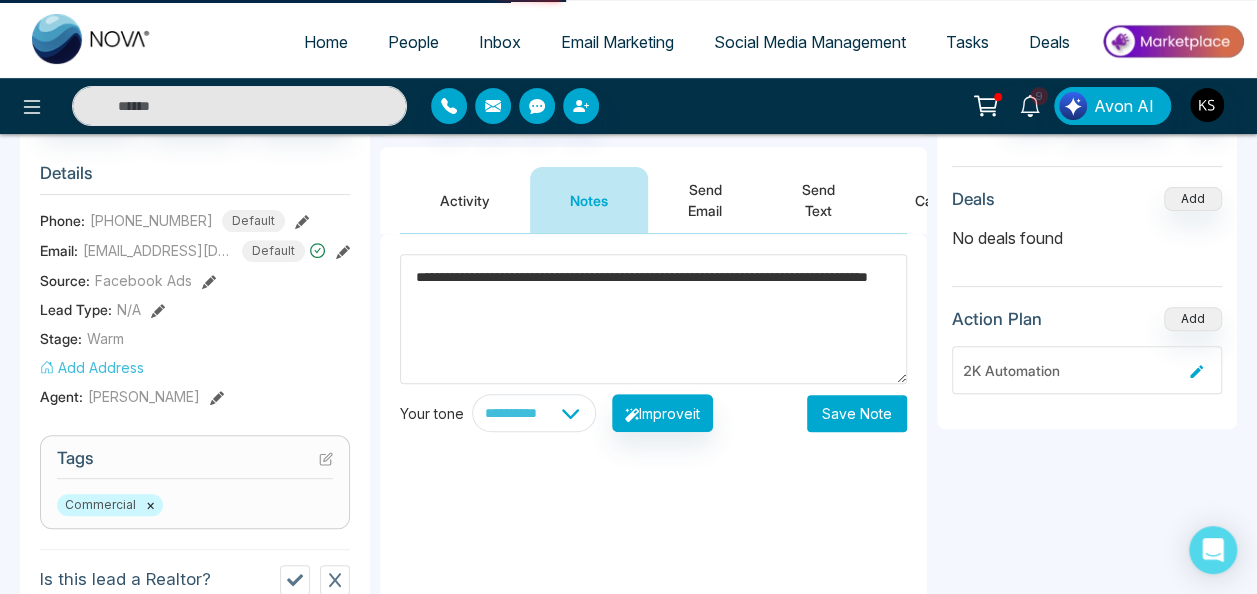 scroll, scrollTop: 242, scrollLeft: 0, axis: vertical 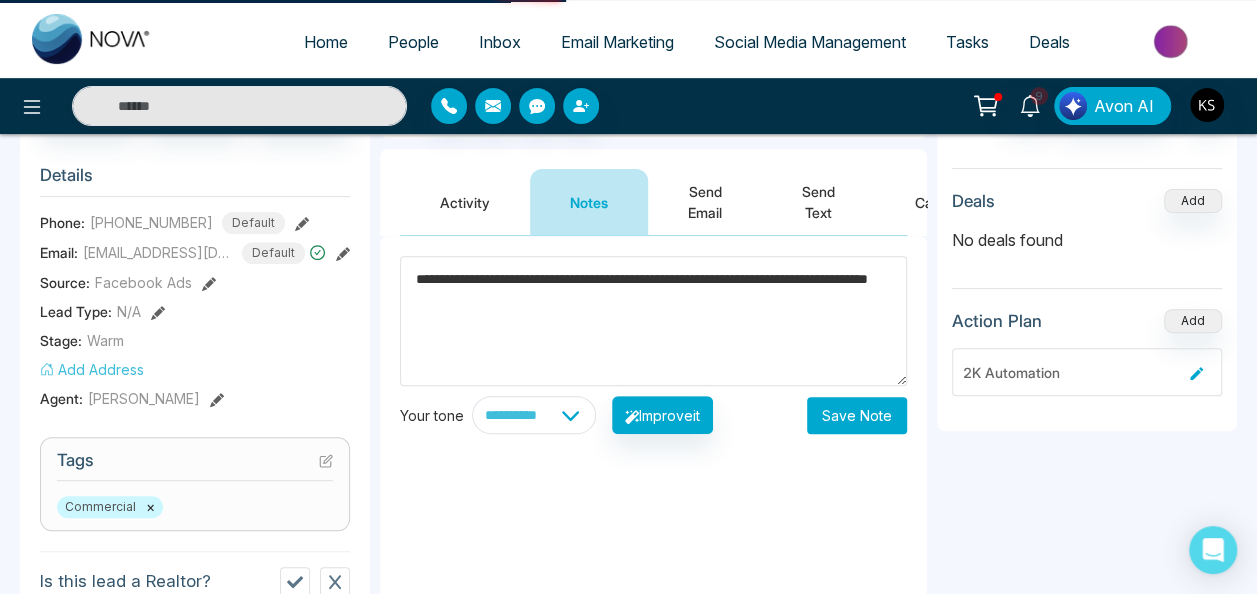 click on "Save Note" at bounding box center (857, 415) 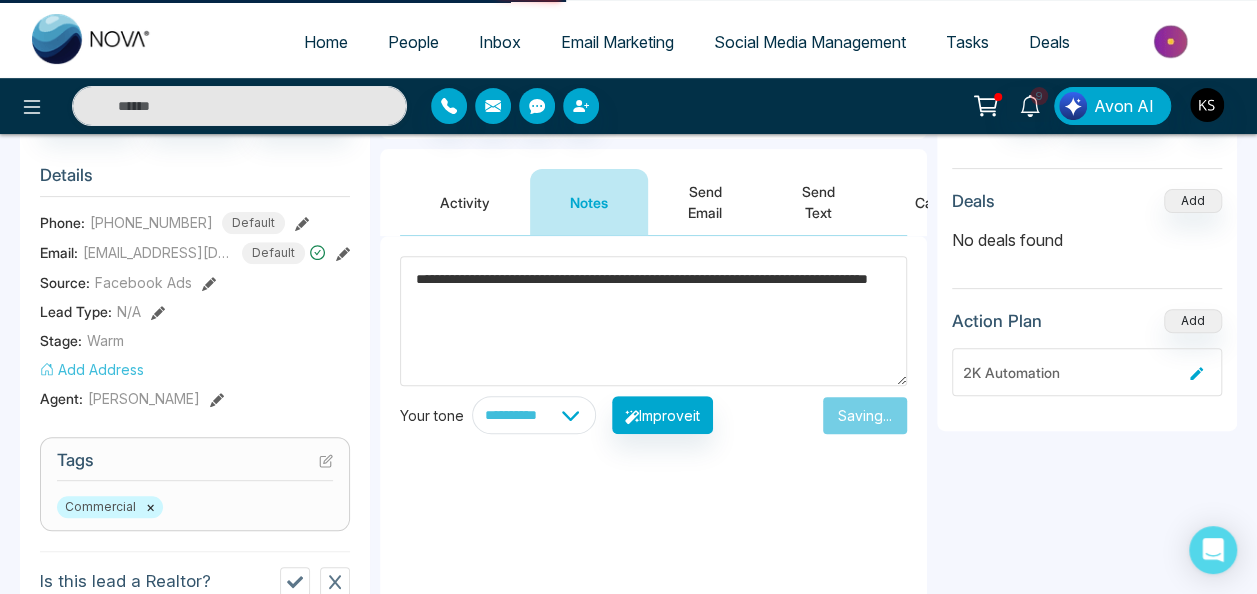 type 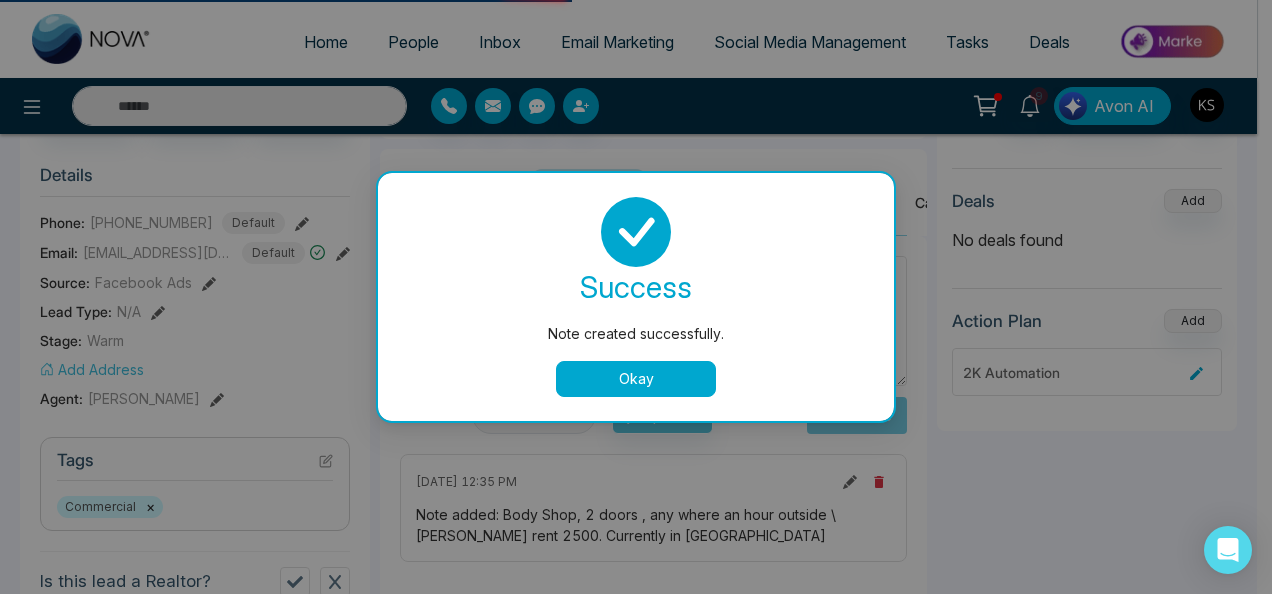 click on "Okay" at bounding box center [636, 379] 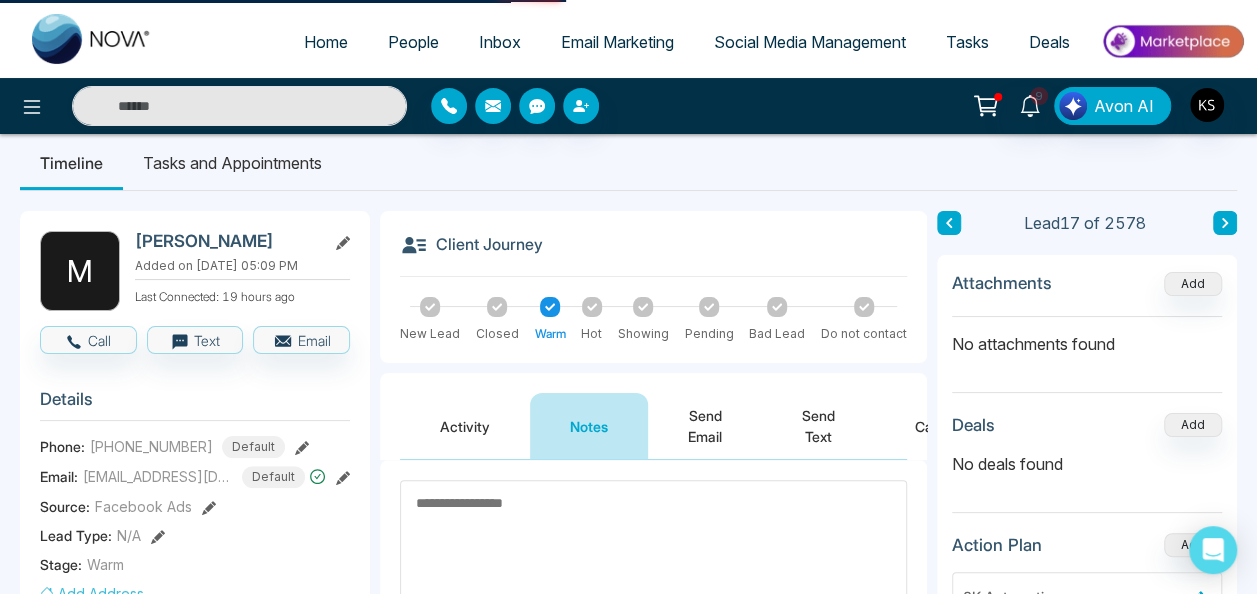 scroll, scrollTop: 17, scrollLeft: 0, axis: vertical 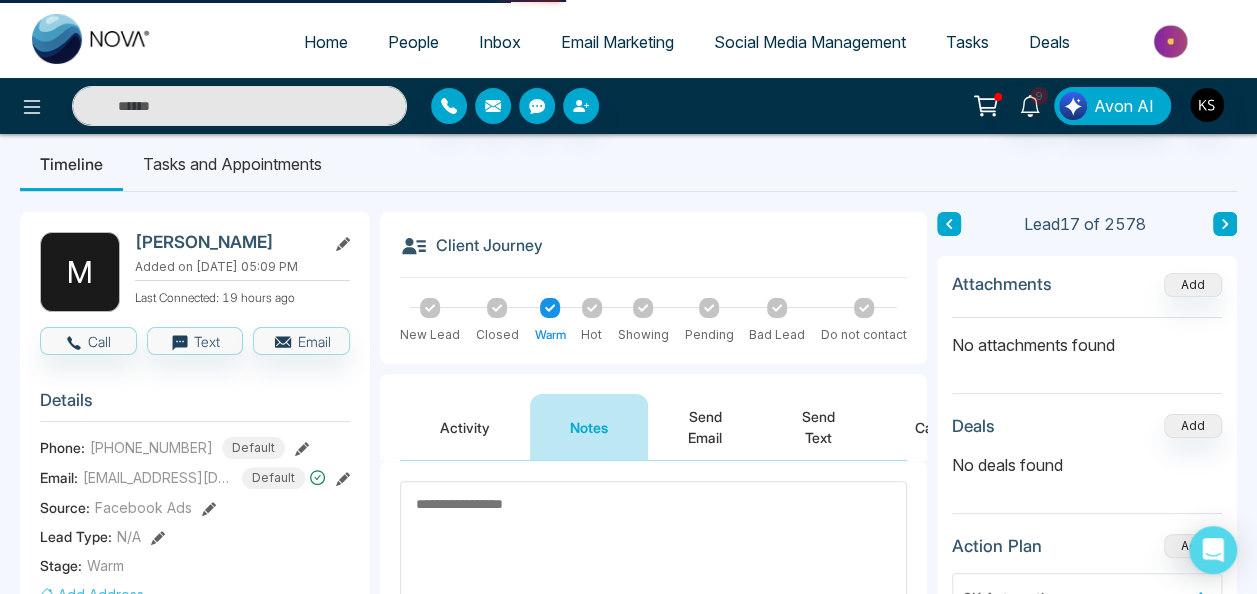 click at bounding box center (1225, 224) 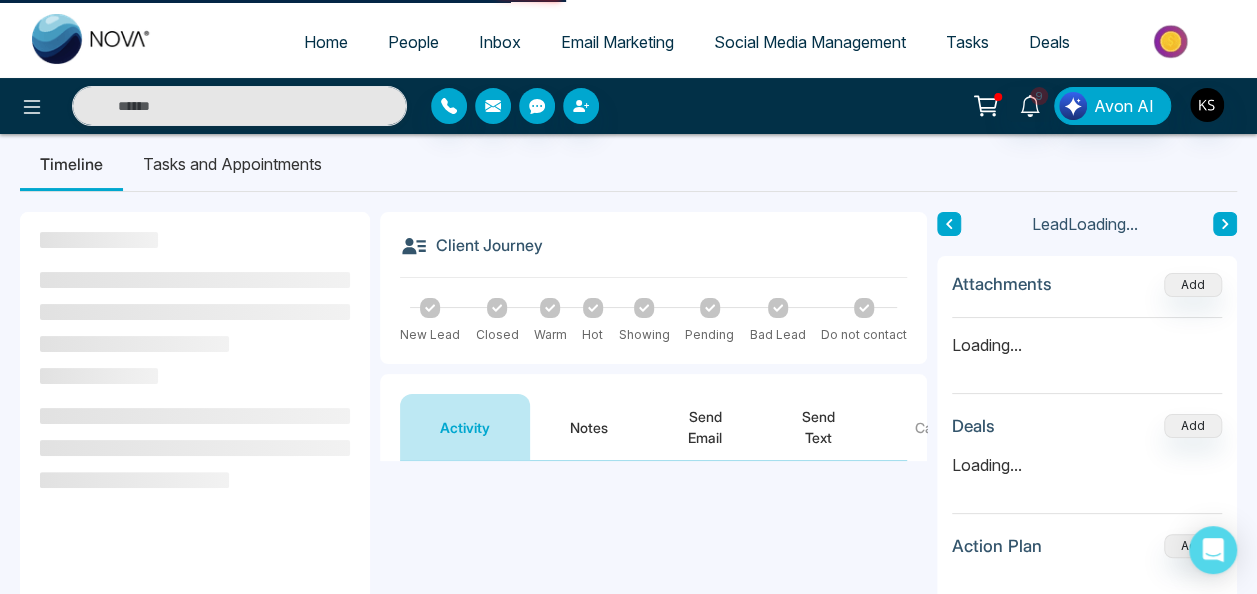 scroll, scrollTop: 0, scrollLeft: 0, axis: both 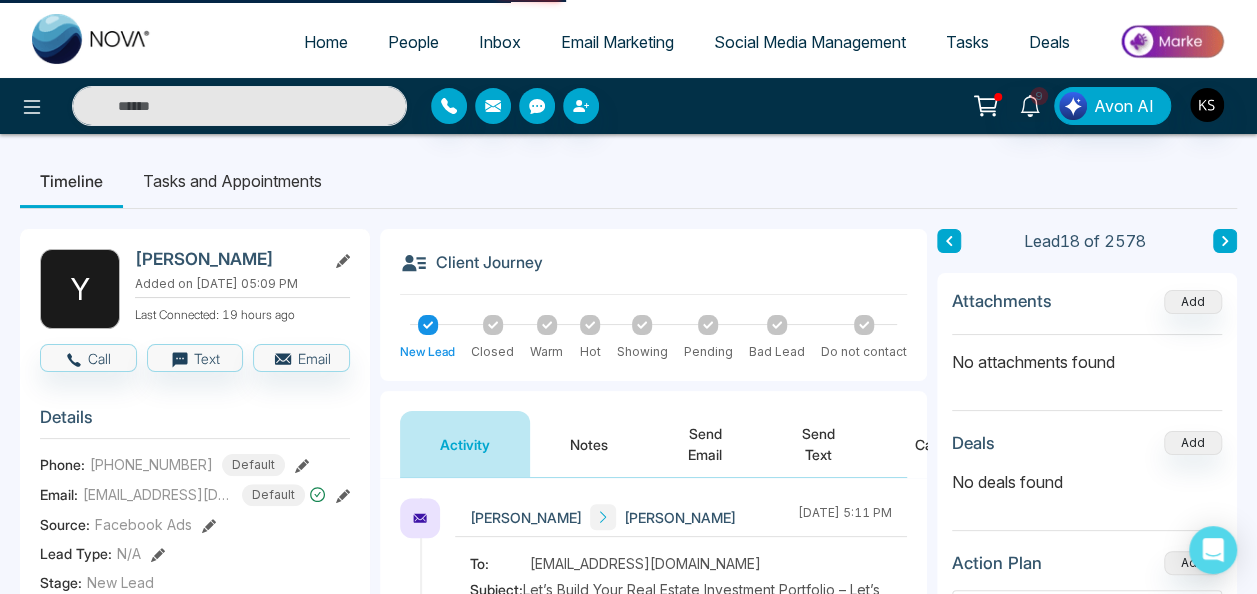 click on "Lead  18 of 2578" at bounding box center (1087, 241) 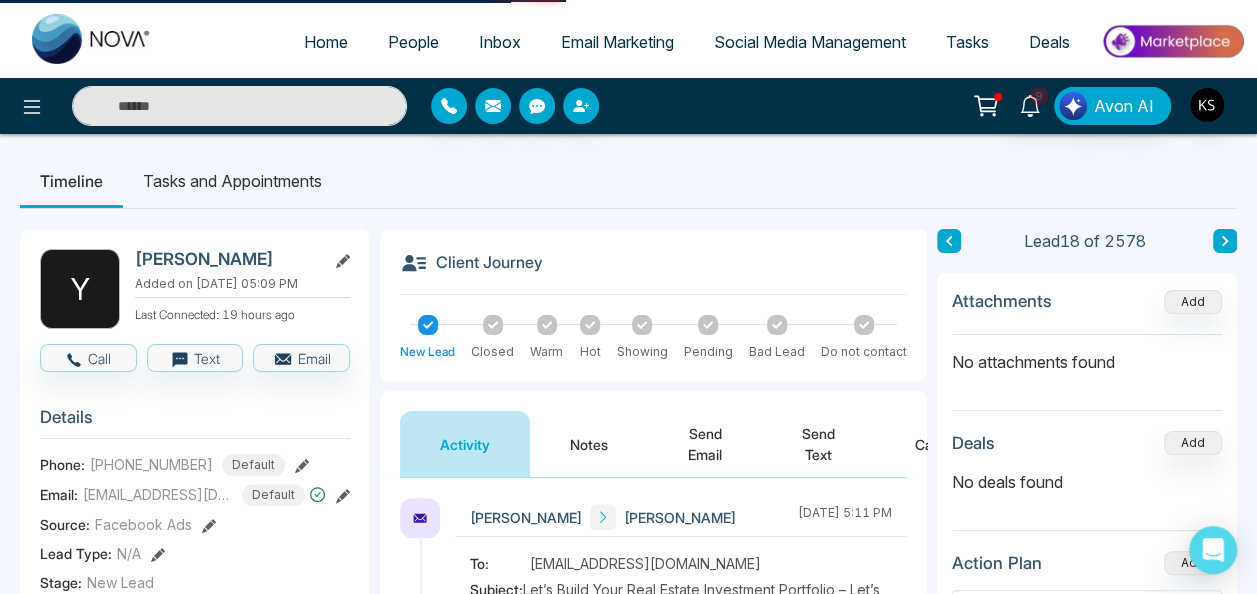click 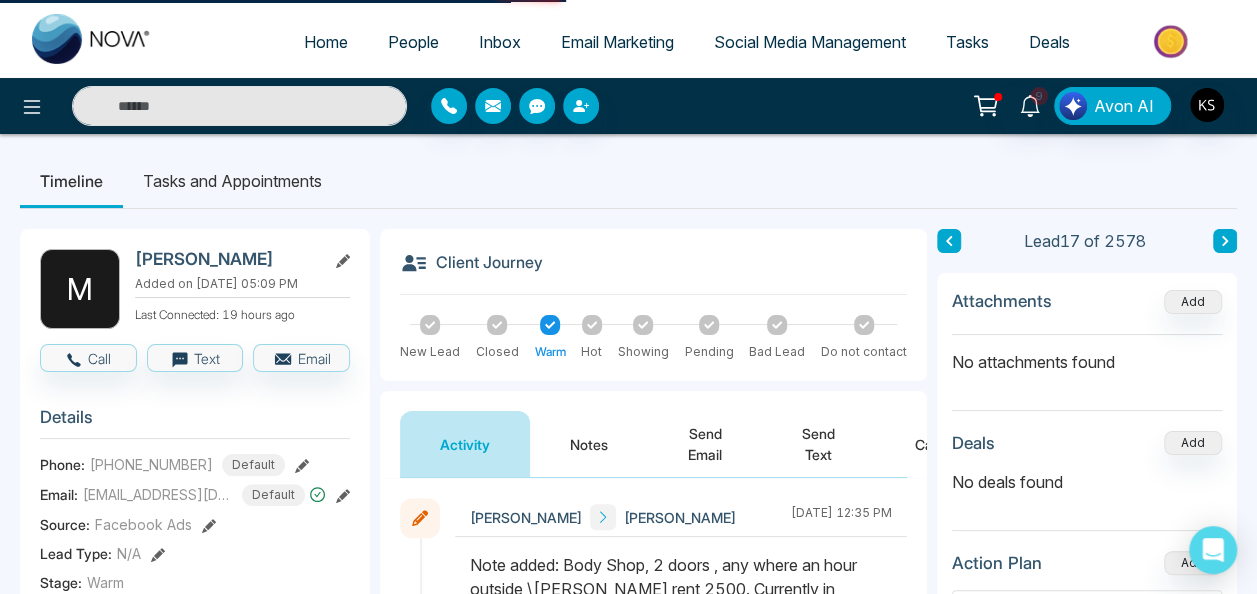 click on "Timeline Tasks and Appointments M Mazen Sahawneh   Added on   Jul 02, 2025 at 05:09 PM Last Connected:   19 hours ago   Call   Text   Email Details Phone: +16475350369 Default Email: Sahawneh_mazen@live.com Default Source: Facebook Ads Lead Type: N/A Stage: Warm Add Address Agent: Kevin Singh Tags Commercial   × Is this lead a Realtor? Lead Summary 0 Calls 0 Texts 1 Emails Social Profile   Not found Not found Not found Lead Data Buyer Info Seller Info Custom Fields Delete lead   Client Journey New Lead Closed Warm Hot Showing Pending Bad Lead Do not contact Activity Notes Send Email Send Text Call Kevin Singh Mazen Sahawneh July 3 2025 | 12:35 PM Kevin Singh Mazen Sahawneh July 3 2025 | 12:34 PM Kevin Singh Mazen Sahawneh July 2 2025 | 5:11 PM To: Sahawneh_mazen@live.com Subject: Let’s Build Your Real Estate Investment Portfolio – Let’s Connect did not open links sent Mazen Sahawneh Kevin Singh July 2 2025 | 5:09 PM Nova AI : Email Generator Create Engaging Emails with Our AI Technology.   Your tone it" at bounding box center [628, 828] 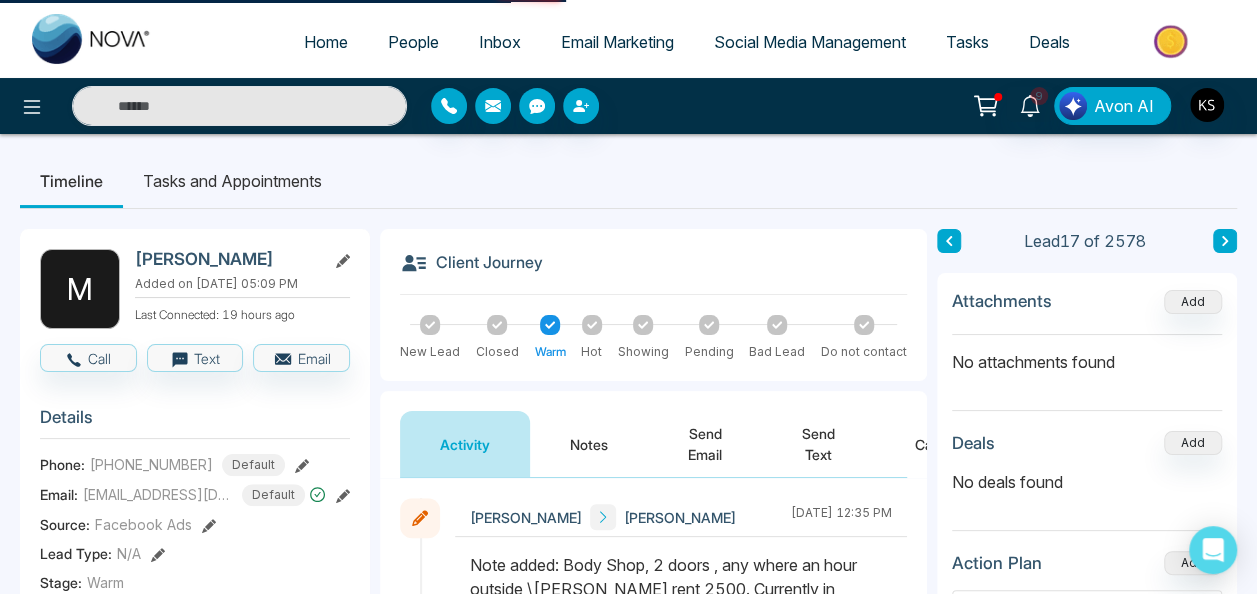 click on "Timeline Tasks and Appointments M Mazen Sahawneh   Added on   Jul 02, 2025 at 05:09 PM Last Connected:   19 hours ago   Call   Text   Email Details Phone: +16475350369 Default Email: Sahawneh_mazen@live.com Default Source: Facebook Ads Lead Type: N/A Stage: Warm Add Address Agent: Kevin Singh Tags Commercial   × Is this lead a Realtor? Lead Summary 0 Calls 0 Texts 1 Emails Social Profile   Not found Not found Not found Lead Data Buyer Info Seller Info Custom Fields Delete lead   Client Journey New Lead Closed Warm Hot Showing Pending Bad Lead Do not contact Activity Notes Send Email Send Text Call Kevin Singh Mazen Sahawneh July 3 2025 | 12:35 PM Kevin Singh Mazen Sahawneh July 3 2025 | 12:34 PM Kevin Singh Mazen Sahawneh July 2 2025 | 5:11 PM To: Sahawneh_mazen@live.com Subject: Let’s Build Your Real Estate Investment Portfolio – Let’s Connect did not open links sent Mazen Sahawneh Kevin Singh July 2 2025 | 5:09 PM Nova AI : Email Generator Create Engaging Emails with Our AI Technology.   Your tone it" at bounding box center [628, 828] 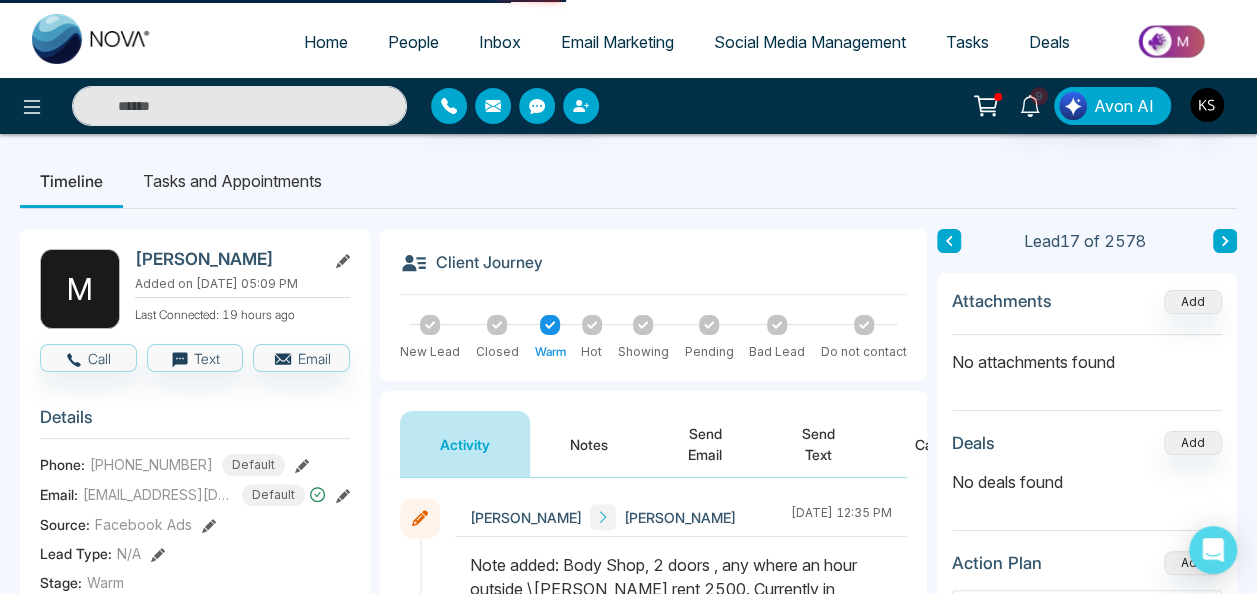 click at bounding box center (1225, 241) 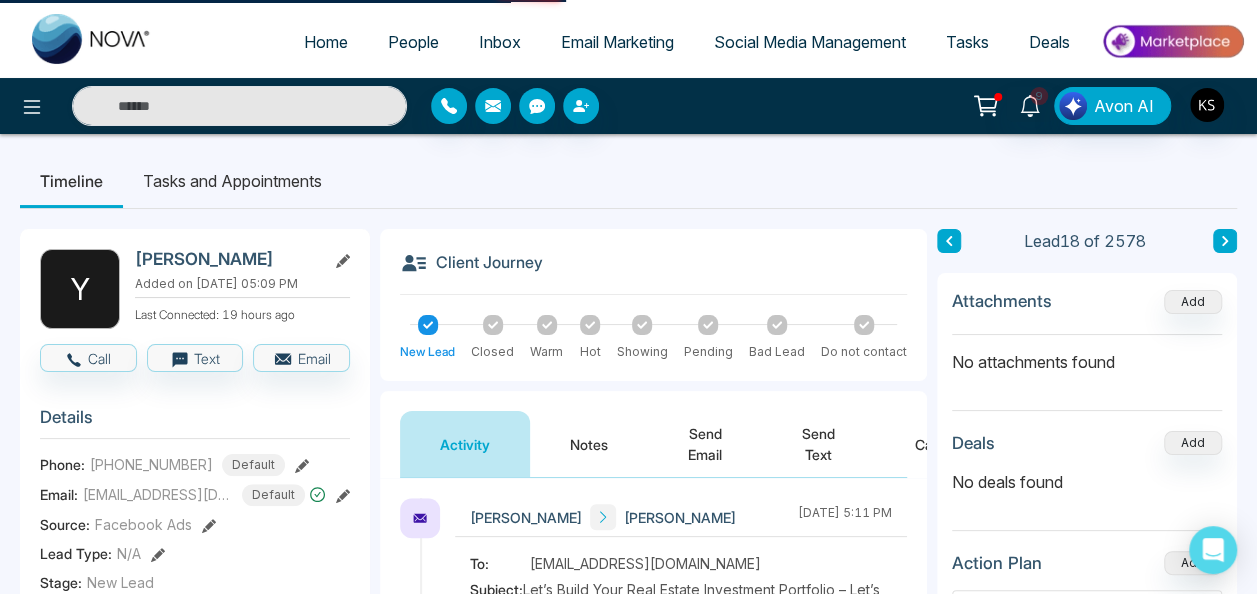 click on "Notes" at bounding box center [589, 444] 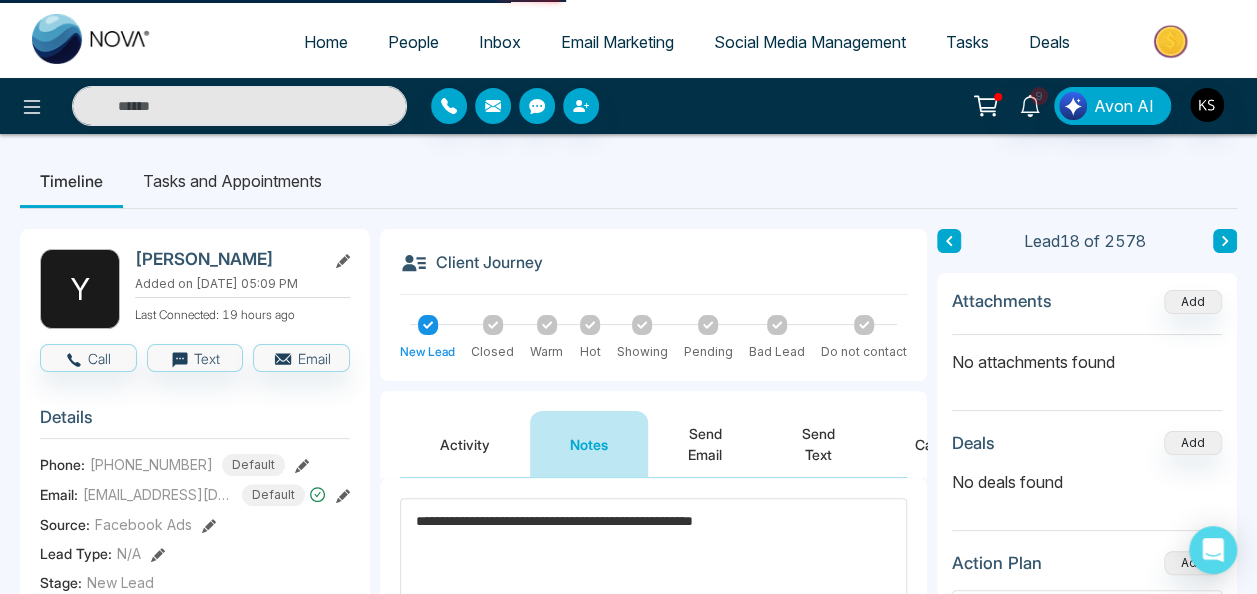 scroll, scrollTop: 286, scrollLeft: 0, axis: vertical 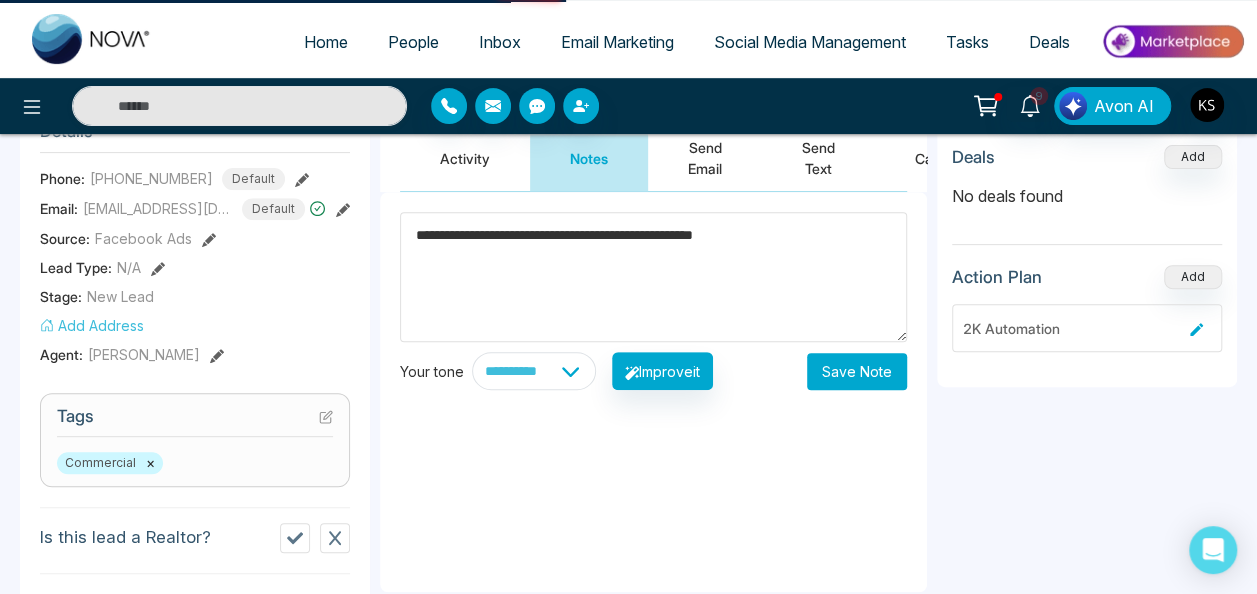 type on "**********" 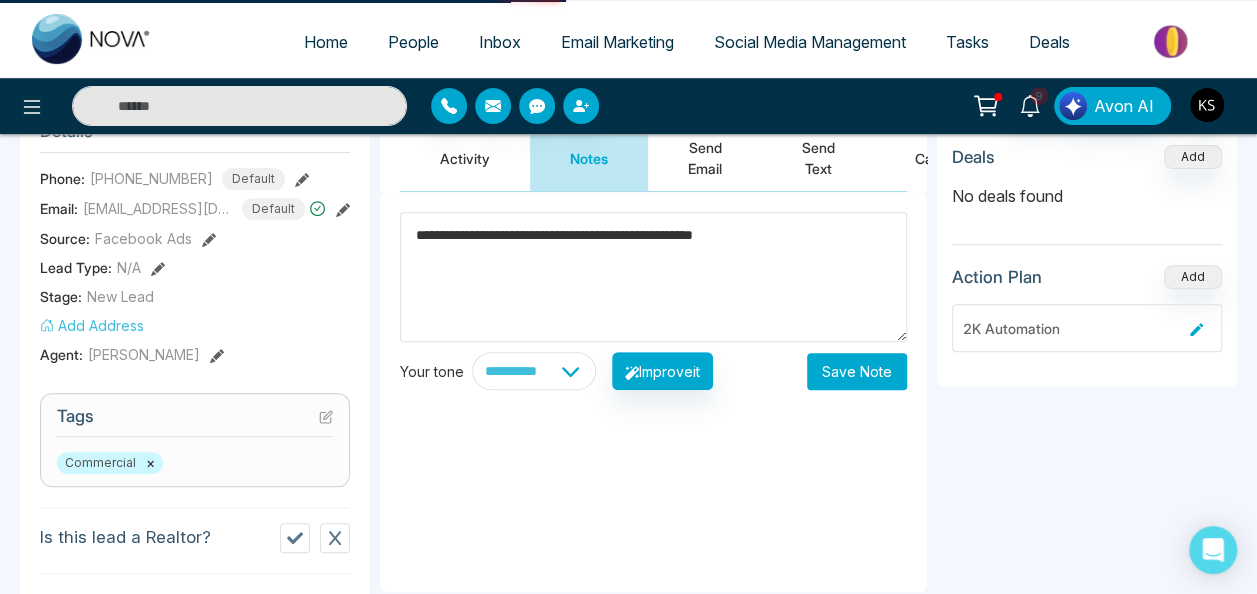 click on "Save Note" at bounding box center (857, 371) 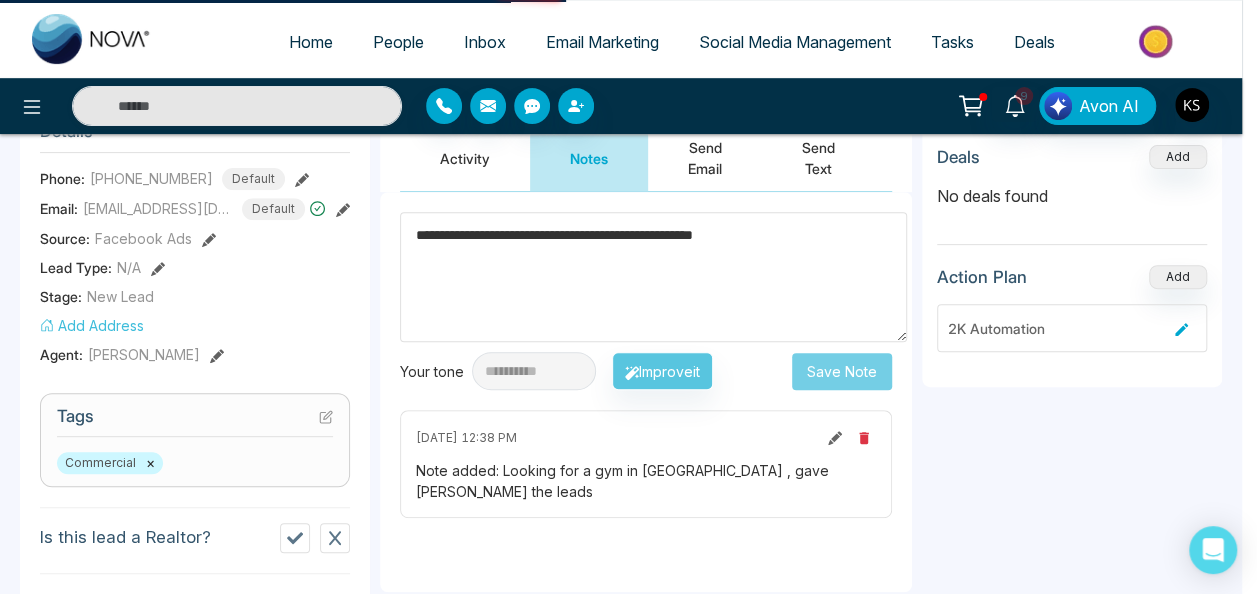 type 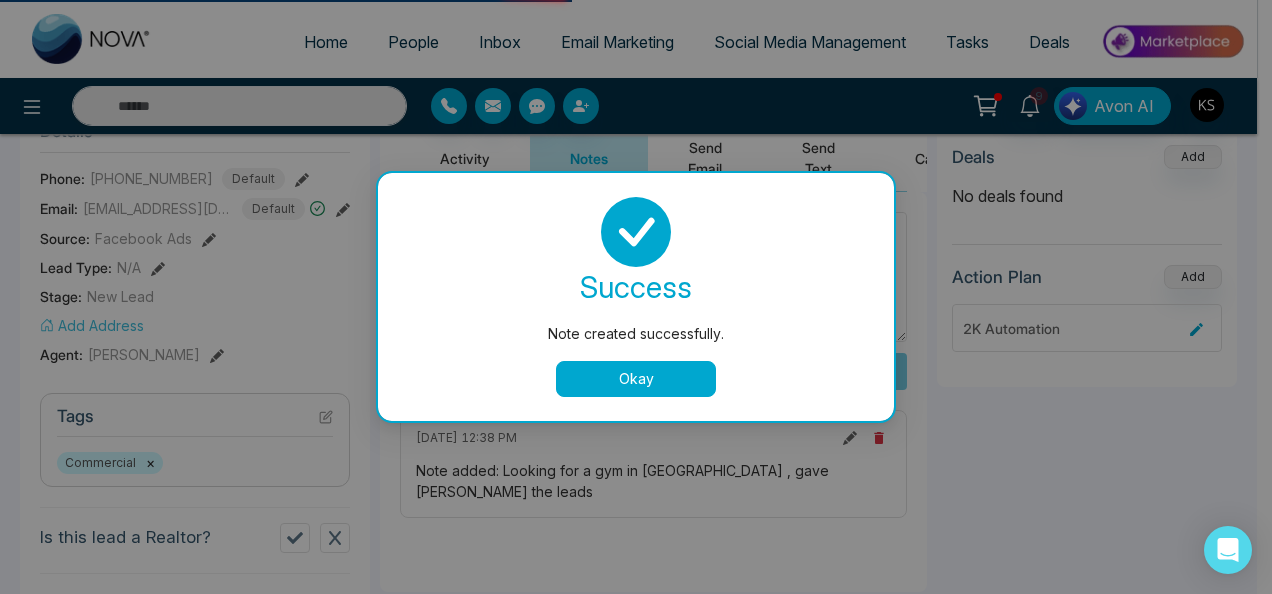 click on "Okay" at bounding box center [636, 379] 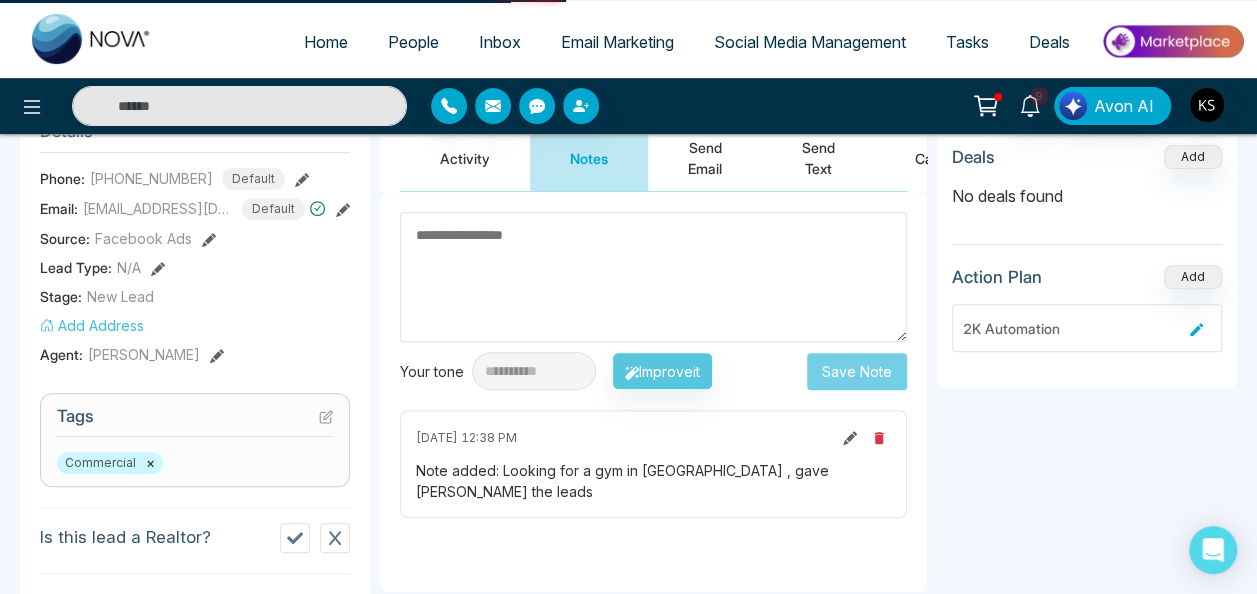 scroll, scrollTop: 0, scrollLeft: 0, axis: both 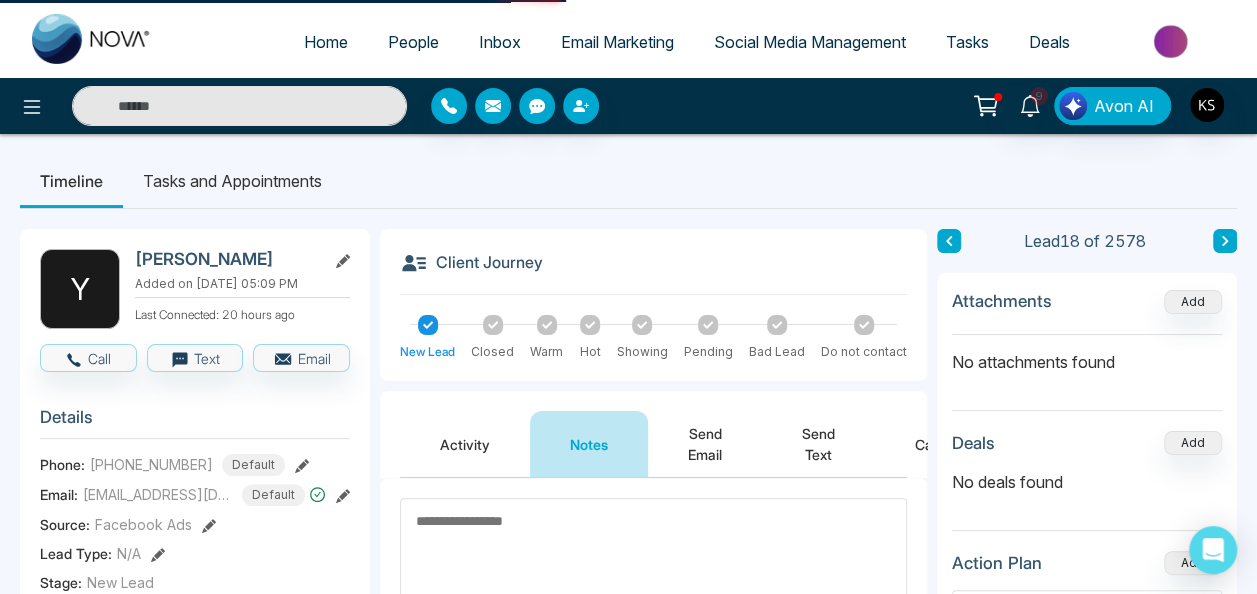 click on "Home" at bounding box center [326, 42] 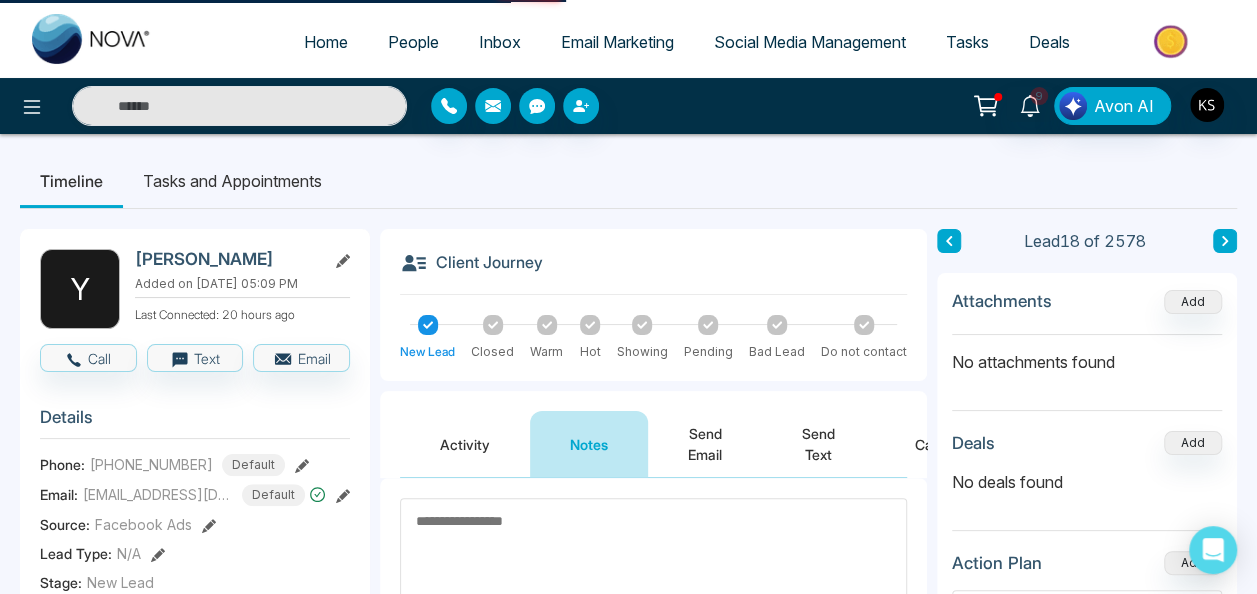 select on "*" 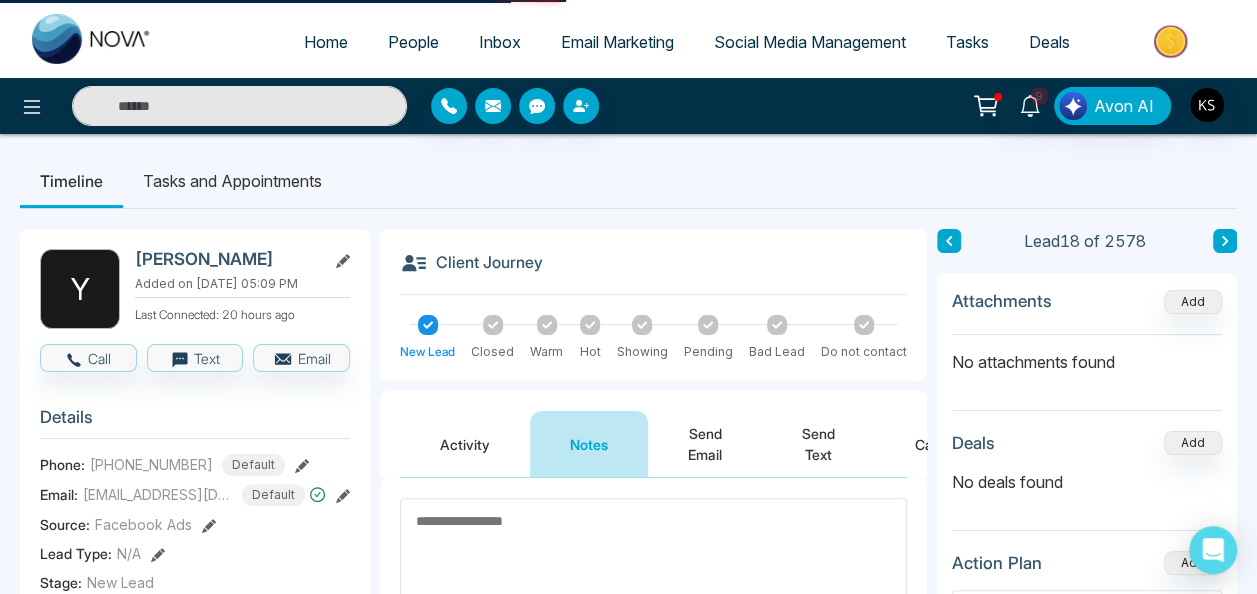 select on "*" 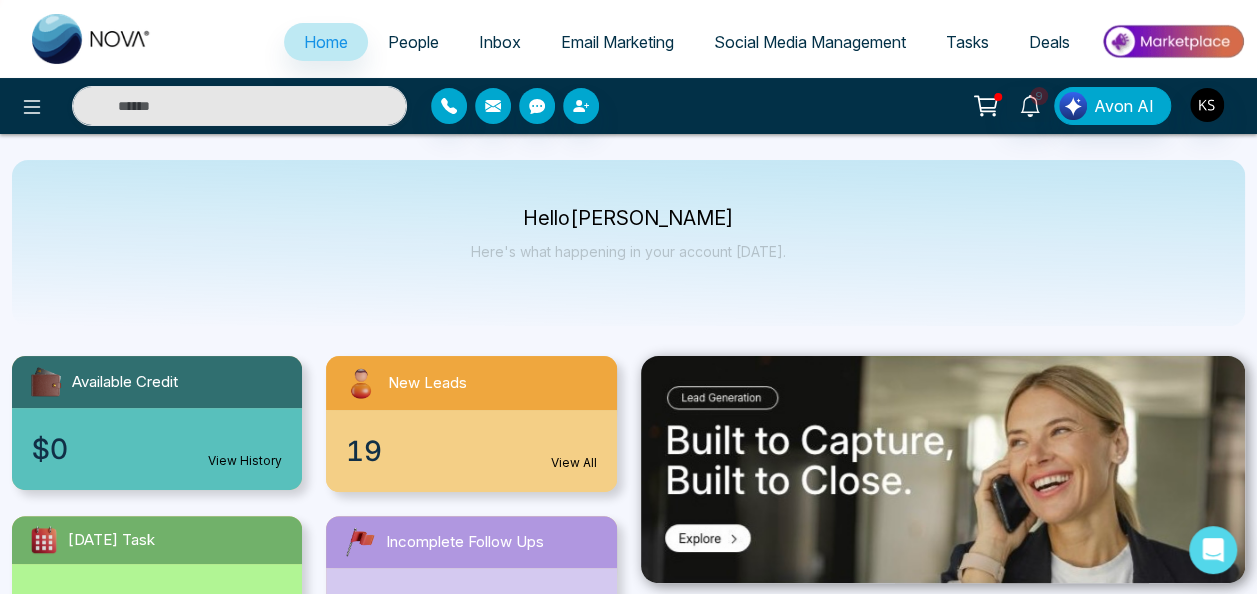 click on "People" at bounding box center (413, 42) 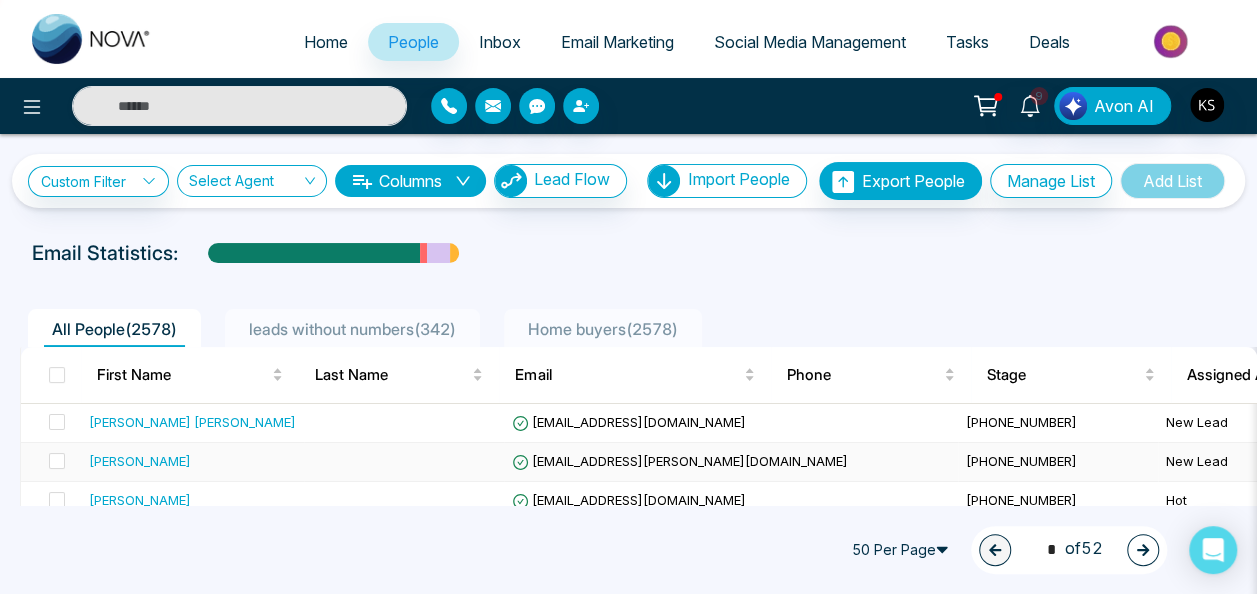 click on "[EMAIL_ADDRESS][PERSON_NAME][DOMAIN_NAME]" at bounding box center [680, 461] 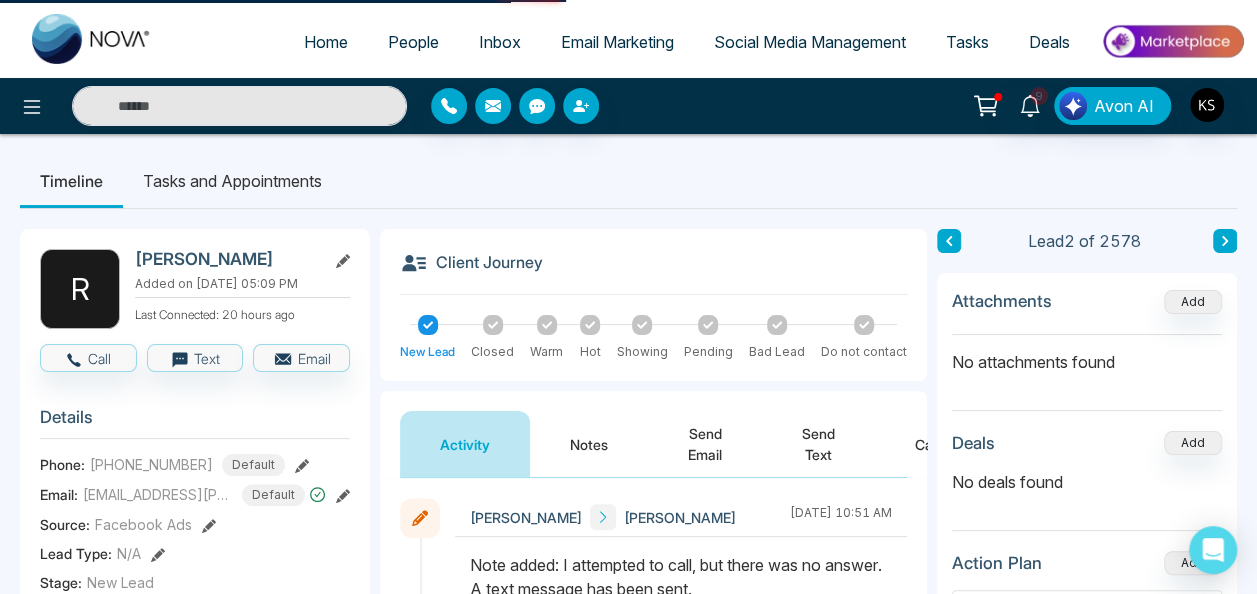 click on "Lead  2 of 2578" at bounding box center [1087, 241] 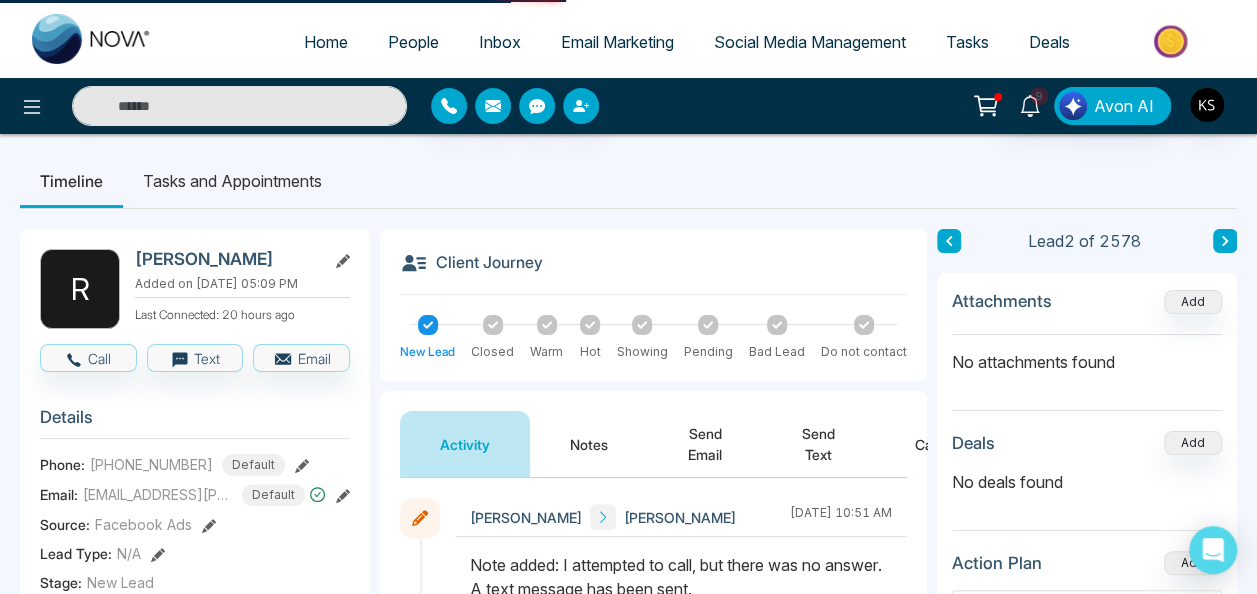 click at bounding box center (949, 241) 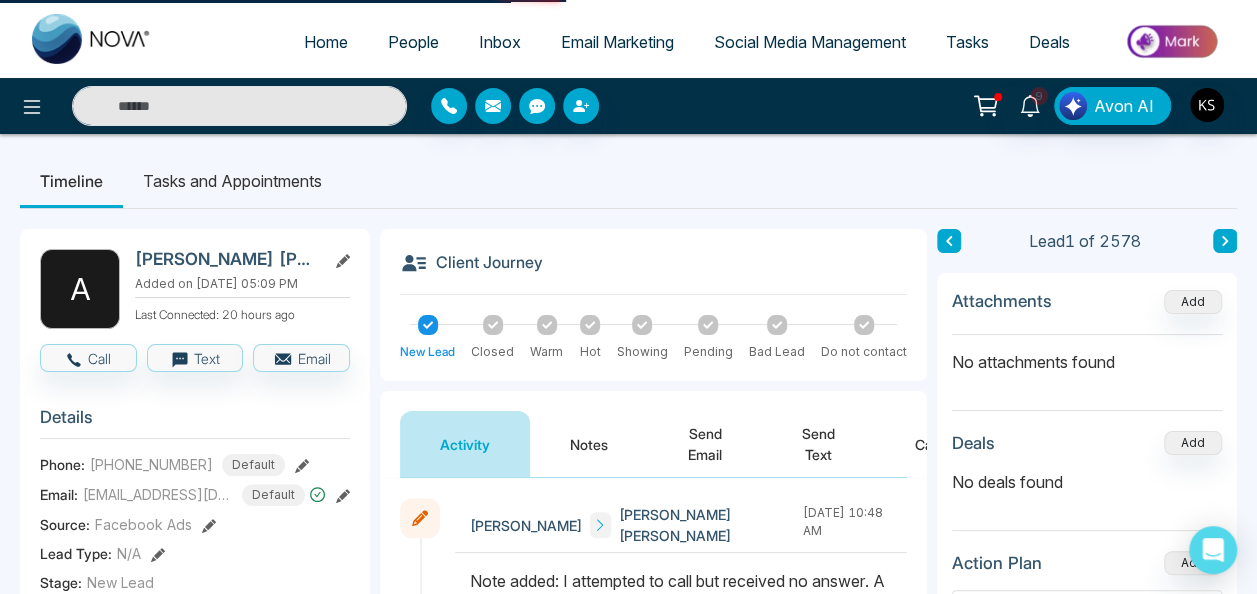 click on "Home" at bounding box center [326, 42] 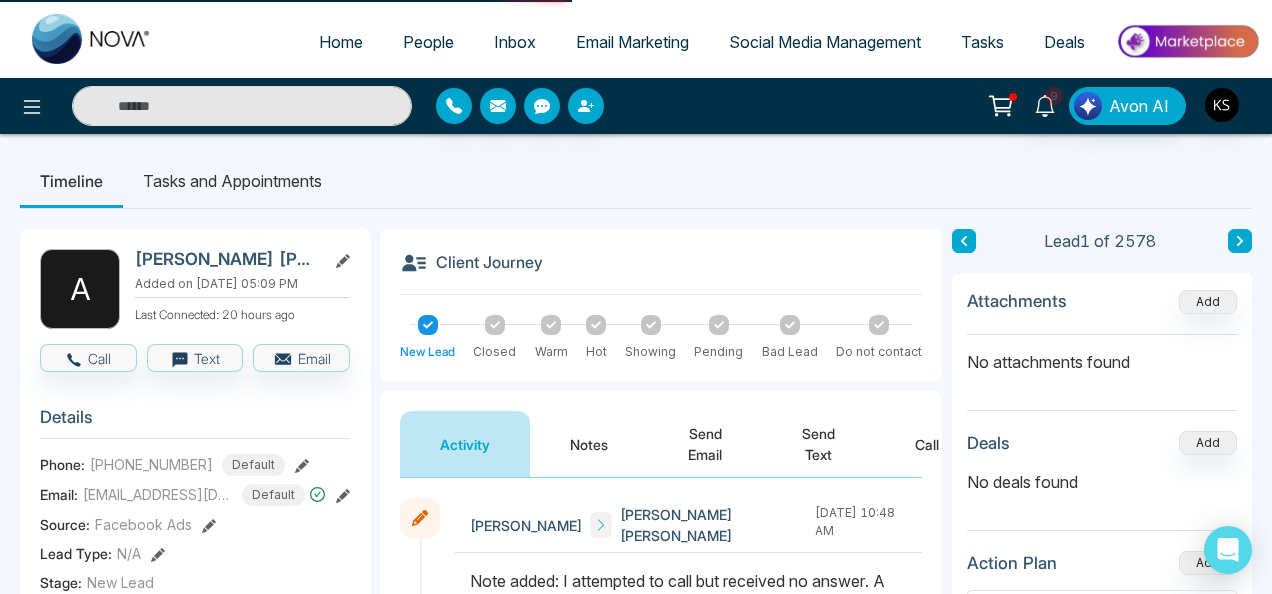 select on "*" 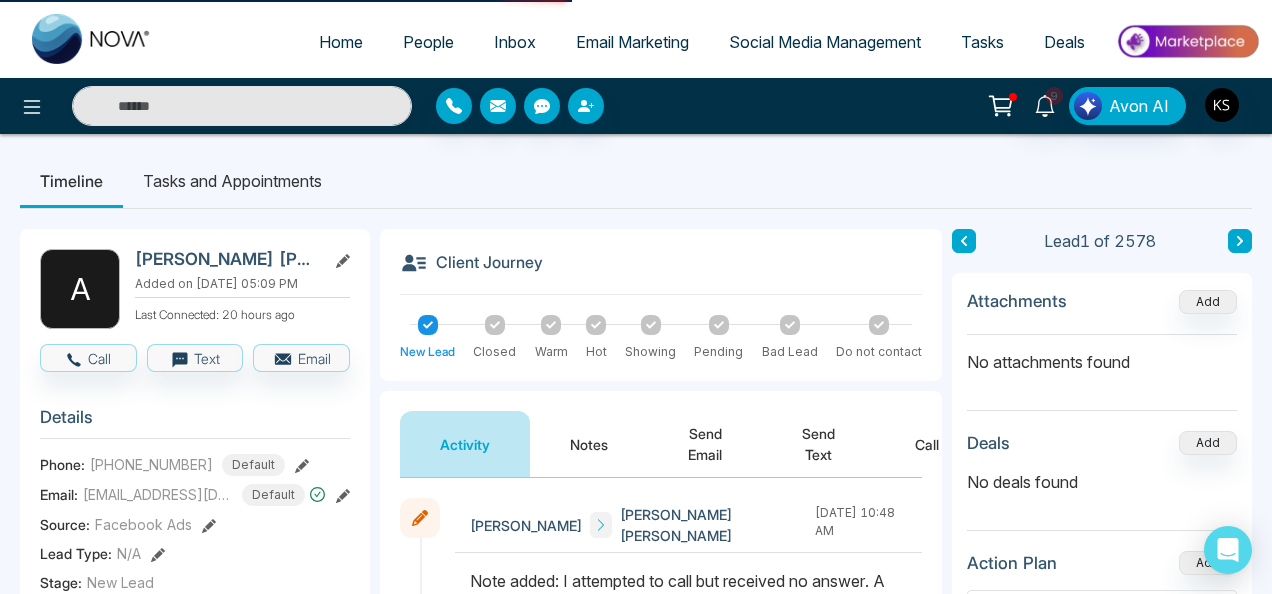 select on "*" 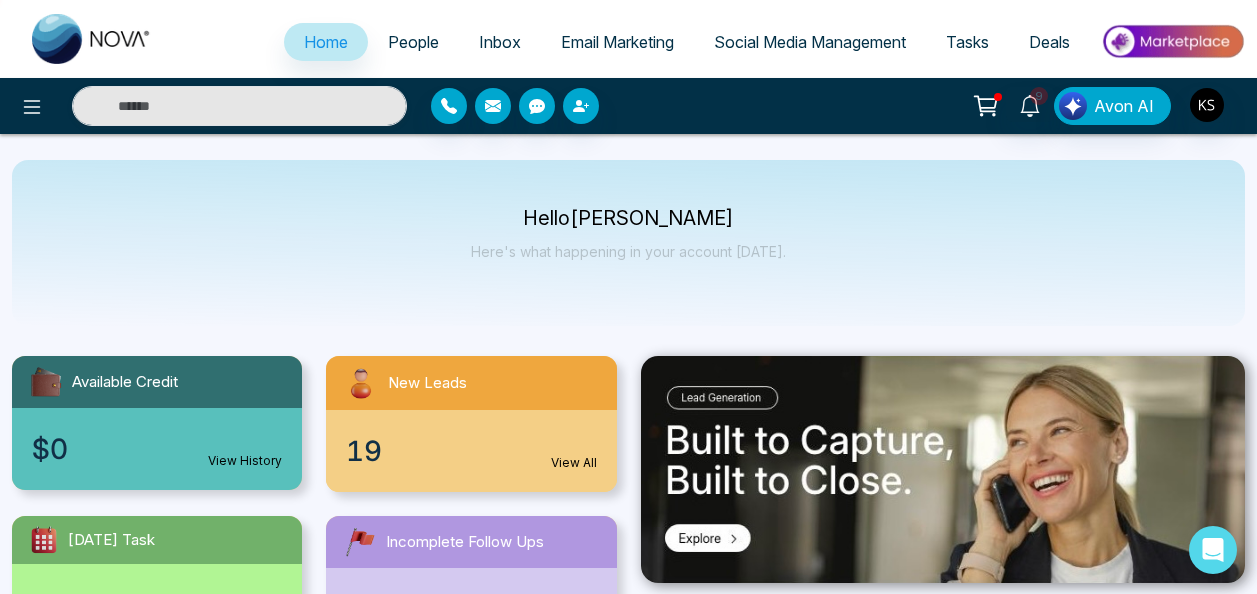 select on "*" 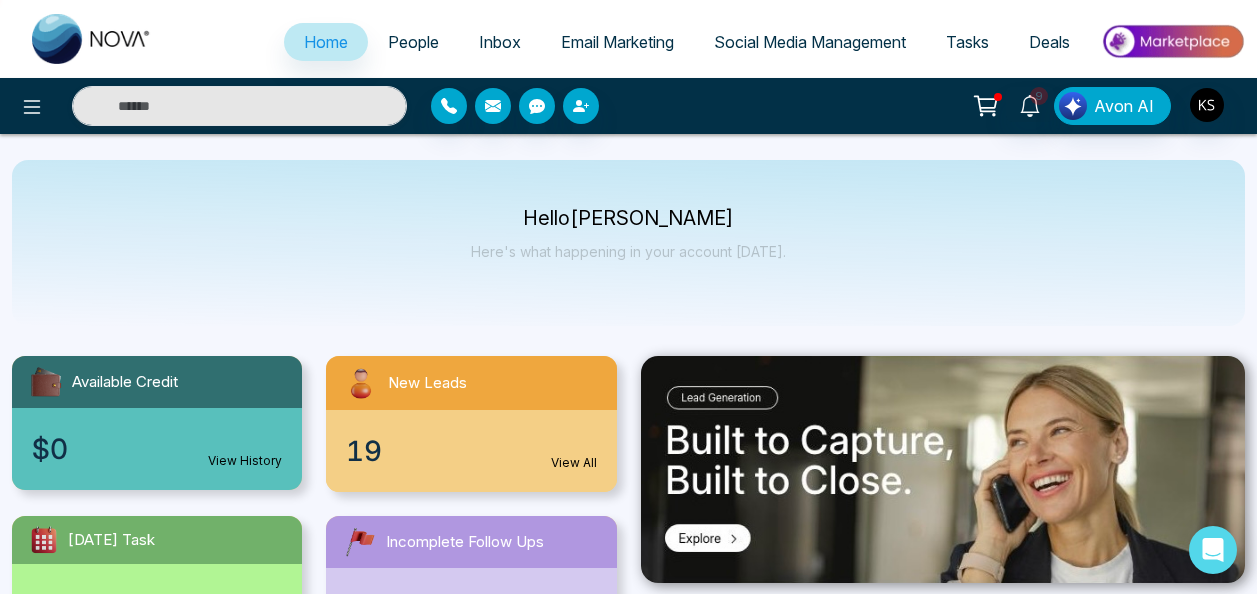 select on "*" 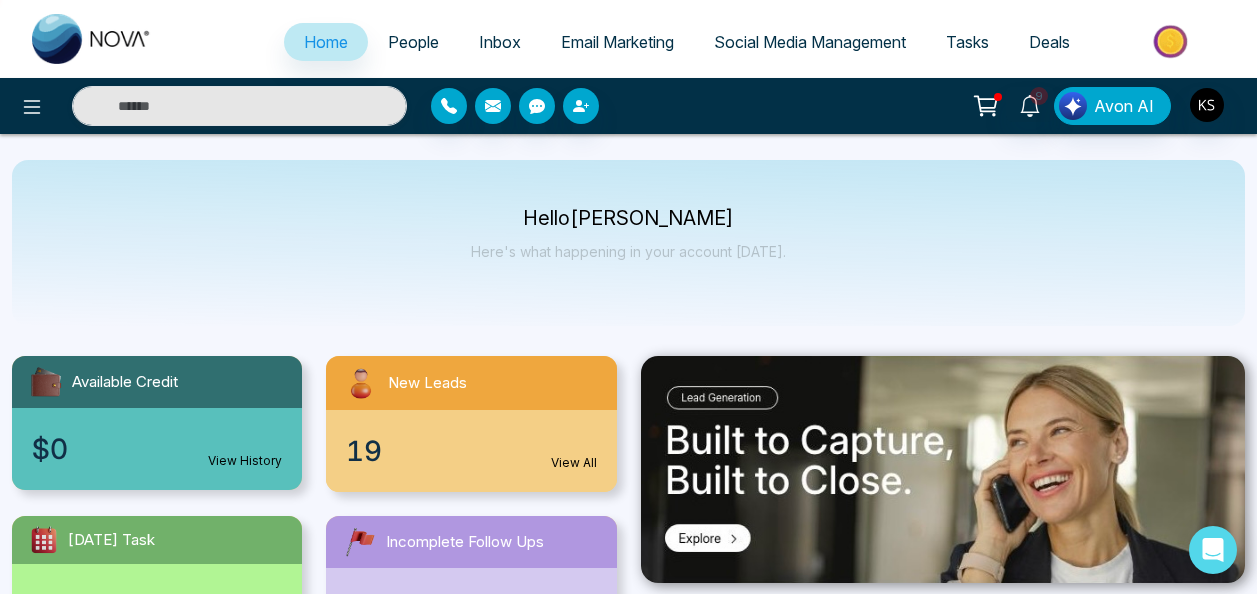 scroll, scrollTop: 0, scrollLeft: 0, axis: both 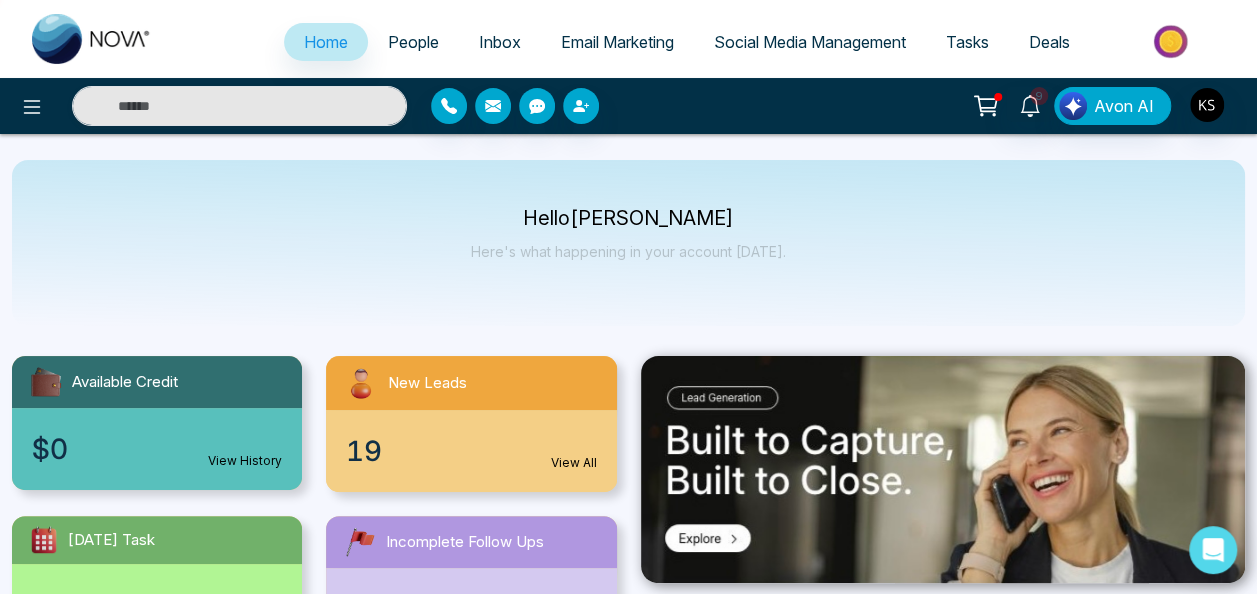 click on "People" at bounding box center [413, 42] 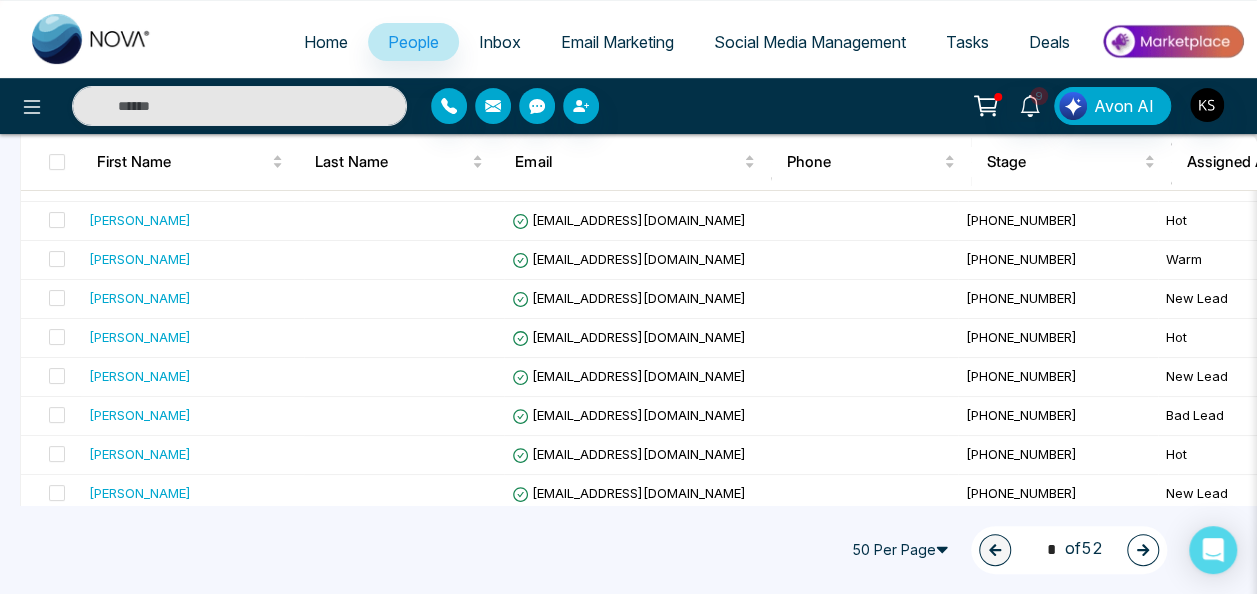 scroll, scrollTop: 0, scrollLeft: 0, axis: both 